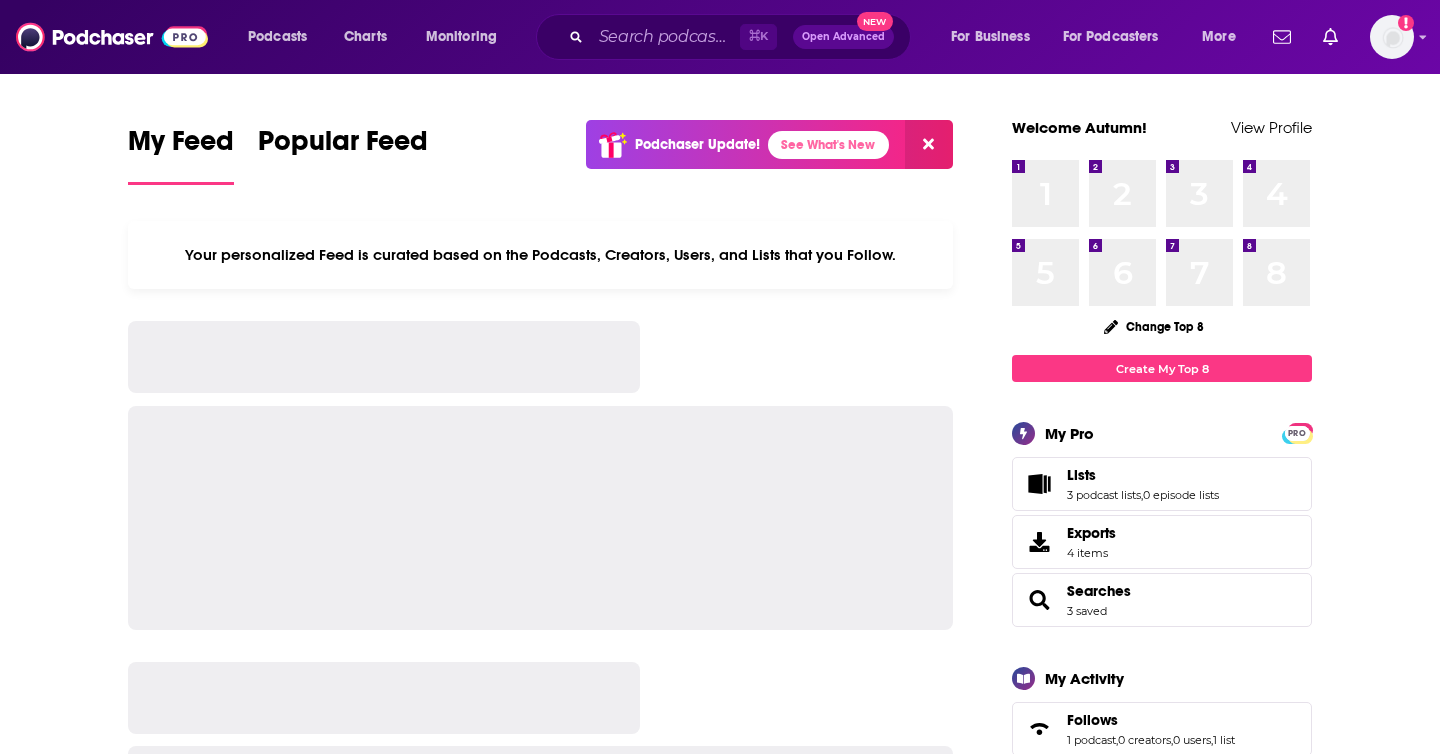scroll, scrollTop: 0, scrollLeft: 0, axis: both 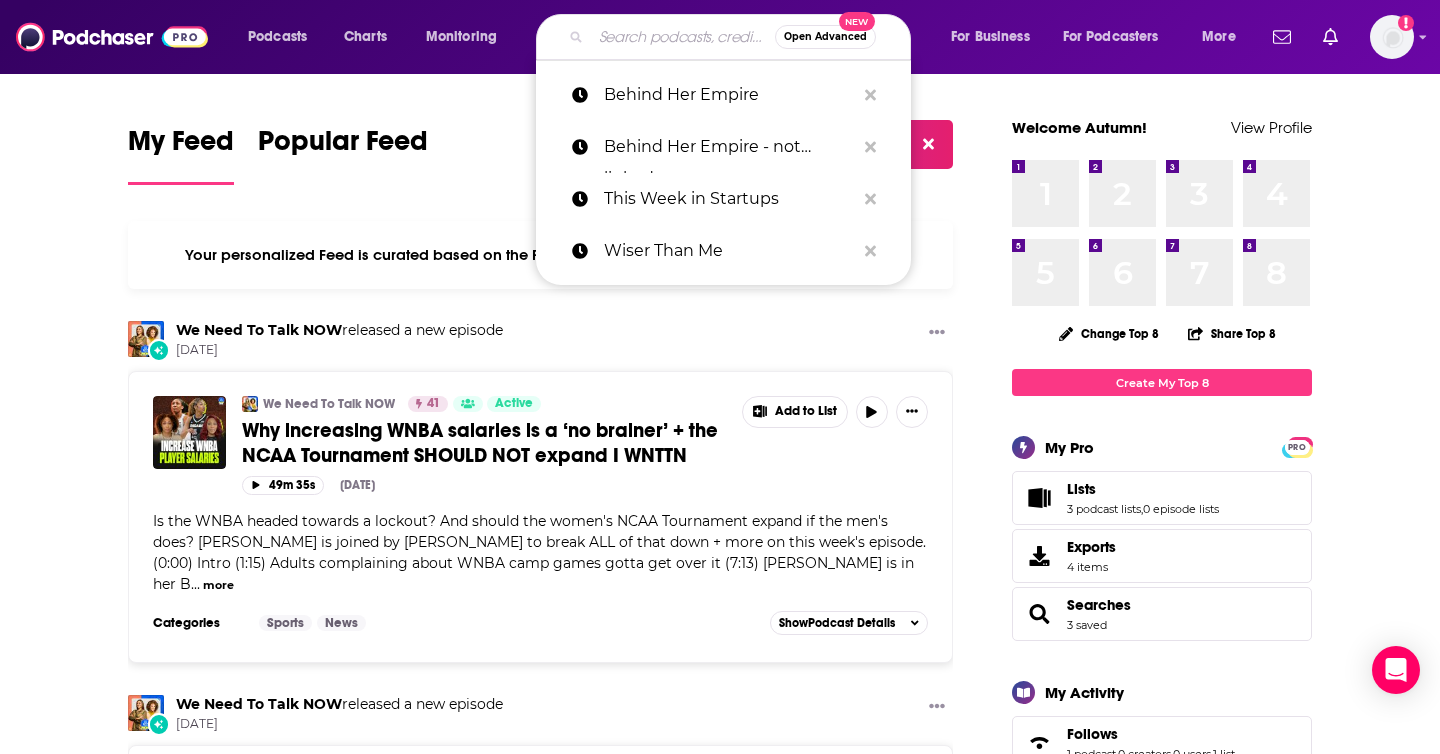 click at bounding box center (683, 37) 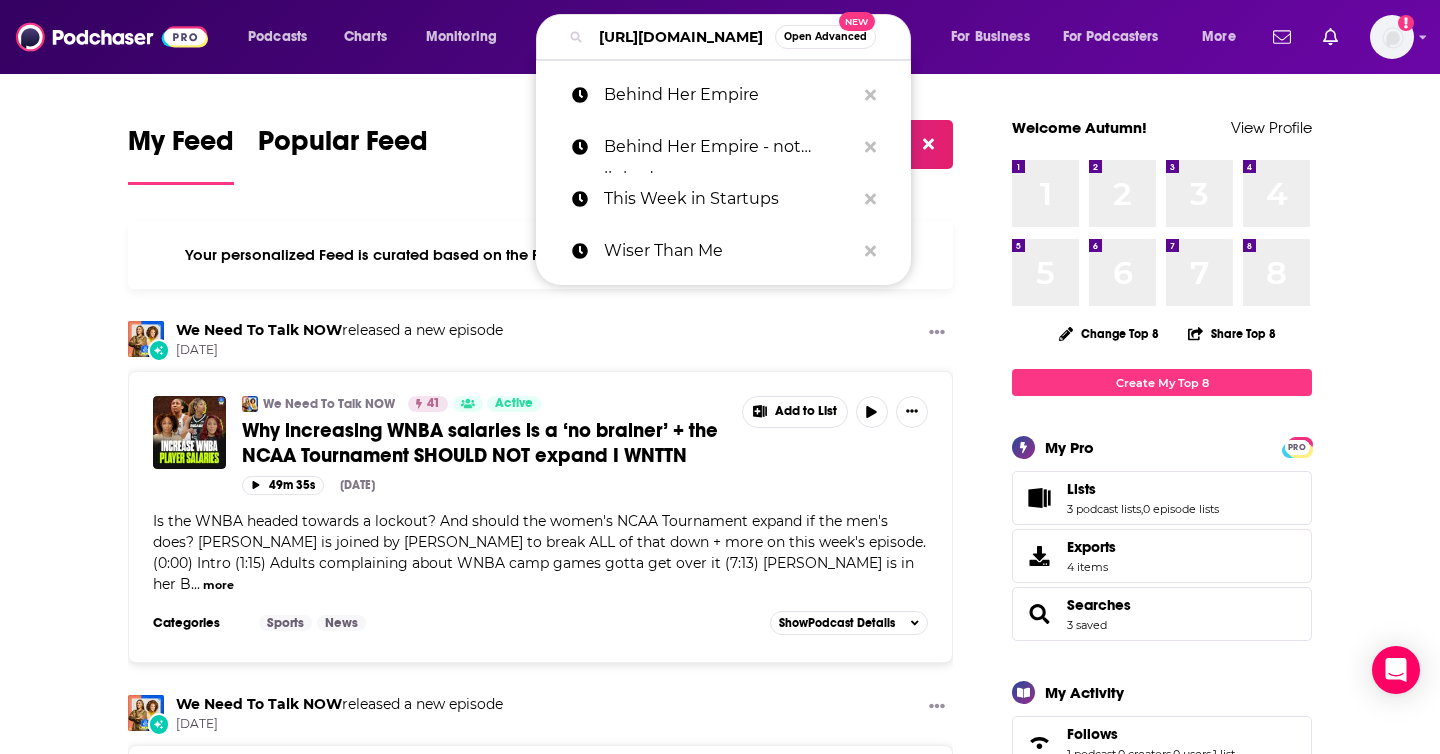 scroll, scrollTop: 0, scrollLeft: 142, axis: horizontal 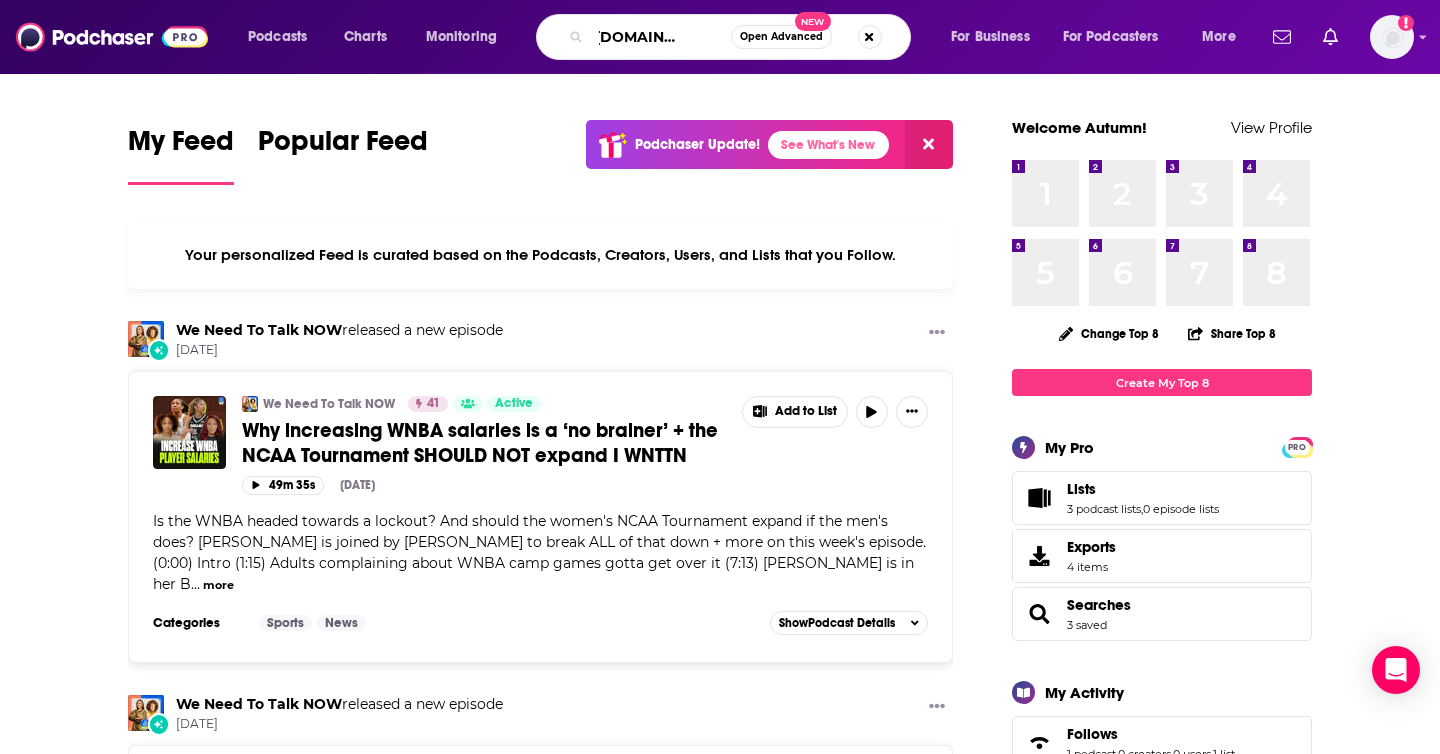 type on "https://www.behindherempire.com/" 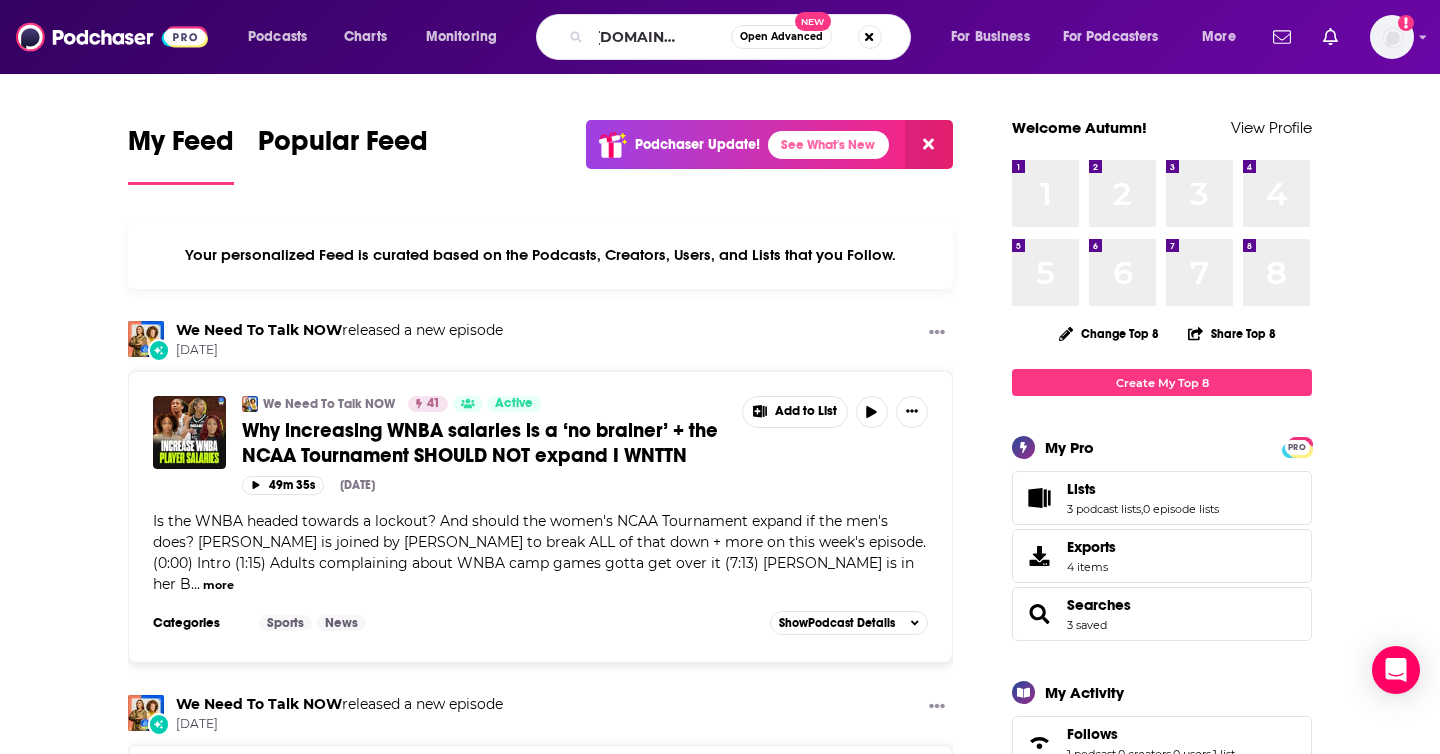 scroll, scrollTop: 0, scrollLeft: 0, axis: both 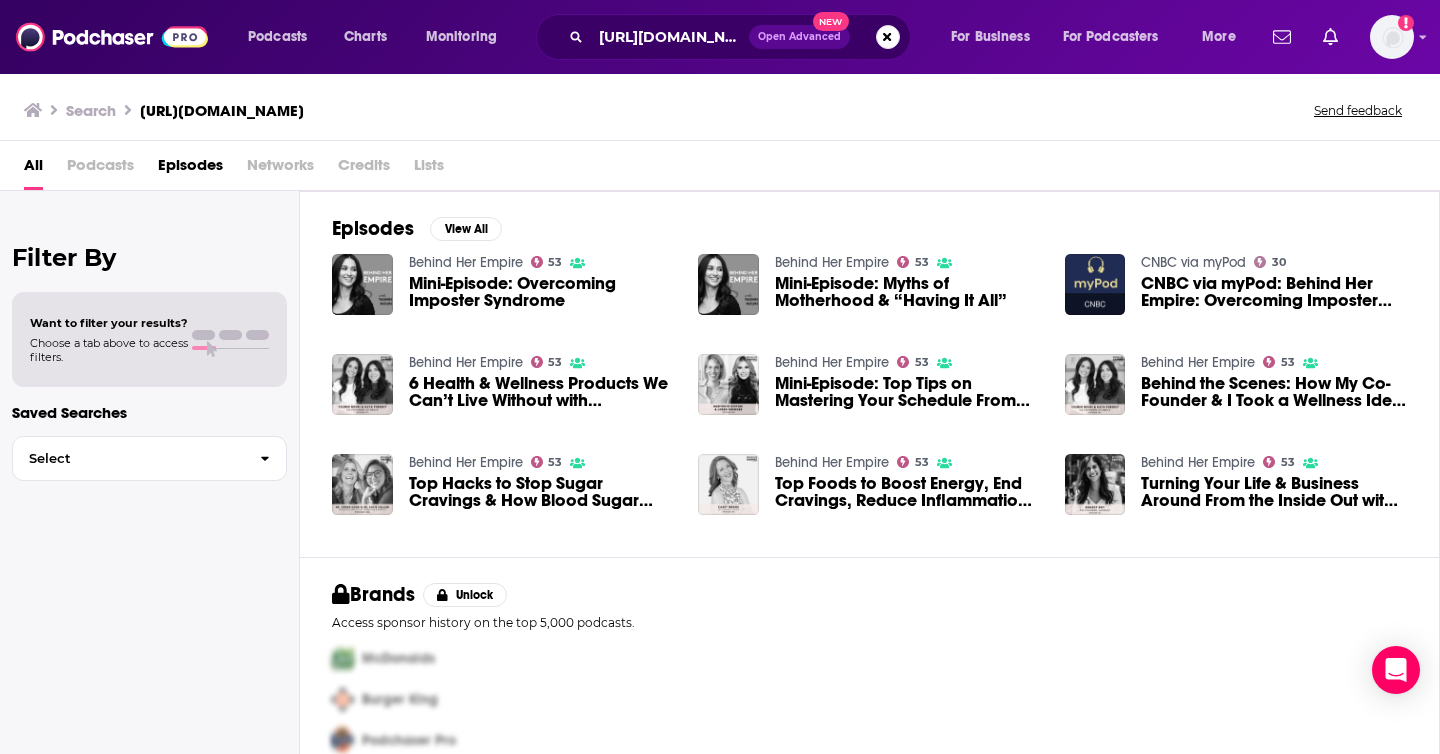 click on "Podcasts" at bounding box center (100, 169) 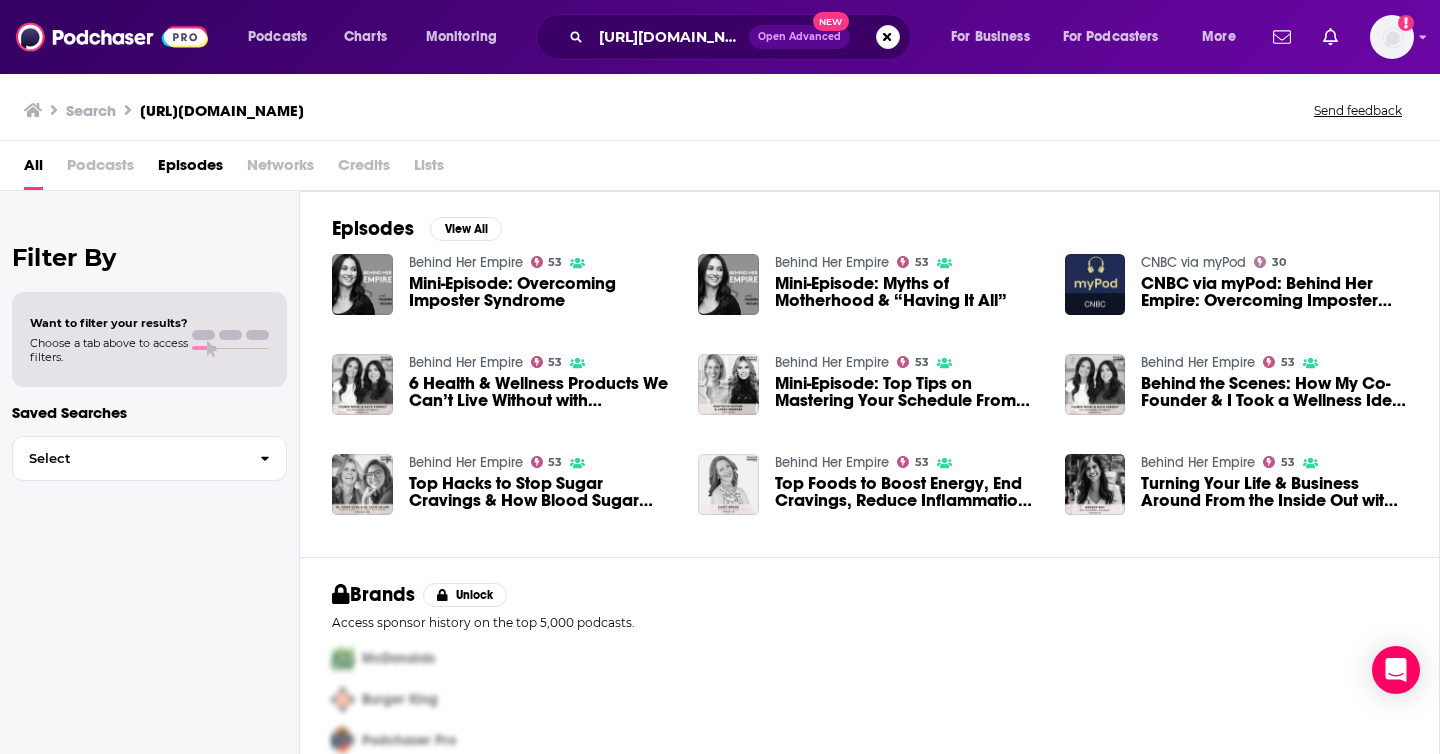 click on "Networks" at bounding box center (280, 169) 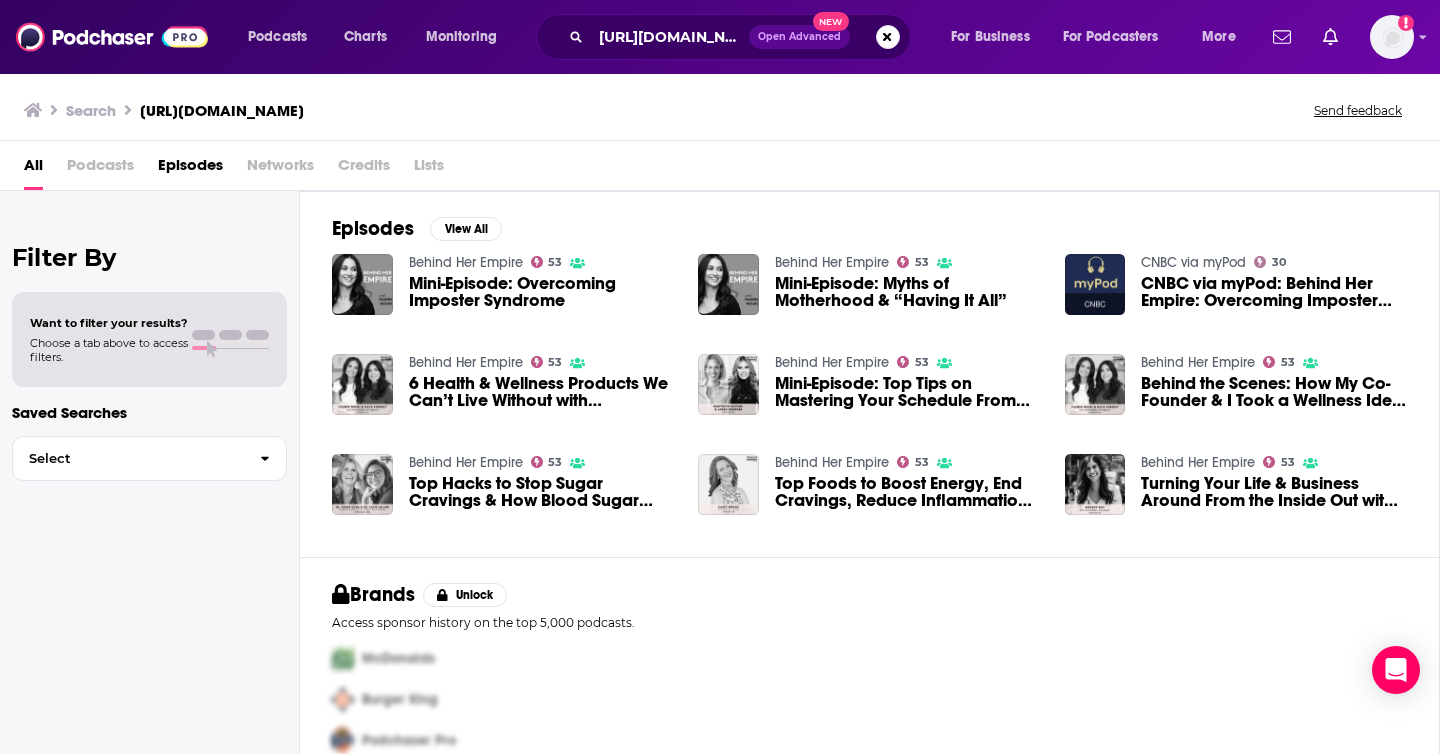 click on "Episodes" at bounding box center [373, 228] 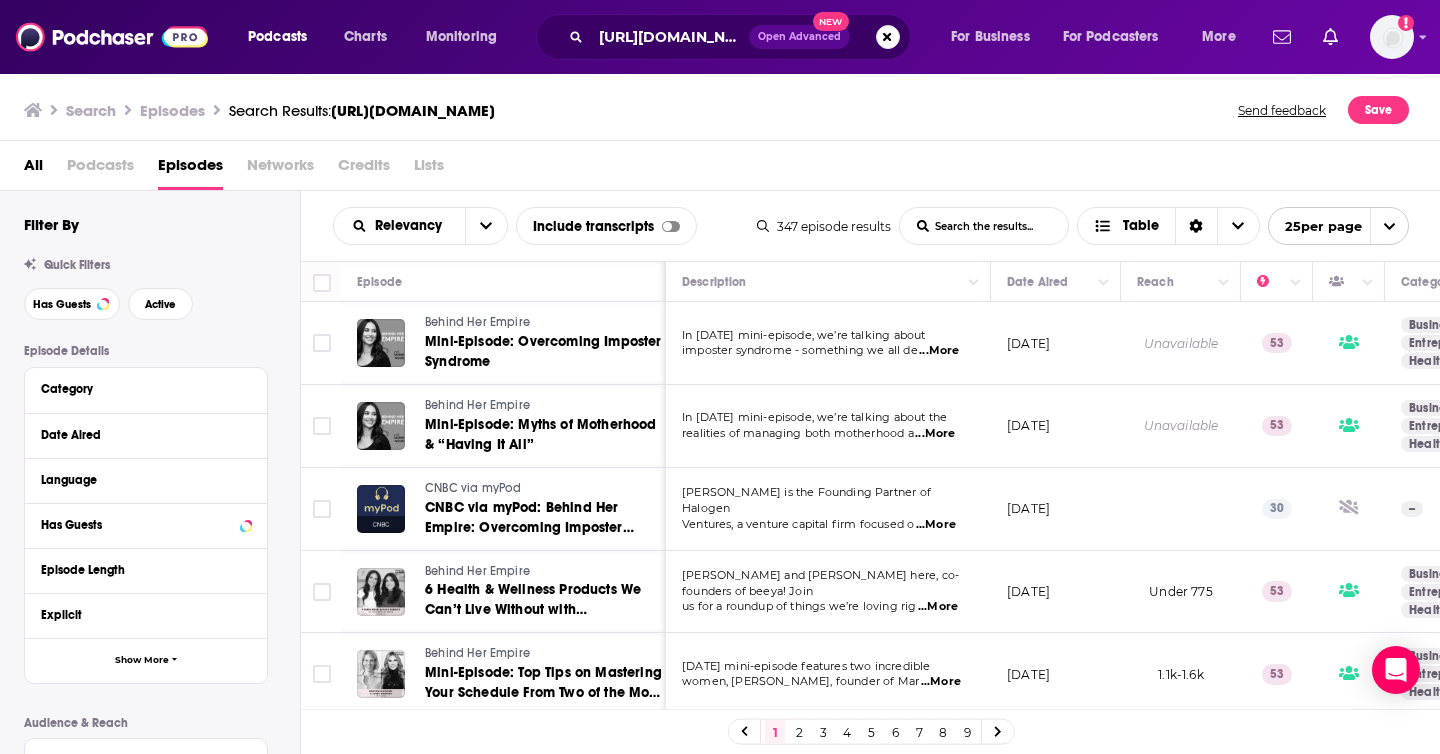 click on "Podcasts" at bounding box center (100, 169) 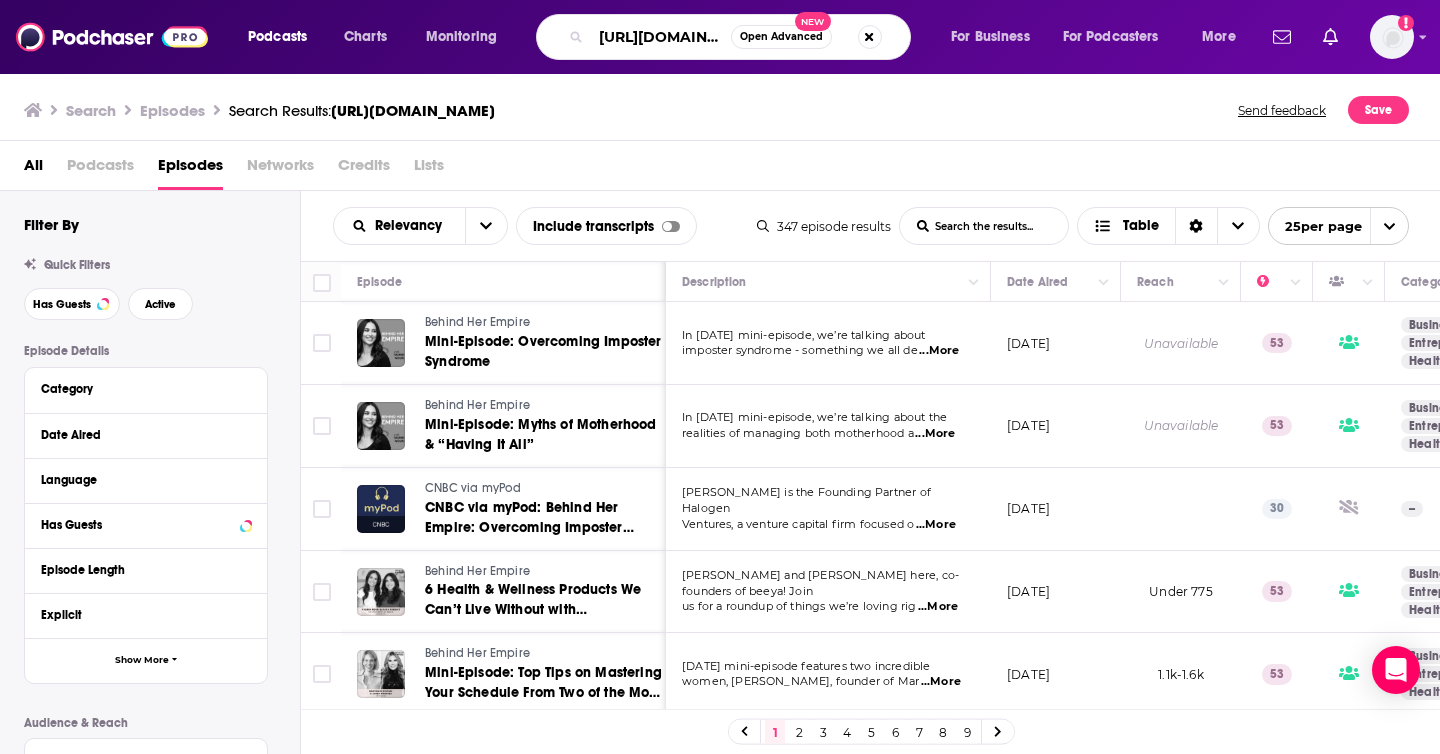click on "https://www.behindherempire.com/" at bounding box center [661, 37] 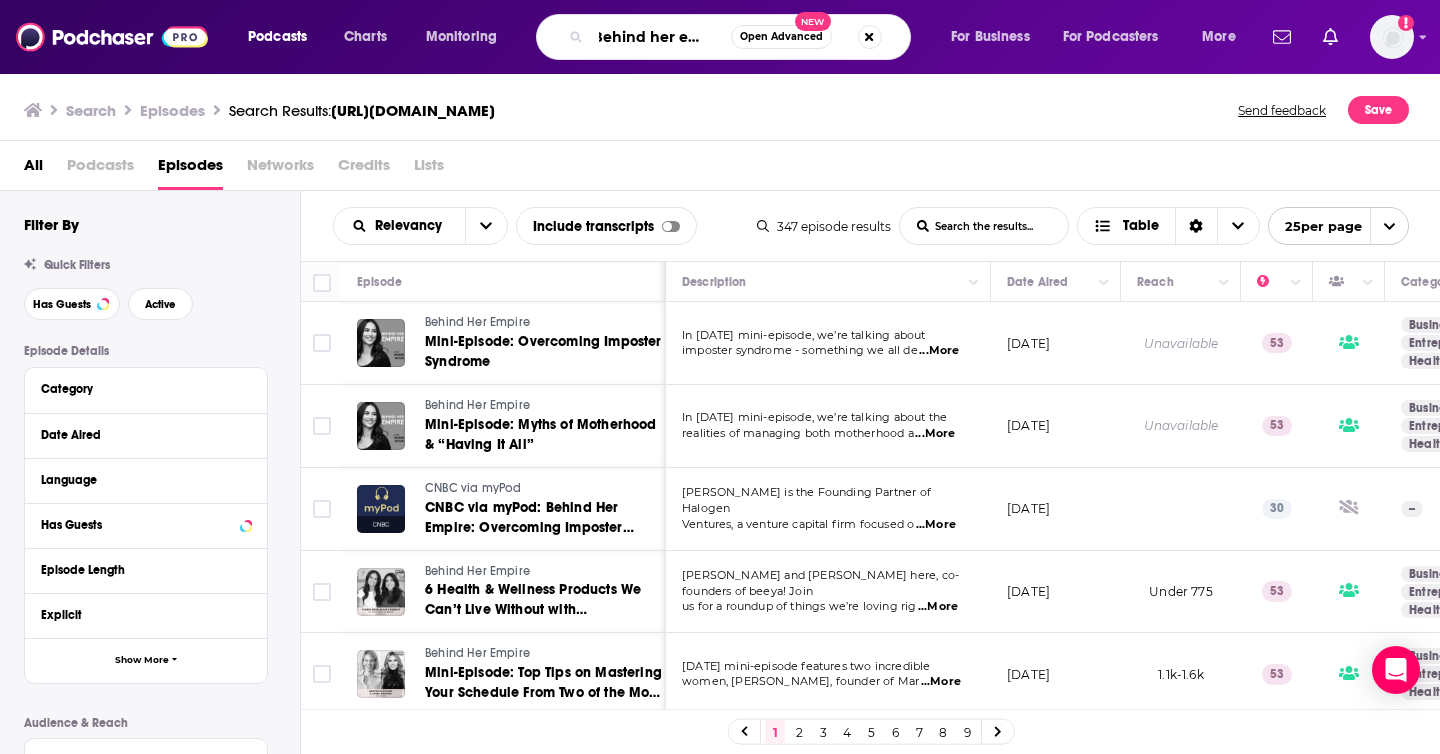 scroll, scrollTop: 0, scrollLeft: 15, axis: horizontal 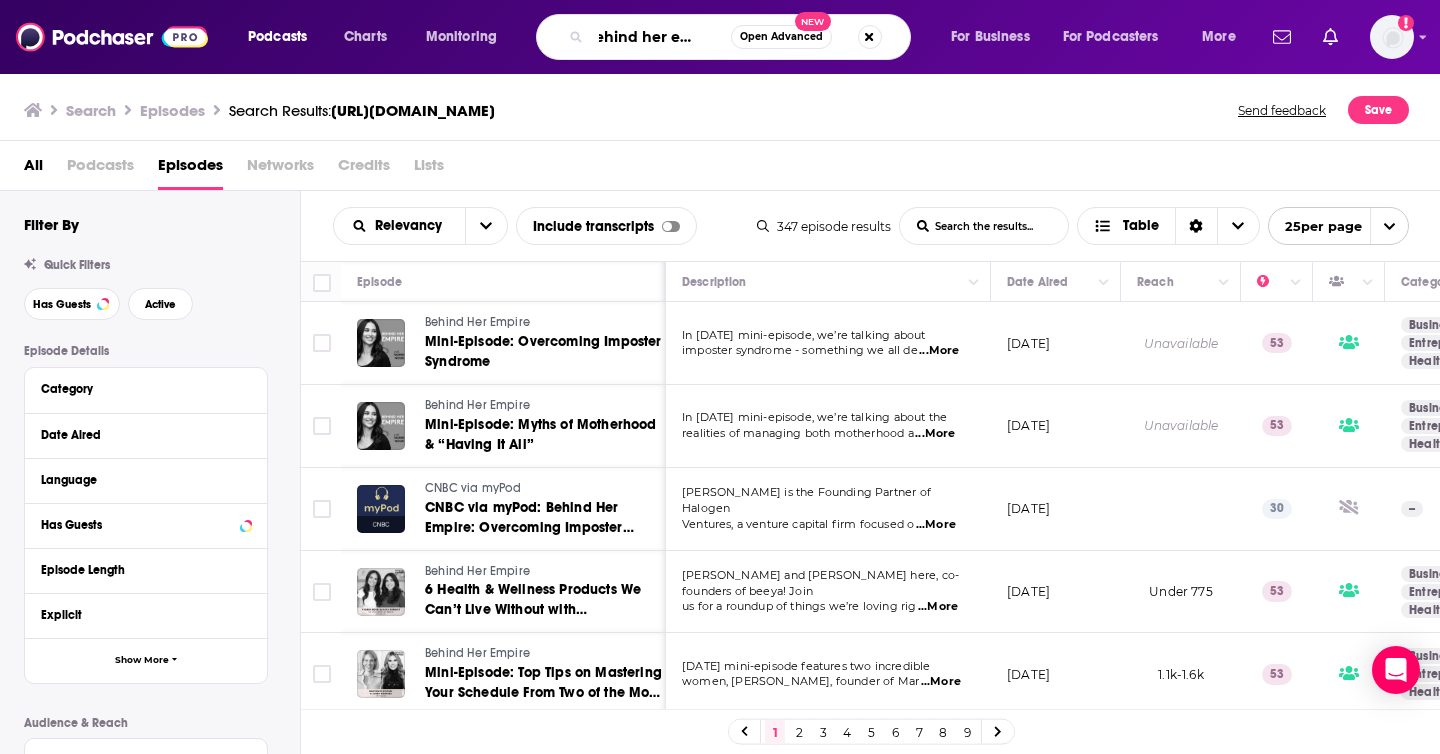 type on "Behind her empire" 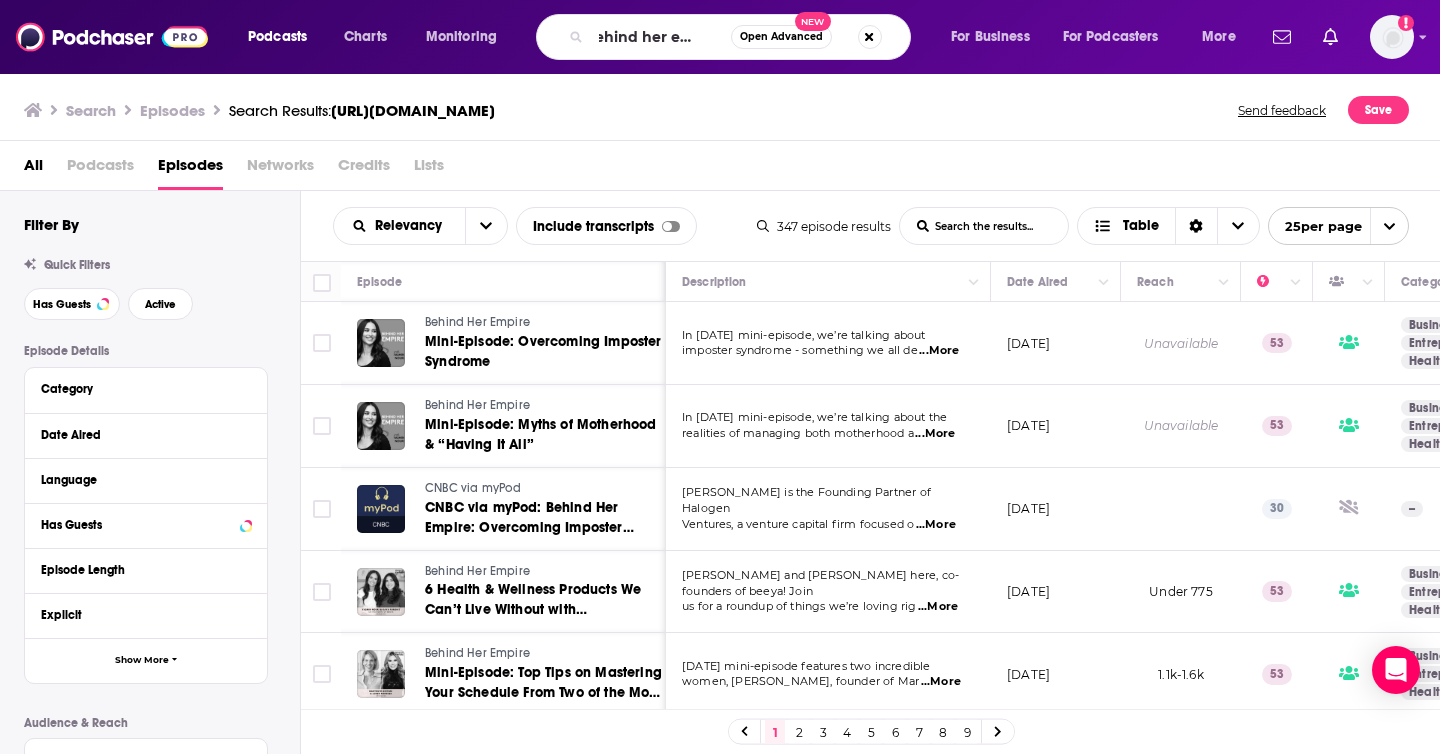 scroll, scrollTop: 0, scrollLeft: 0, axis: both 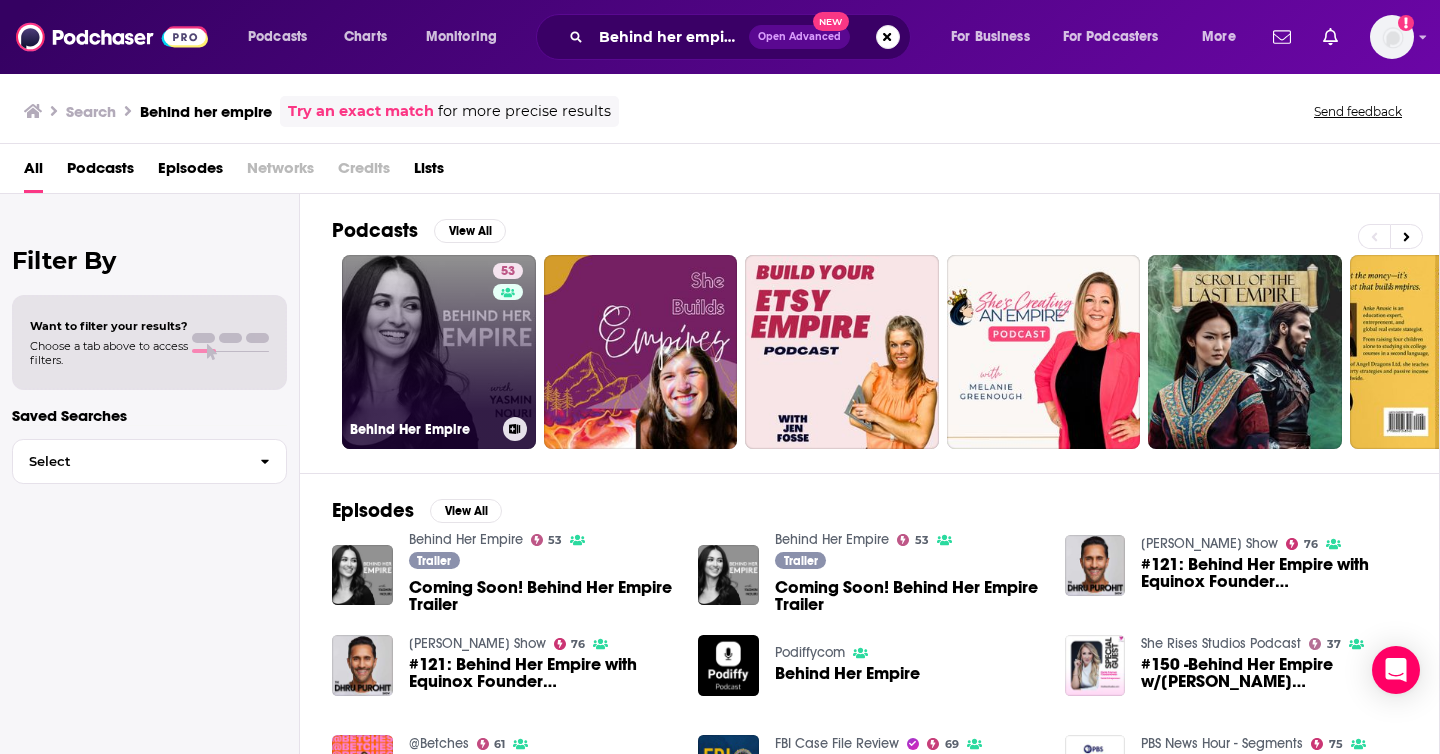 click on "53 Behind Her Empire" at bounding box center [439, 352] 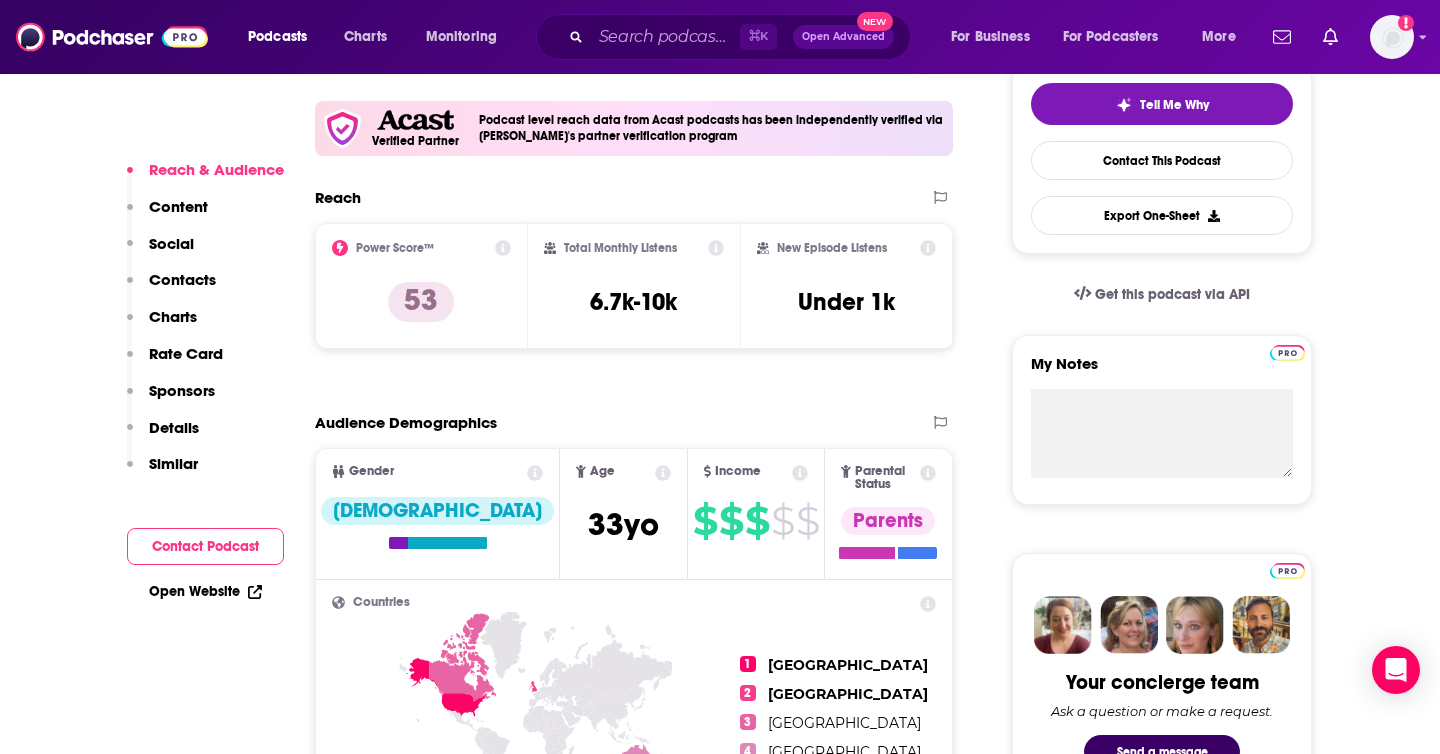 scroll, scrollTop: 477, scrollLeft: 0, axis: vertical 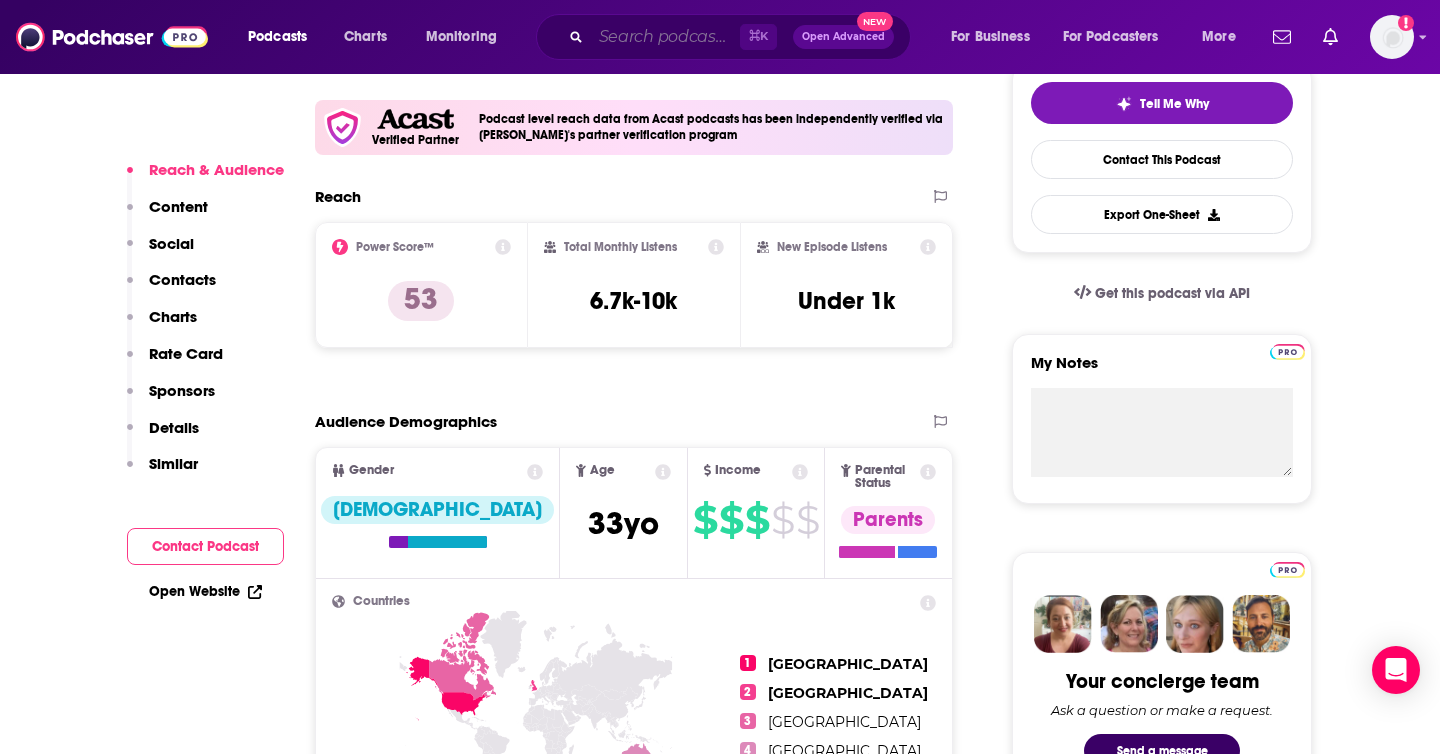 click at bounding box center [665, 37] 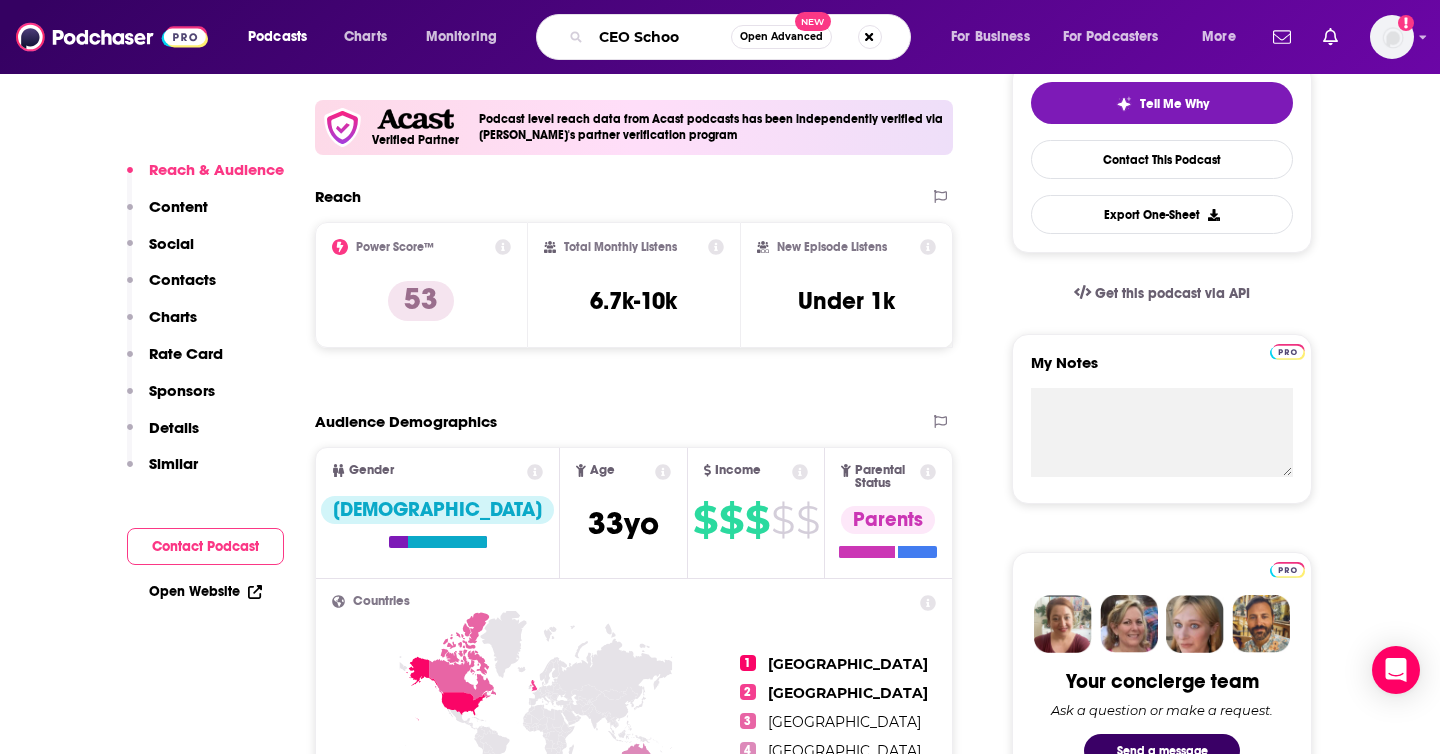 type on "CEO School" 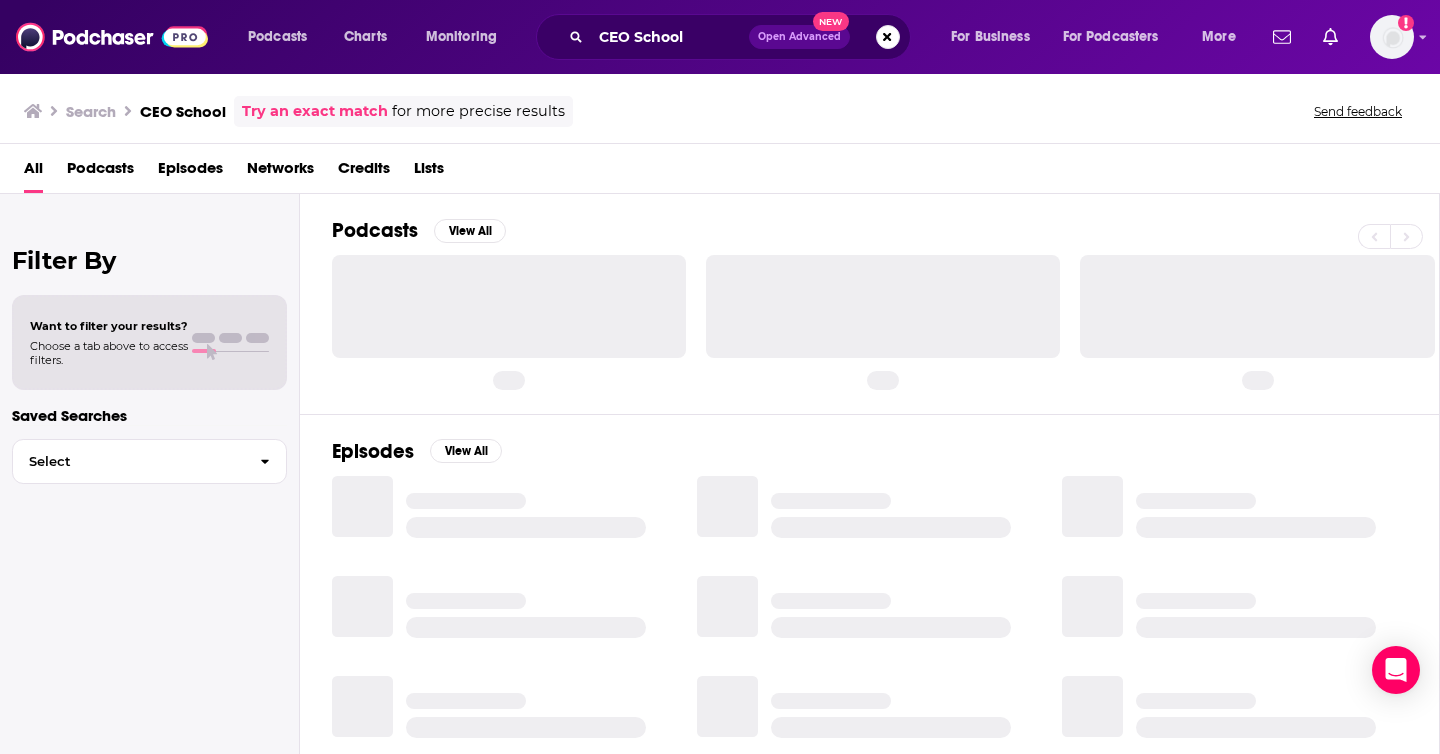 scroll, scrollTop: 0, scrollLeft: 0, axis: both 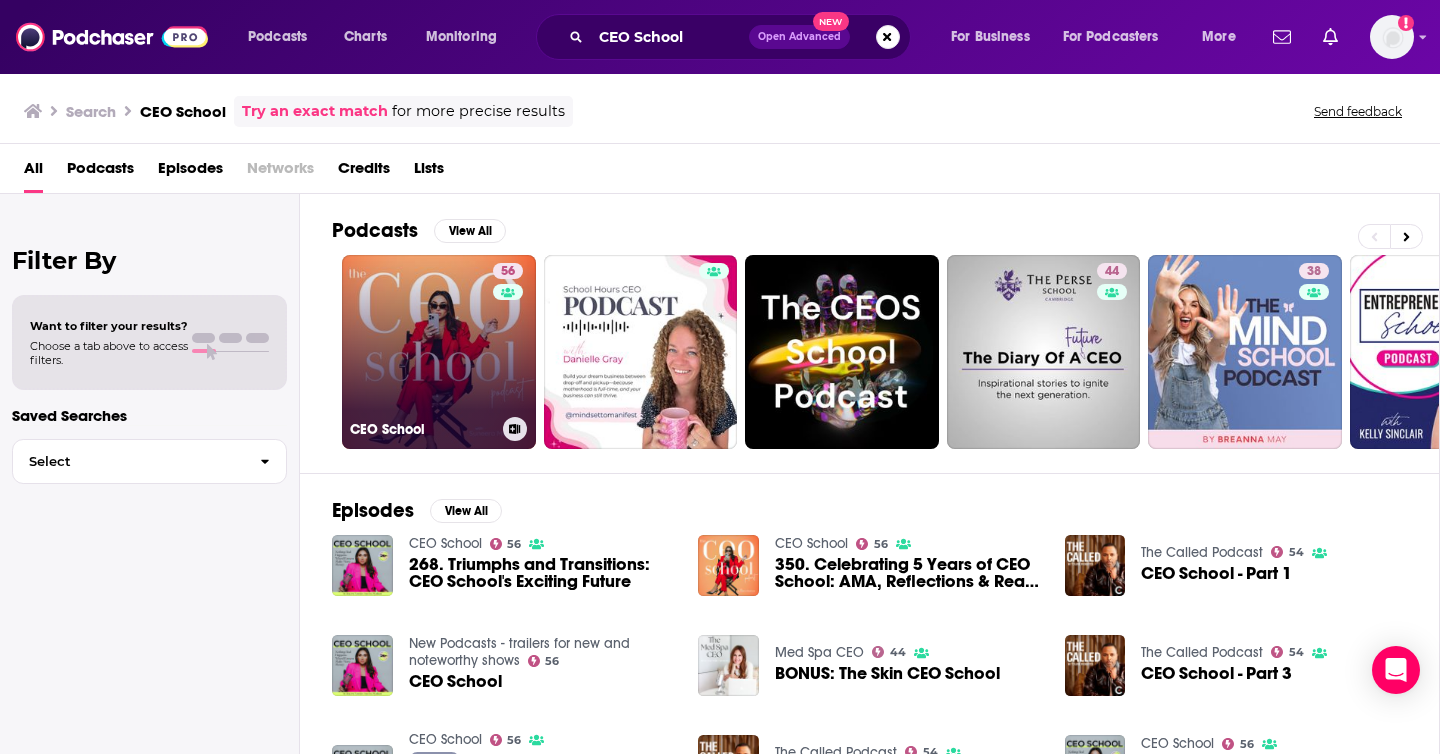 click on "56 CEO School" at bounding box center (439, 352) 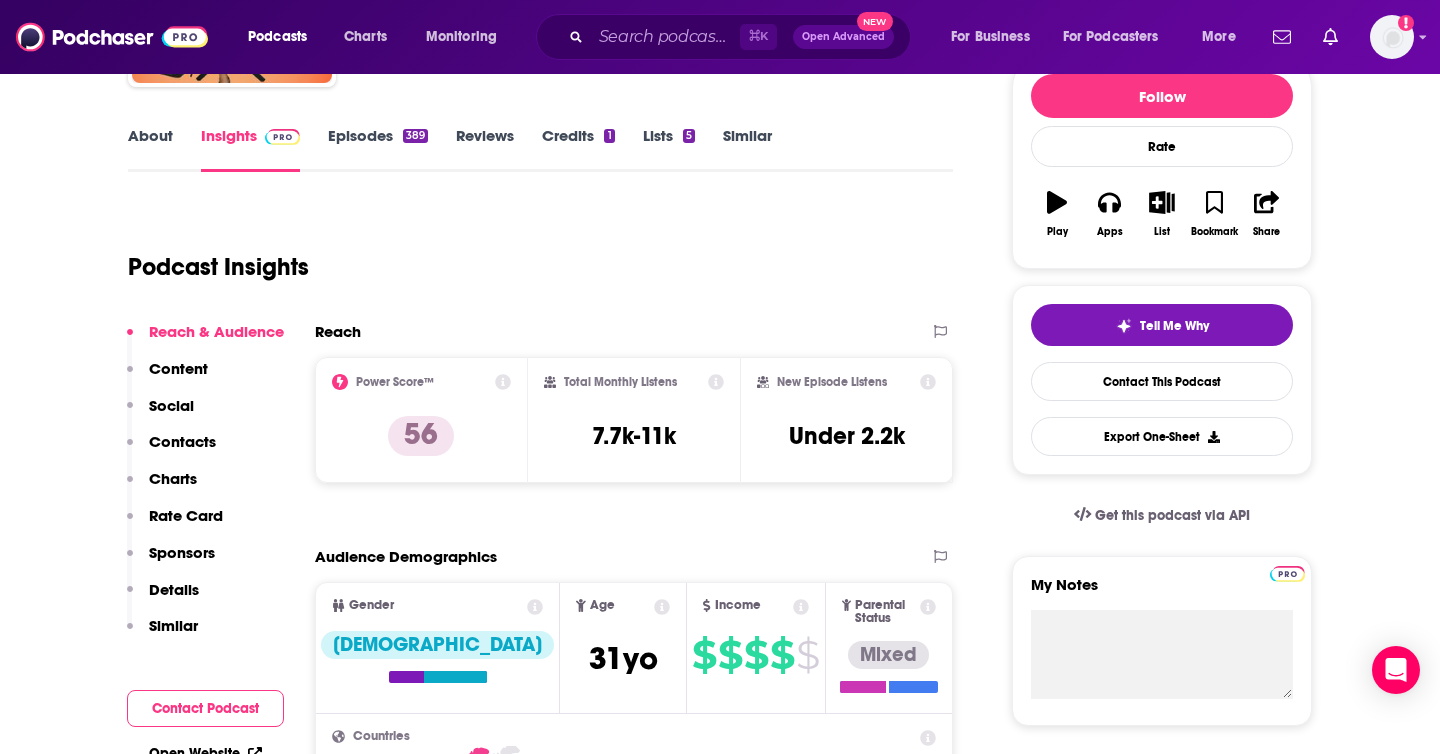 scroll, scrollTop: 256, scrollLeft: 0, axis: vertical 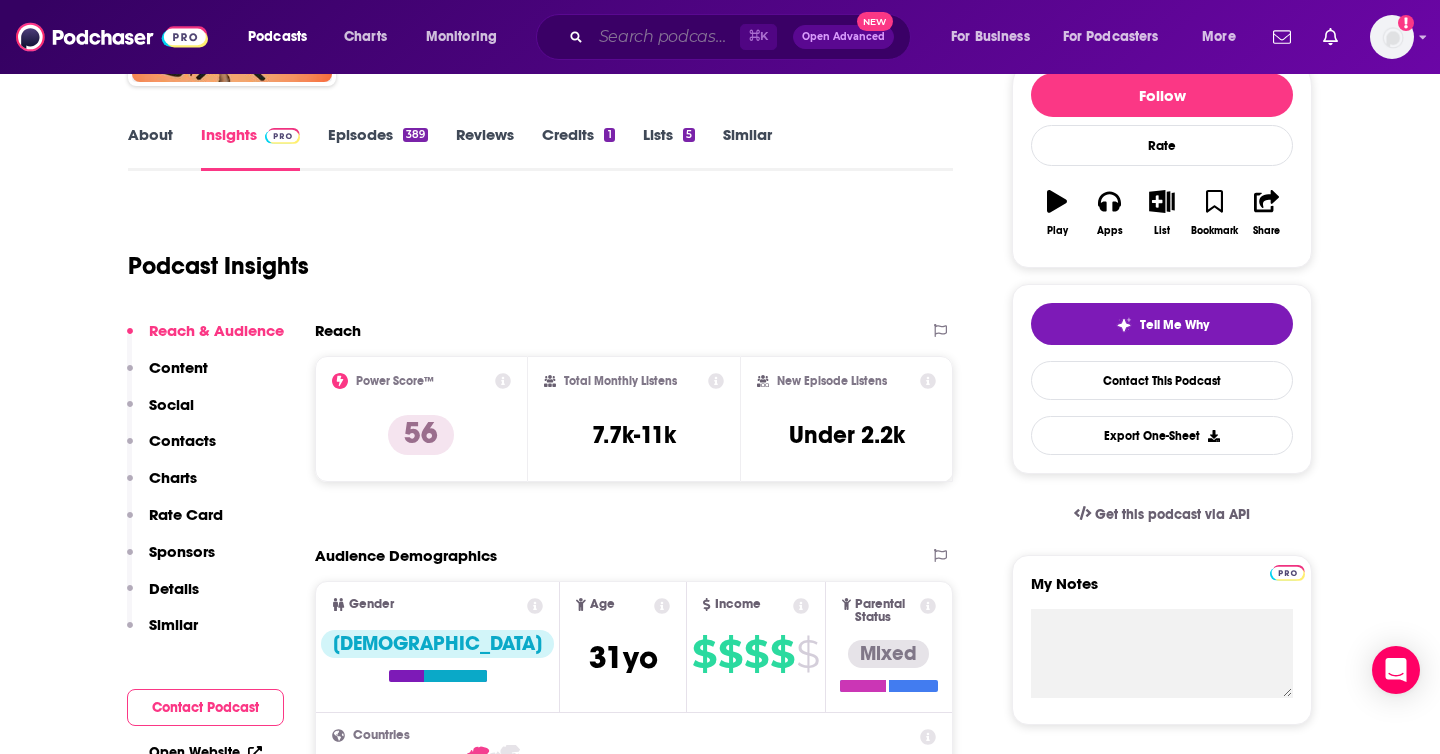 click at bounding box center (665, 37) 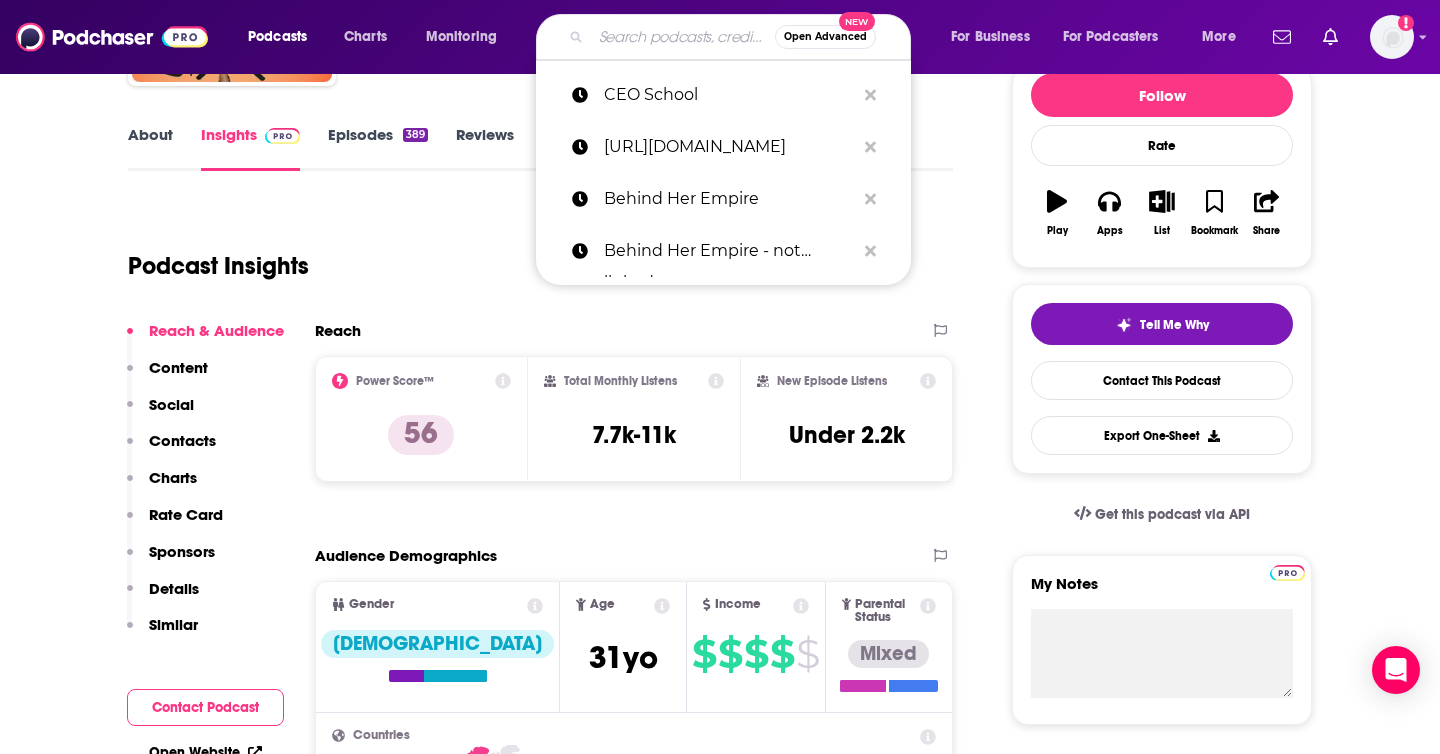 paste on "Ellevate Network: Conversations With Women Changing the Face of Business" 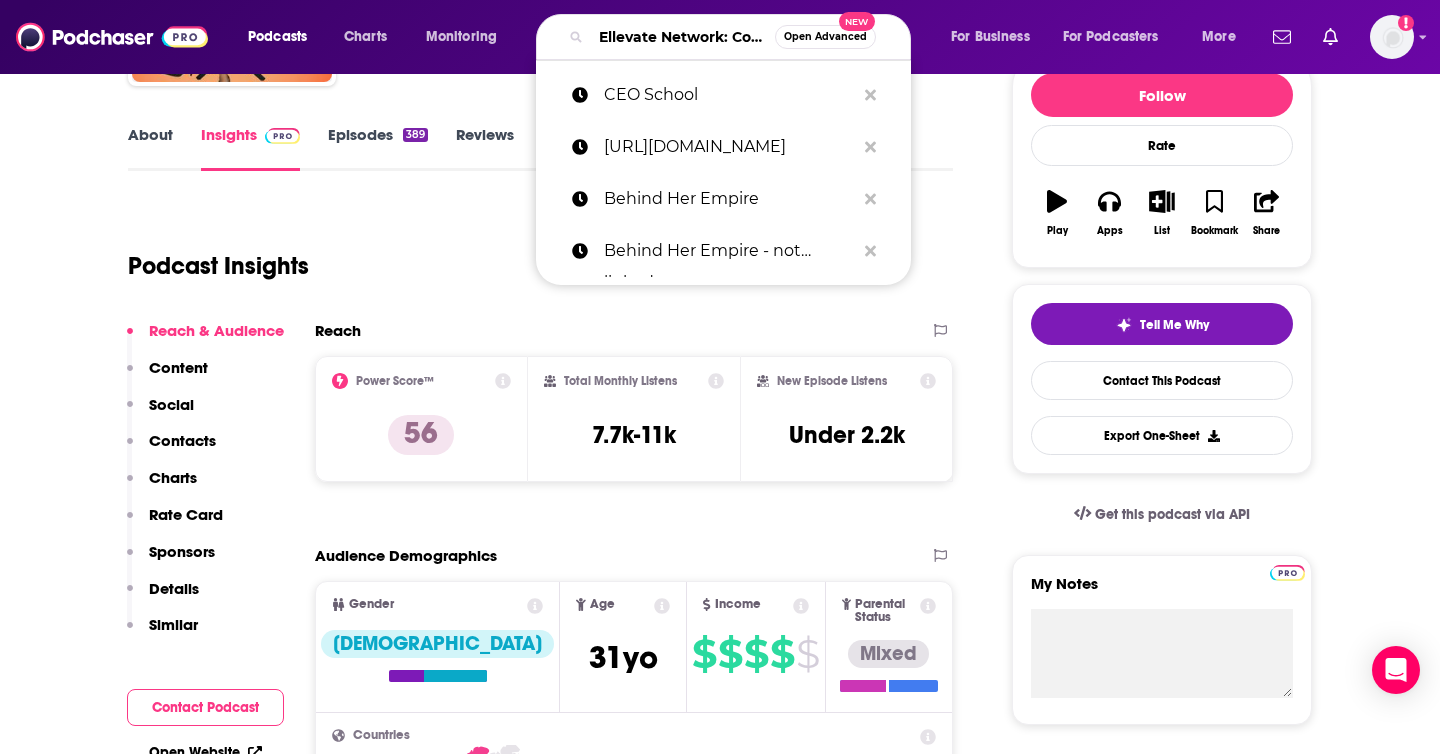 scroll, scrollTop: 0, scrollLeft: 448, axis: horizontal 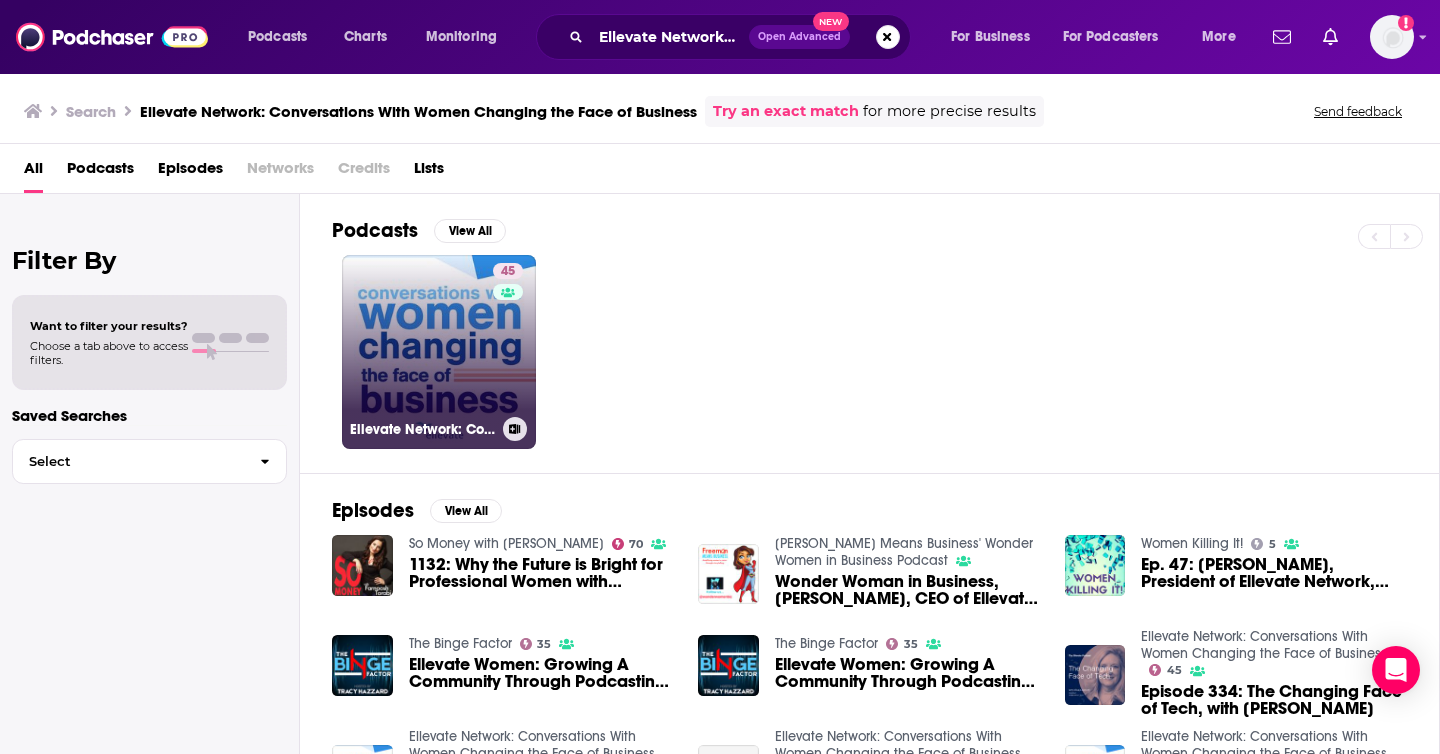 click on "45 Ellevate Network: Conversations With Women Changing the Face of Business" at bounding box center [439, 352] 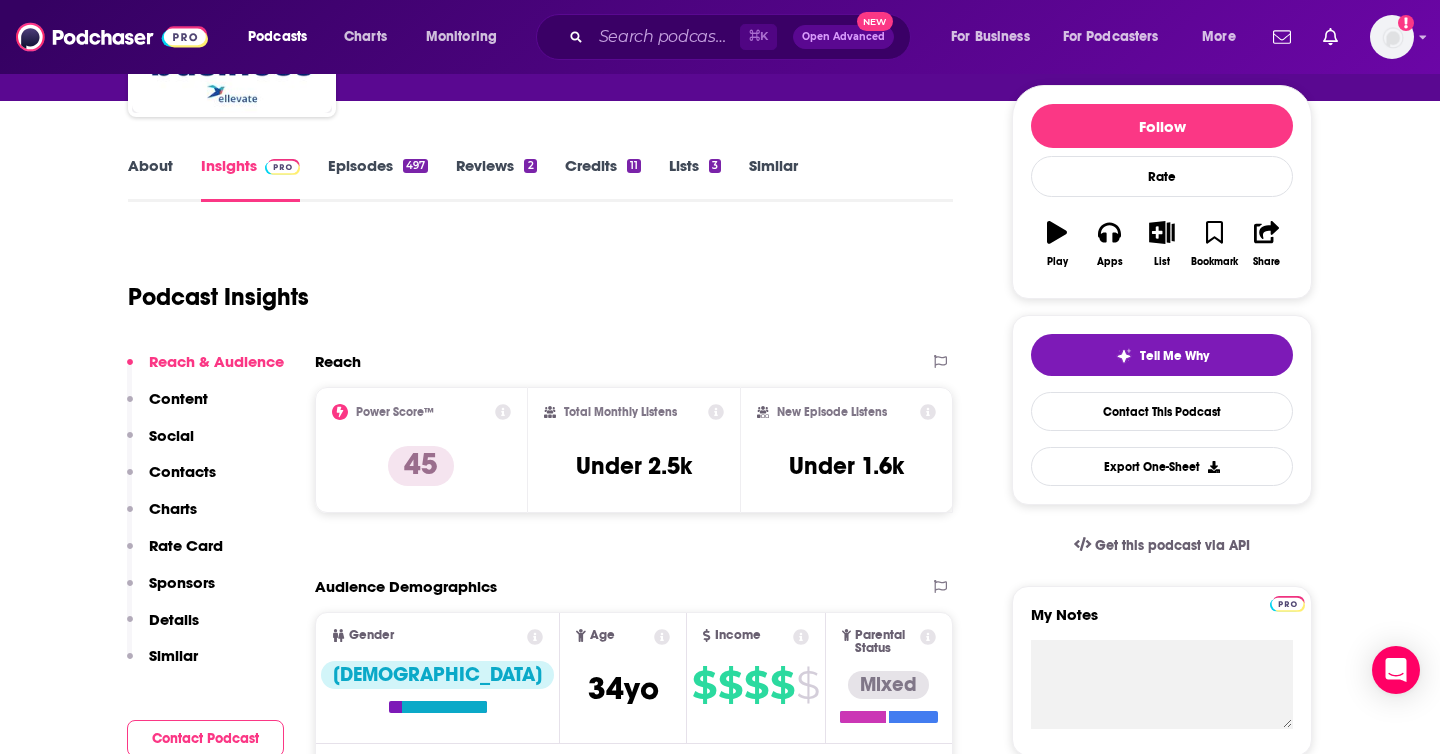 scroll, scrollTop: 236, scrollLeft: 0, axis: vertical 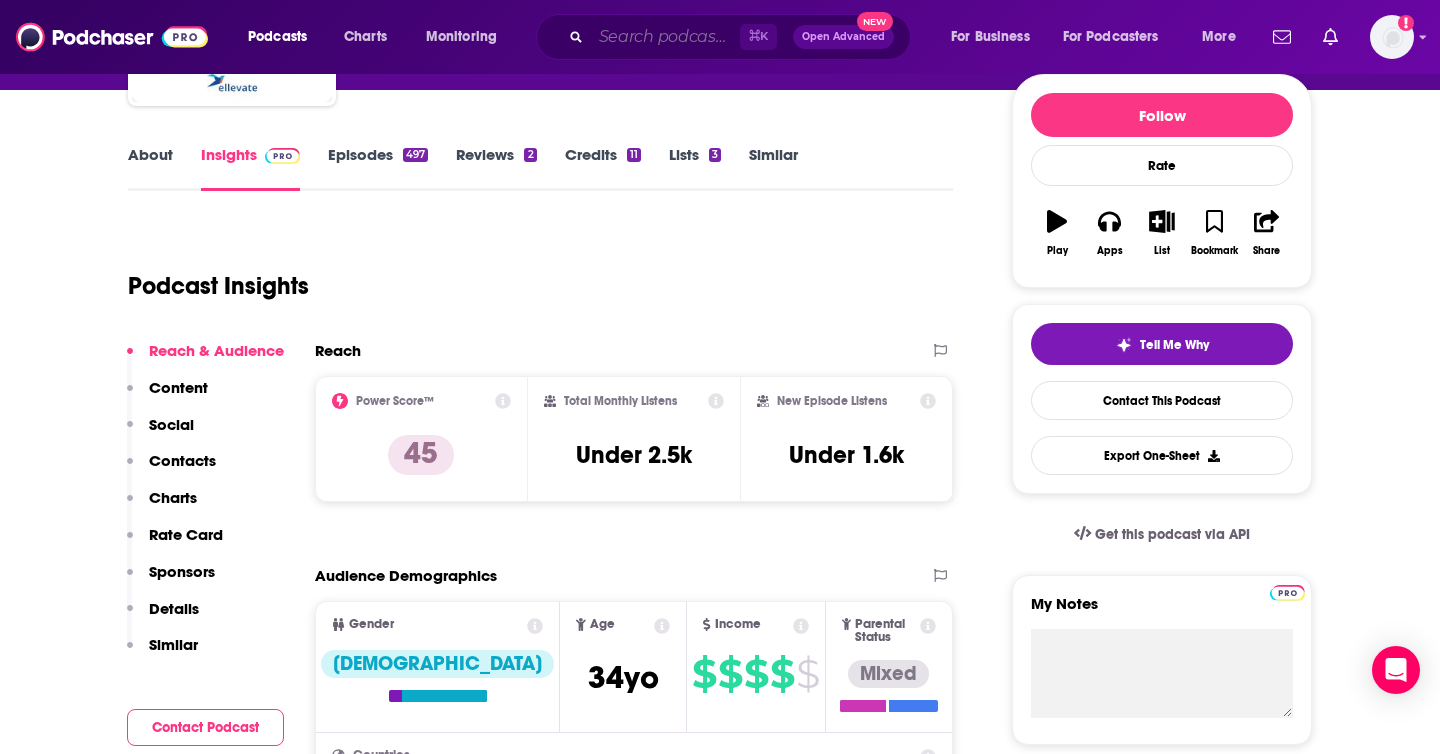 click at bounding box center (665, 37) 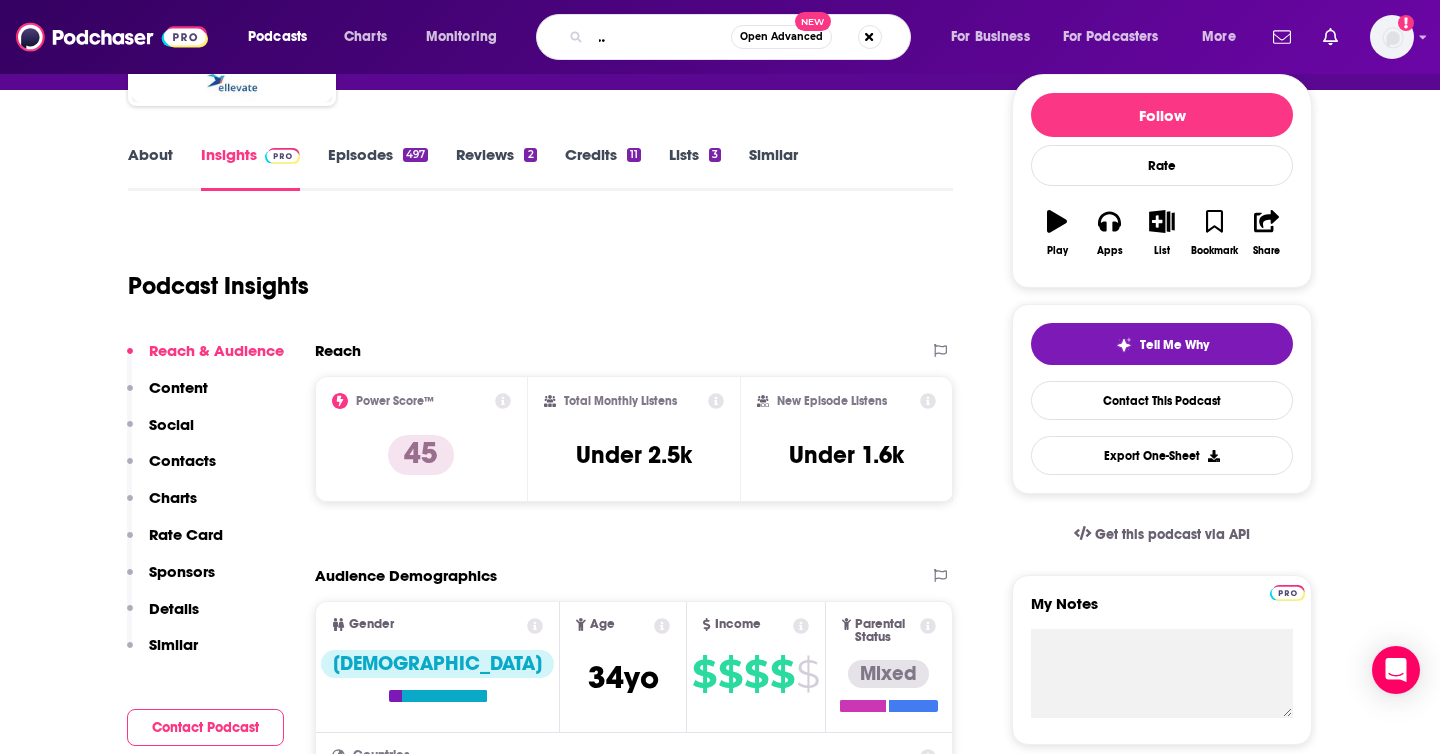 type on "Lipstick on the rim with molly sims" 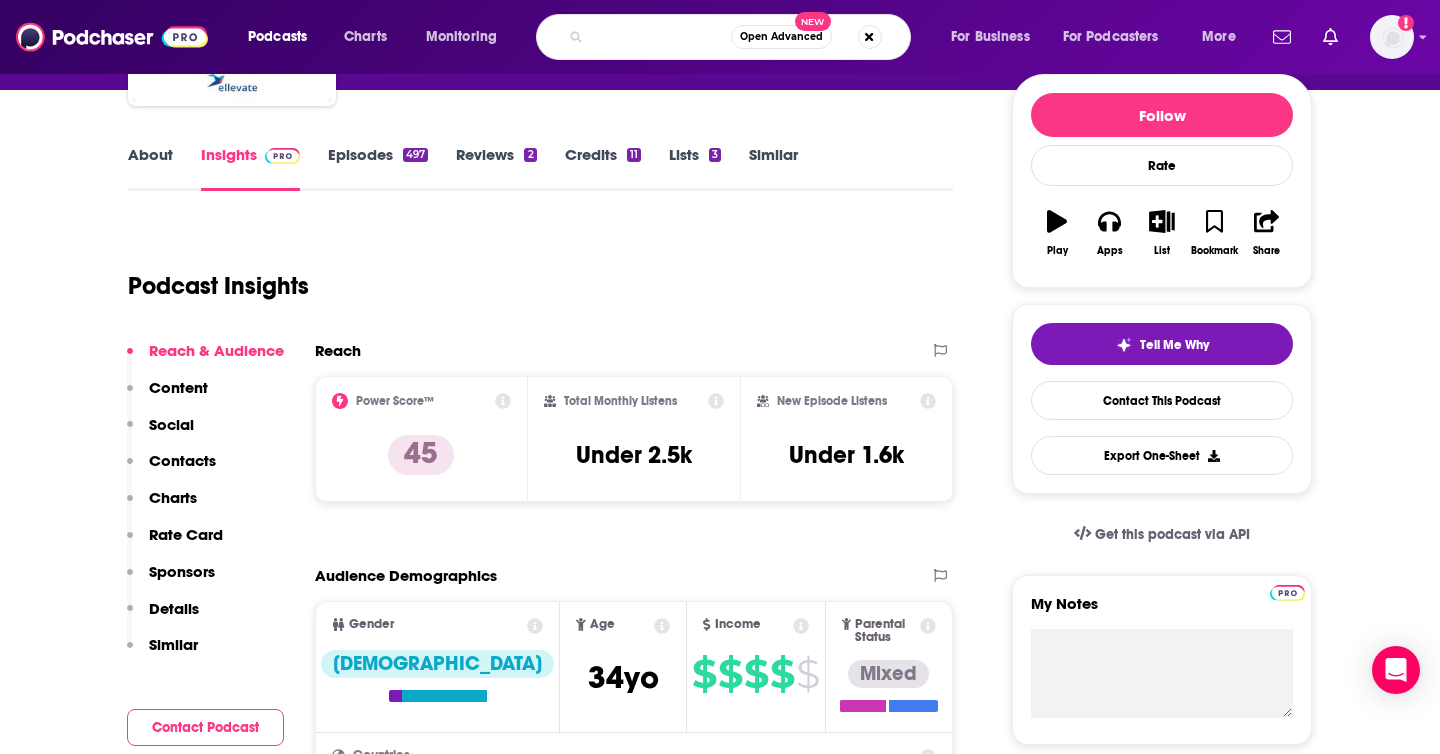 scroll, scrollTop: 0, scrollLeft: 0, axis: both 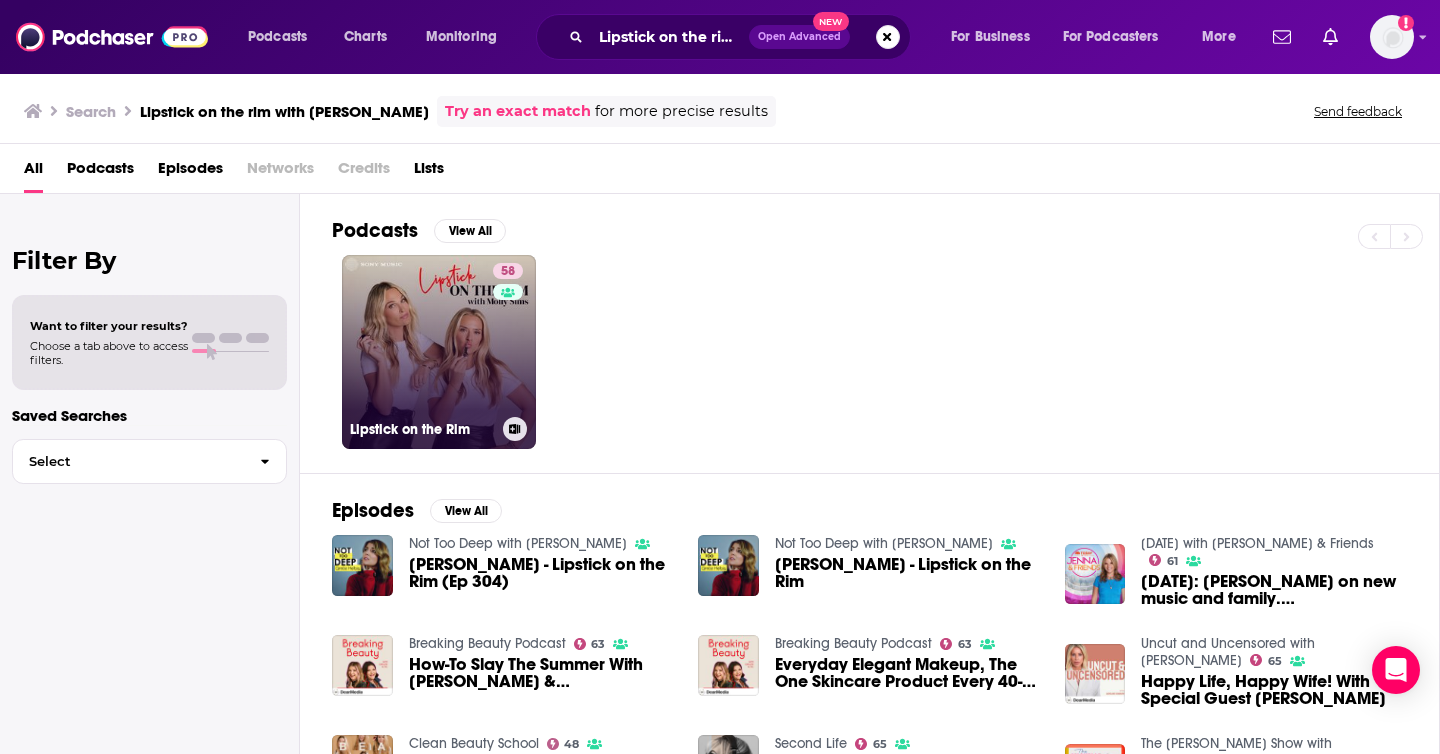 click on "58 Lipstick on the Rim" at bounding box center (439, 352) 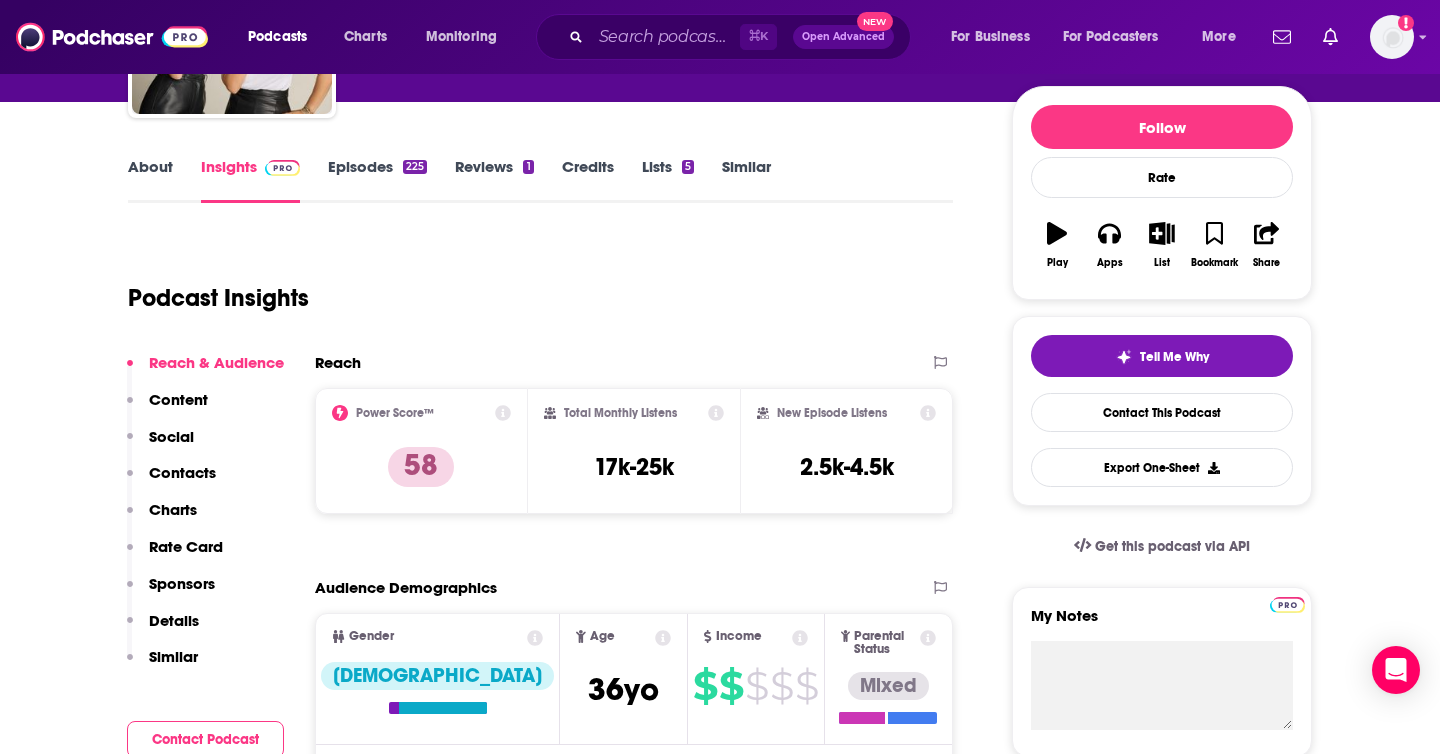 scroll, scrollTop: 226, scrollLeft: 0, axis: vertical 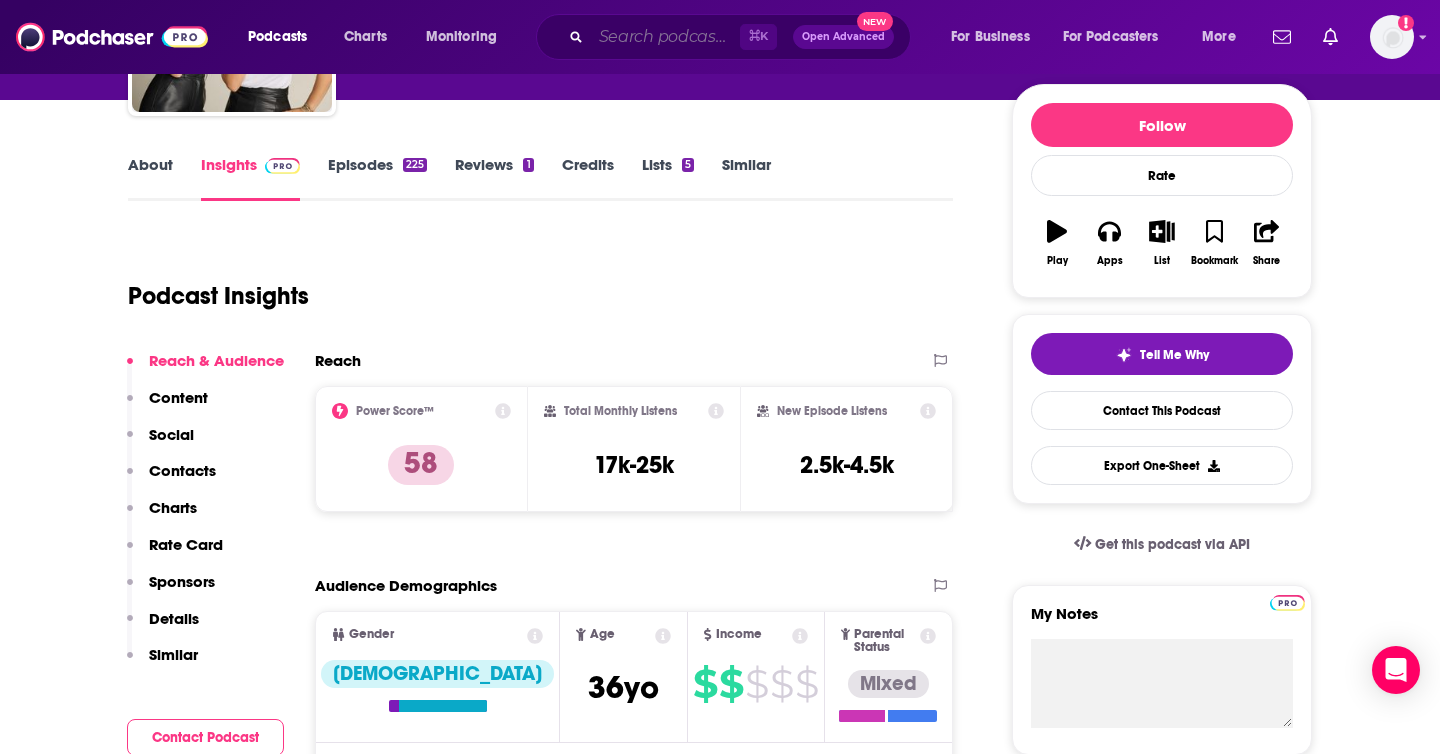 click at bounding box center (665, 37) 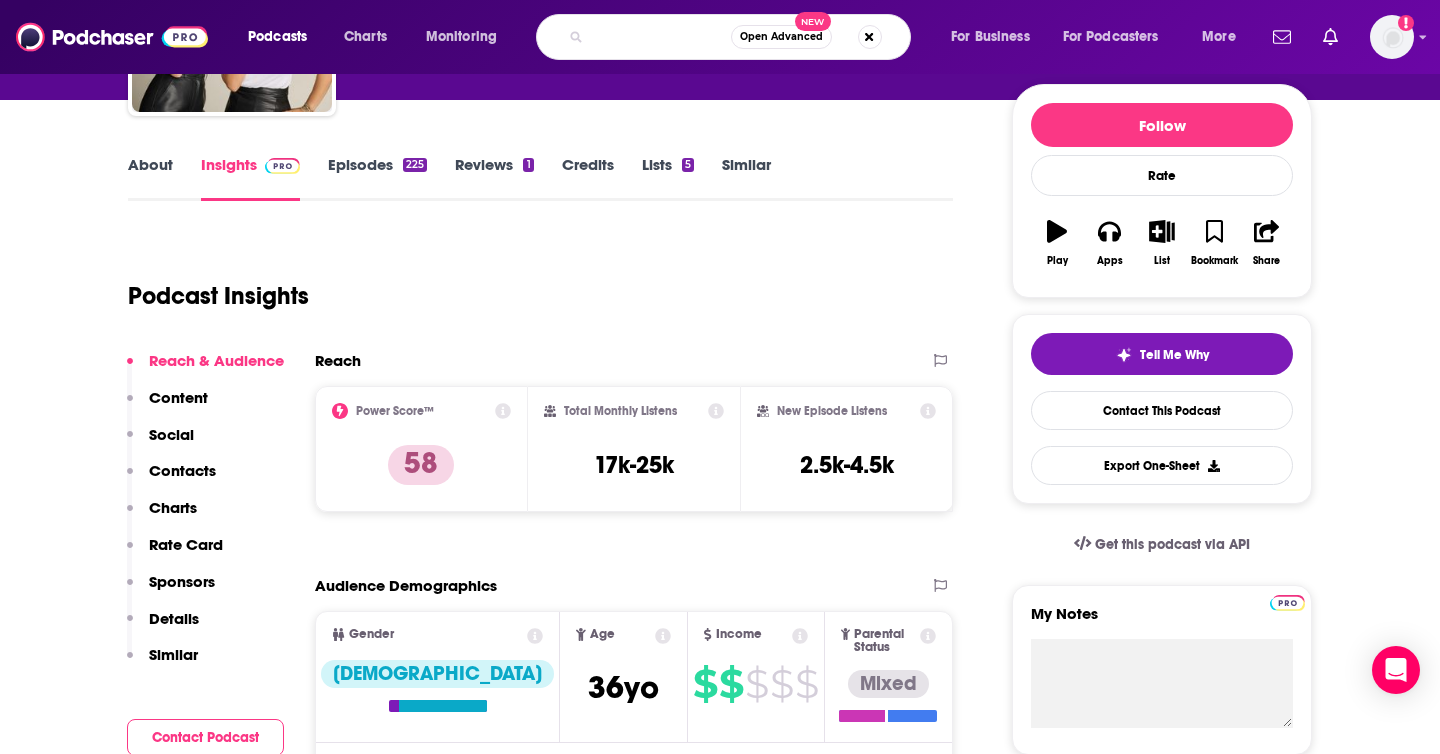 scroll, scrollTop: 0, scrollLeft: 146, axis: horizontal 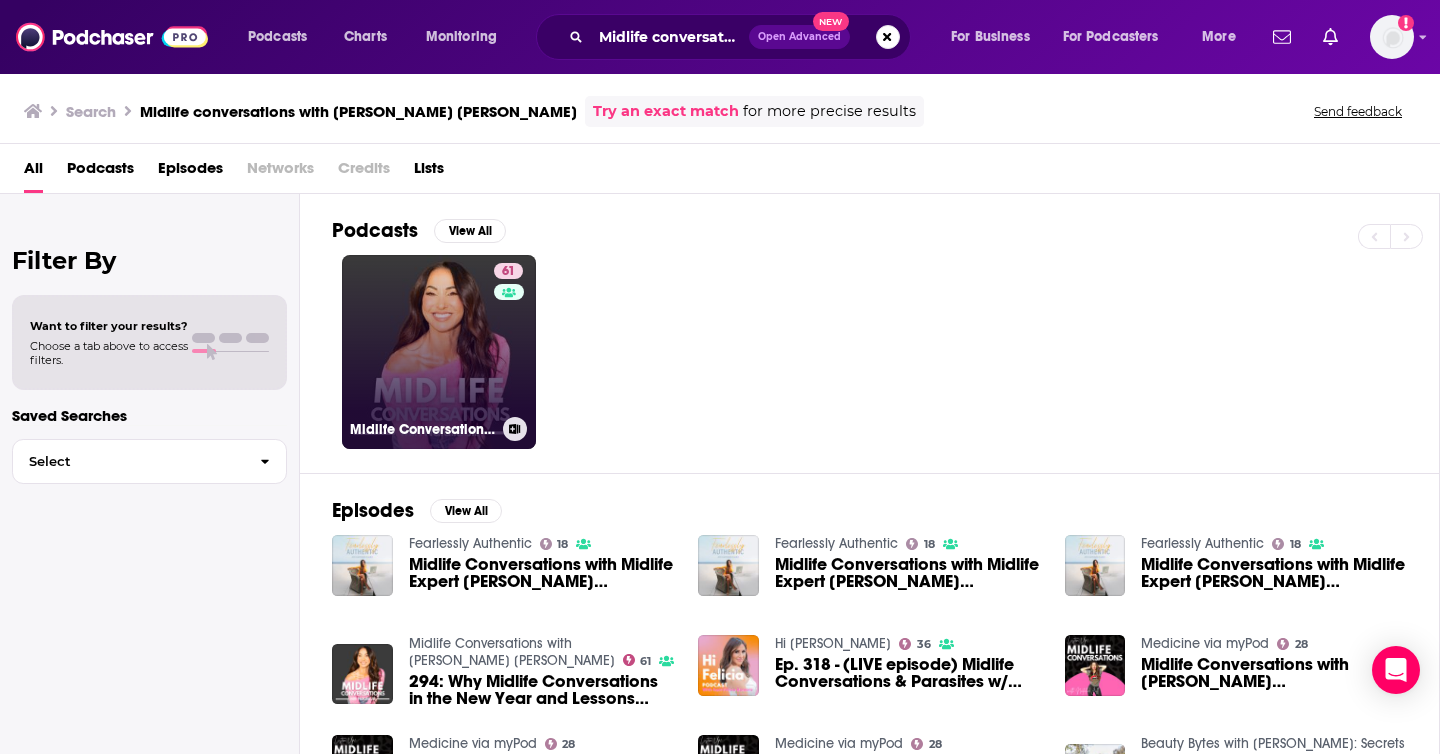 click on "61 Midlife Conversations with Natalie Jill" at bounding box center (439, 352) 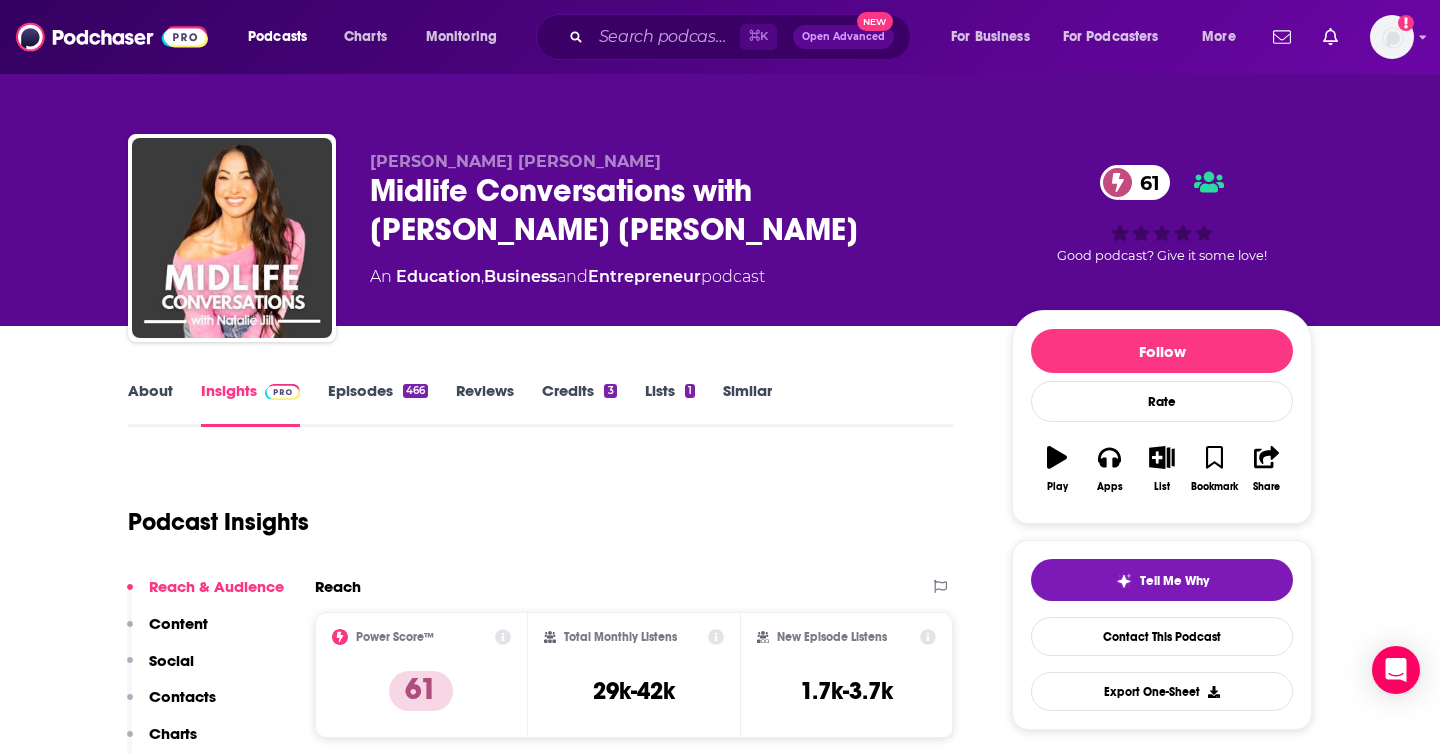 click on "⌘  K Open Advanced New" at bounding box center (723, 37) 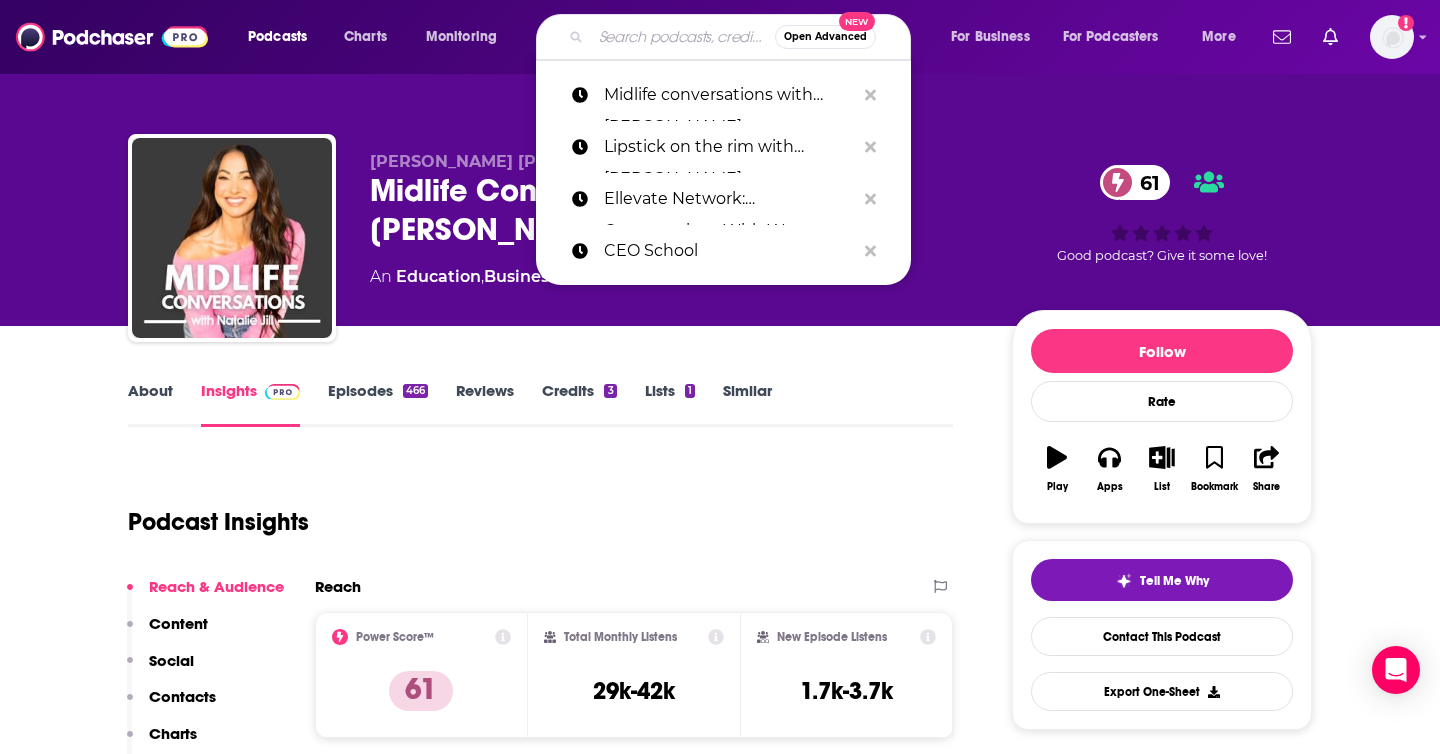 click at bounding box center (683, 37) 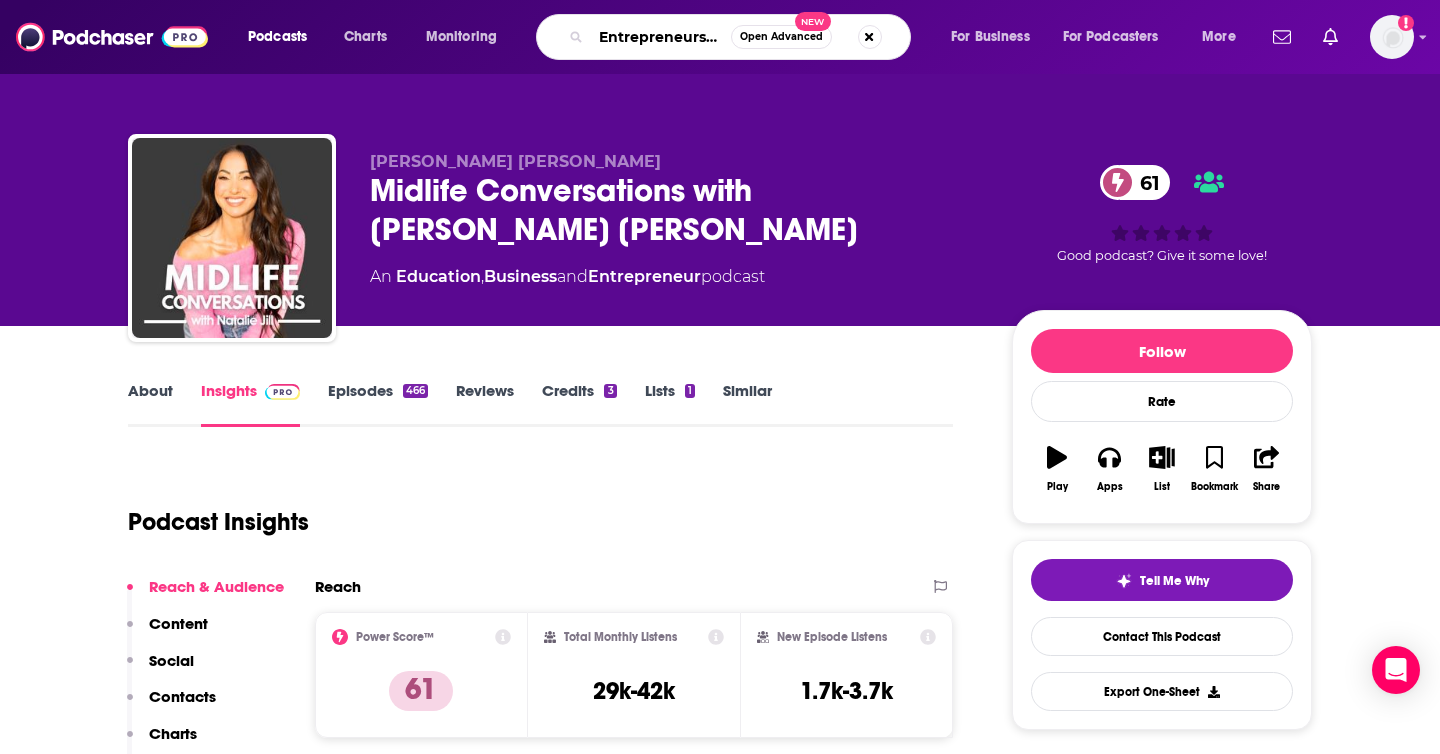 scroll, scrollTop: 0, scrollLeft: 41, axis: horizontal 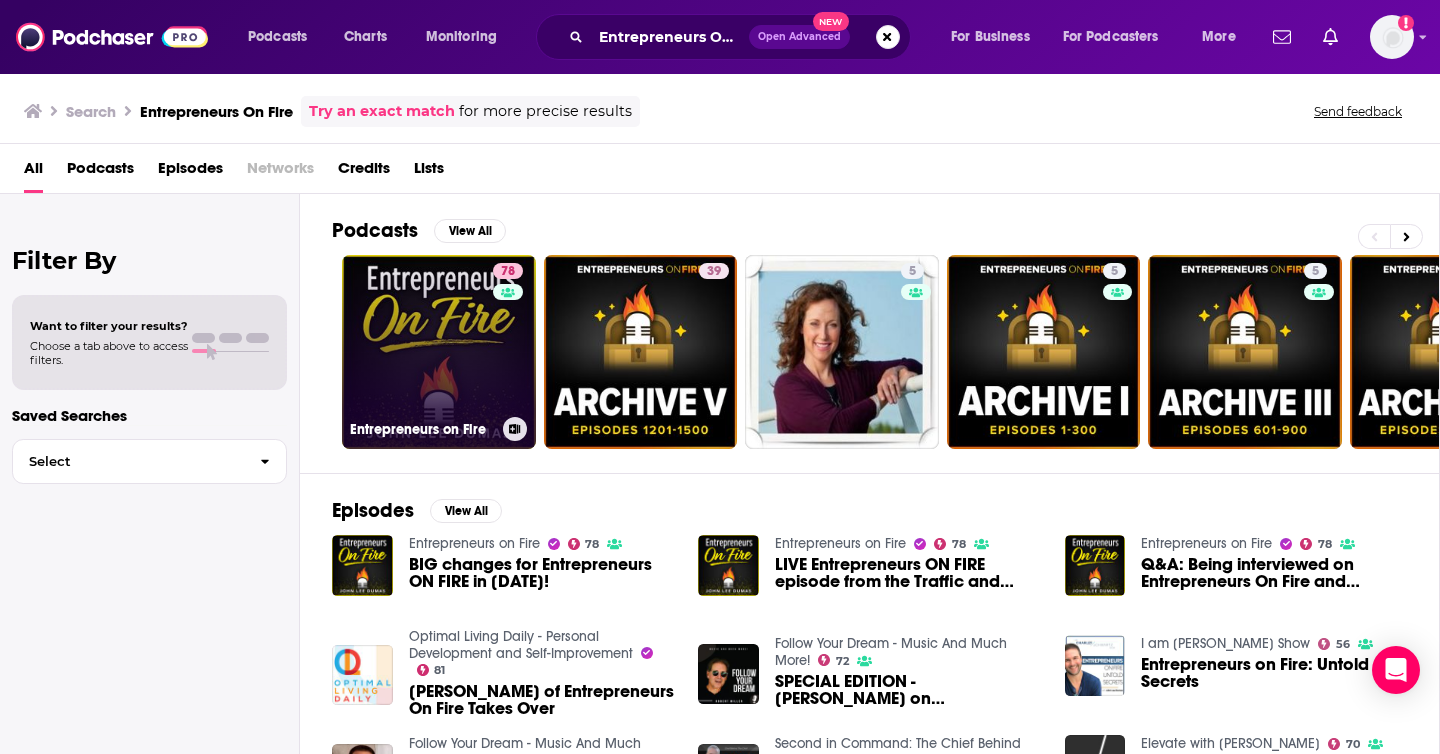 click on "78 Entrepreneurs on Fire" at bounding box center [439, 352] 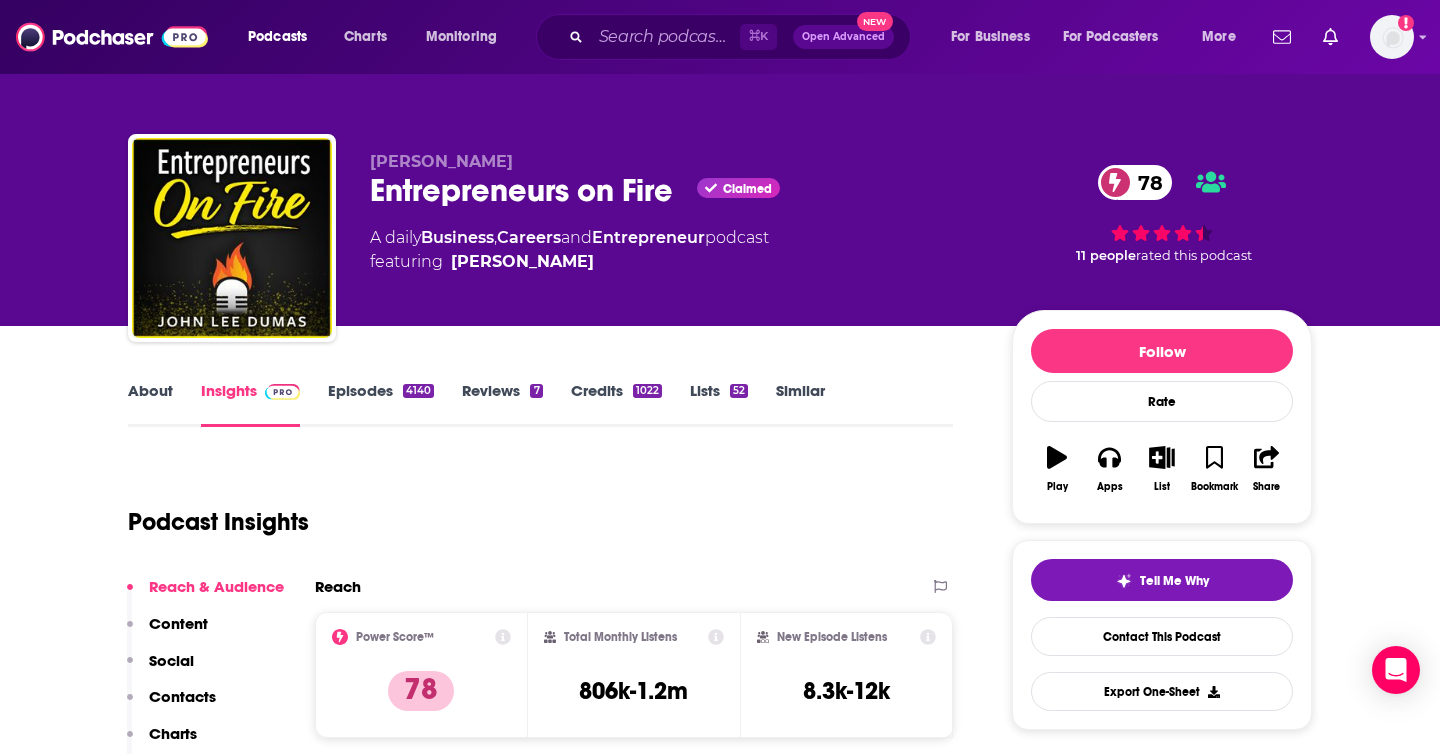 scroll, scrollTop: 61, scrollLeft: 0, axis: vertical 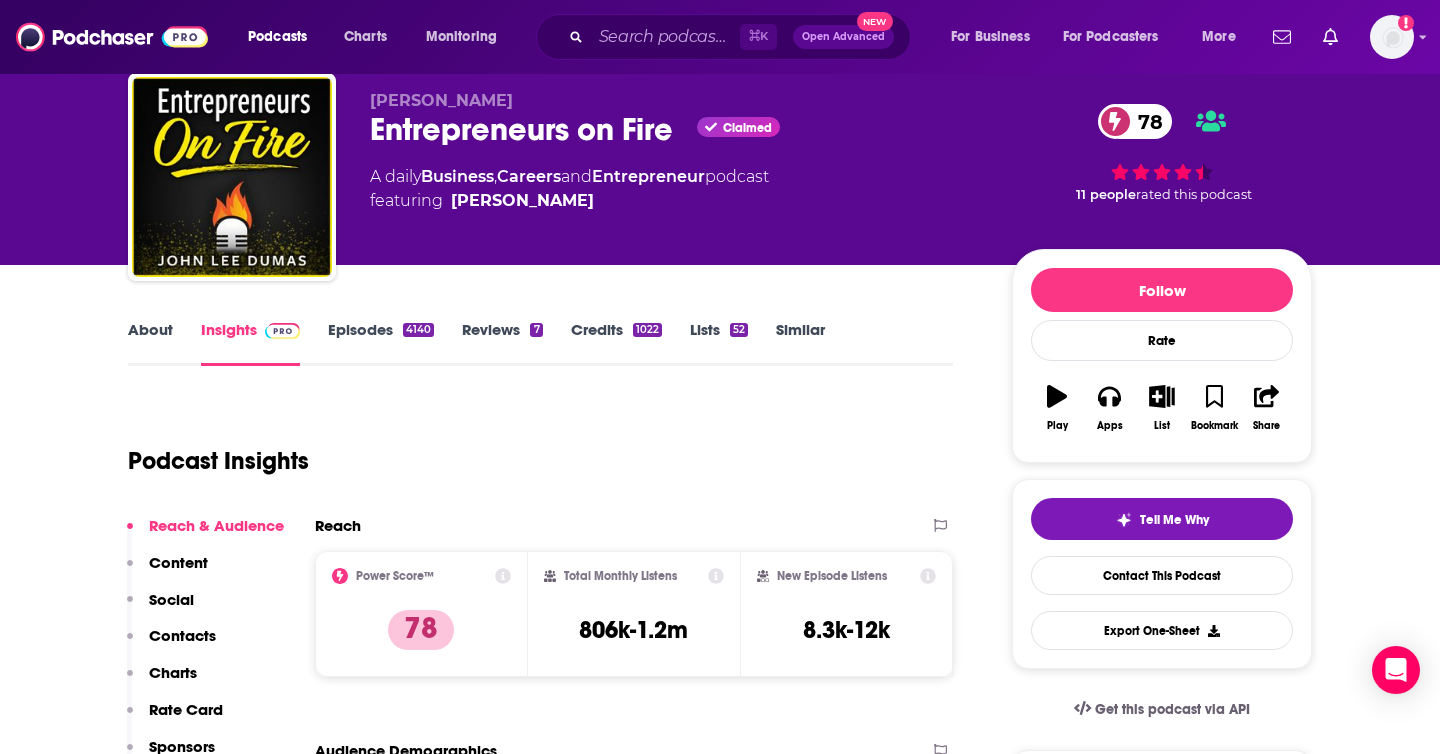 click on "⌘  K Open Advanced New" at bounding box center (723, 37) 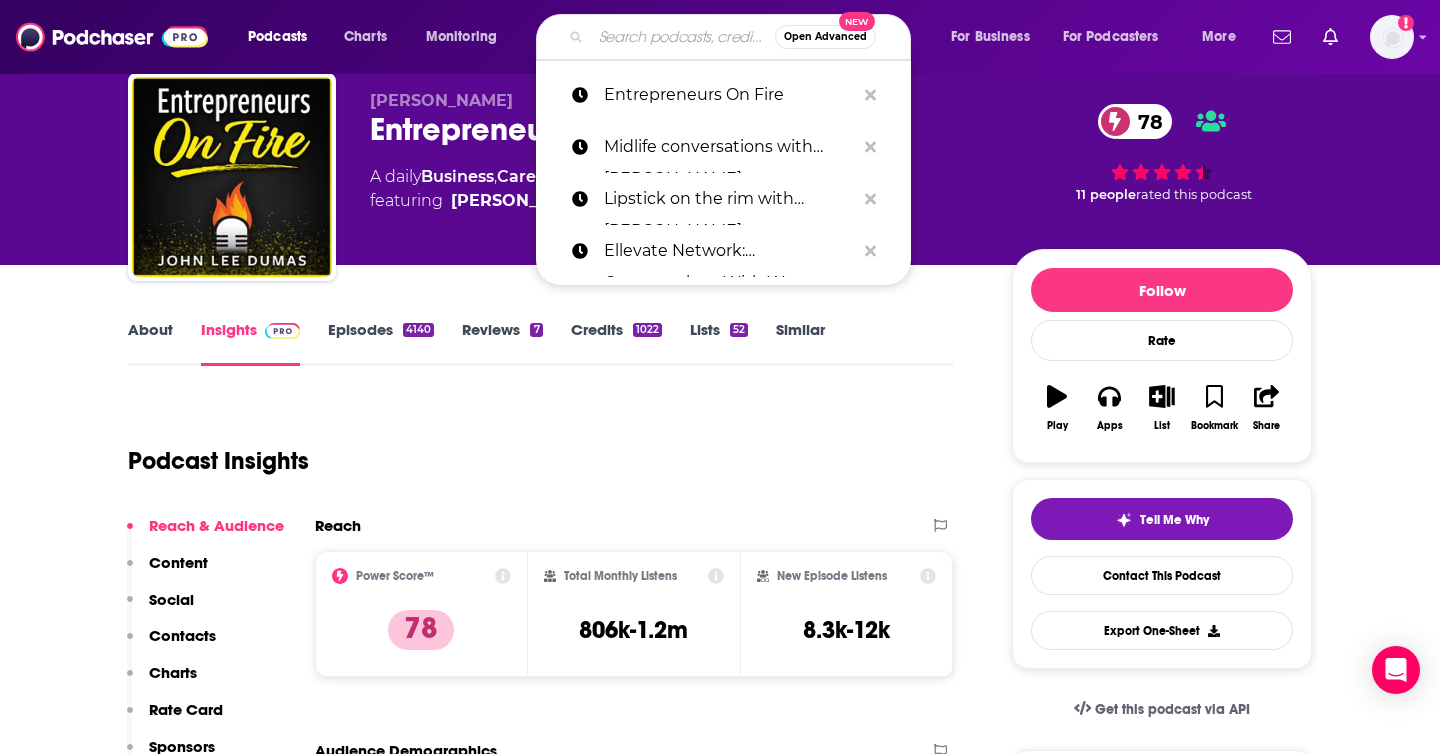click at bounding box center (683, 37) 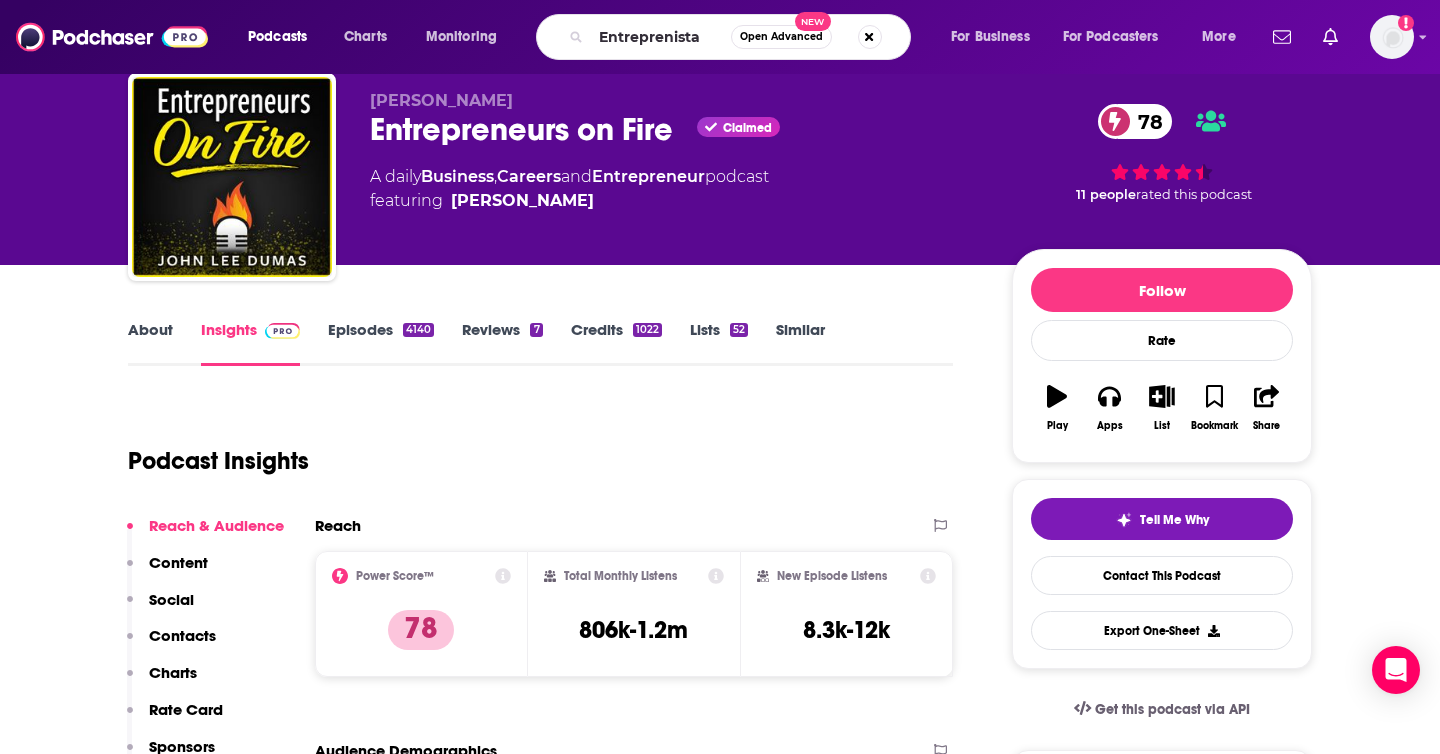 scroll, scrollTop: 0, scrollLeft: 0, axis: both 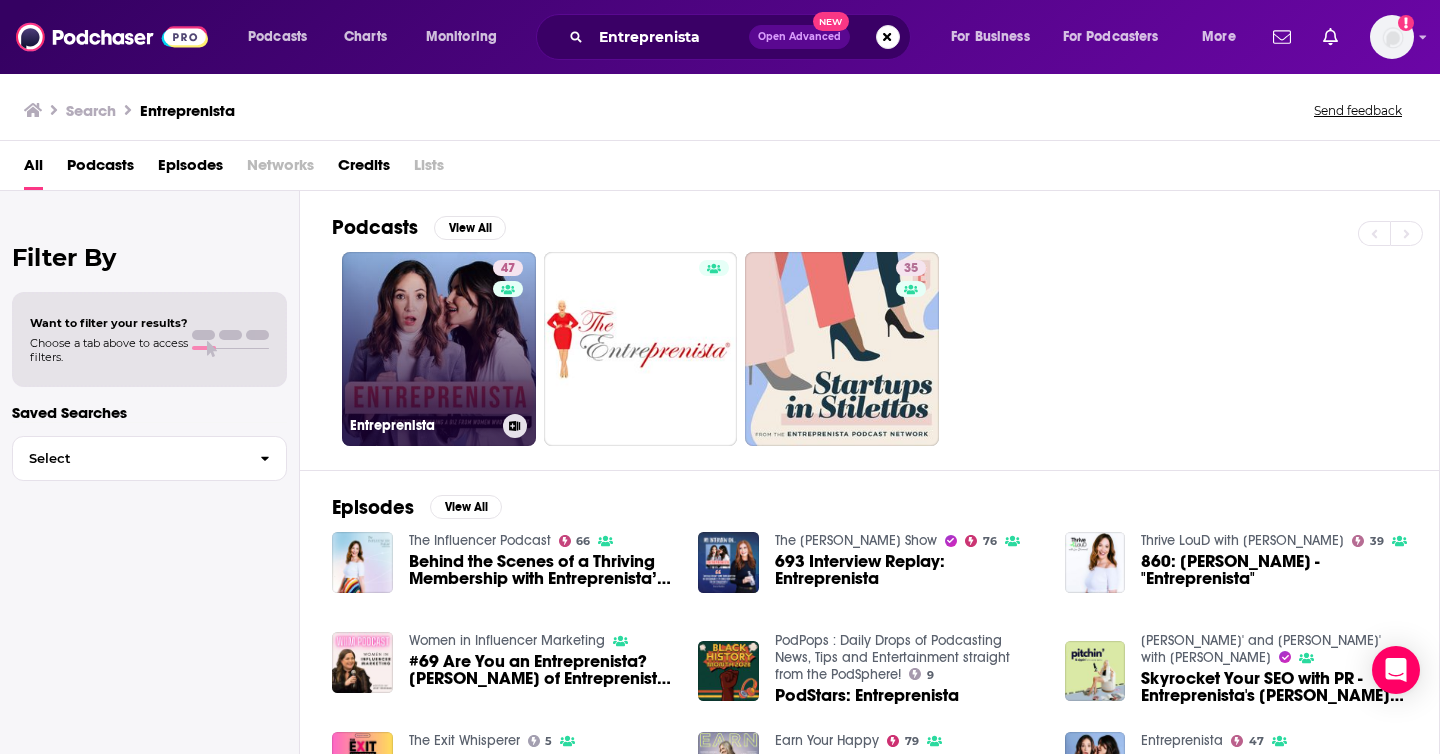click on "47 Entreprenista" at bounding box center (439, 349) 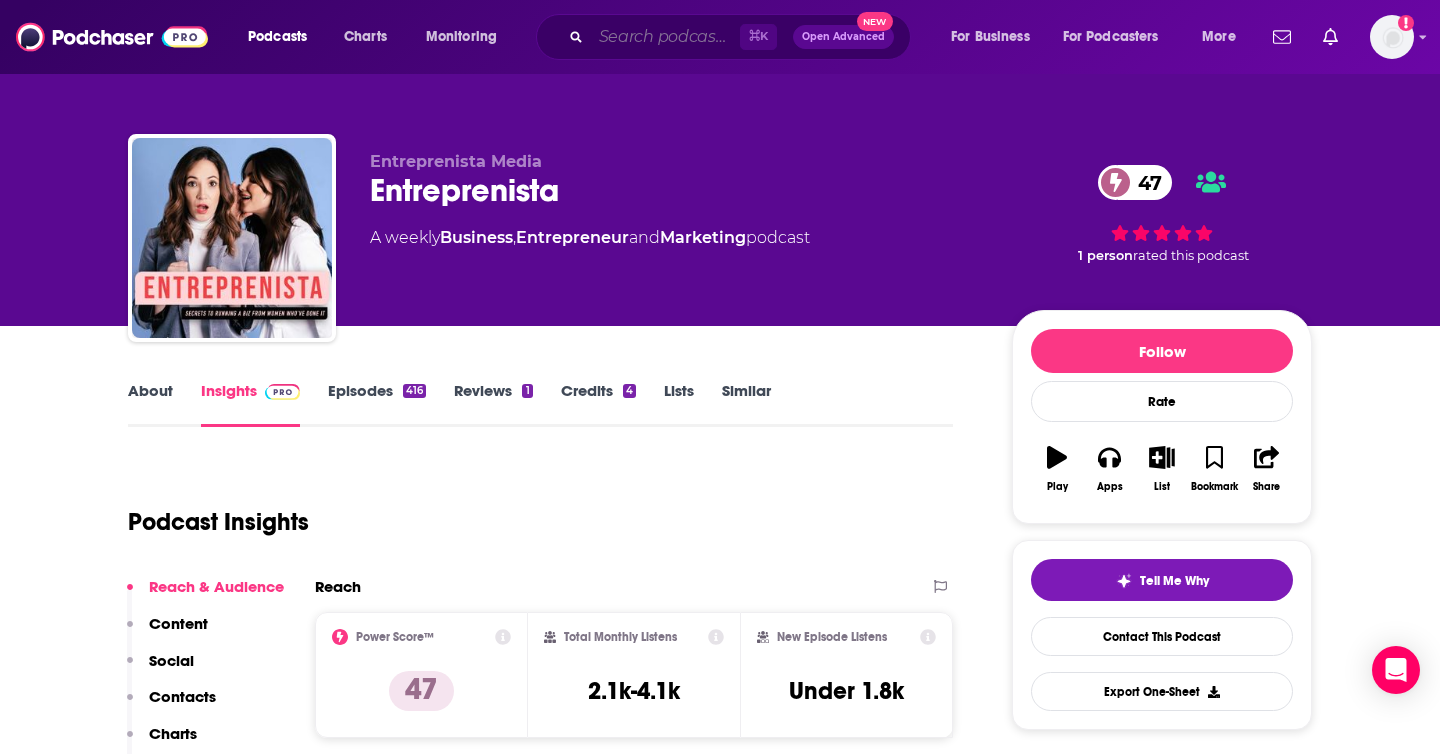 click at bounding box center (665, 37) 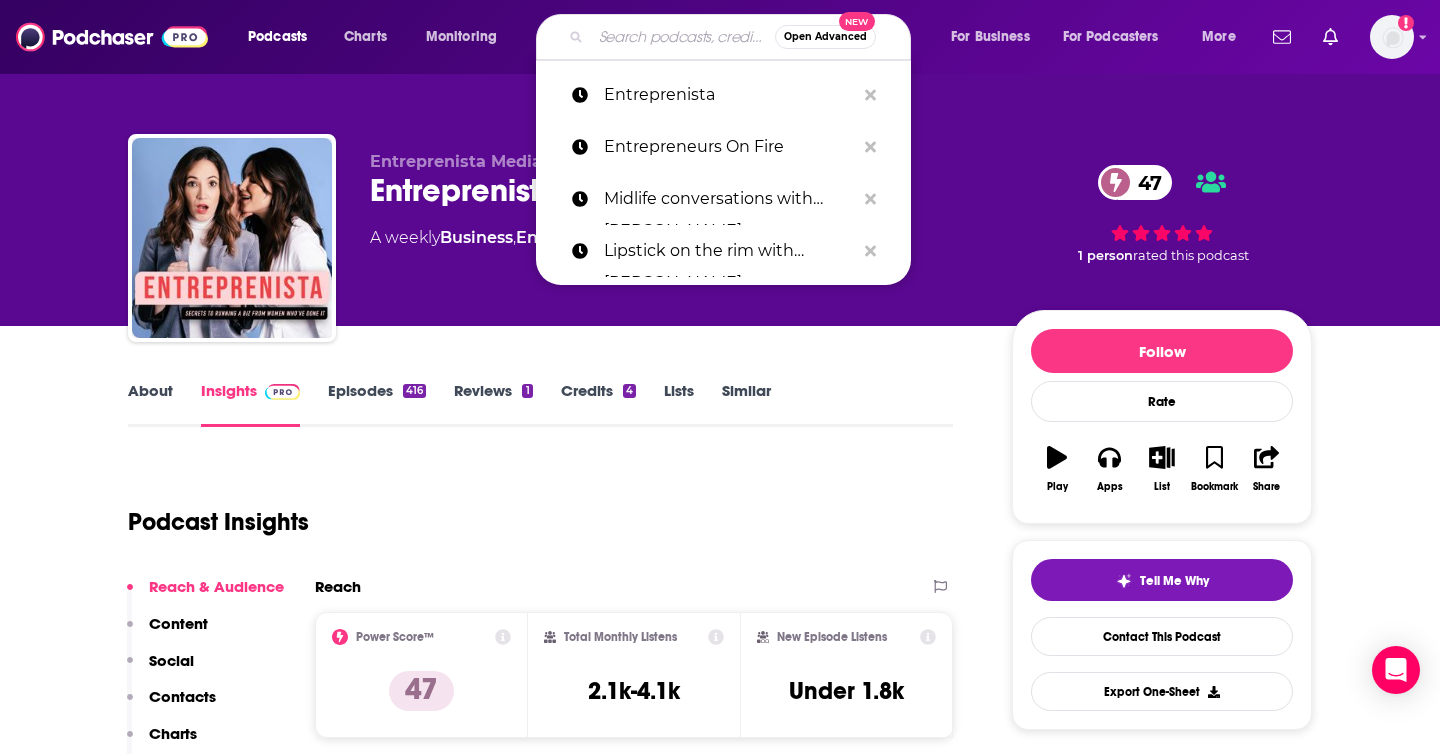 paste on "Entrepreneur Stories 4 Inspiration" 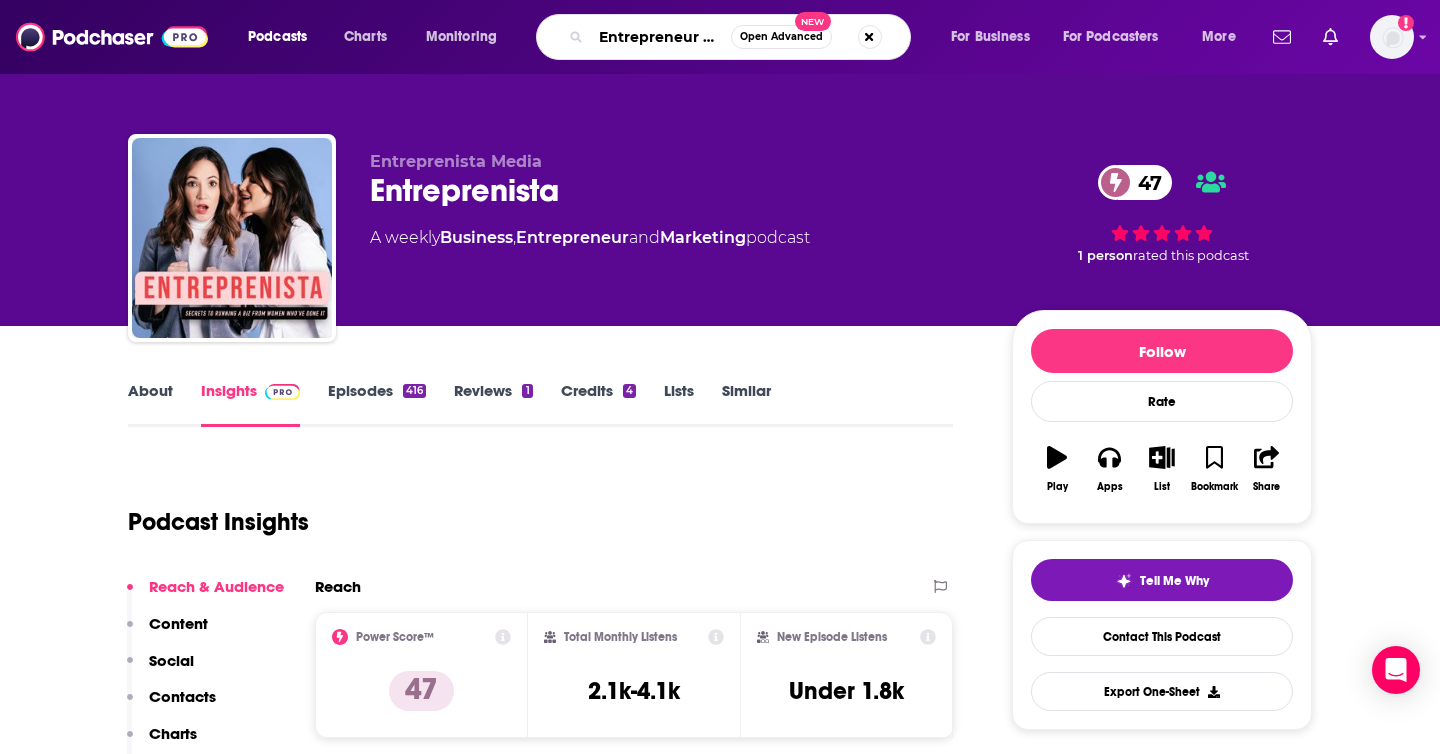 scroll, scrollTop: 0, scrollLeft: 128, axis: horizontal 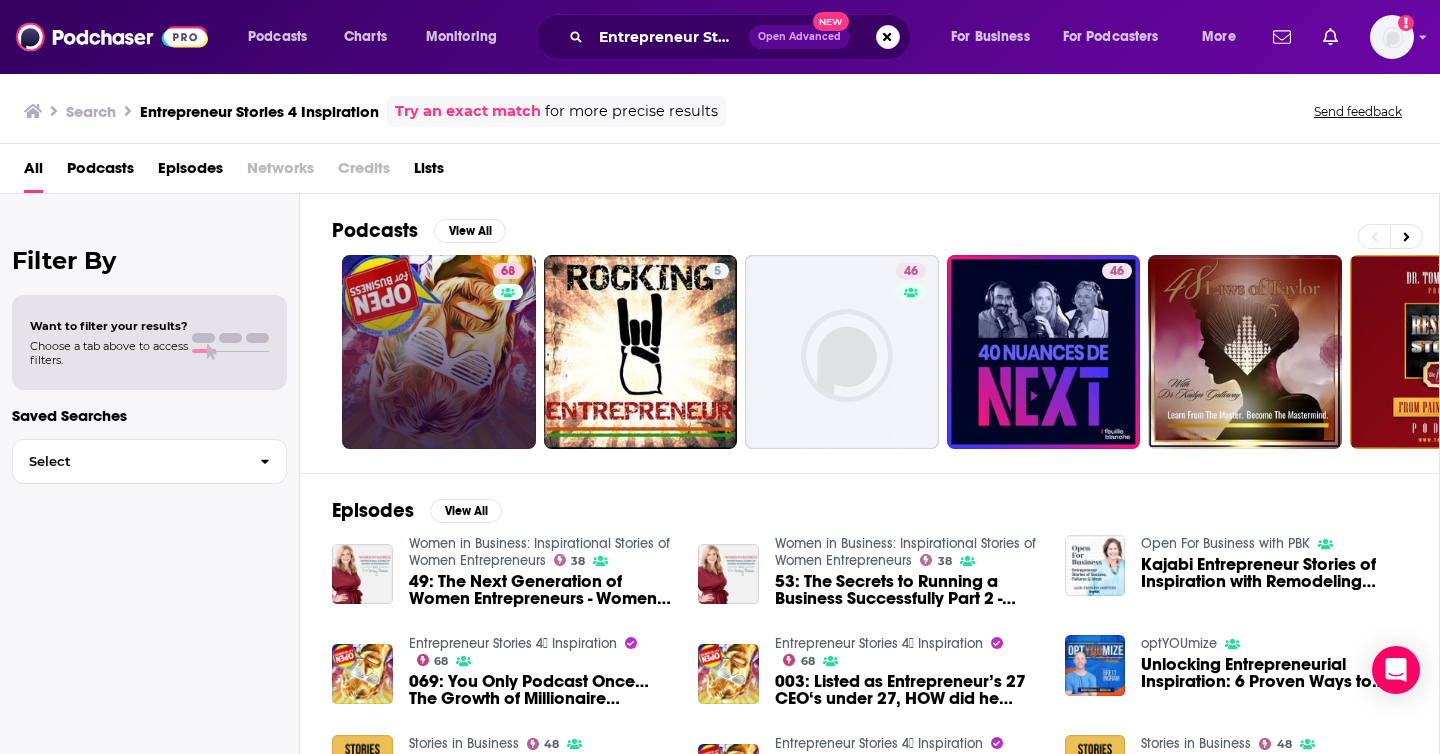 click on "68" at bounding box center [439, 352] 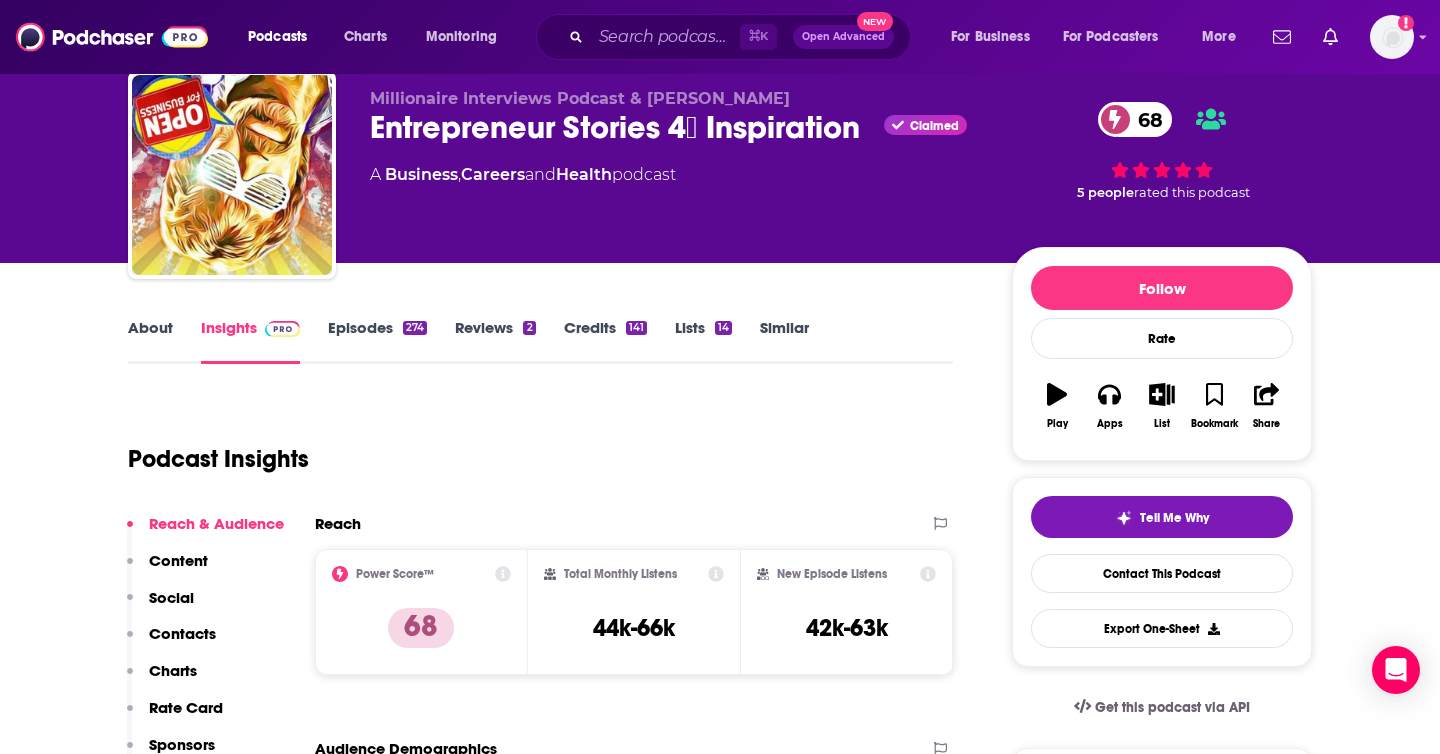 scroll, scrollTop: 57, scrollLeft: 0, axis: vertical 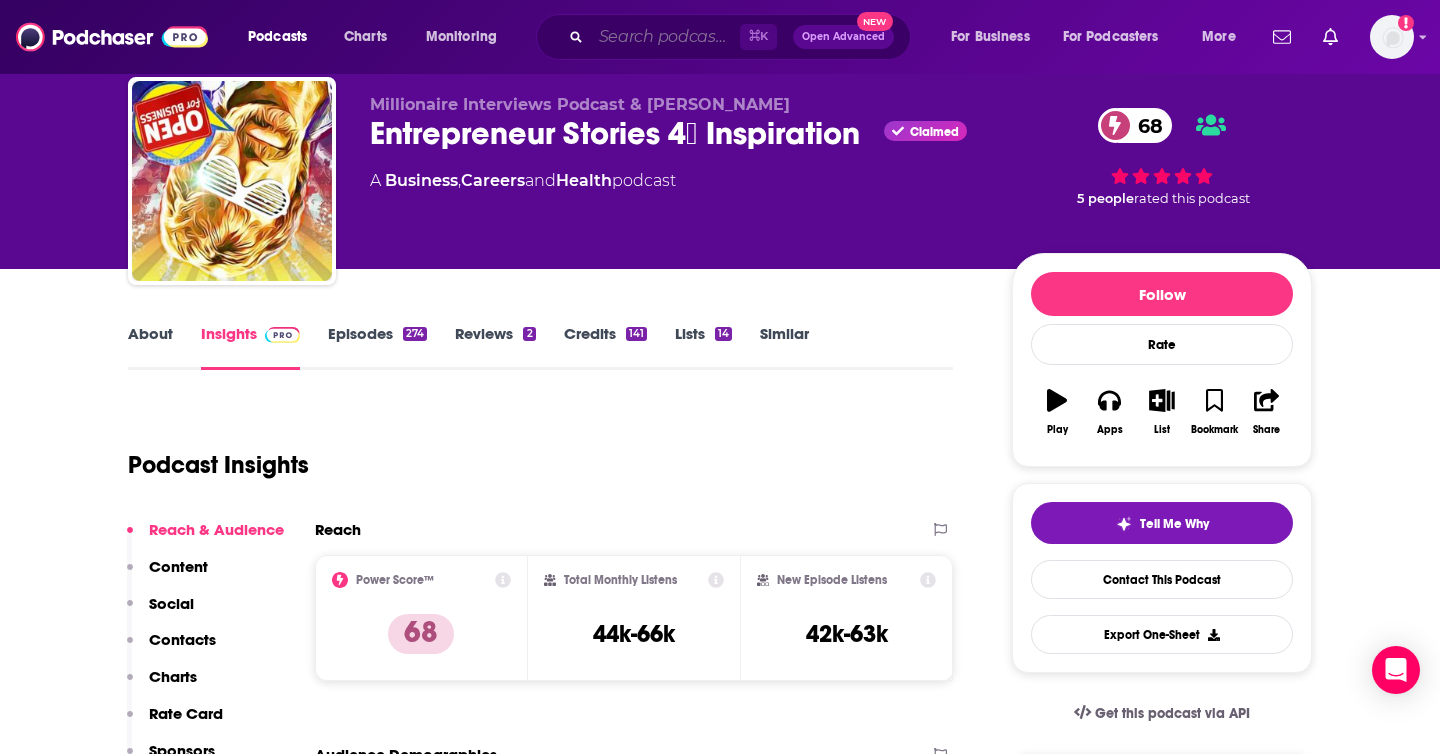 click at bounding box center [665, 37] 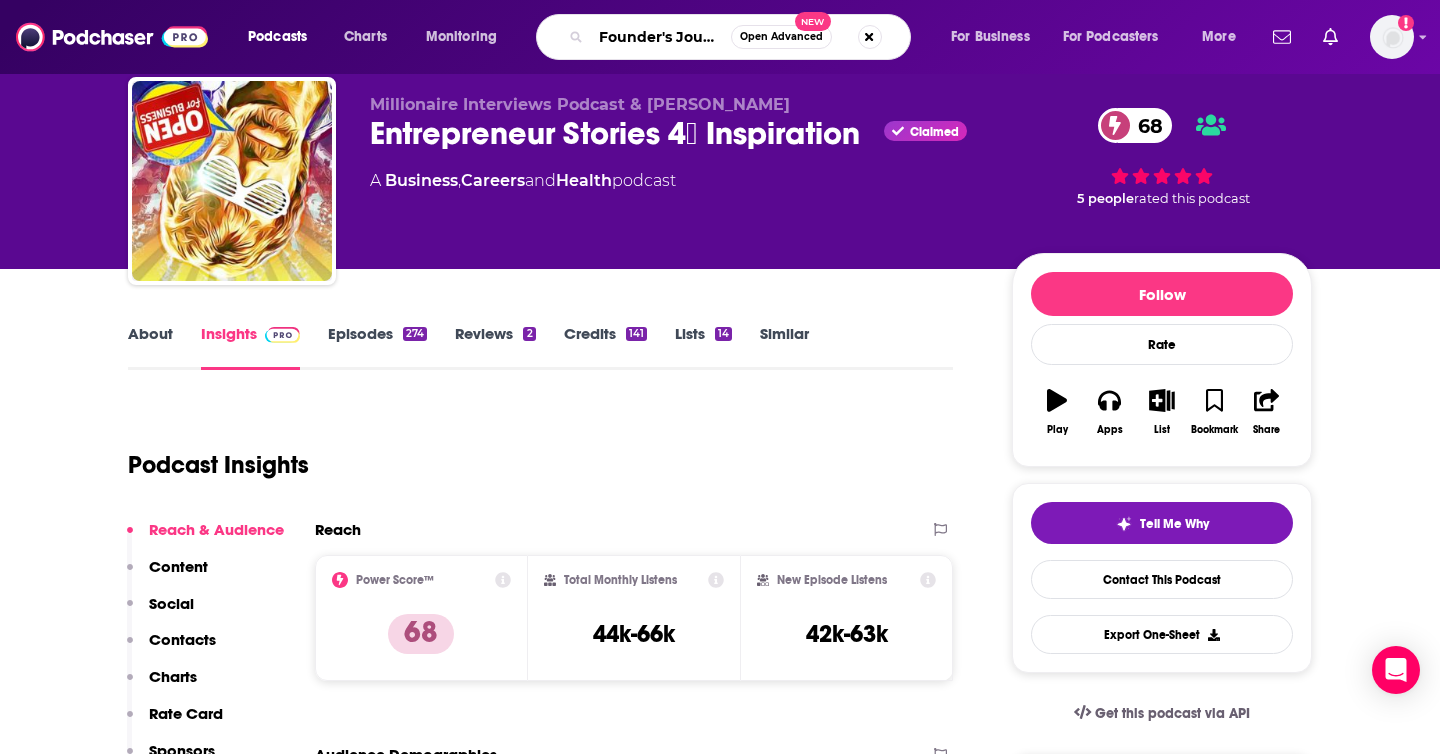 type on "Founder's Journal" 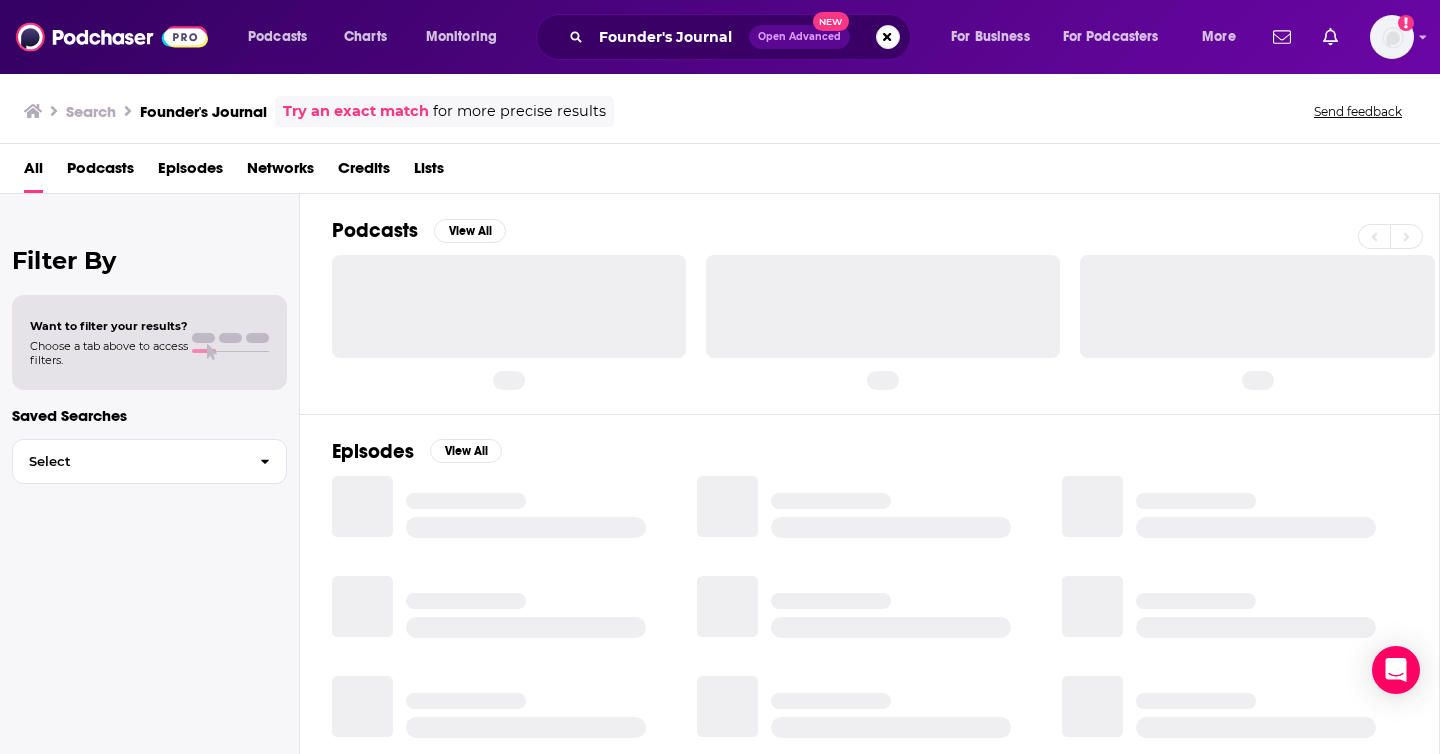 scroll, scrollTop: 0, scrollLeft: 0, axis: both 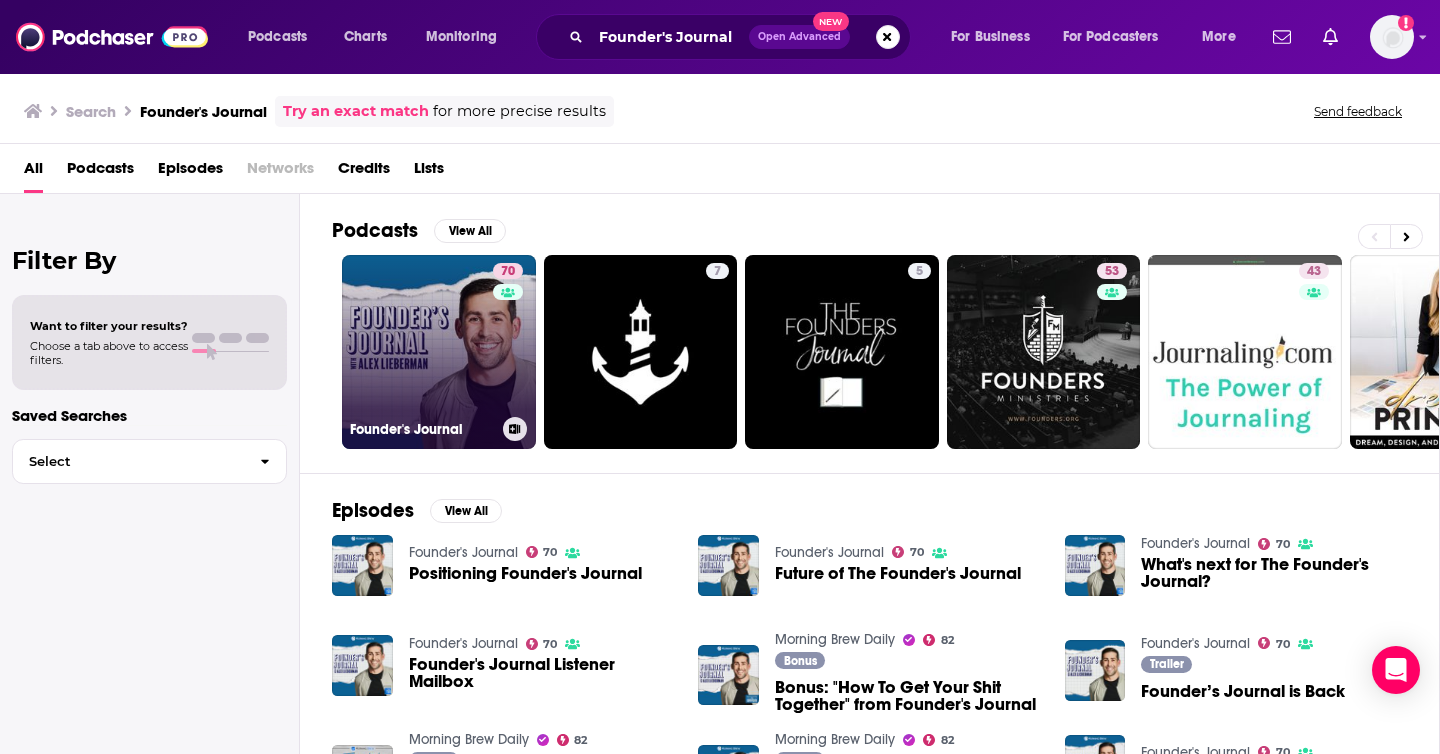 click on "70 Founder's Journal" at bounding box center [439, 352] 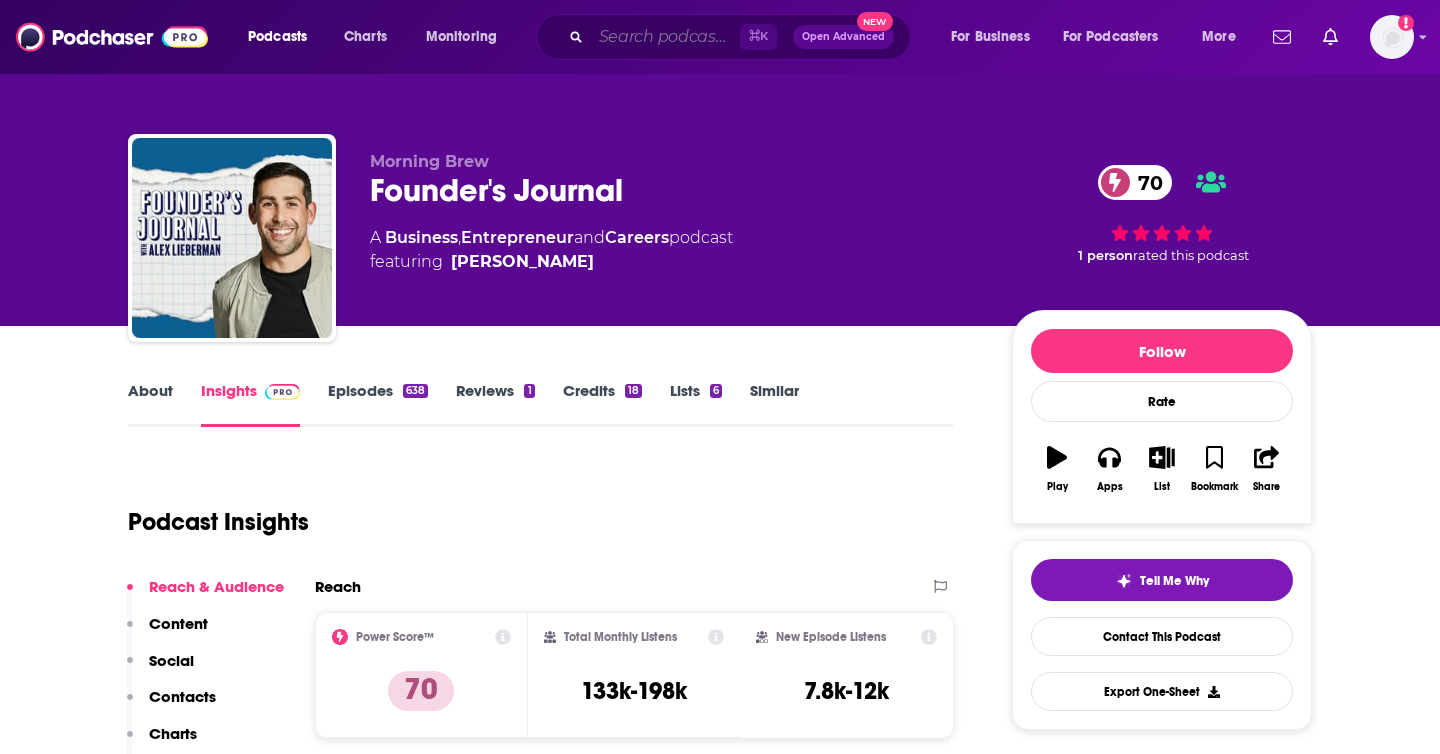 click at bounding box center [665, 37] 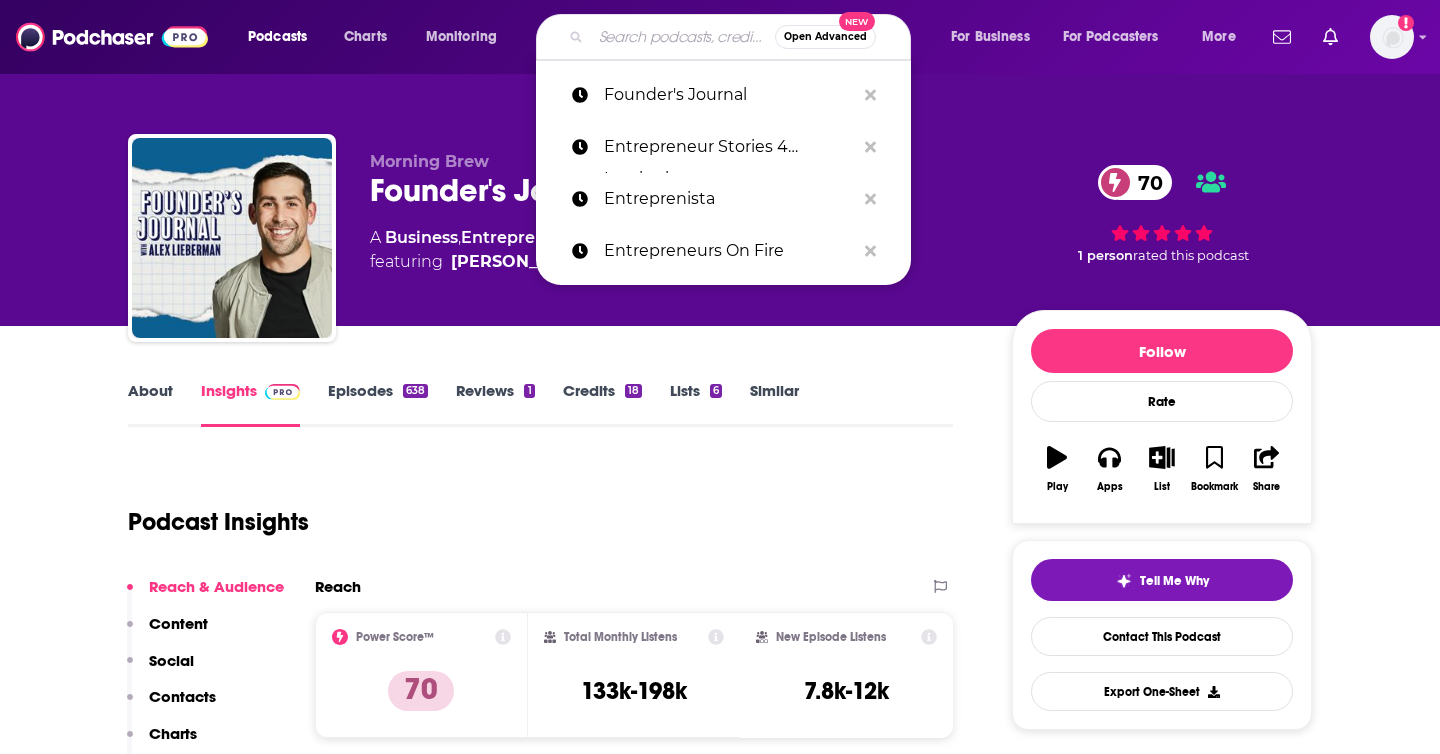 scroll, scrollTop: 0, scrollLeft: 0, axis: both 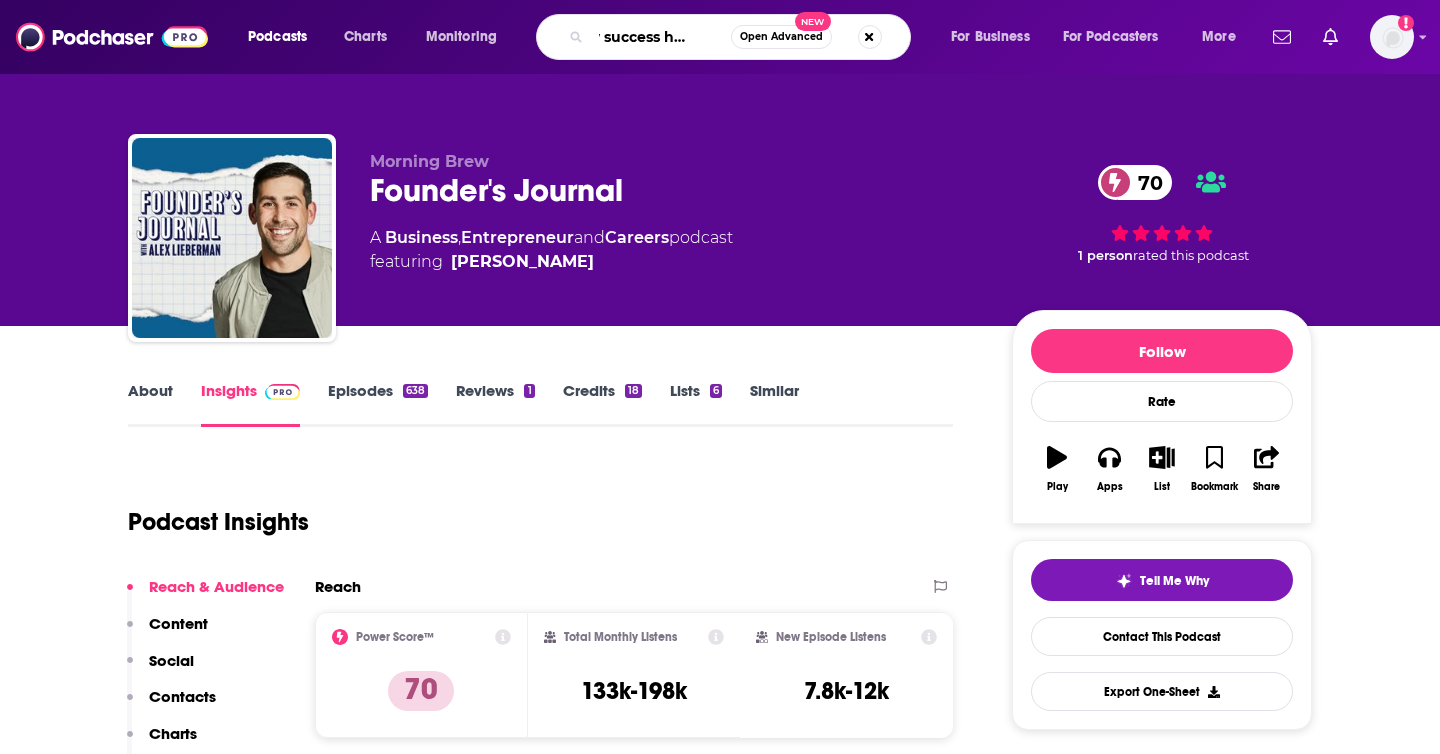type on "How success happens" 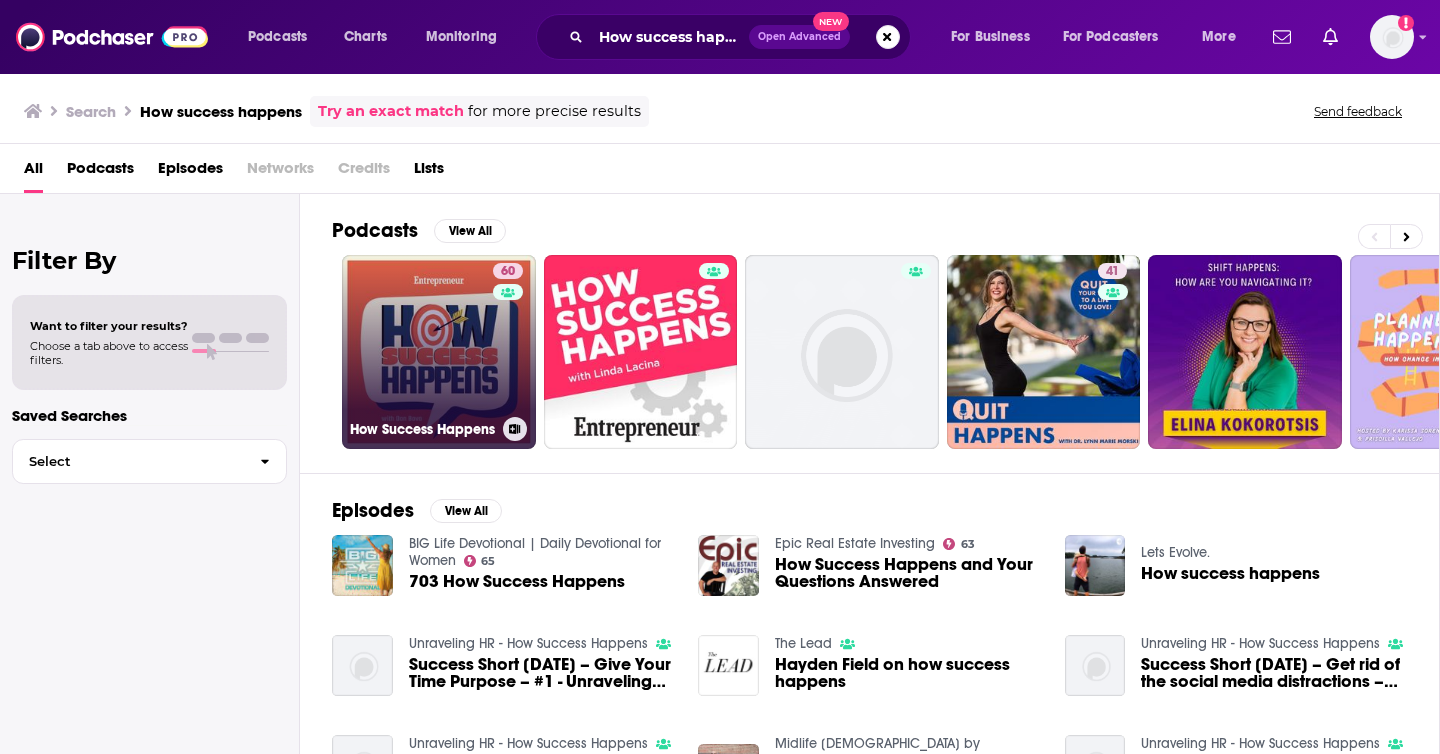 click on "60 How Success Happens" at bounding box center [439, 352] 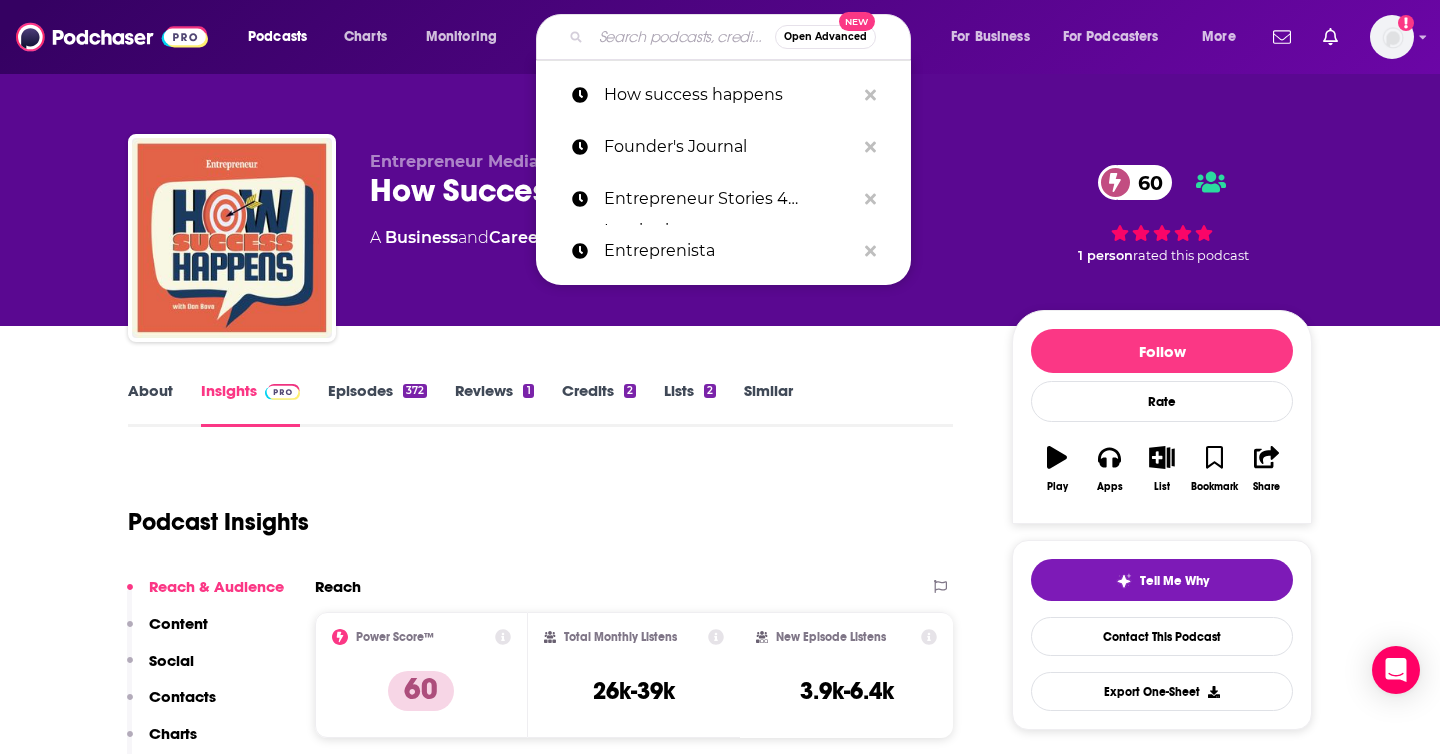 click at bounding box center (683, 37) 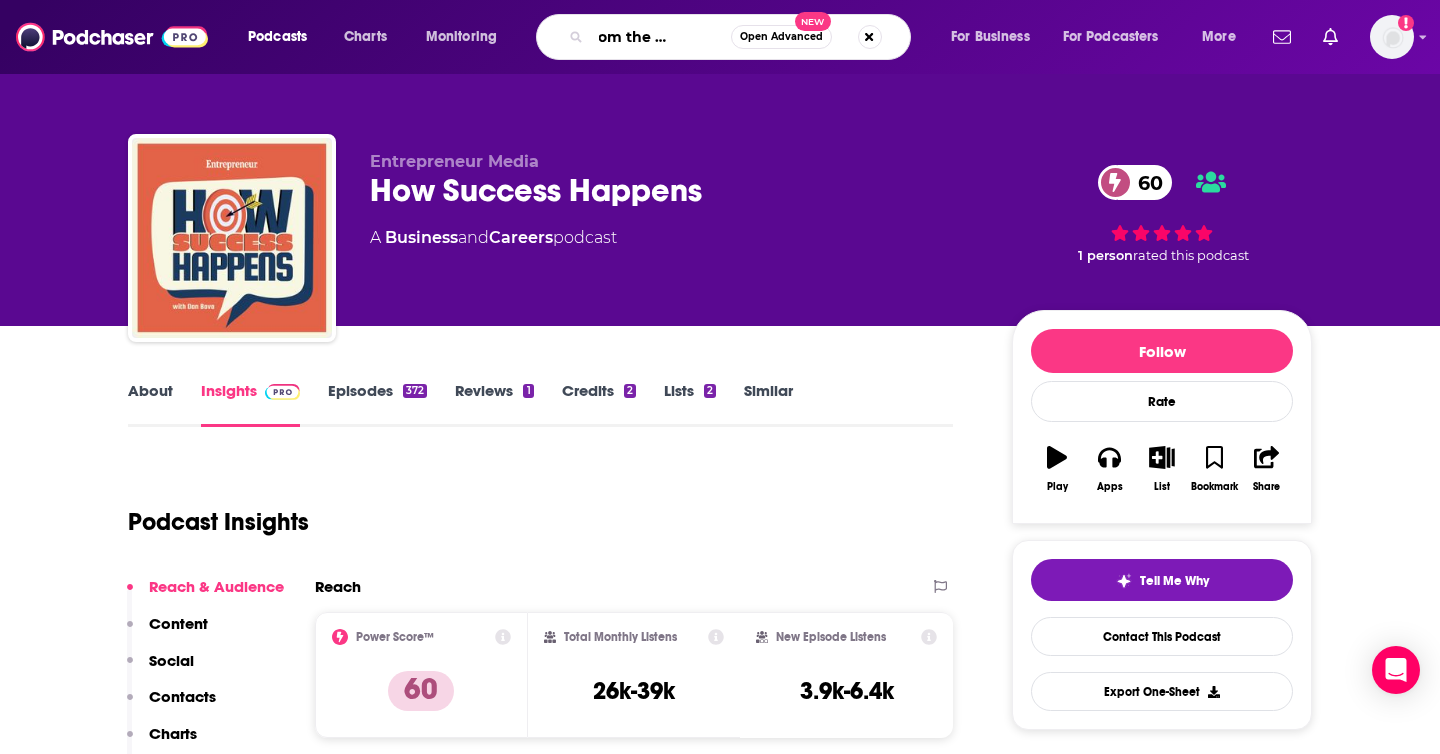 type on "Inc. From the ground up" 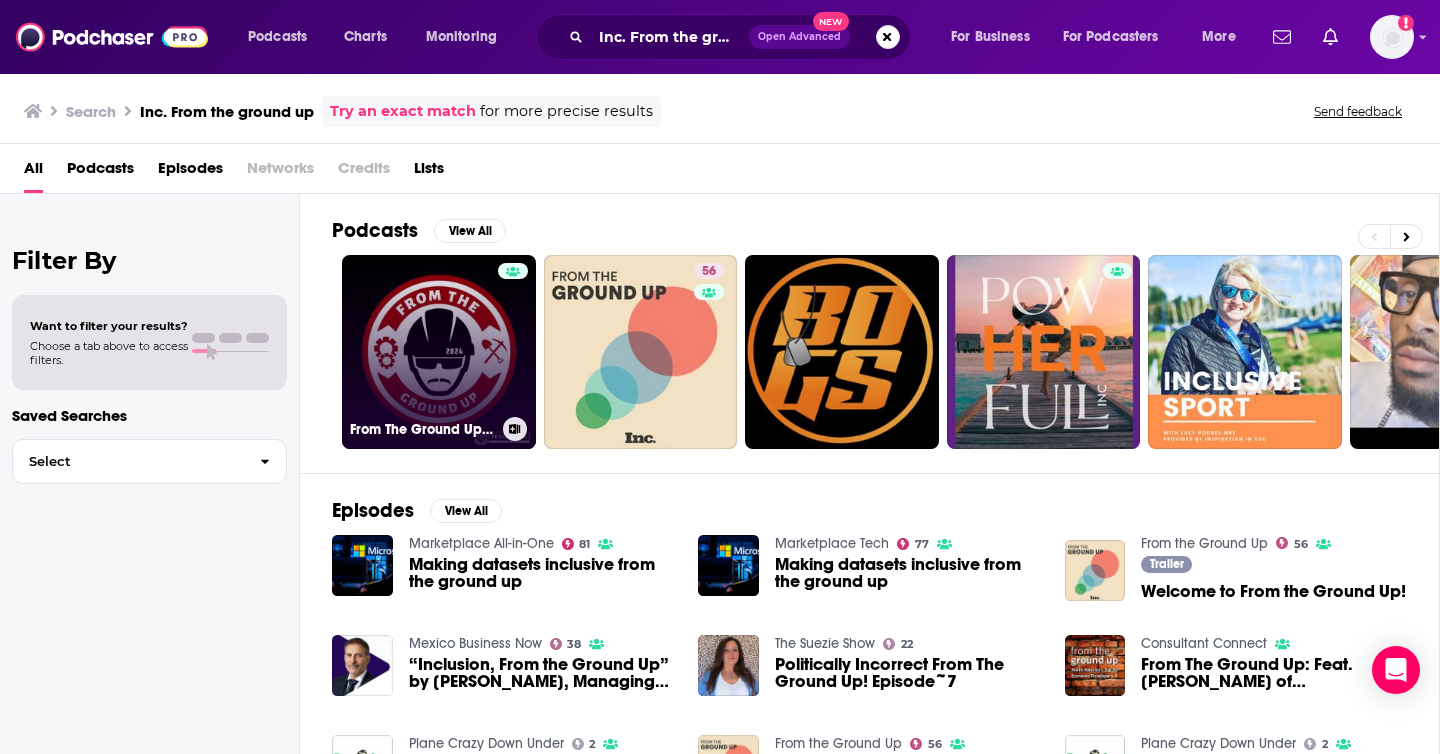 click on "From The Ground Up (TexChange Unbrokered Inc.)" at bounding box center (439, 352) 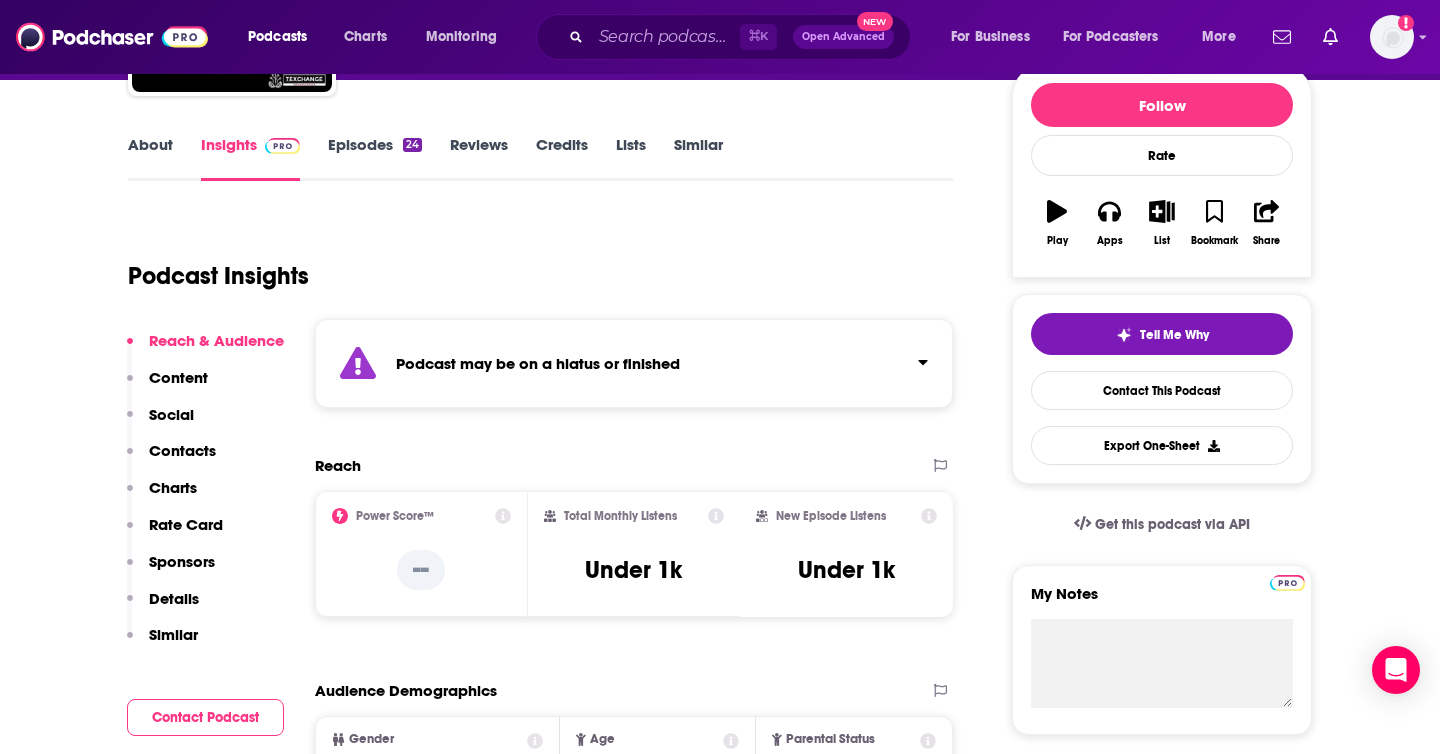scroll, scrollTop: 0, scrollLeft: 0, axis: both 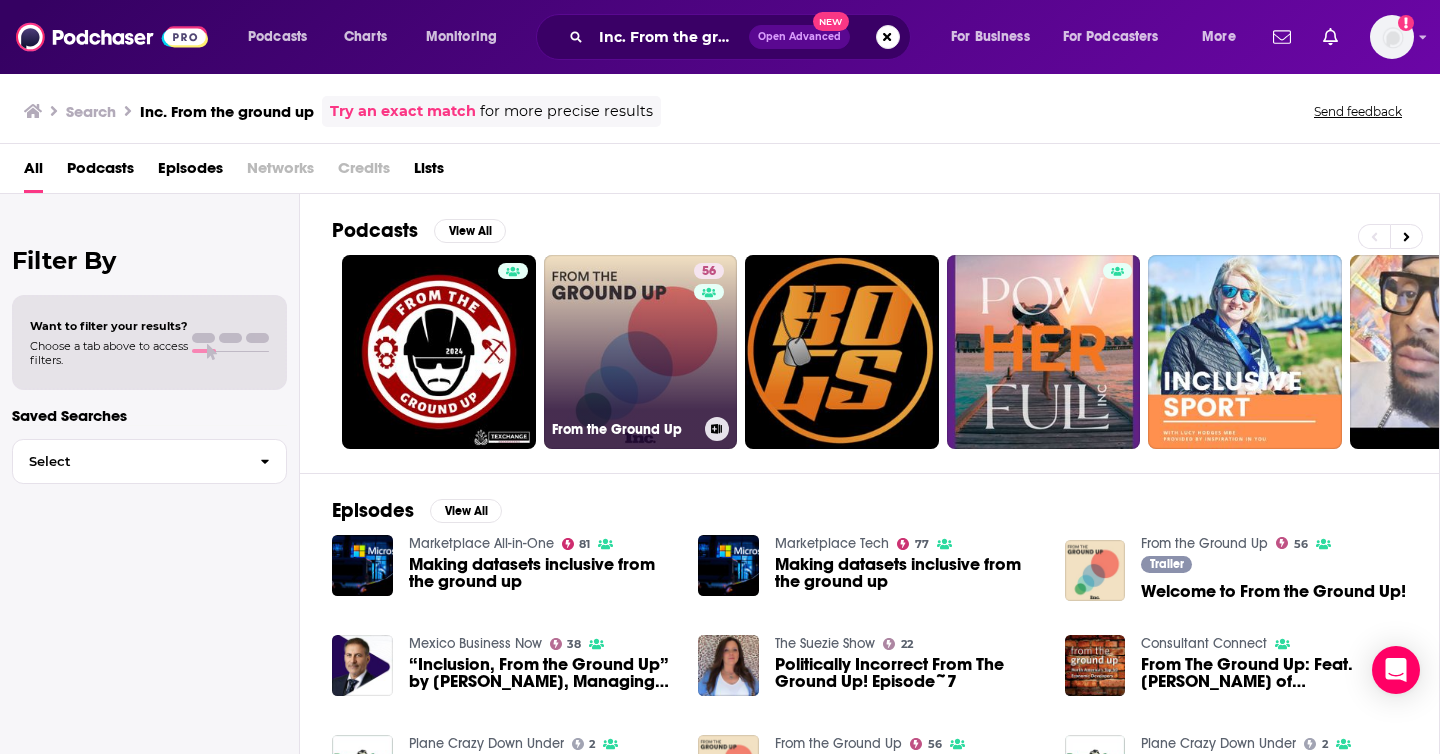click on "56 From the Ground Up" at bounding box center (641, 352) 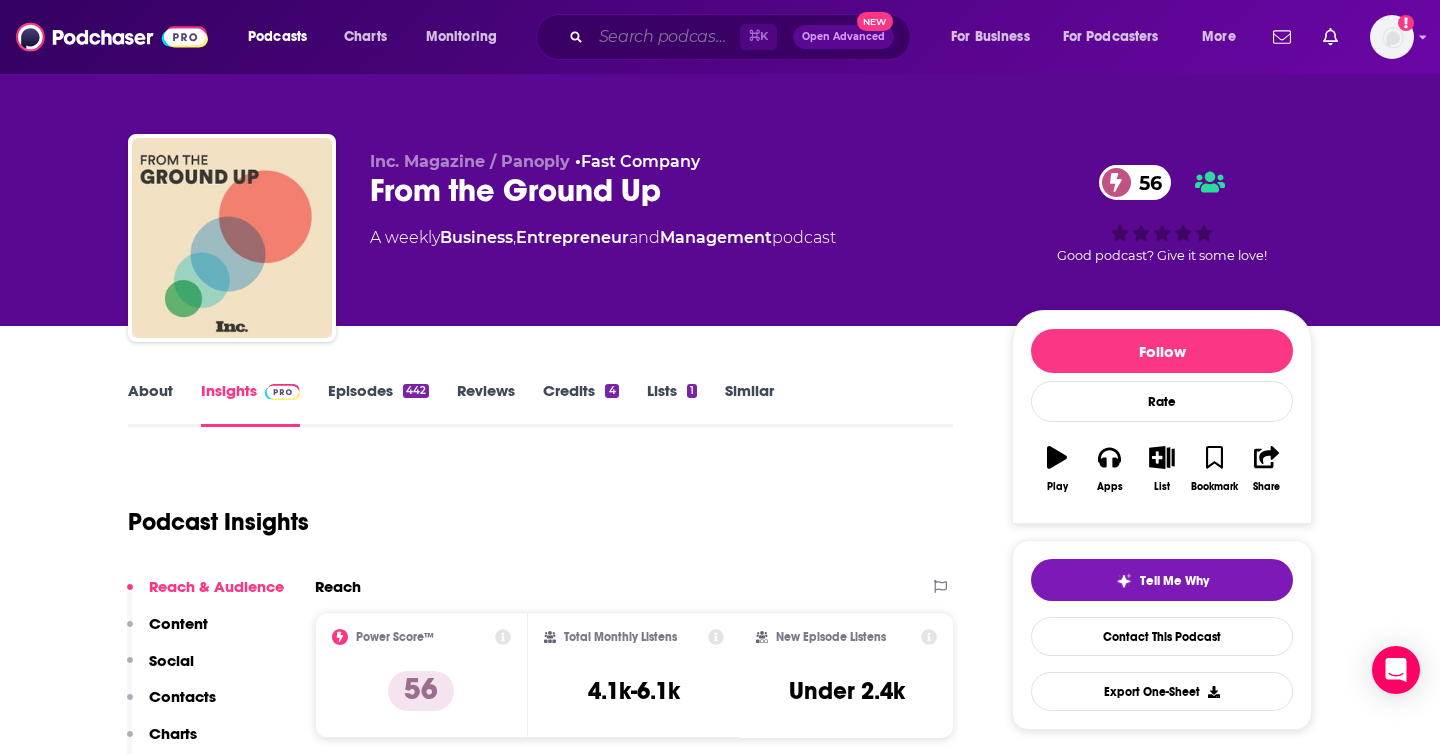 click at bounding box center (665, 37) 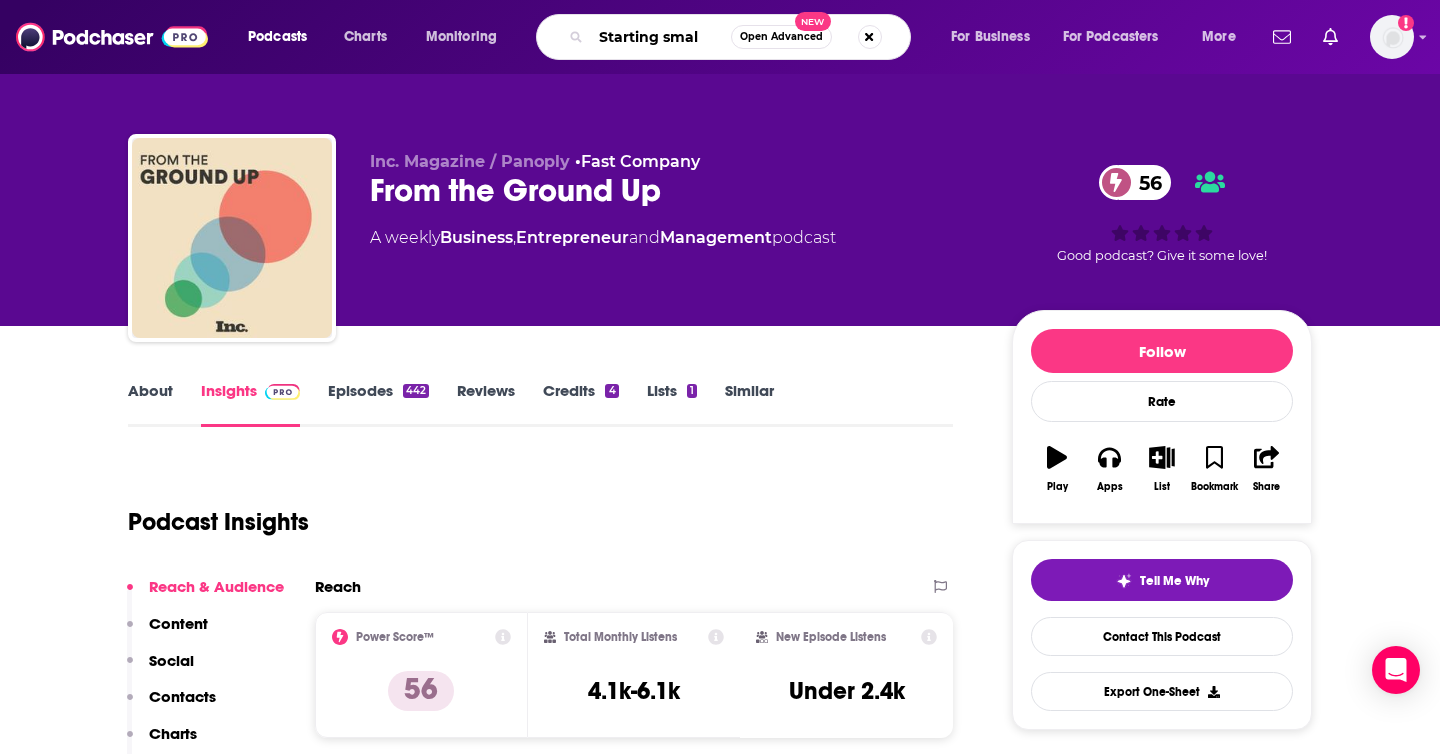 type on "Starting small" 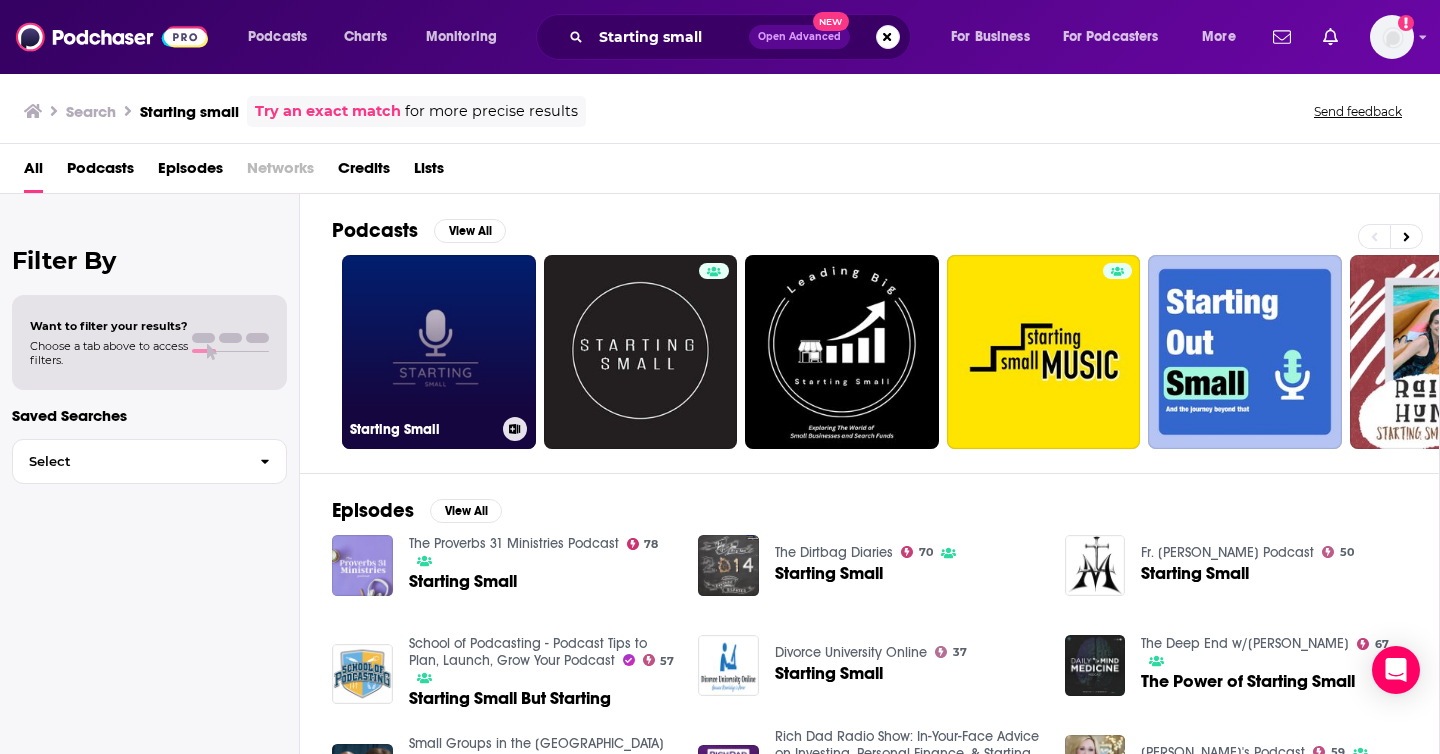 click on "Starting Small" at bounding box center (439, 352) 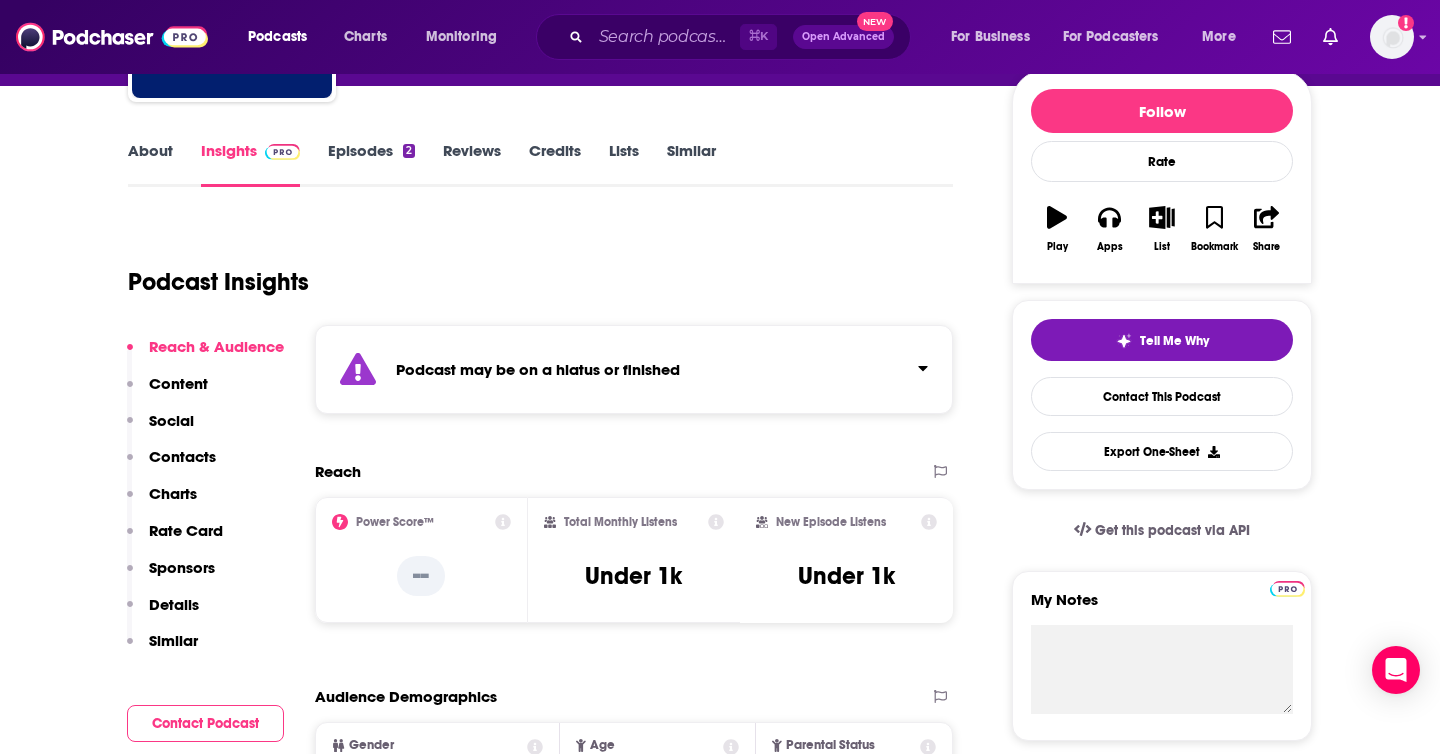 scroll, scrollTop: 0, scrollLeft: 0, axis: both 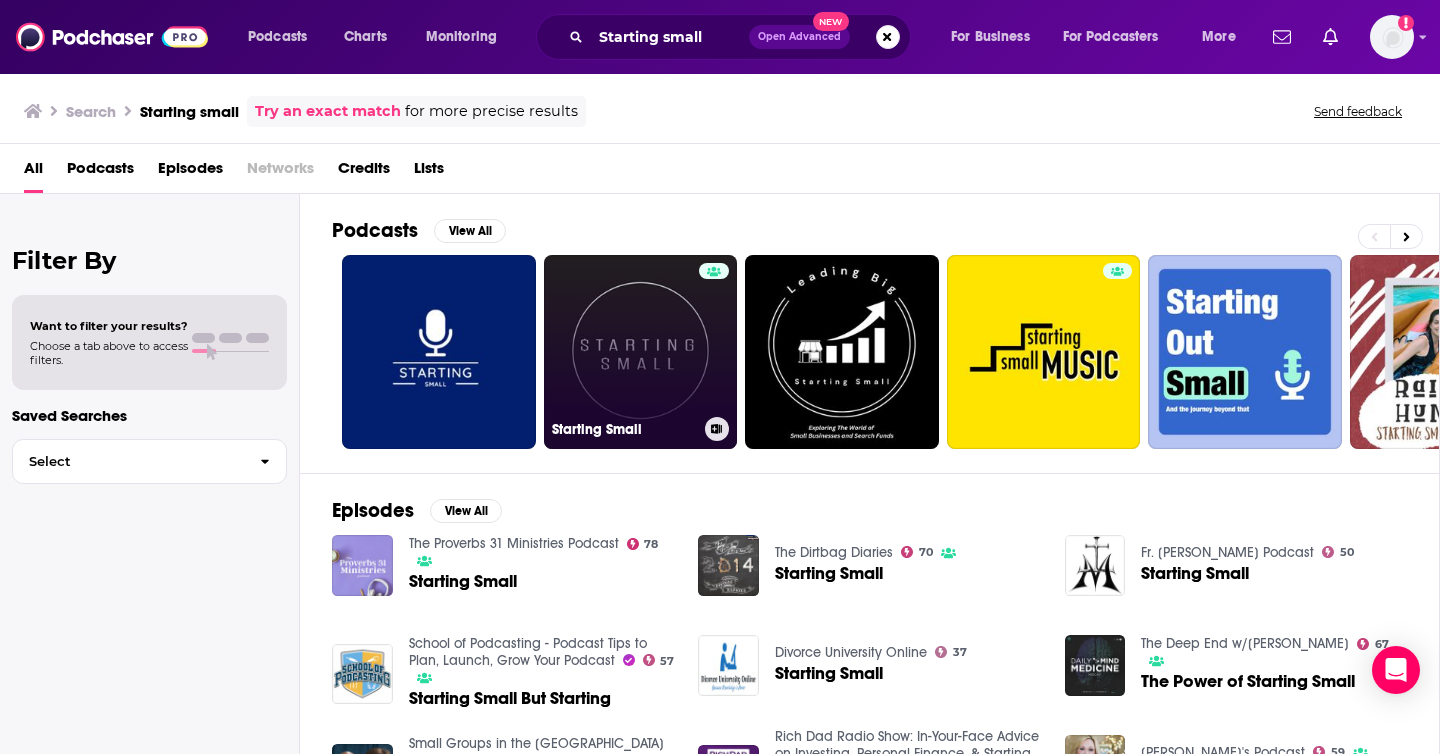 click on "Starting Small" at bounding box center [641, 352] 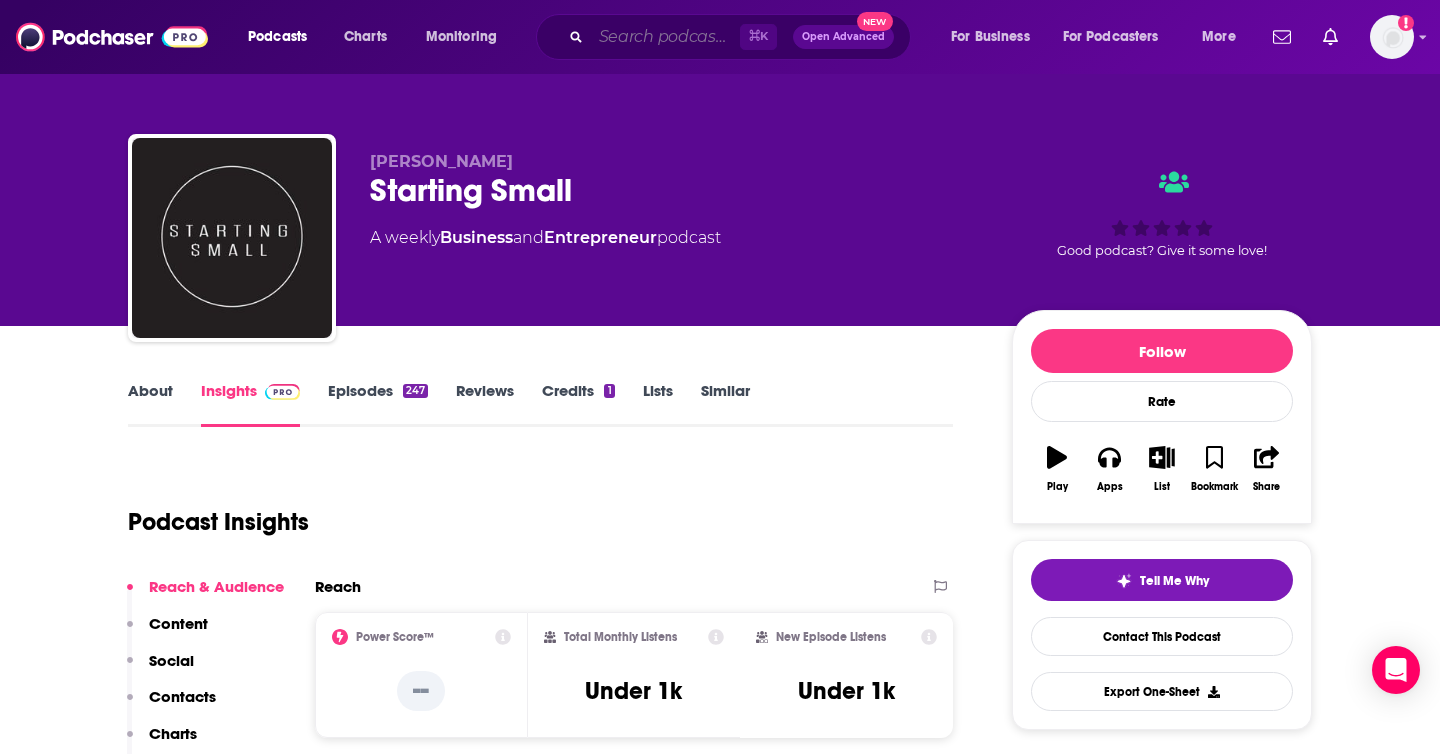 click at bounding box center (665, 37) 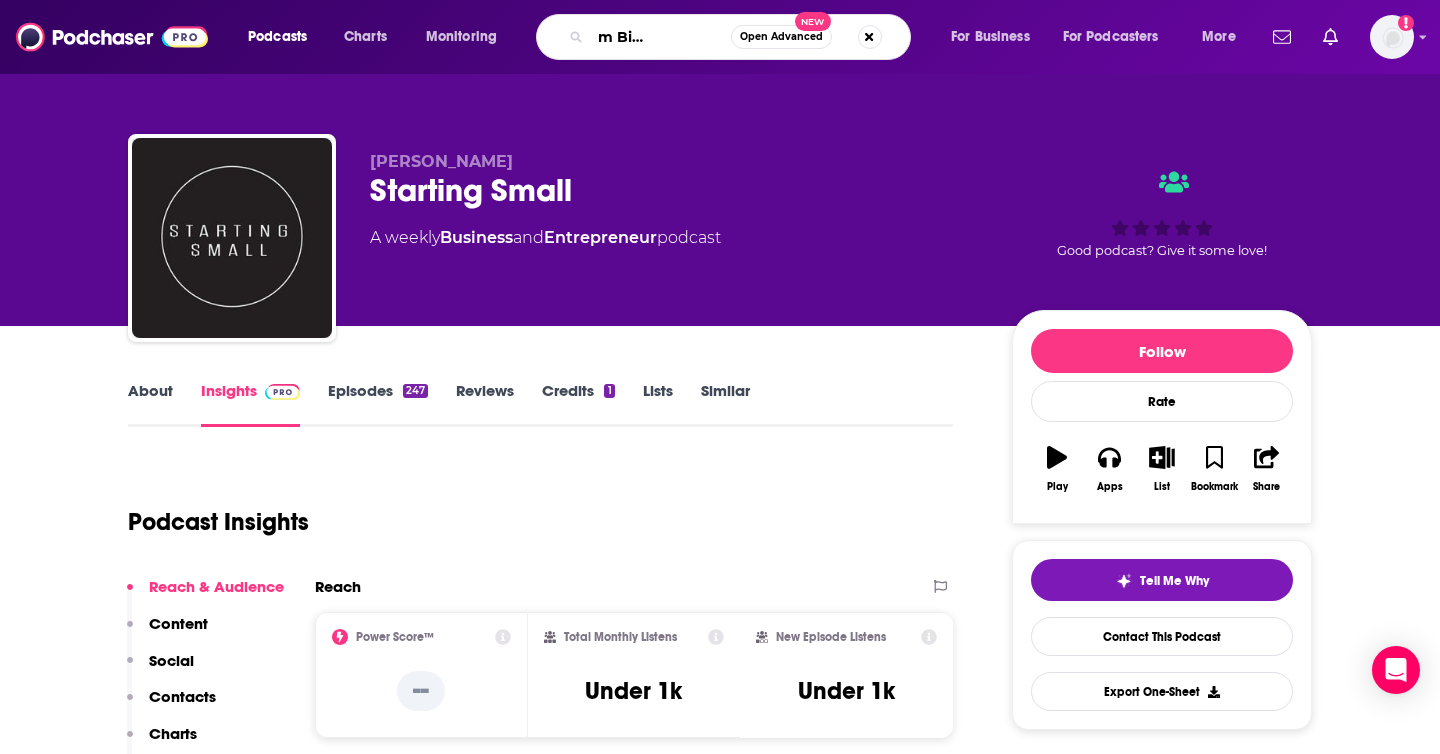 scroll, scrollTop: 0, scrollLeft: 75, axis: horizontal 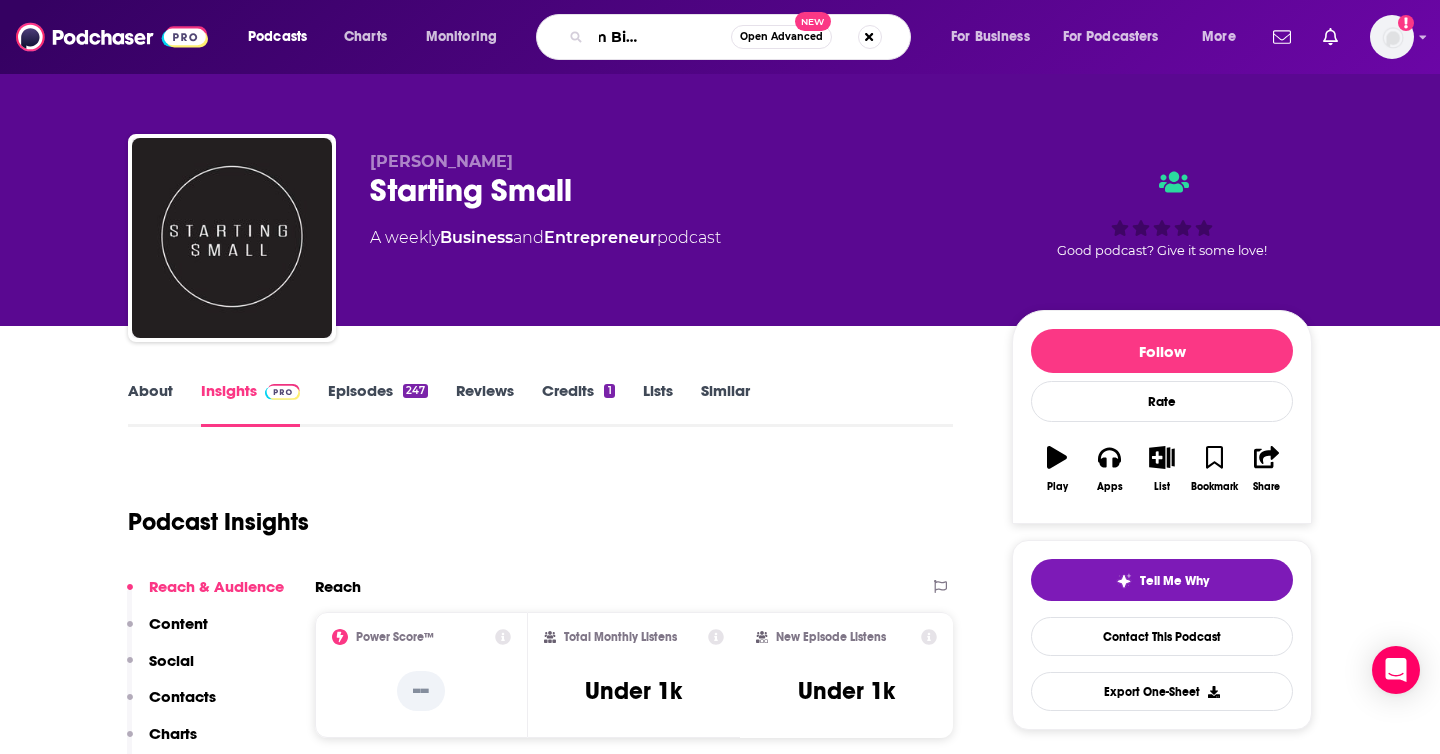 type on "The Dream Bigger Podcast" 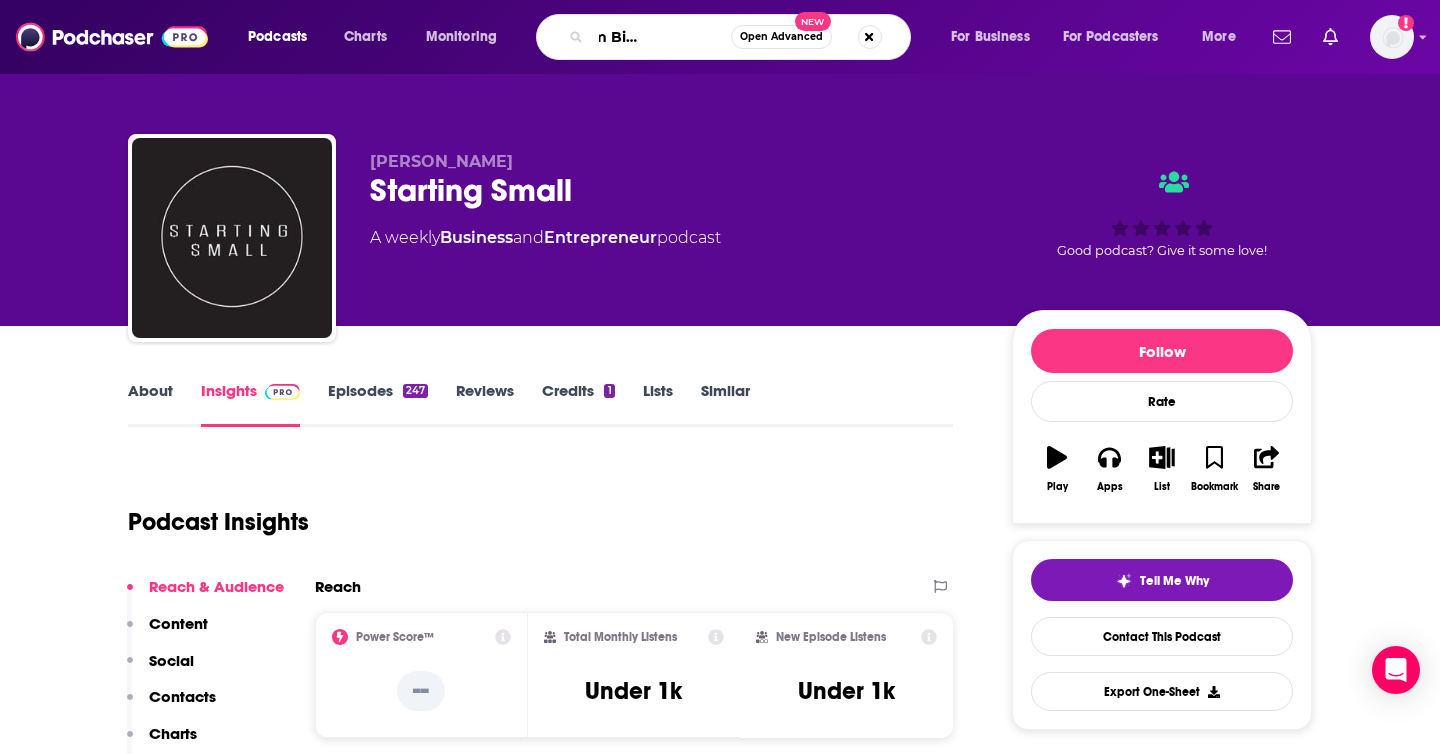 scroll, scrollTop: 0, scrollLeft: 0, axis: both 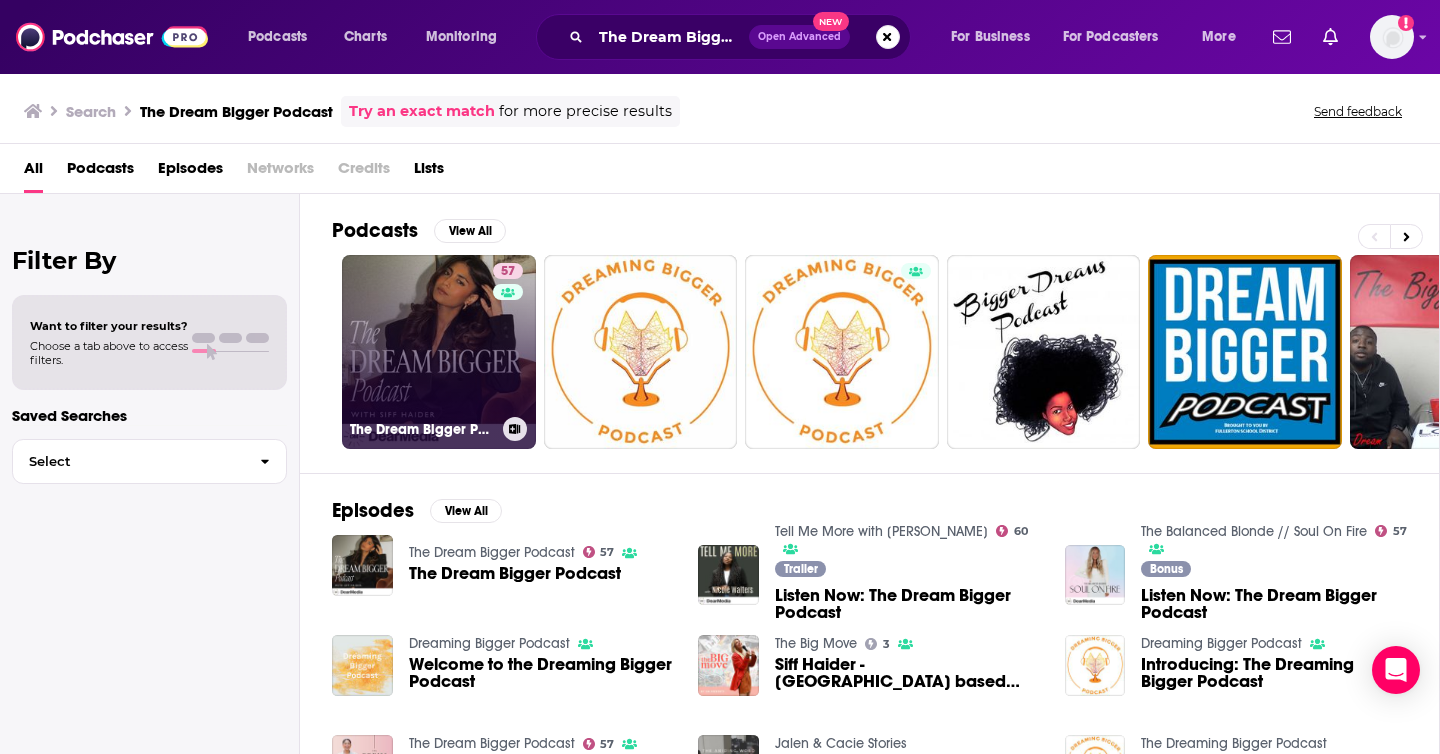 click on "57 The Dream Bigger Podcast" at bounding box center [439, 352] 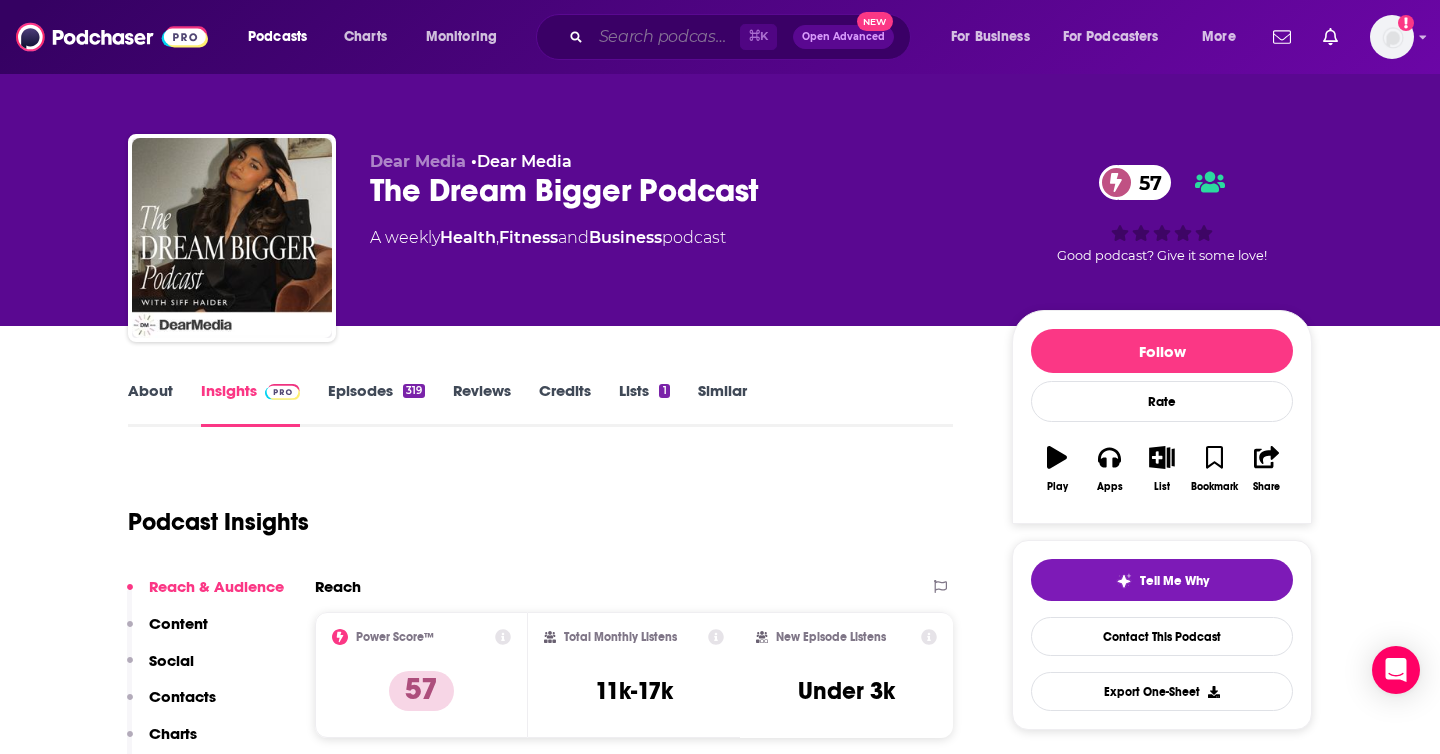 click at bounding box center [665, 37] 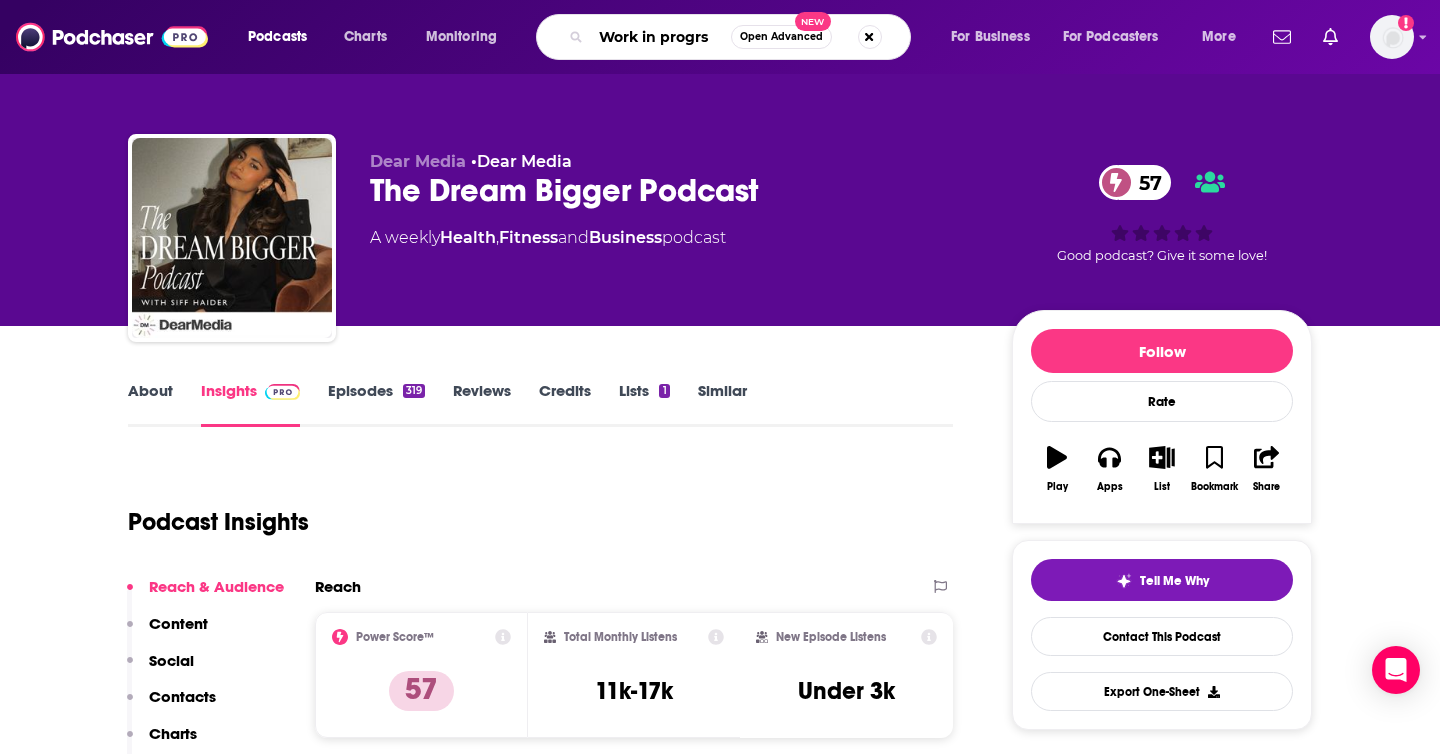 type on "Work in progrss" 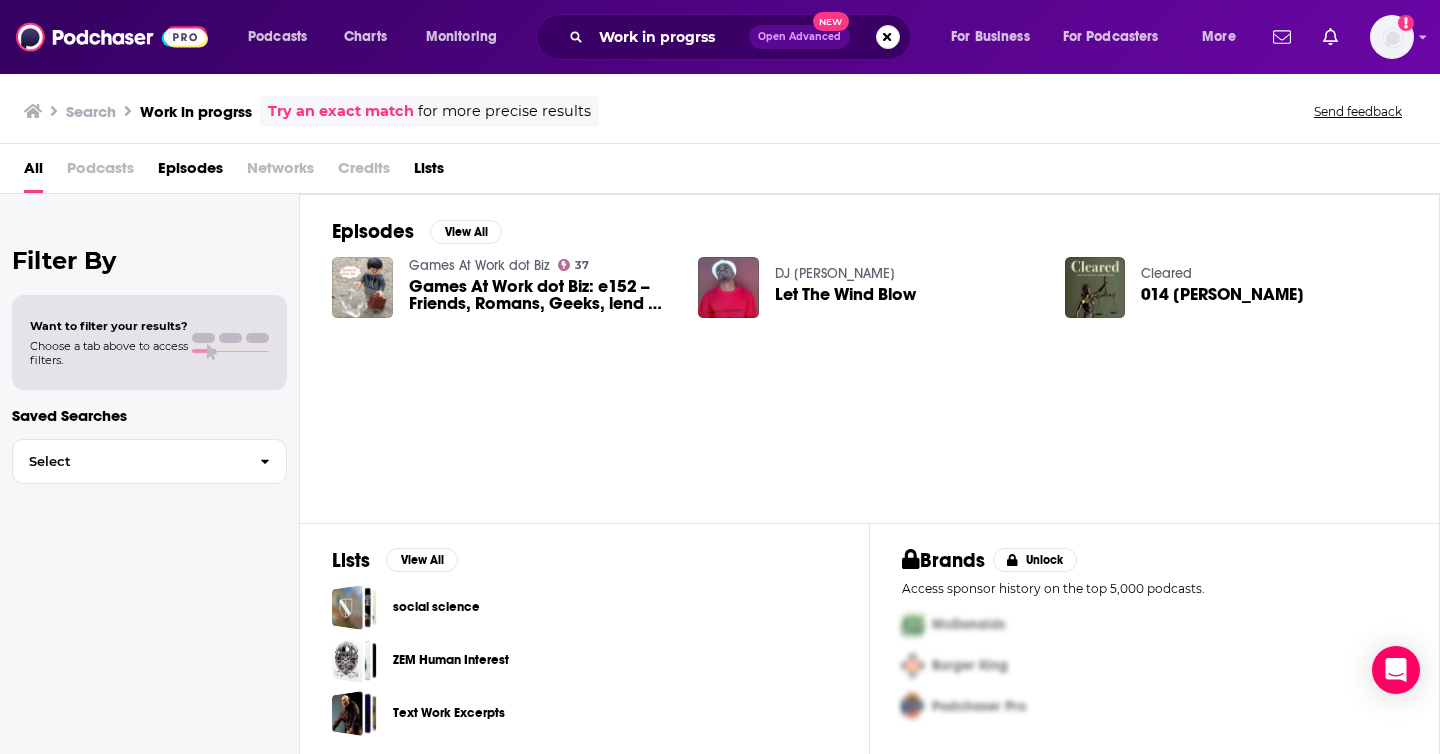 click on "Work in progrss Open Advanced New" at bounding box center (723, 37) 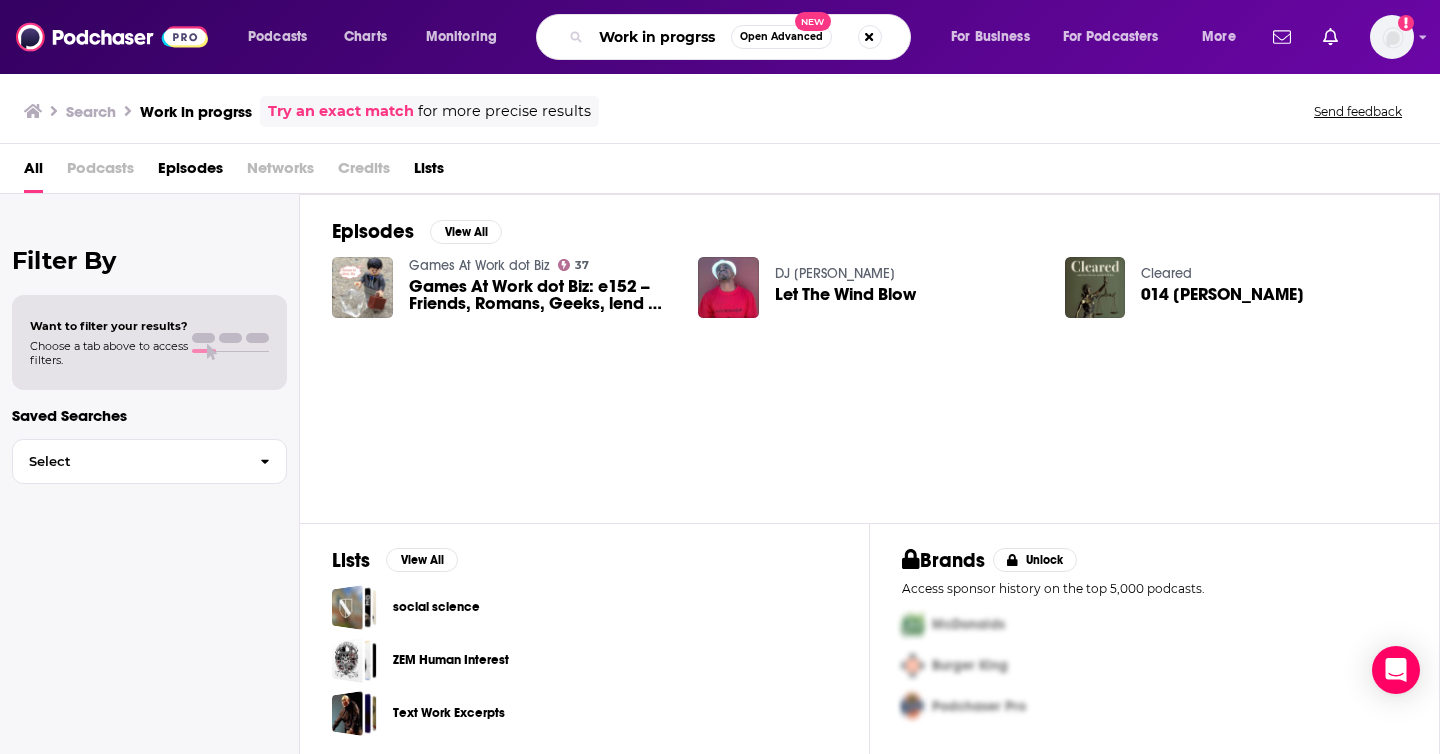 click on "Work in progrss" at bounding box center (661, 37) 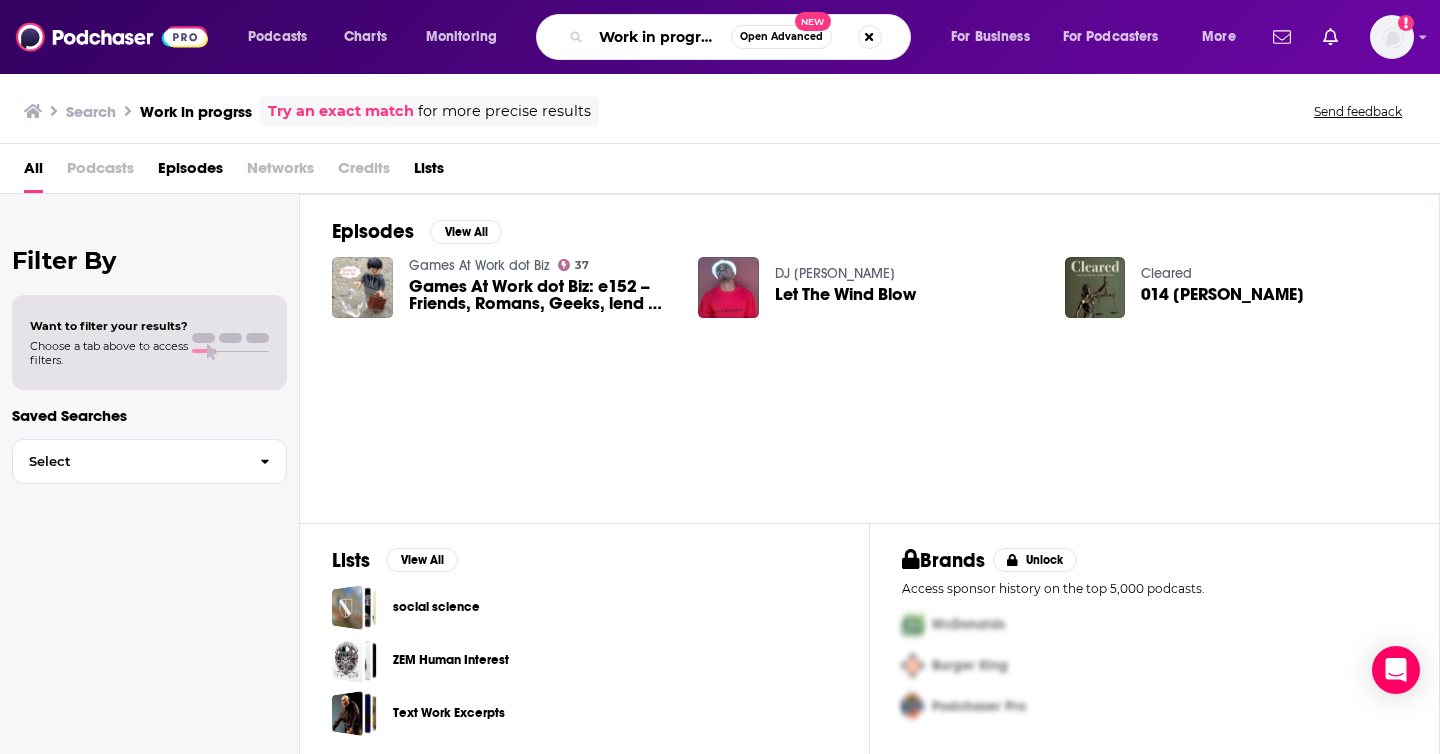 scroll, scrollTop: 0, scrollLeft: 4, axis: horizontal 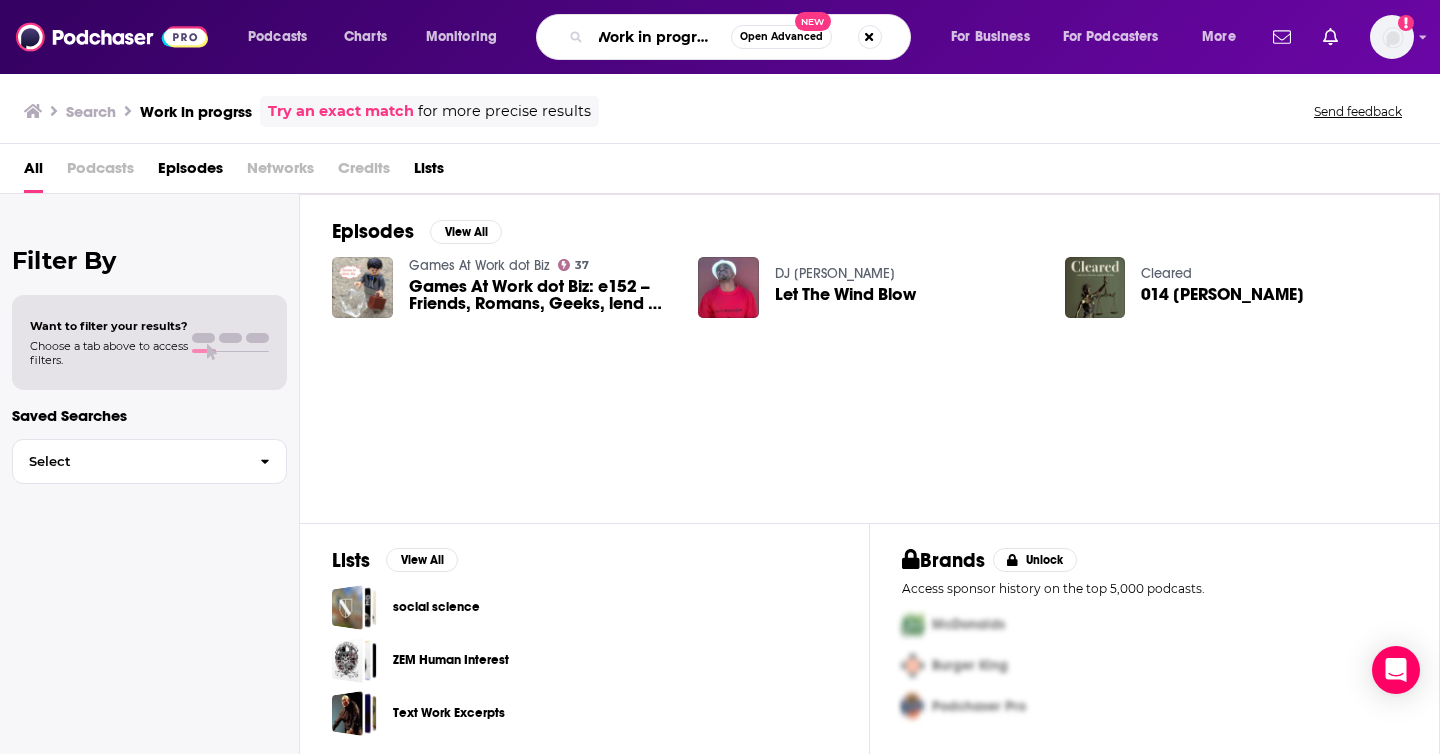 type on "Work in progress" 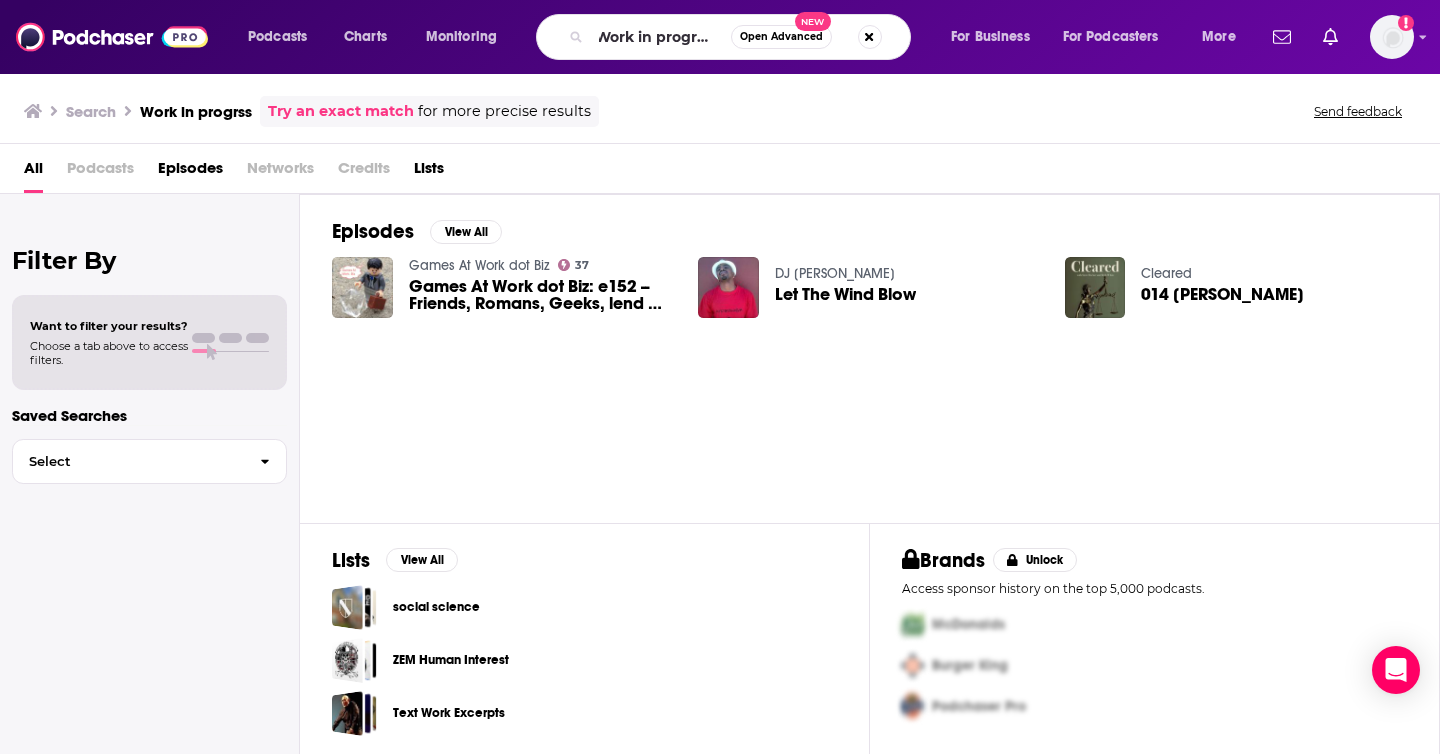 scroll, scrollTop: 0, scrollLeft: 0, axis: both 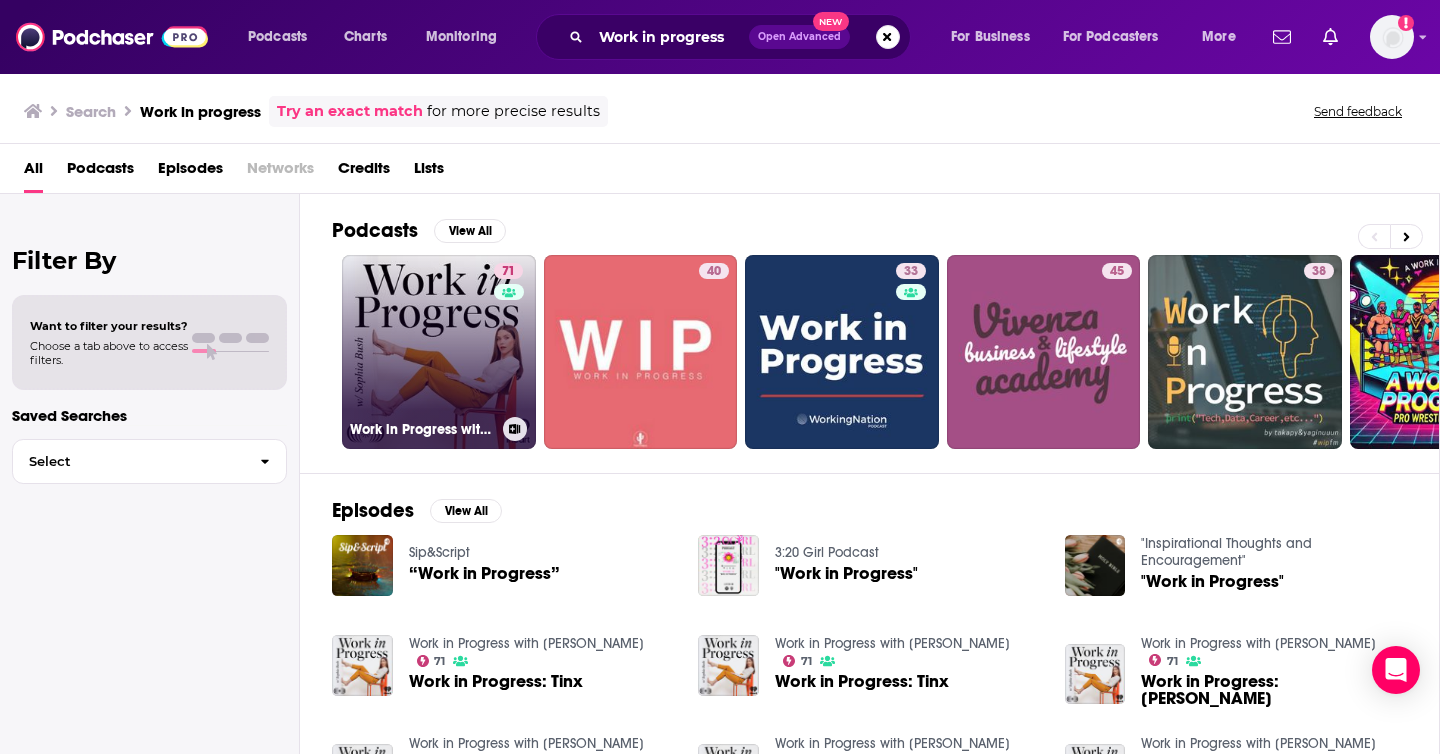 click on "71 Work in Progress with [PERSON_NAME]" at bounding box center [439, 352] 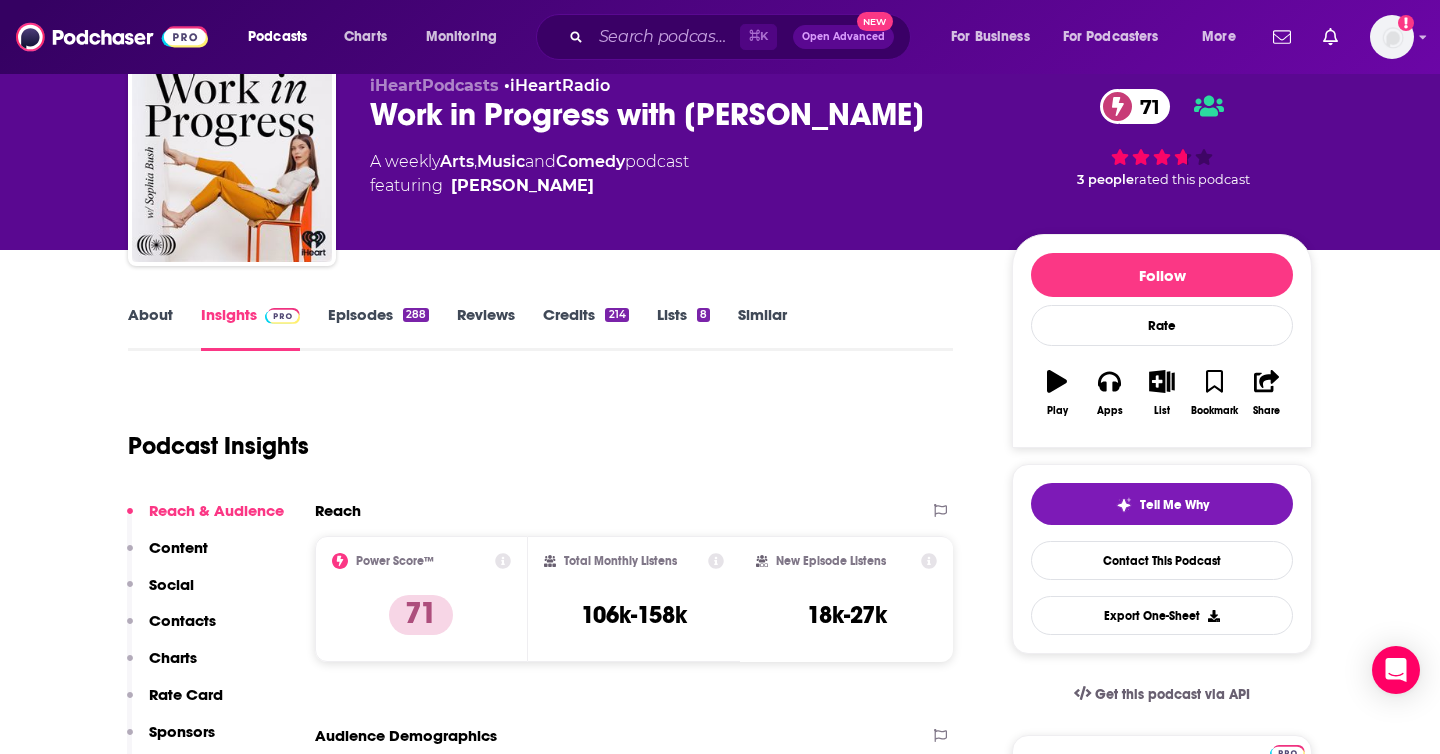 scroll, scrollTop: 84, scrollLeft: 0, axis: vertical 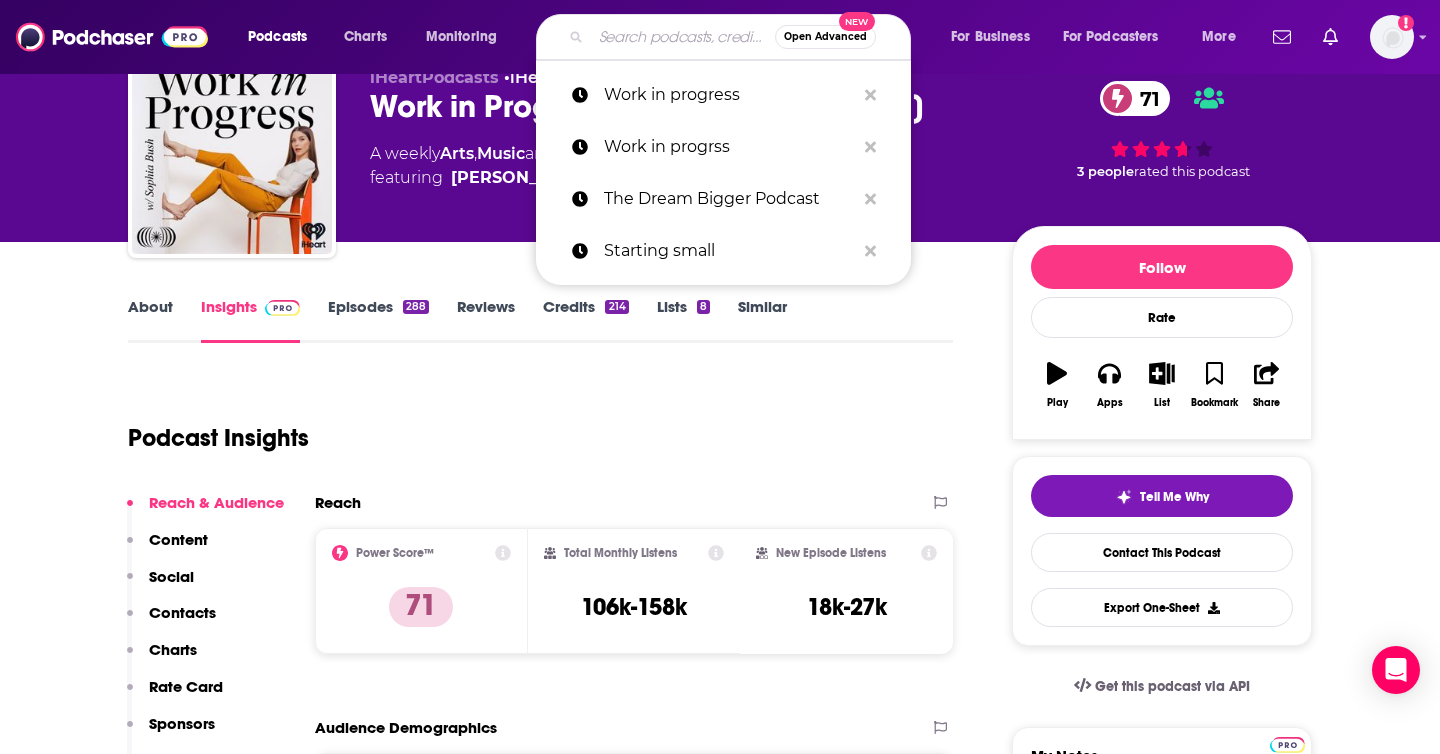click at bounding box center (683, 37) 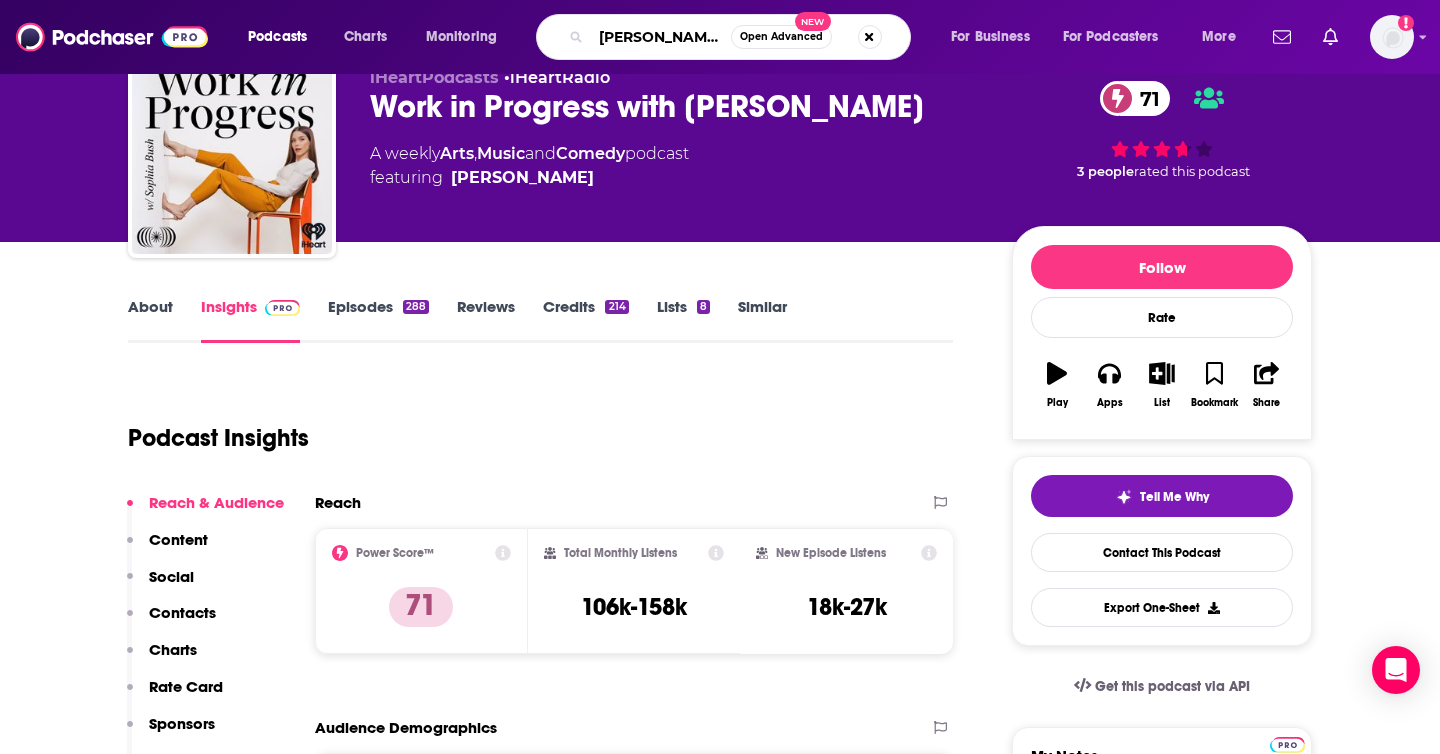 type on "[PERSON_NAME]" 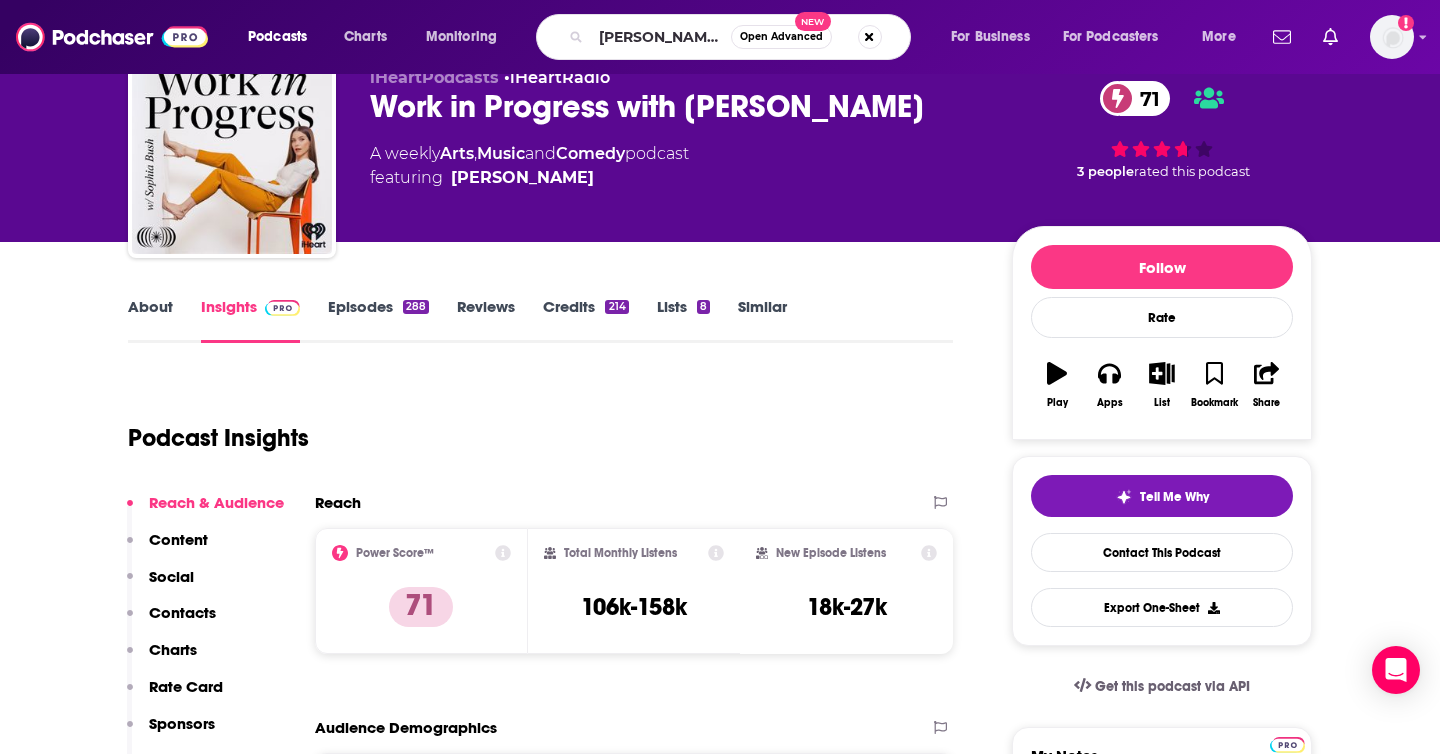 scroll, scrollTop: 0, scrollLeft: 0, axis: both 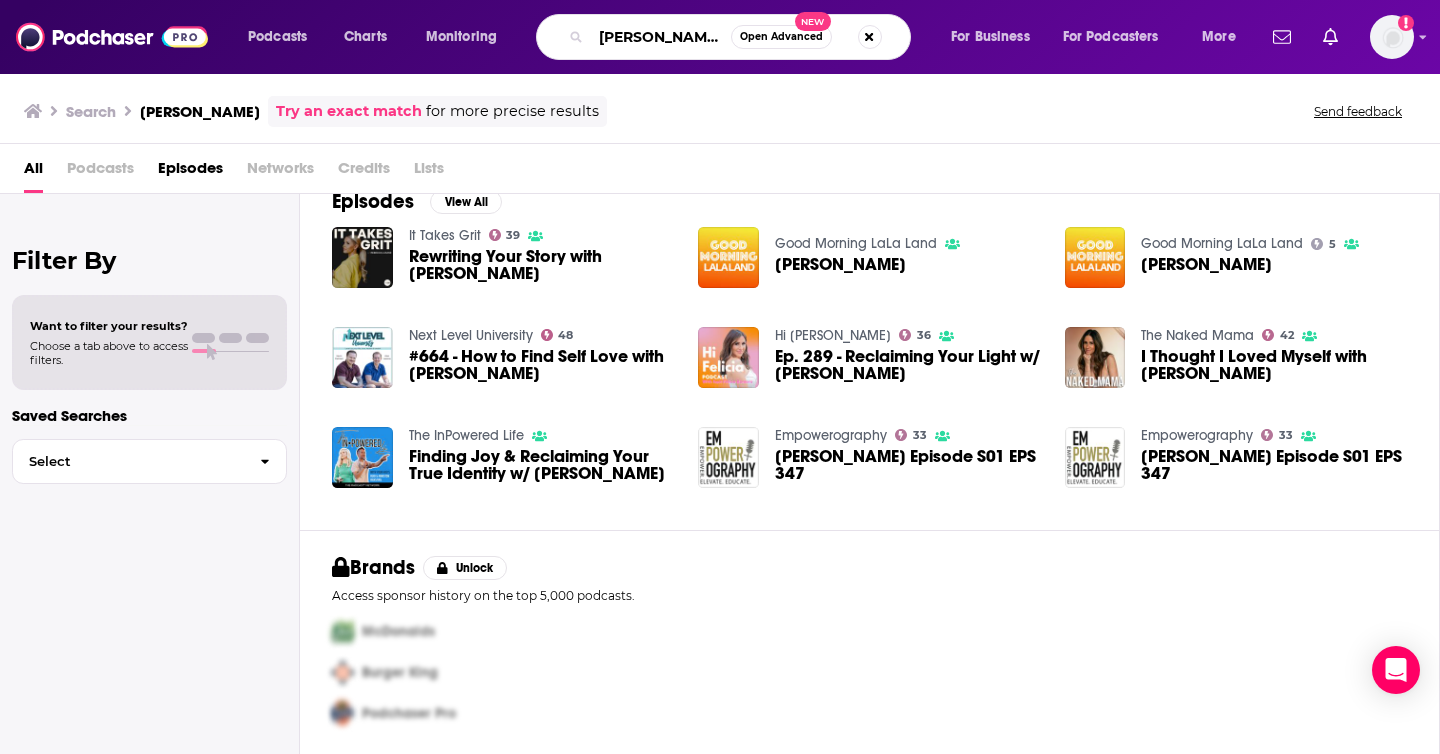 drag, startPoint x: 704, startPoint y: 26, endPoint x: 412, endPoint y: -13, distance: 294.59293 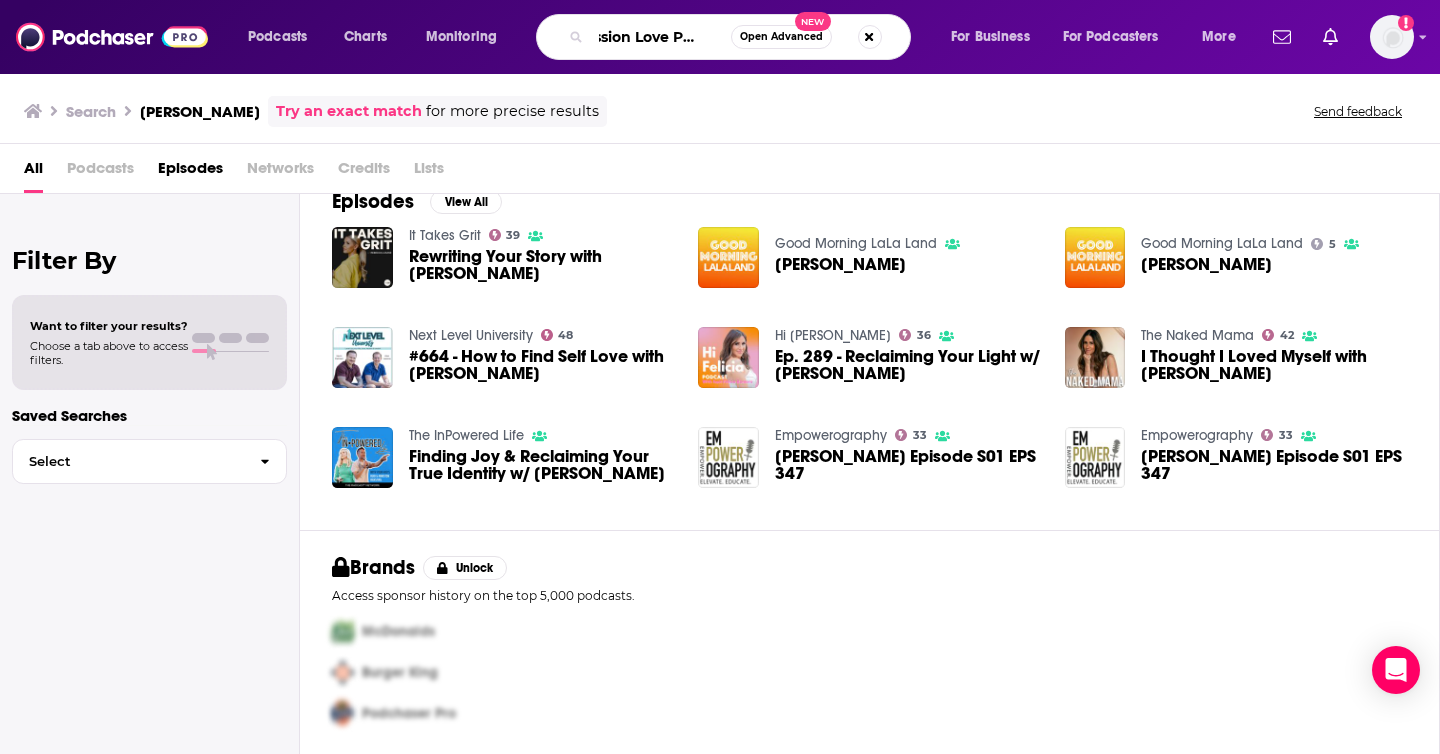 scroll, scrollTop: 0, scrollLeft: 30, axis: horizontal 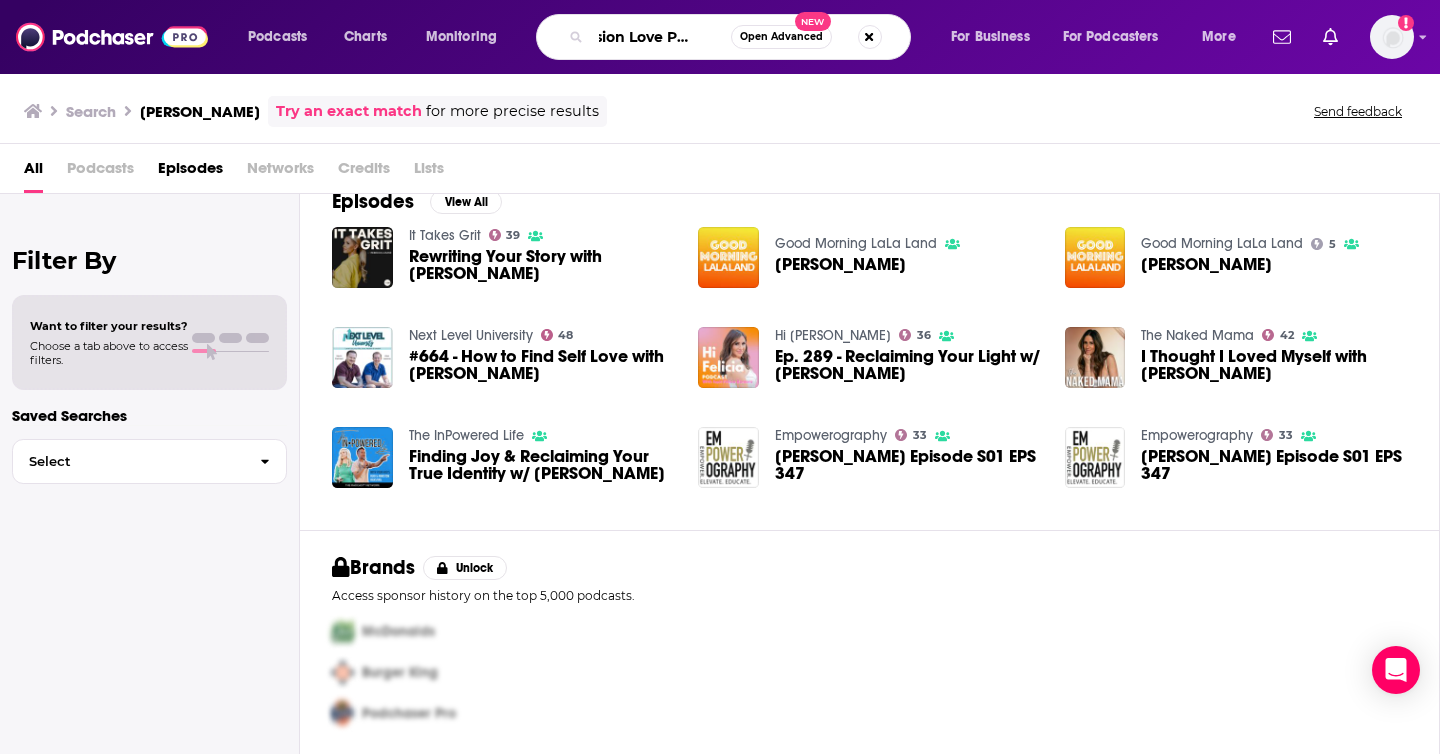 type on "Passion Love Pursuit" 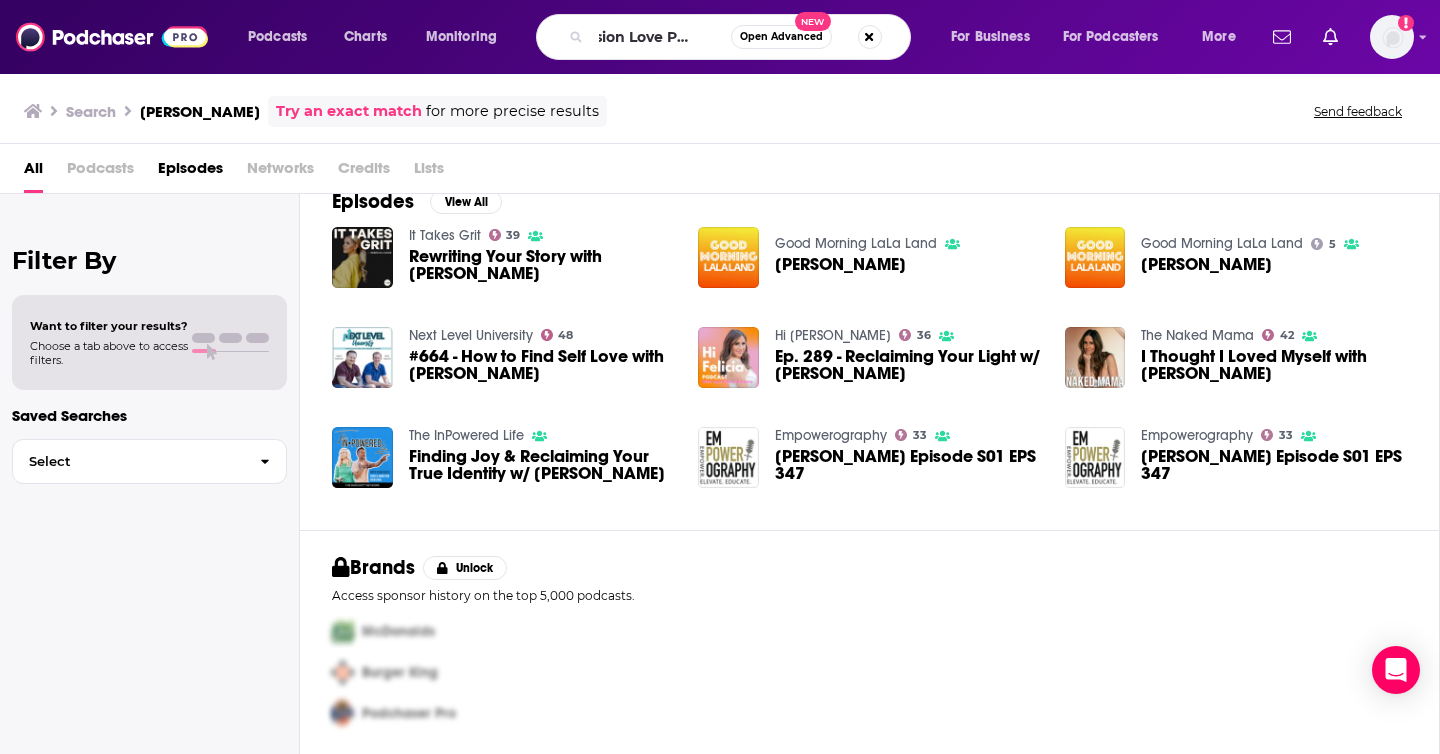scroll, scrollTop: 0, scrollLeft: 0, axis: both 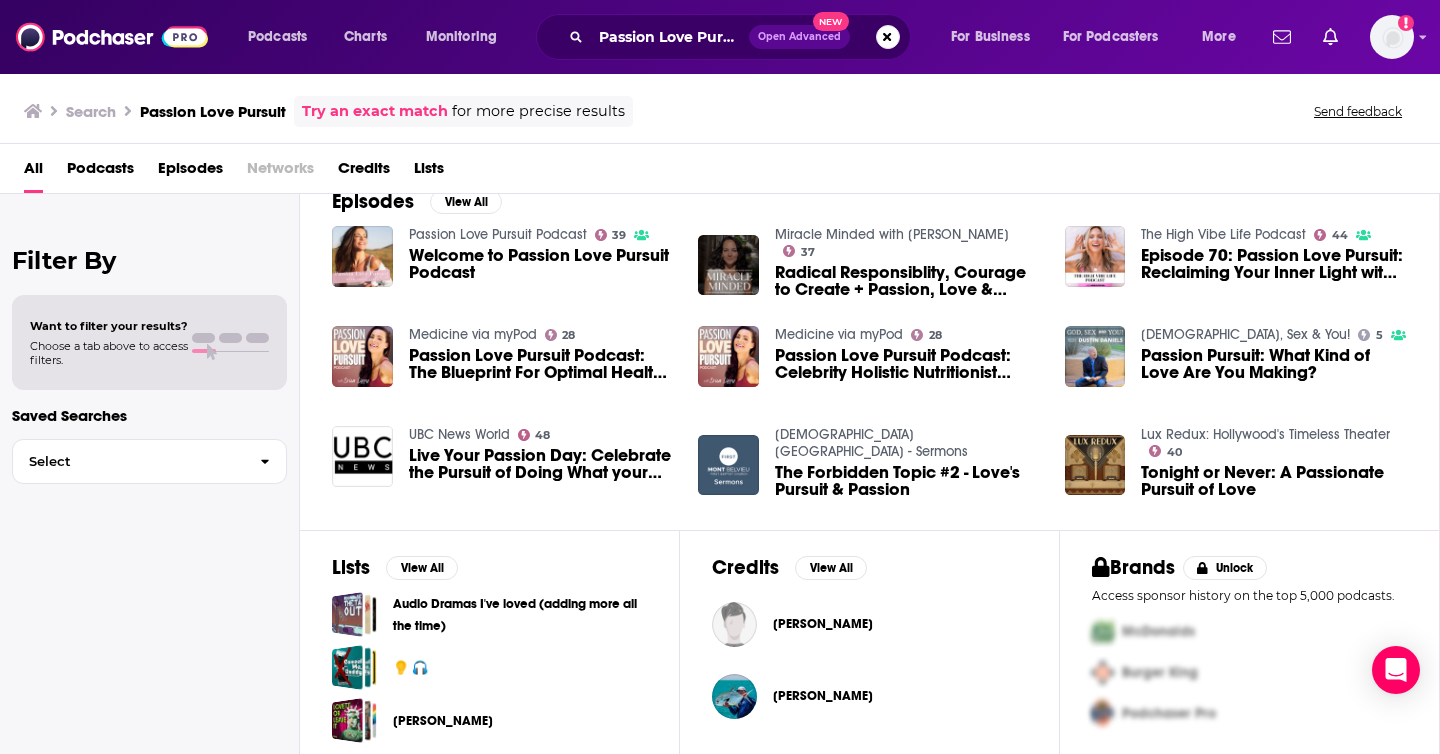 click on "Welcome to Passion Love Pursuit Podcast" at bounding box center (542, 264) 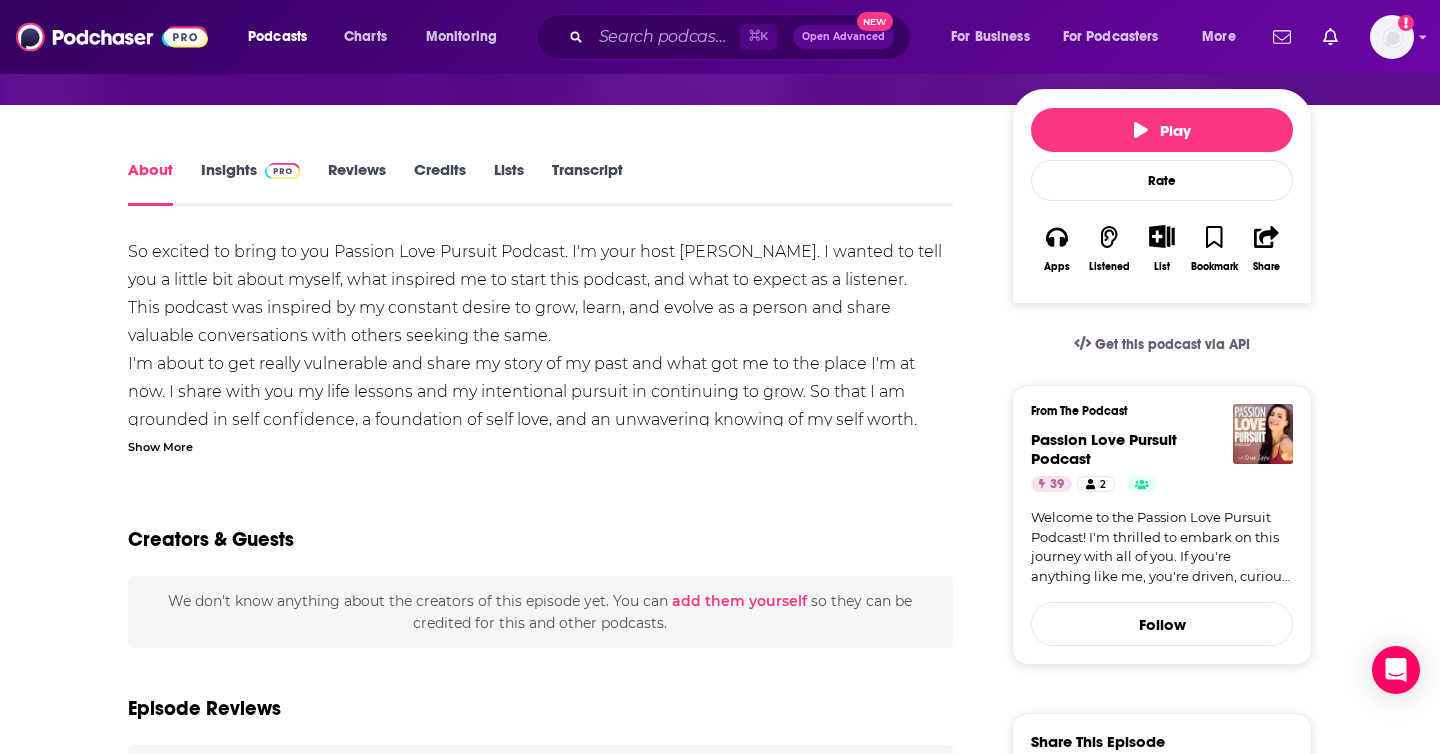 scroll, scrollTop: 0, scrollLeft: 0, axis: both 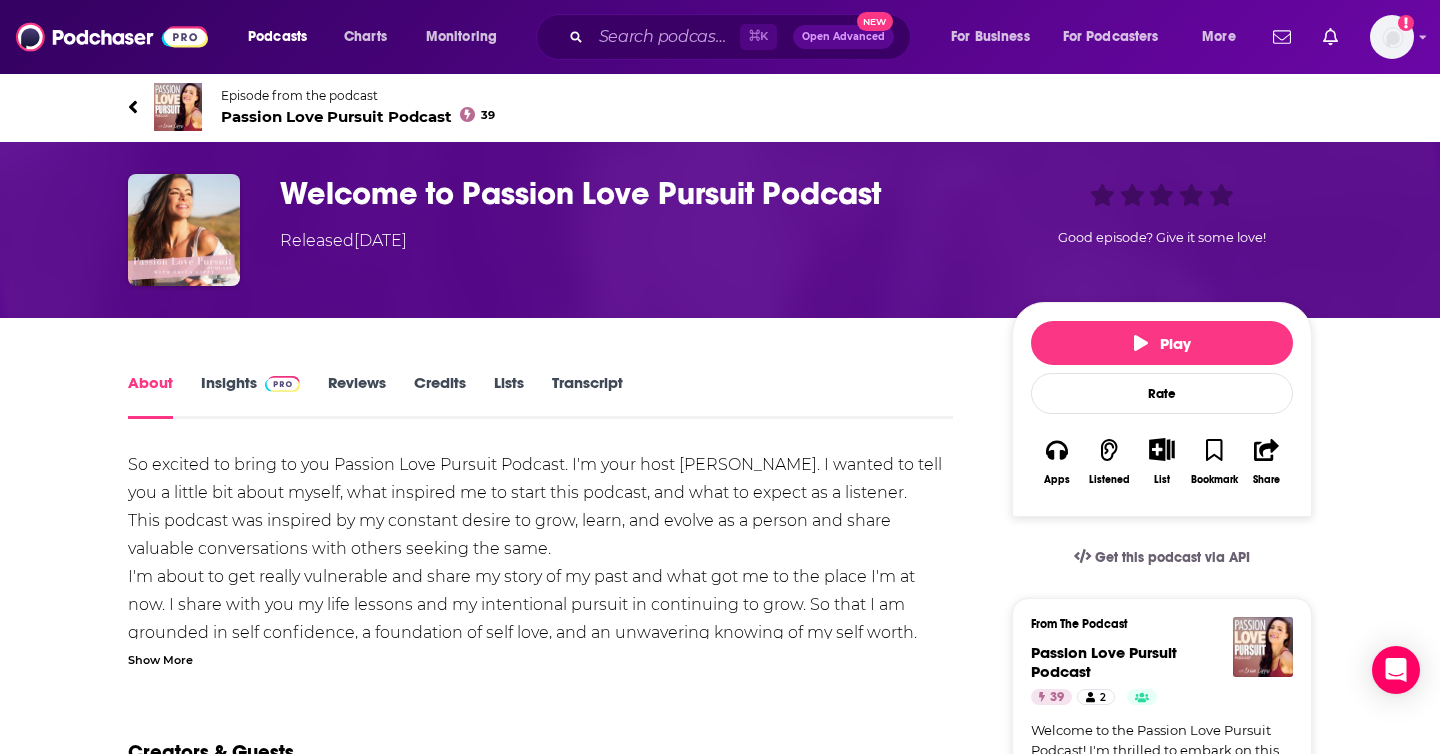 click on "Episode from the podcast Passion Love Pursuit Podcast 39" at bounding box center [720, 107] 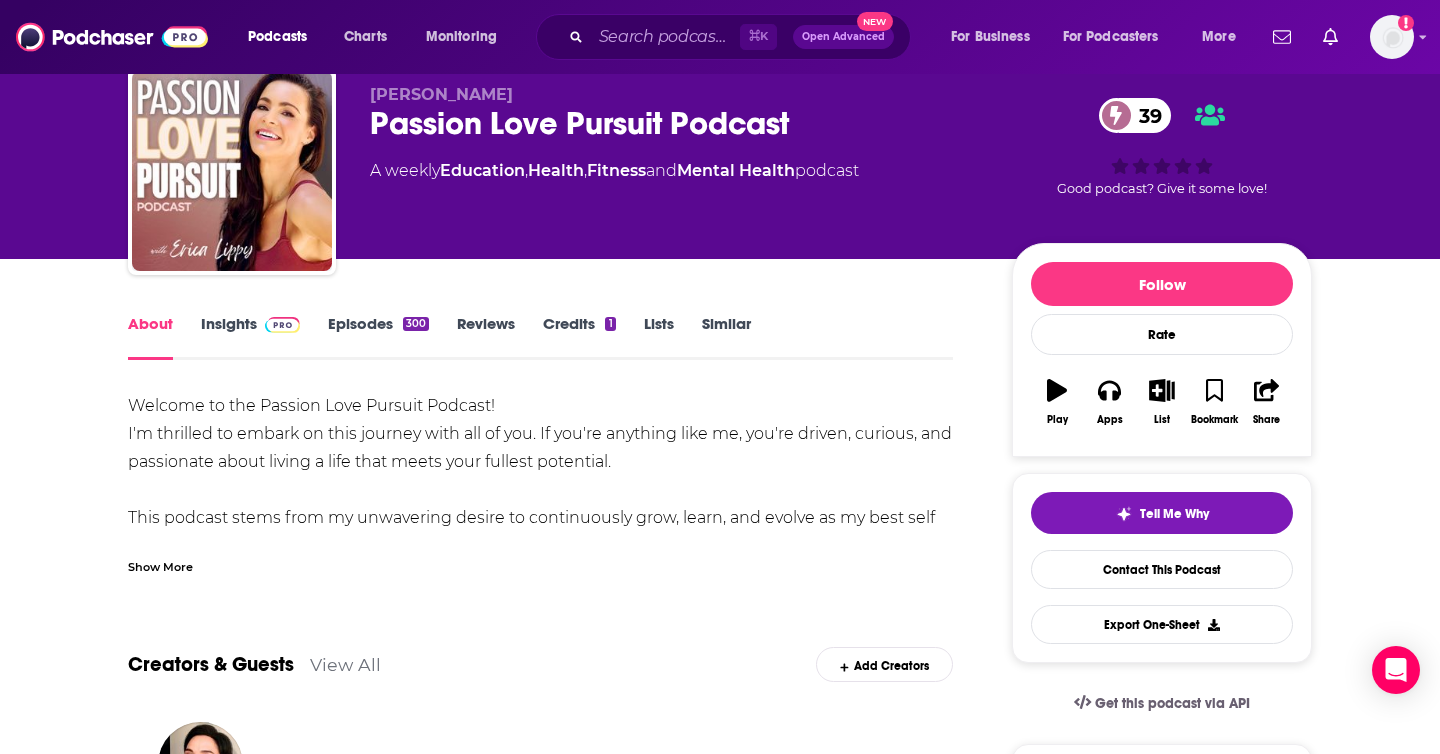 scroll, scrollTop: 78, scrollLeft: 0, axis: vertical 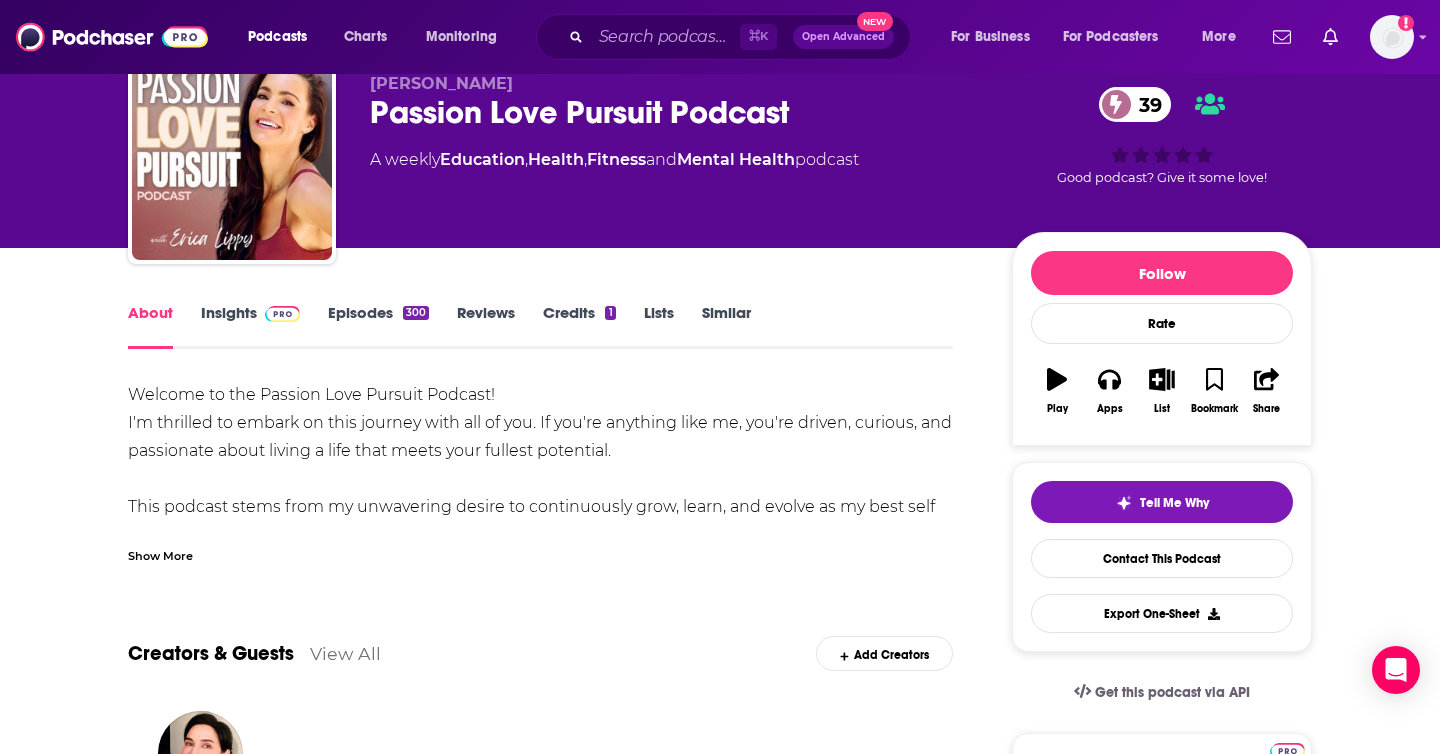 click on "Insights" at bounding box center [250, 326] 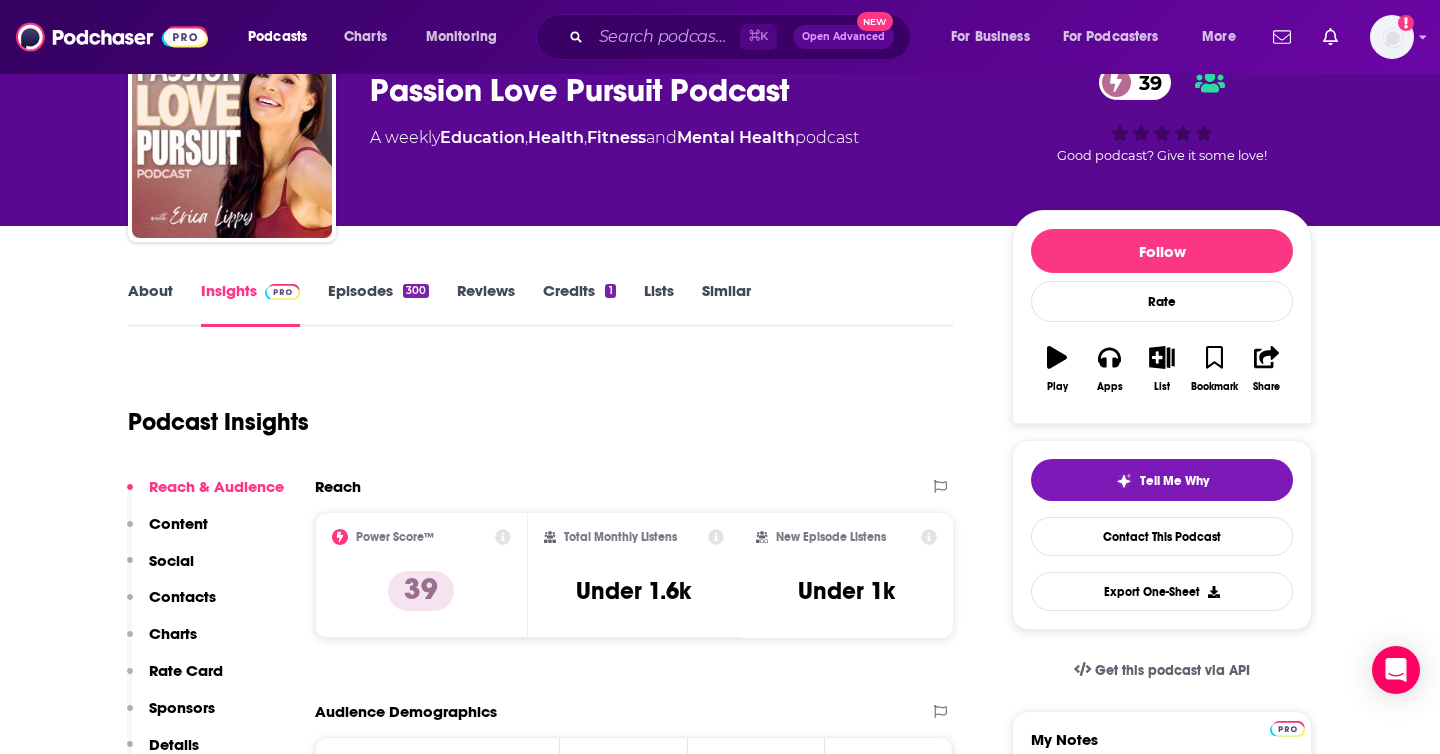 scroll, scrollTop: 111, scrollLeft: 0, axis: vertical 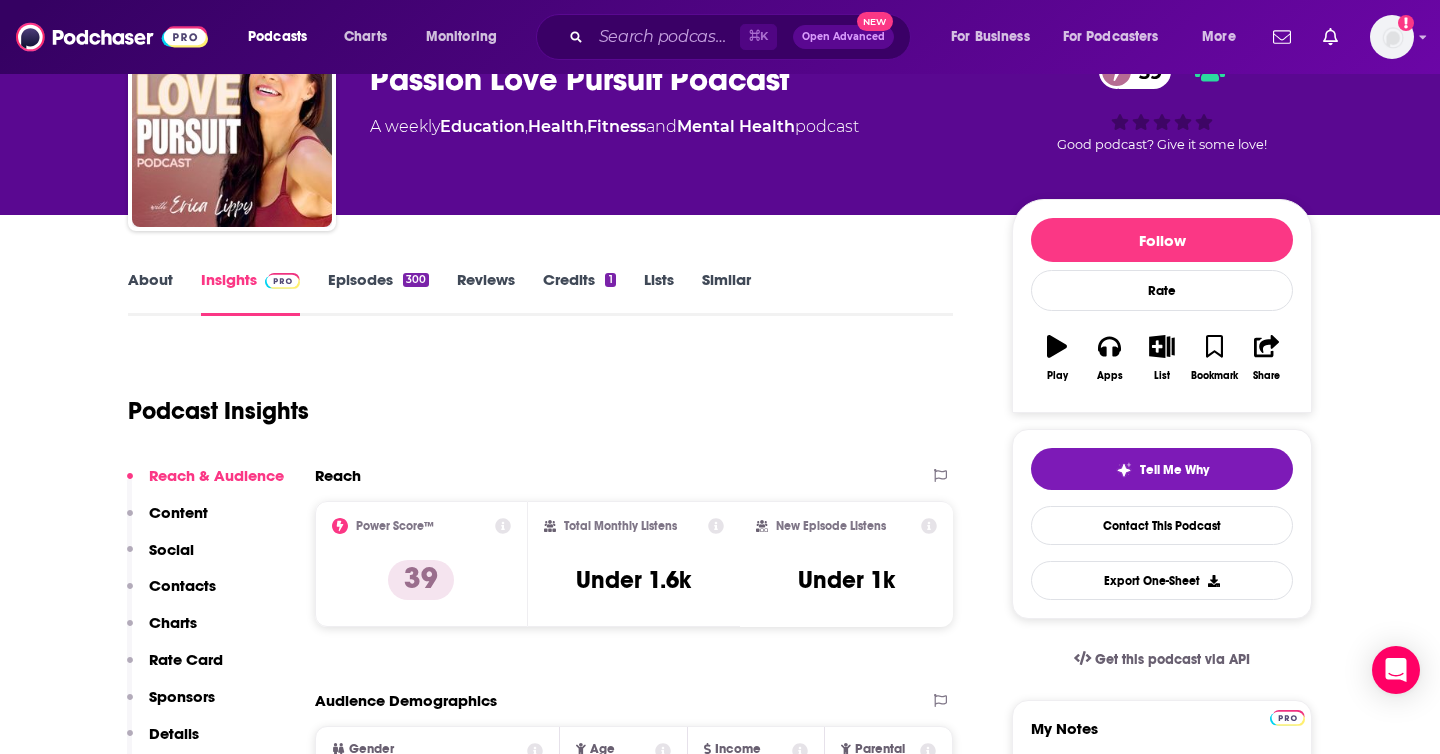 click on "⌘  K Open Advanced New" at bounding box center [723, 37] 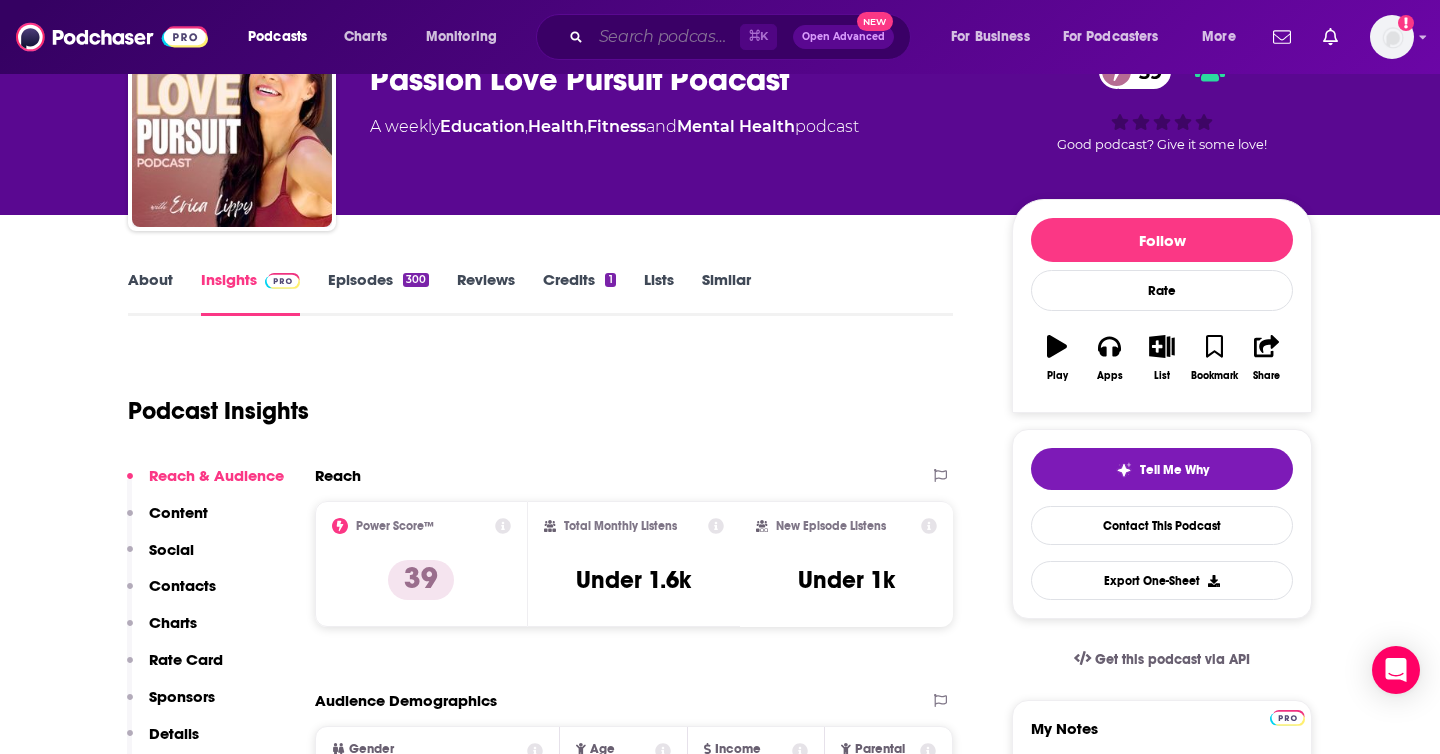 click at bounding box center [665, 37] 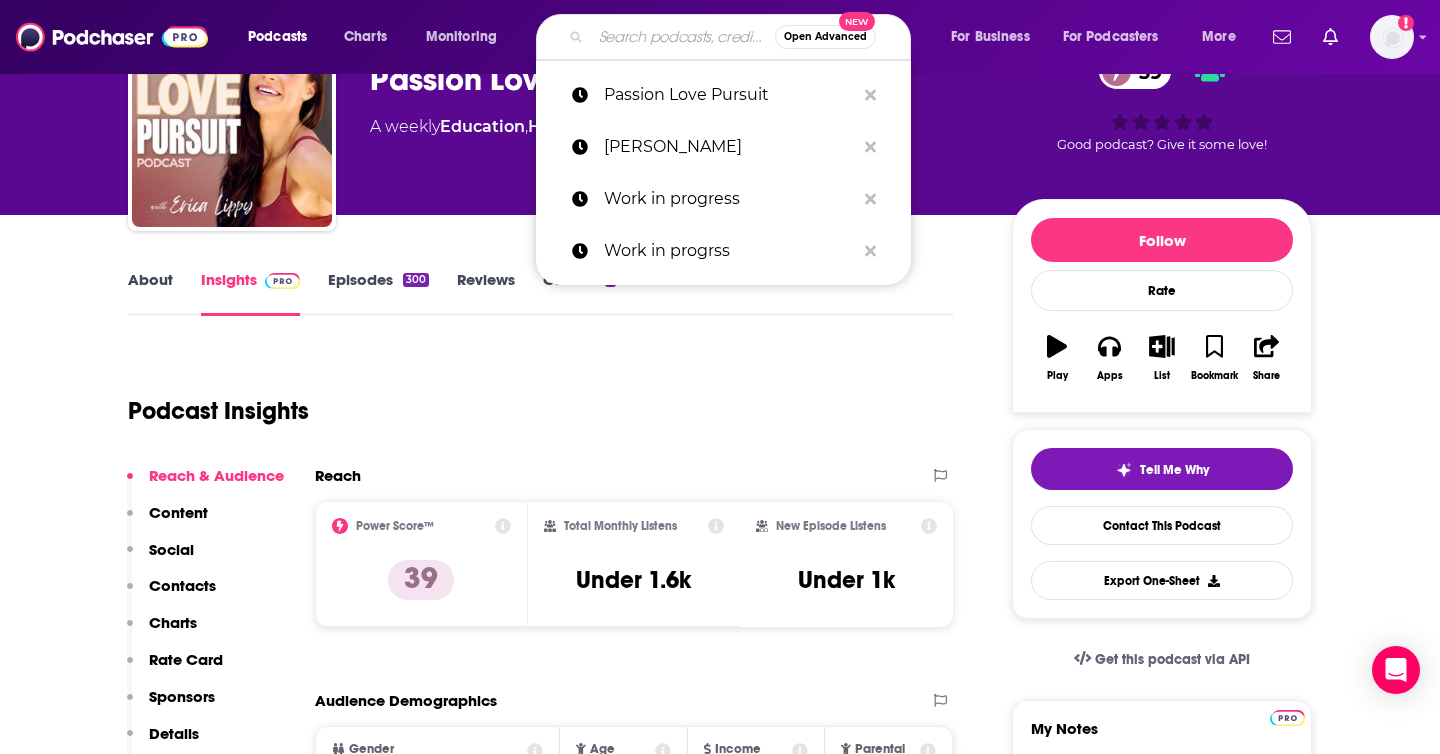 paste on "The Longevity & Lifestyle Podcast" 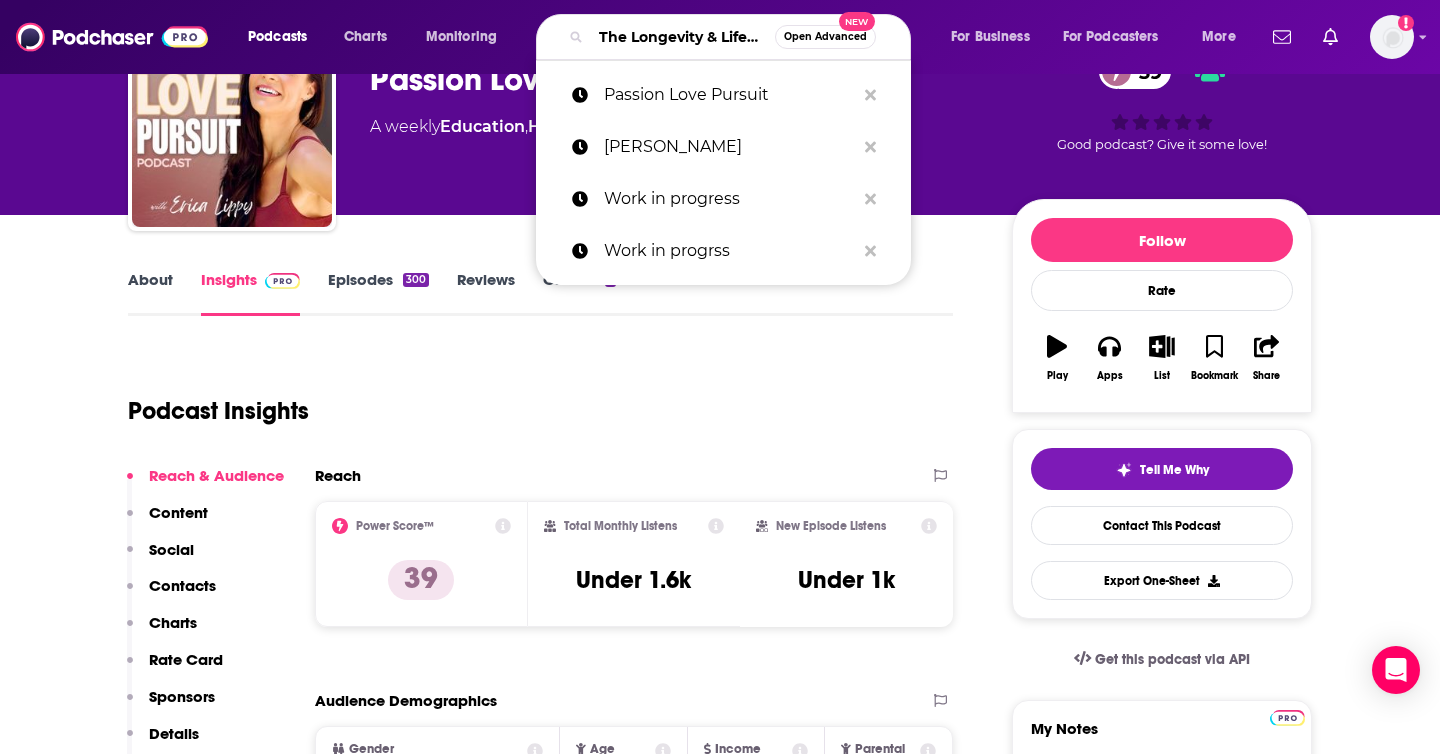 scroll, scrollTop: 0, scrollLeft: 125, axis: horizontal 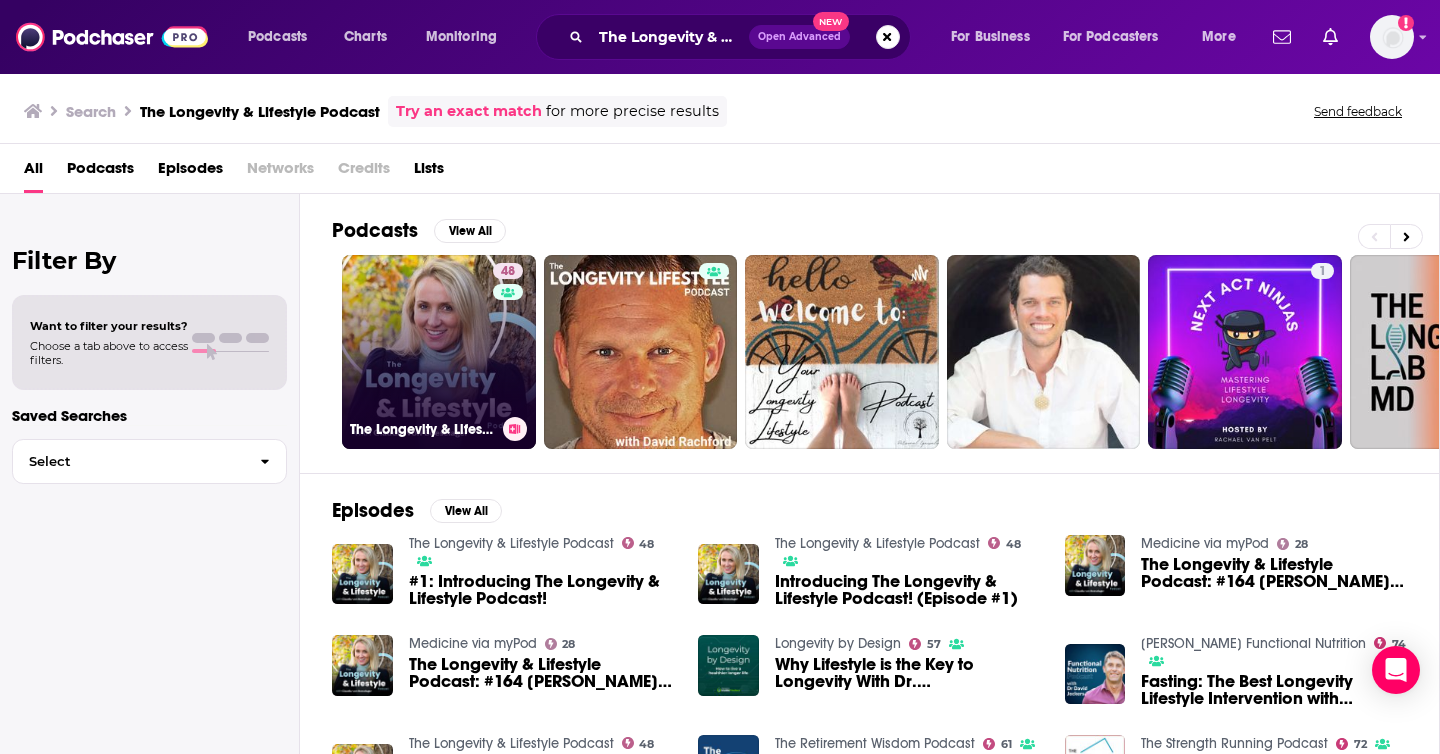 click on "48 The Longevity & Lifestyle Podcast" at bounding box center (439, 352) 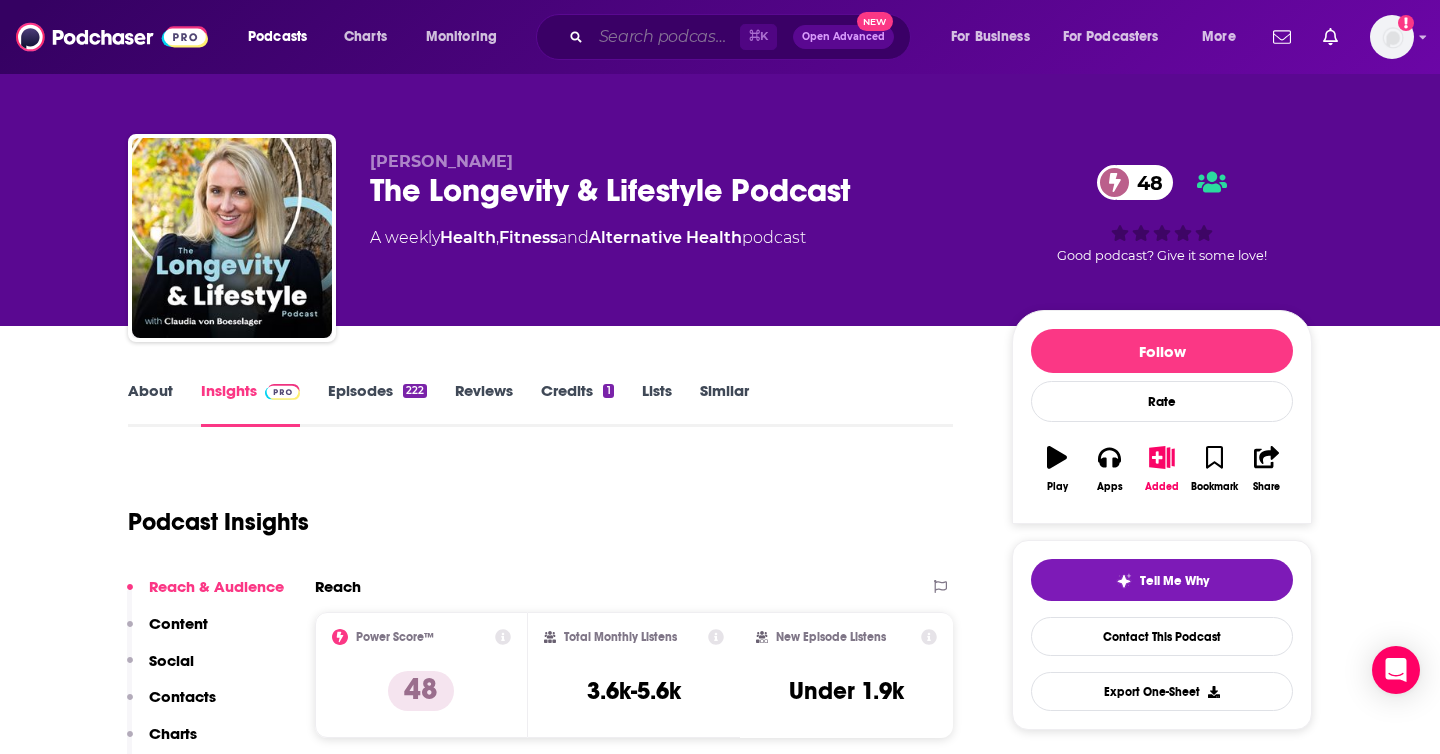 click at bounding box center [665, 37] 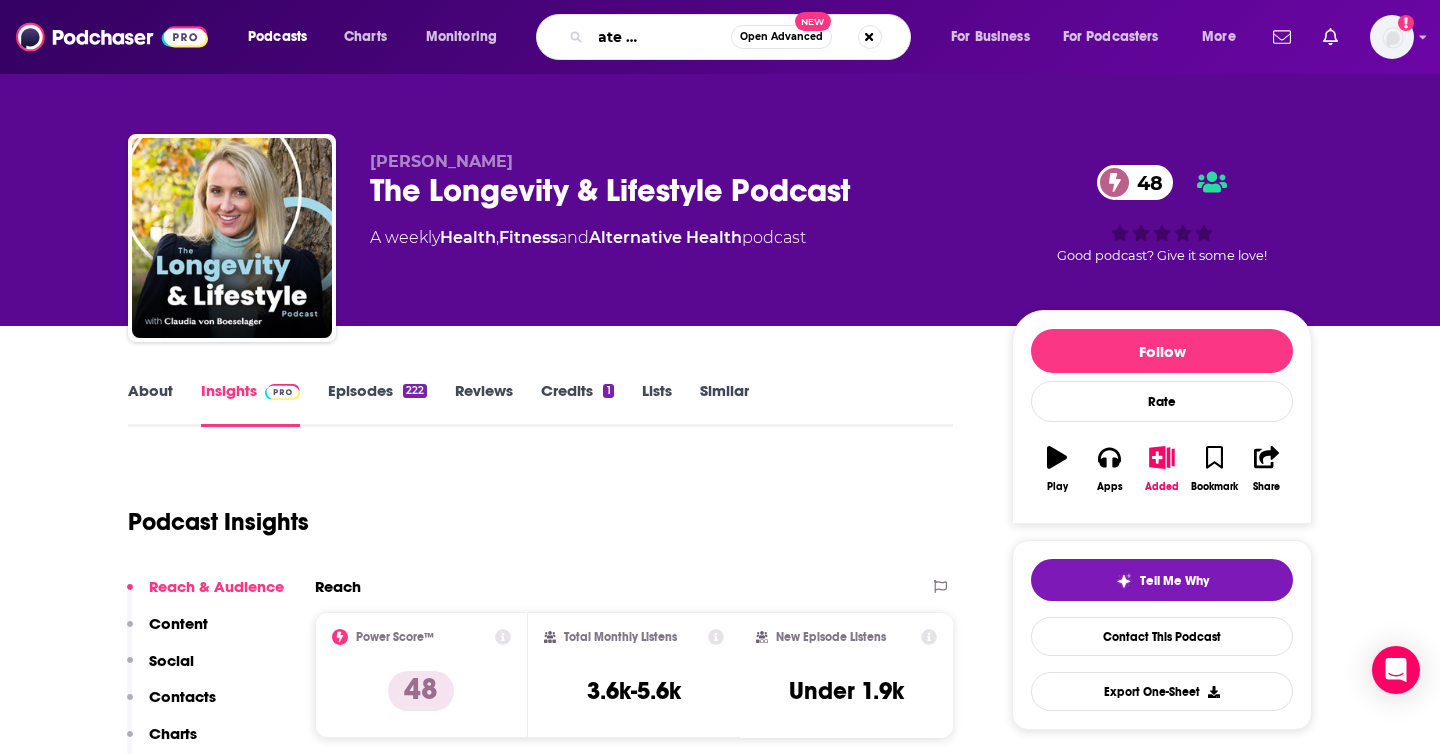 scroll, scrollTop: 0, scrollLeft: 86, axis: horizontal 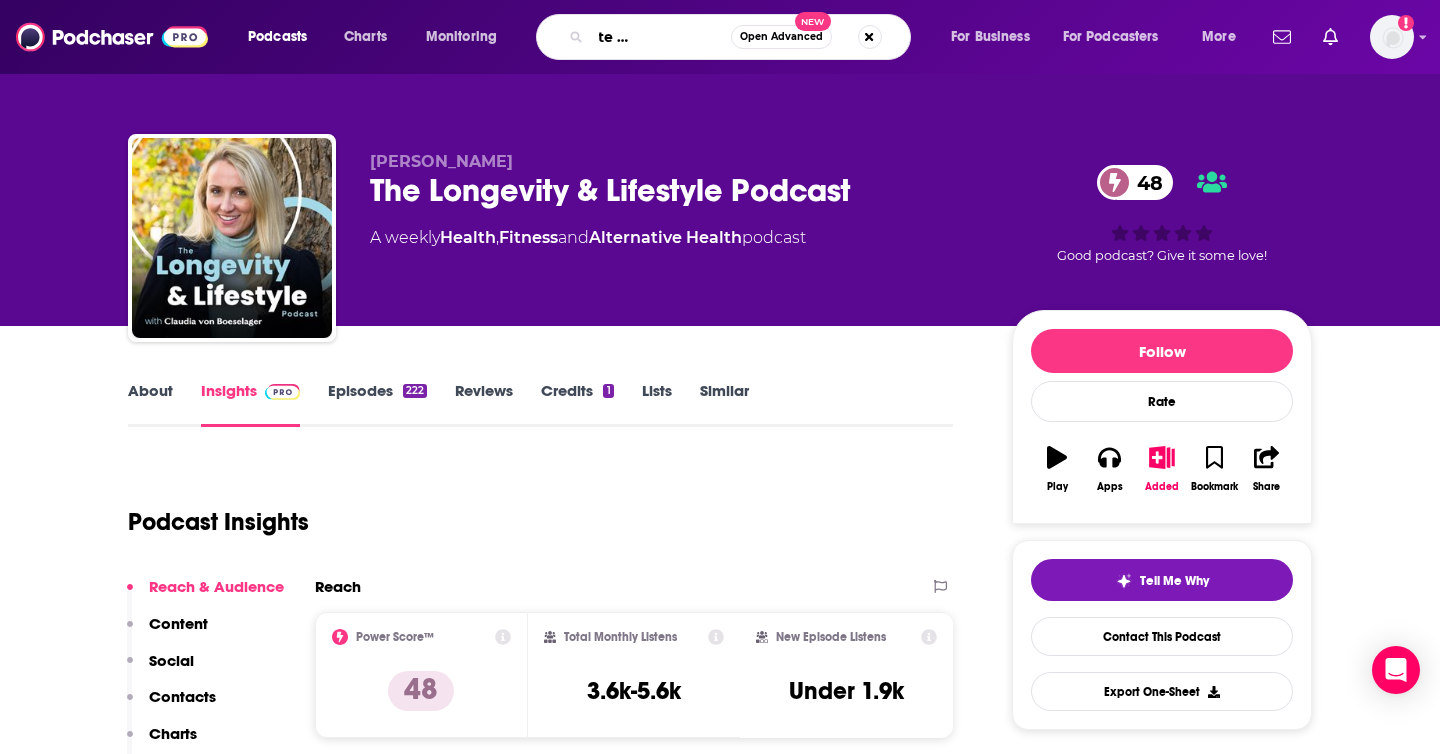 type on "The ultimate health podcast" 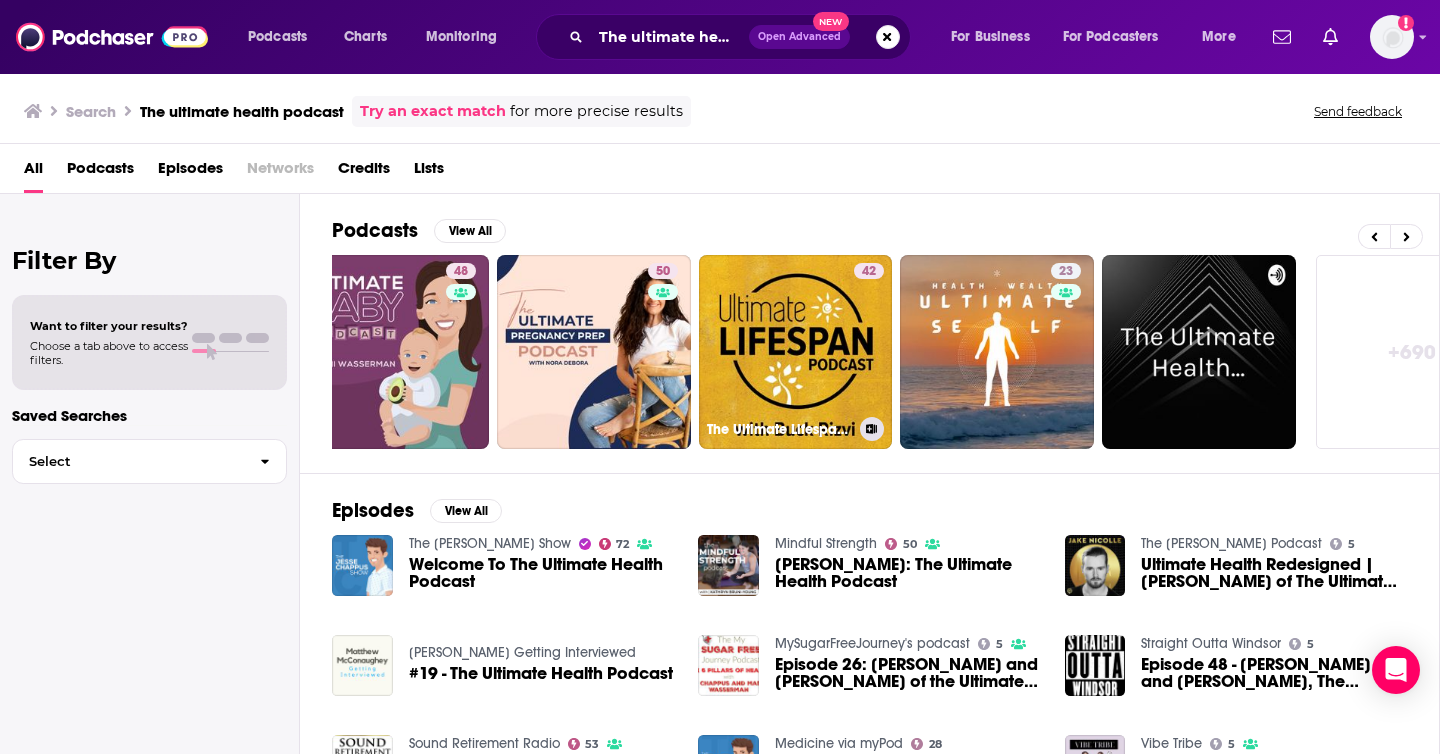 scroll, scrollTop: 0, scrollLeft: 0, axis: both 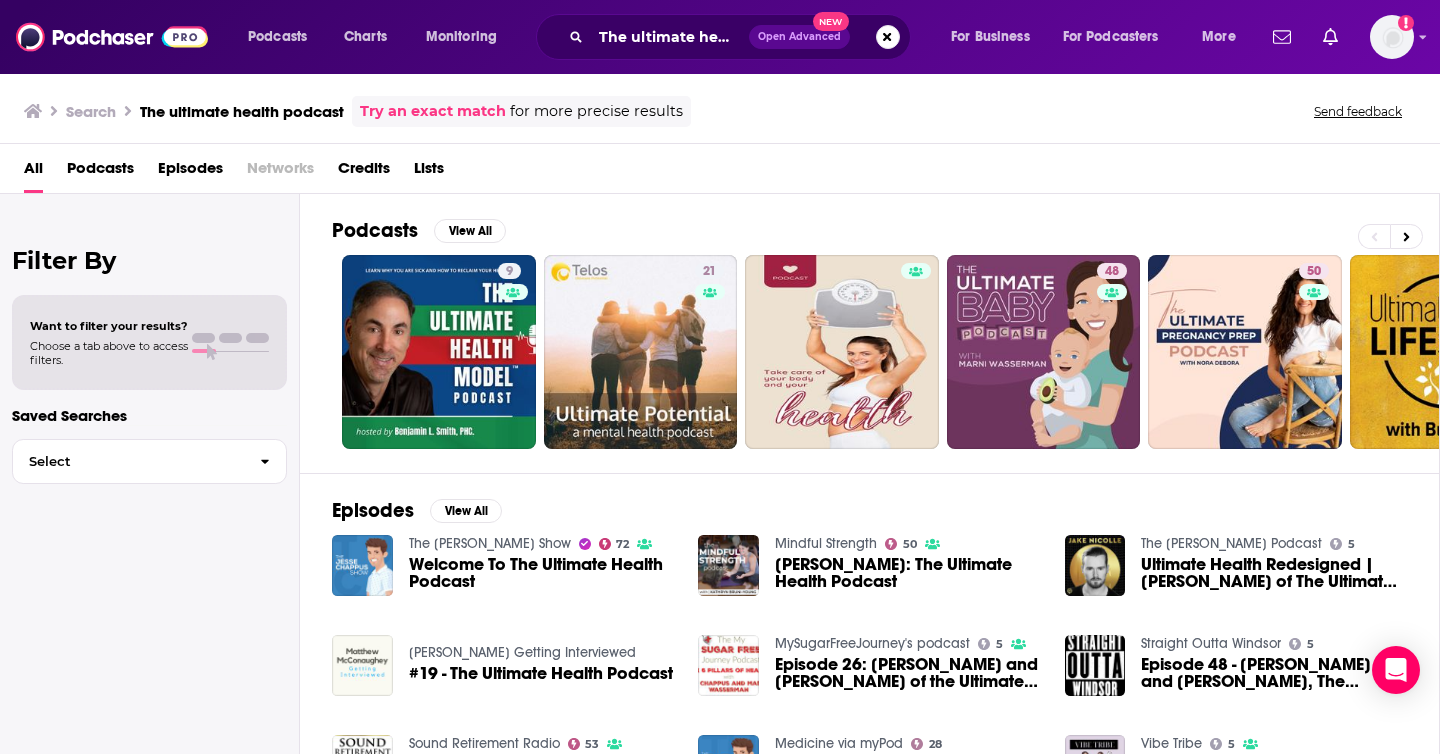 click on "Welcome To The Ultimate Health Podcast" at bounding box center (542, 573) 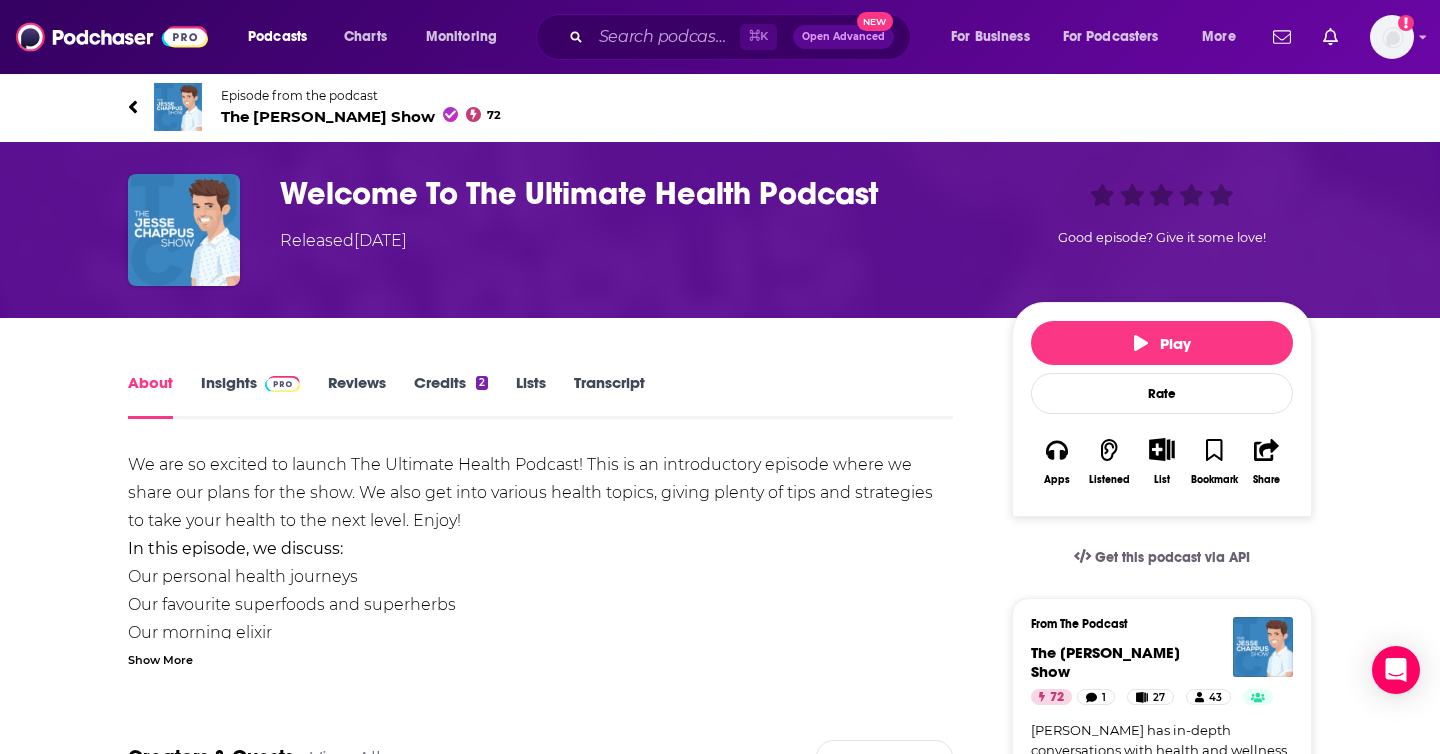 click at bounding box center (278, 382) 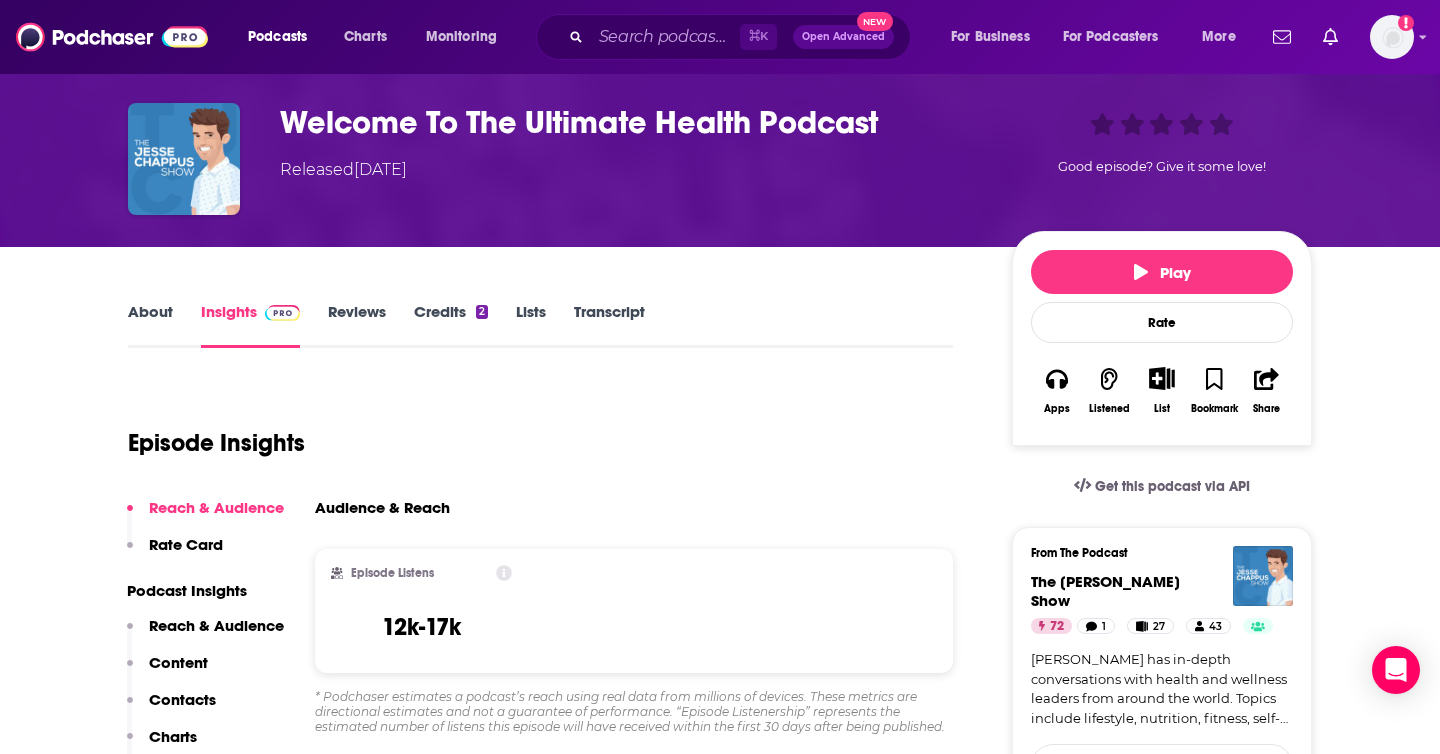 scroll, scrollTop: 74, scrollLeft: 0, axis: vertical 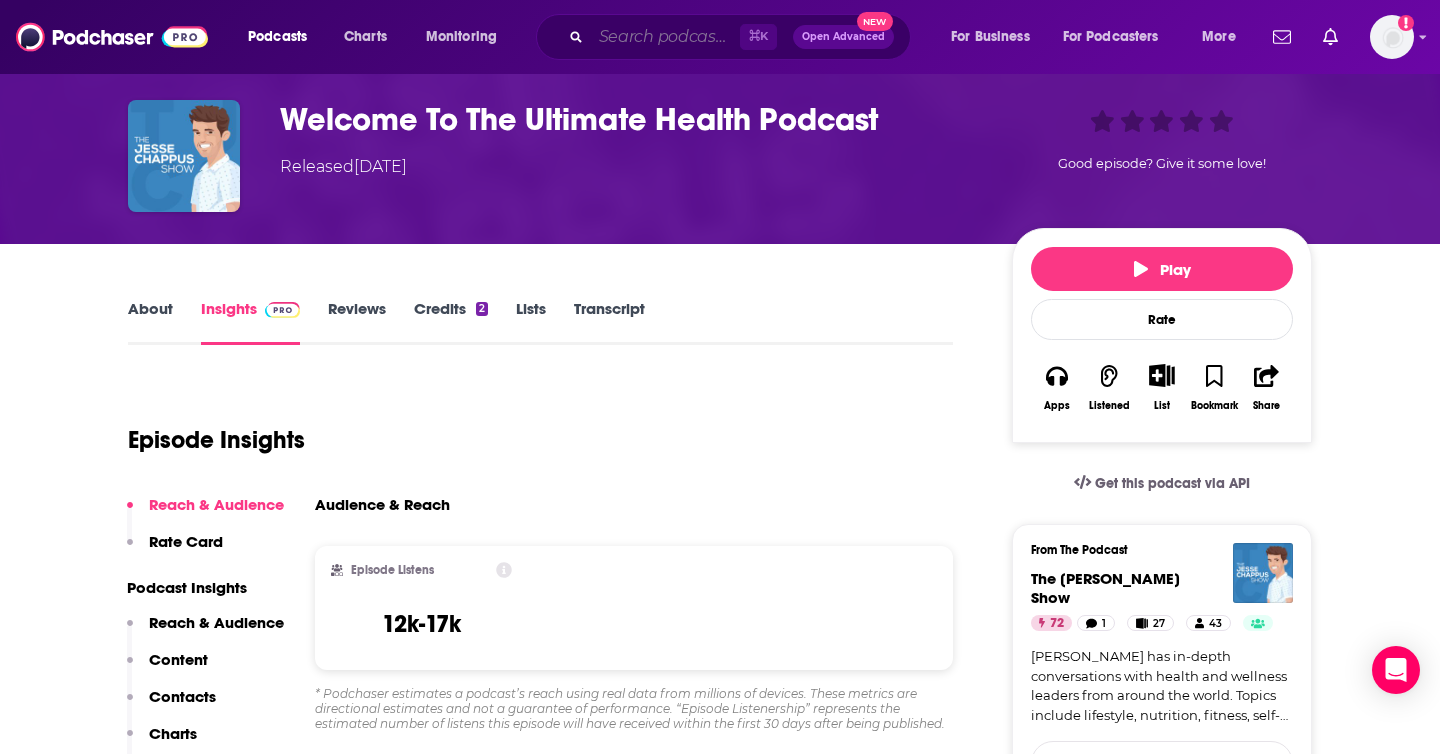 click at bounding box center (665, 37) 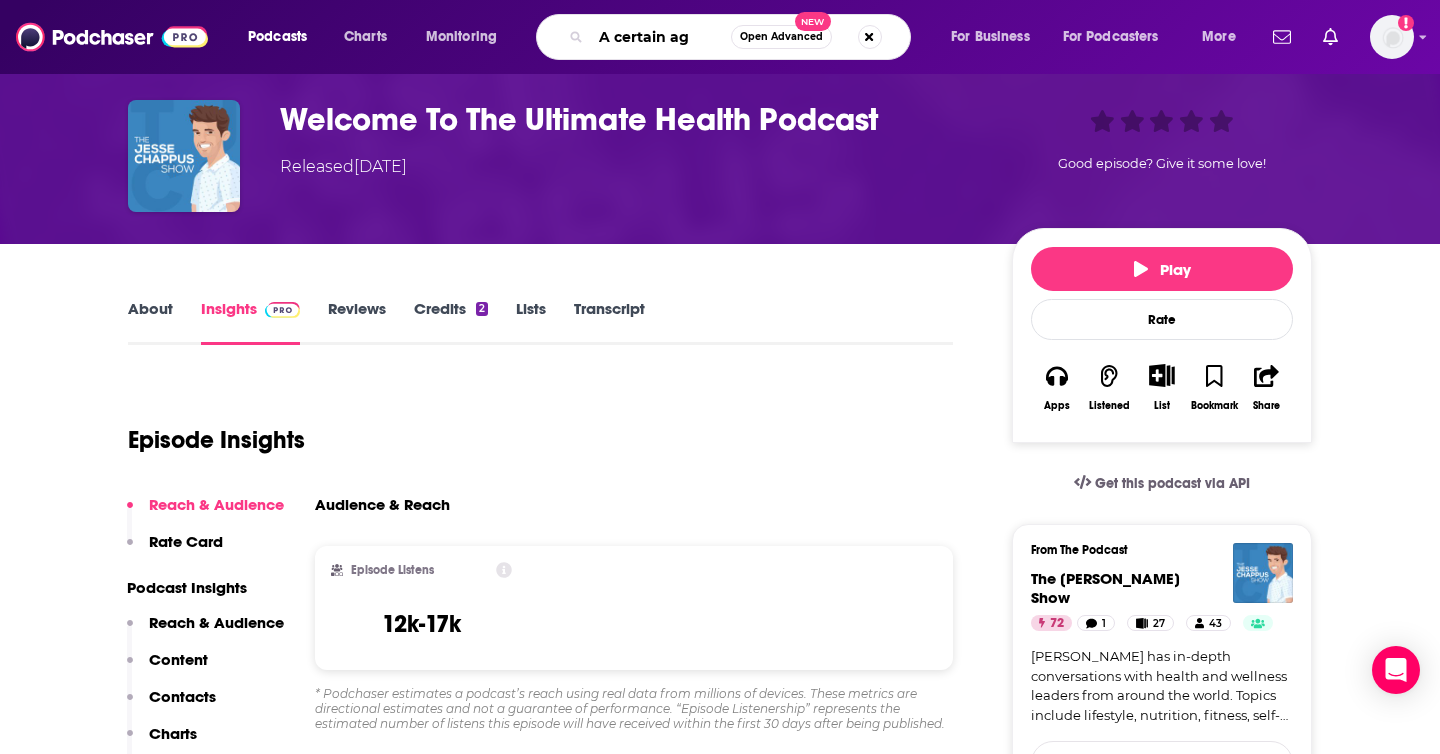 type on "A certain age" 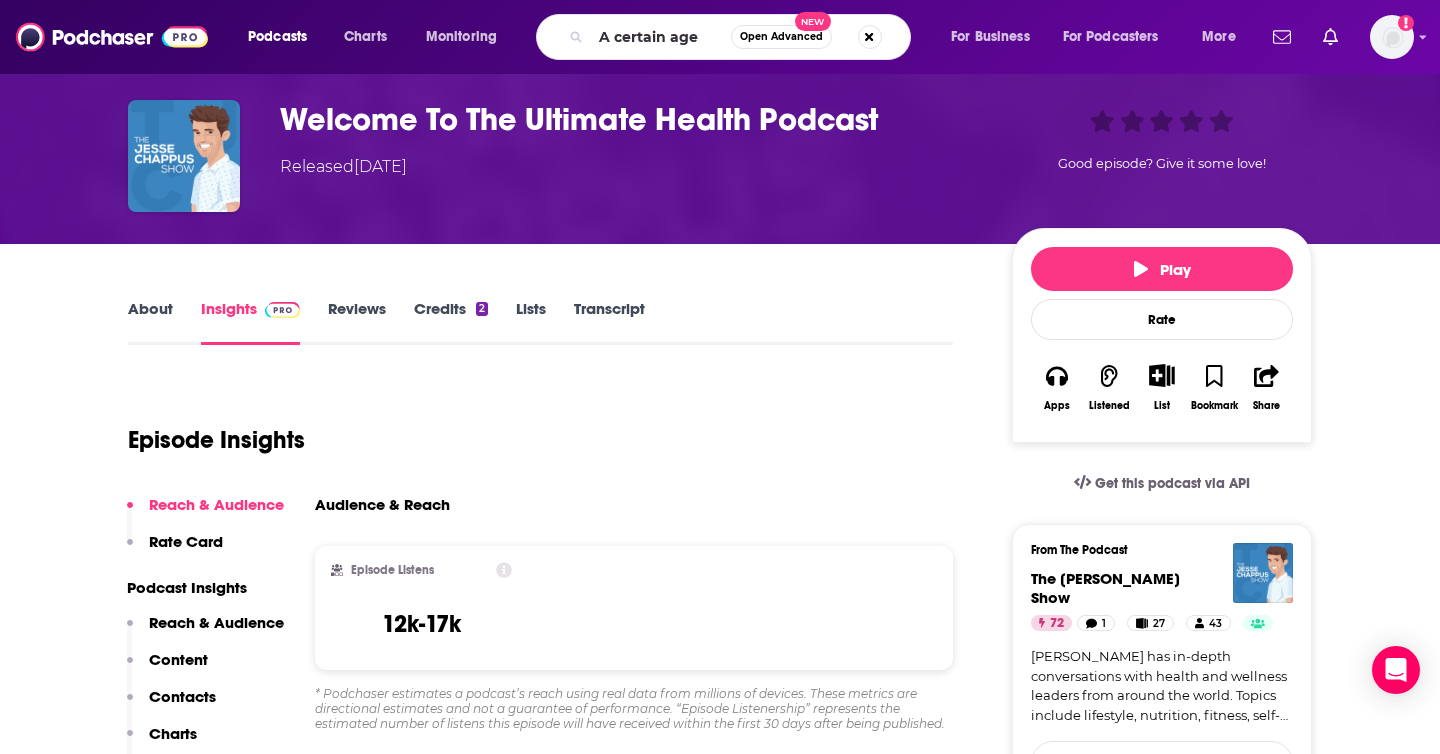 scroll, scrollTop: 0, scrollLeft: 0, axis: both 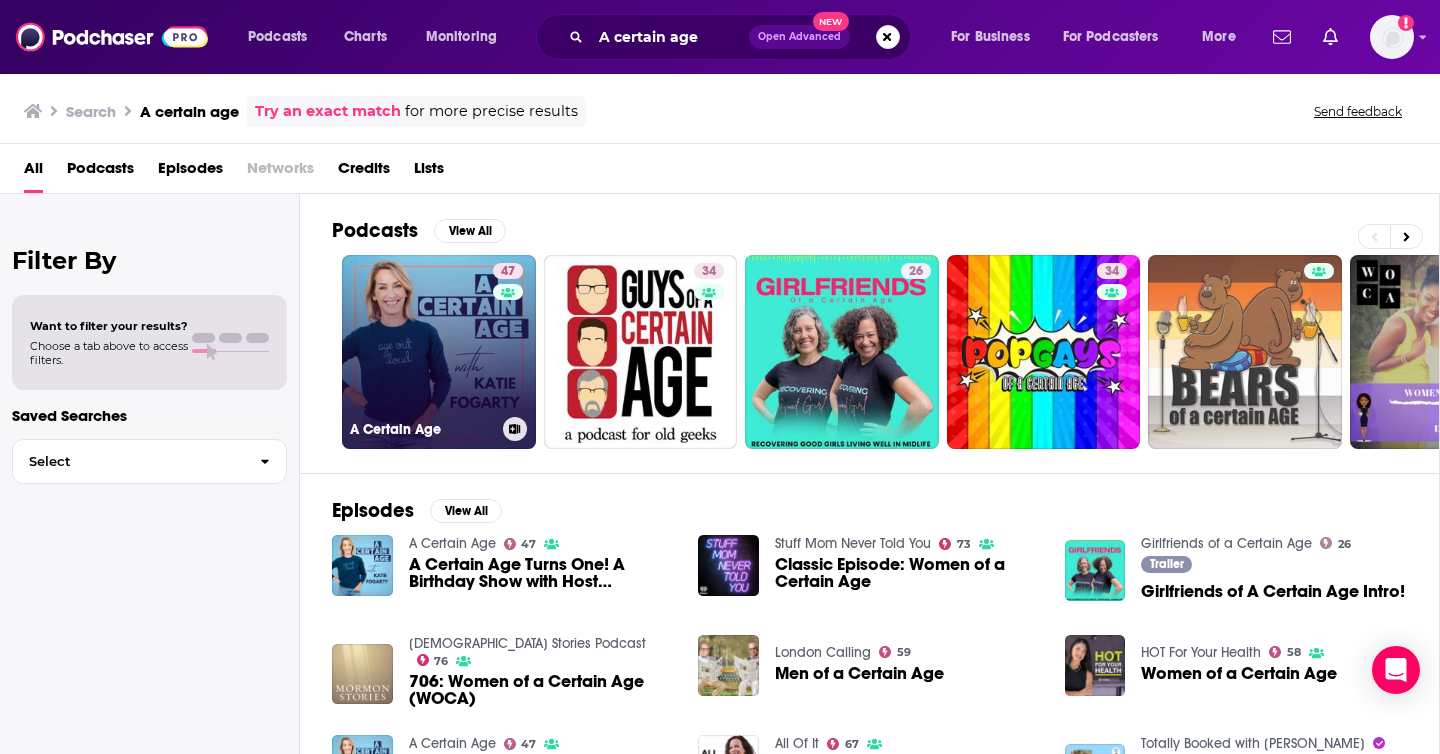 click on "47 A Certain Age" at bounding box center (439, 352) 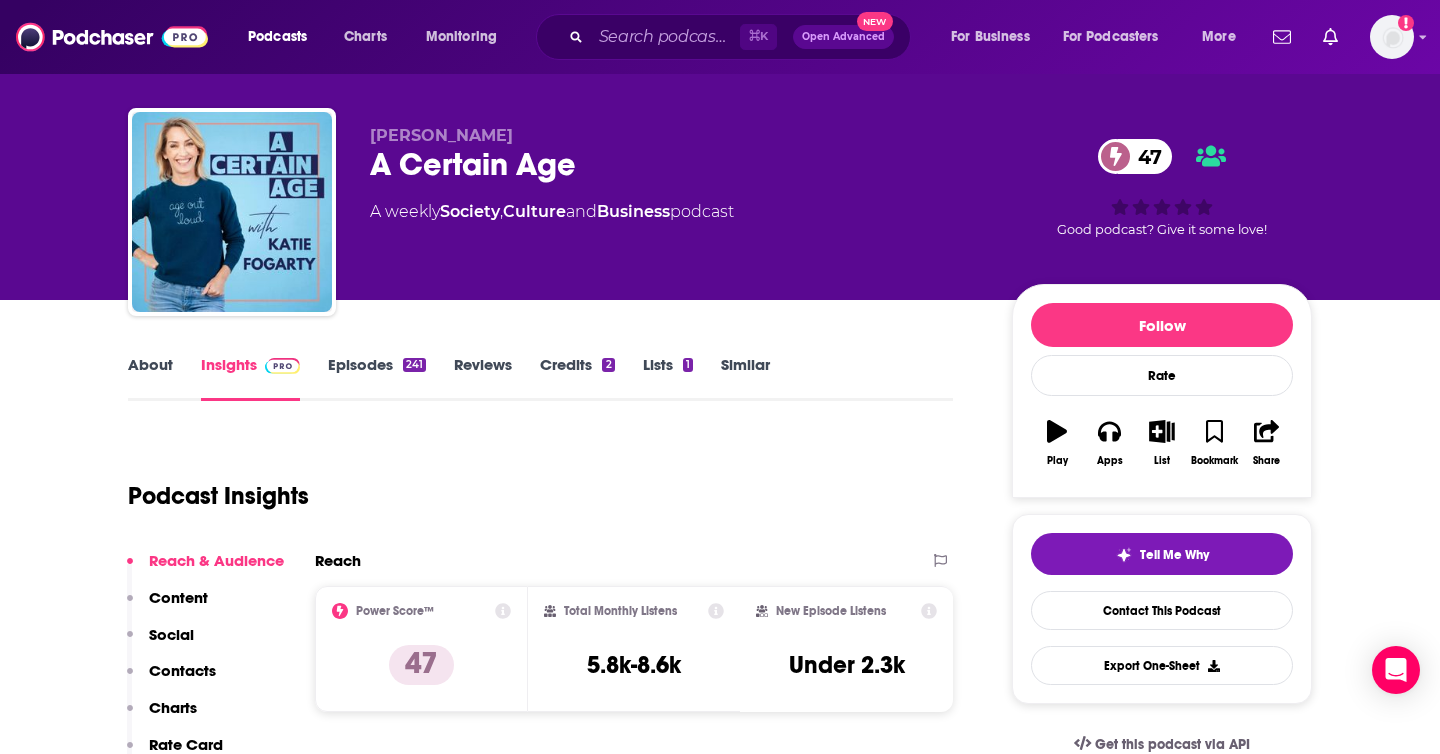 scroll, scrollTop: 31, scrollLeft: 0, axis: vertical 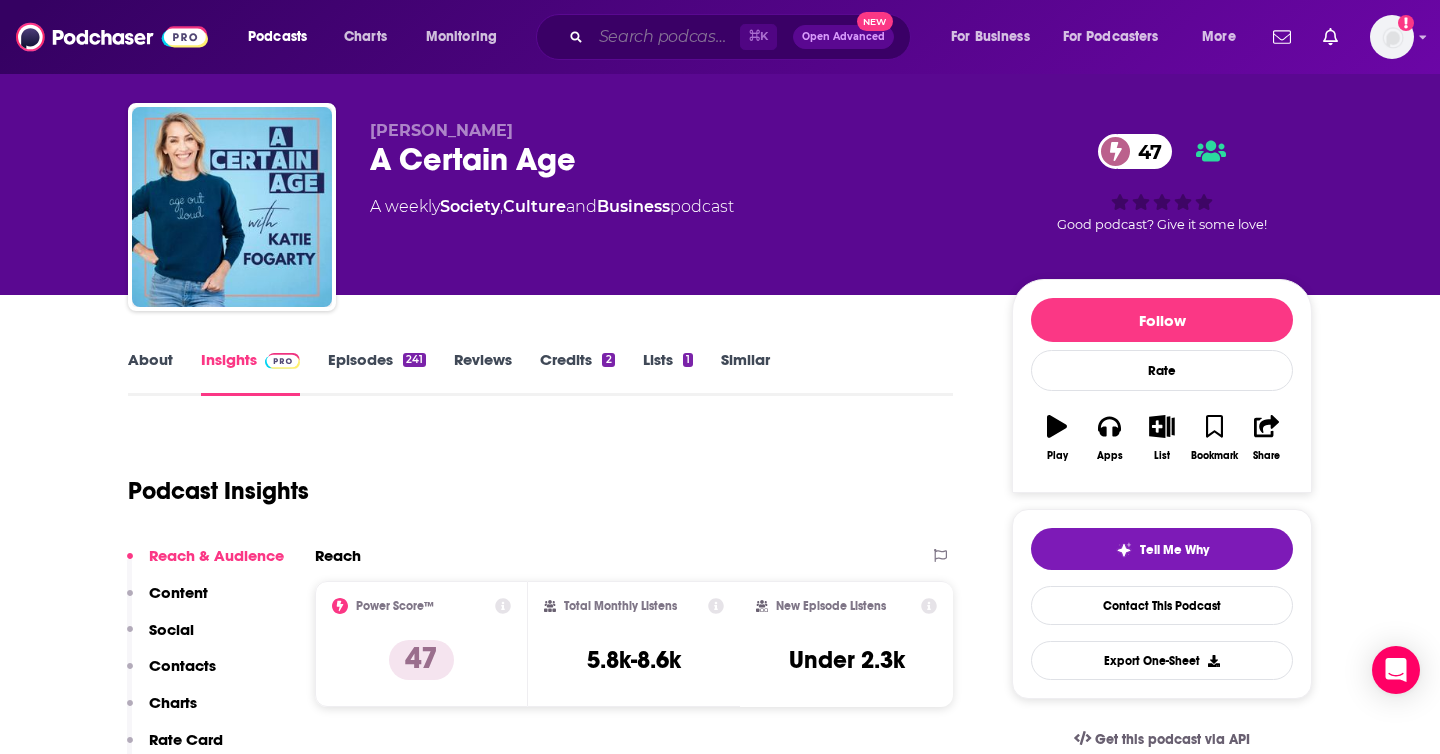 click at bounding box center [665, 37] 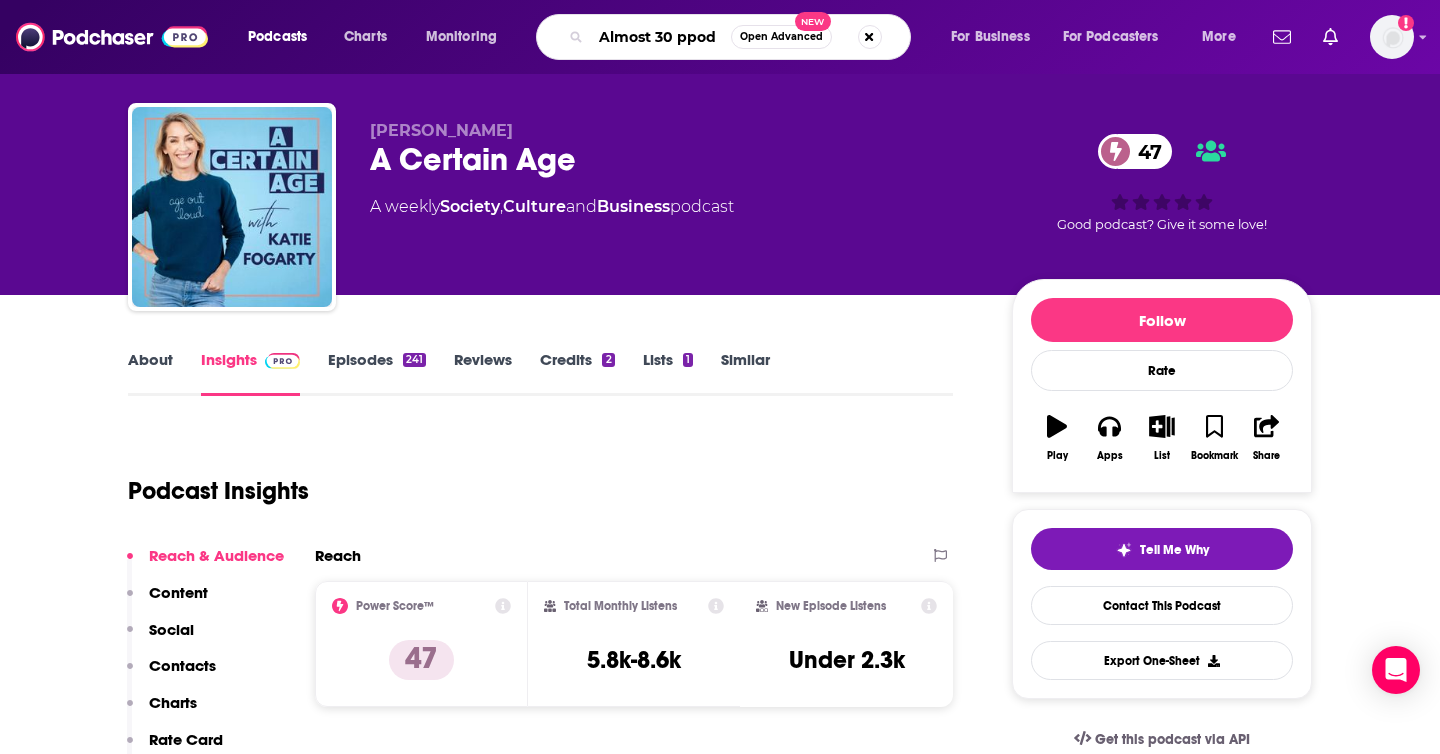scroll, scrollTop: 0, scrollLeft: 0, axis: both 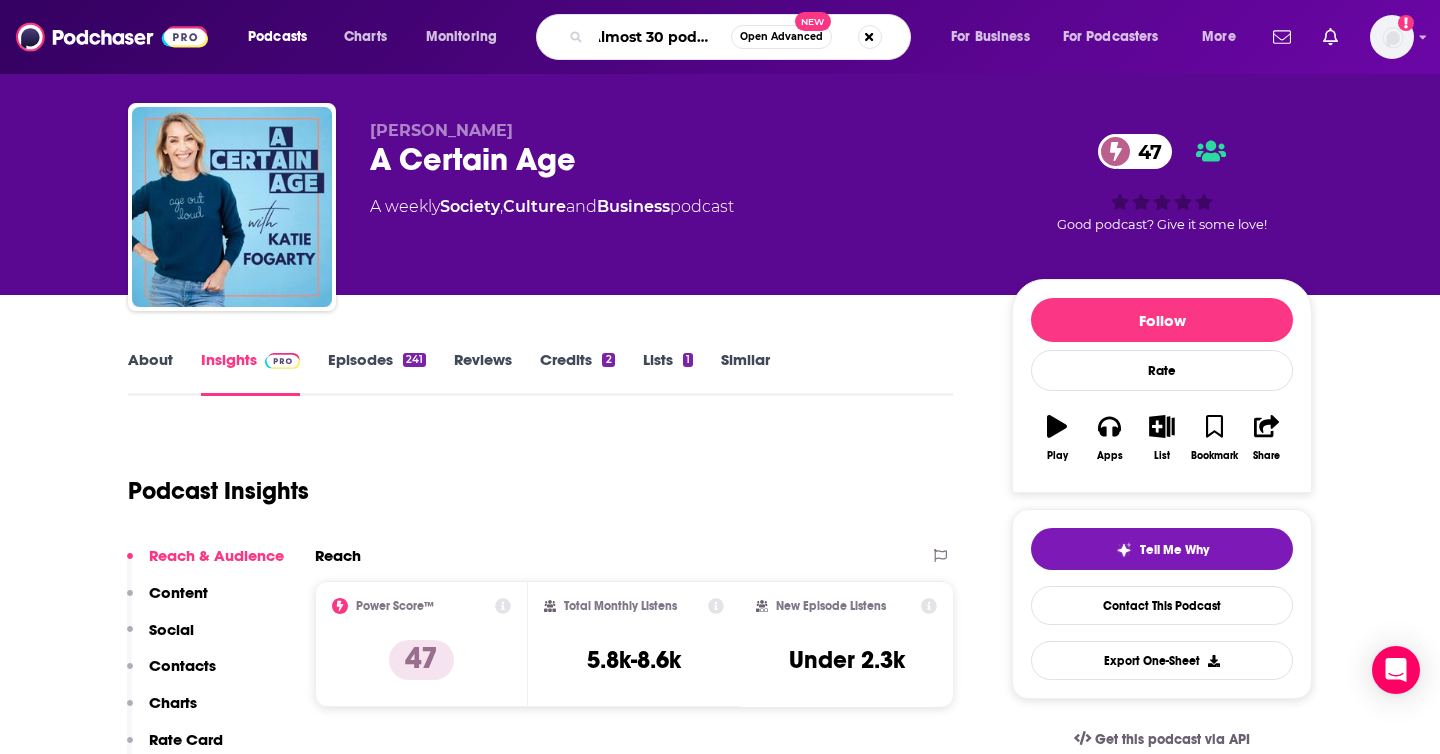type on "Almost 30 podcast" 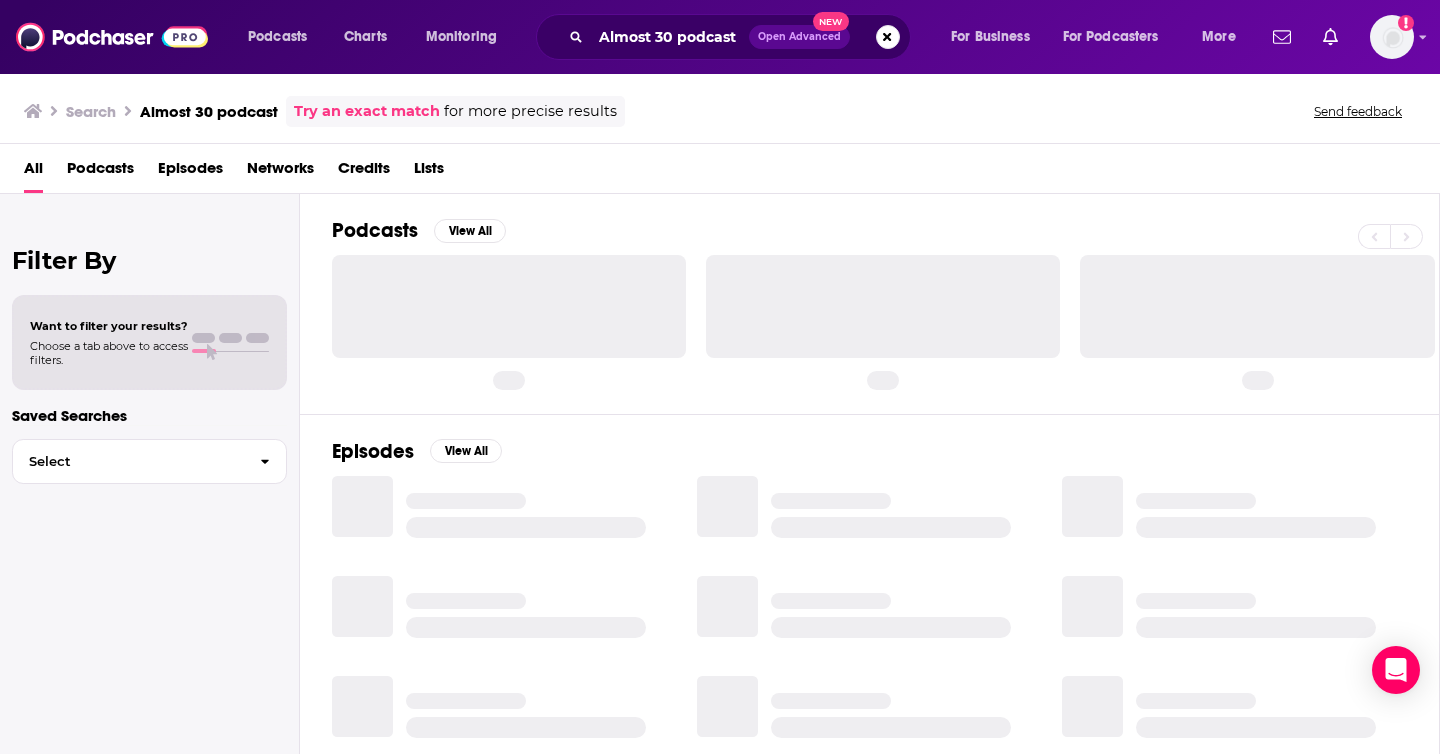 scroll, scrollTop: 0, scrollLeft: 0, axis: both 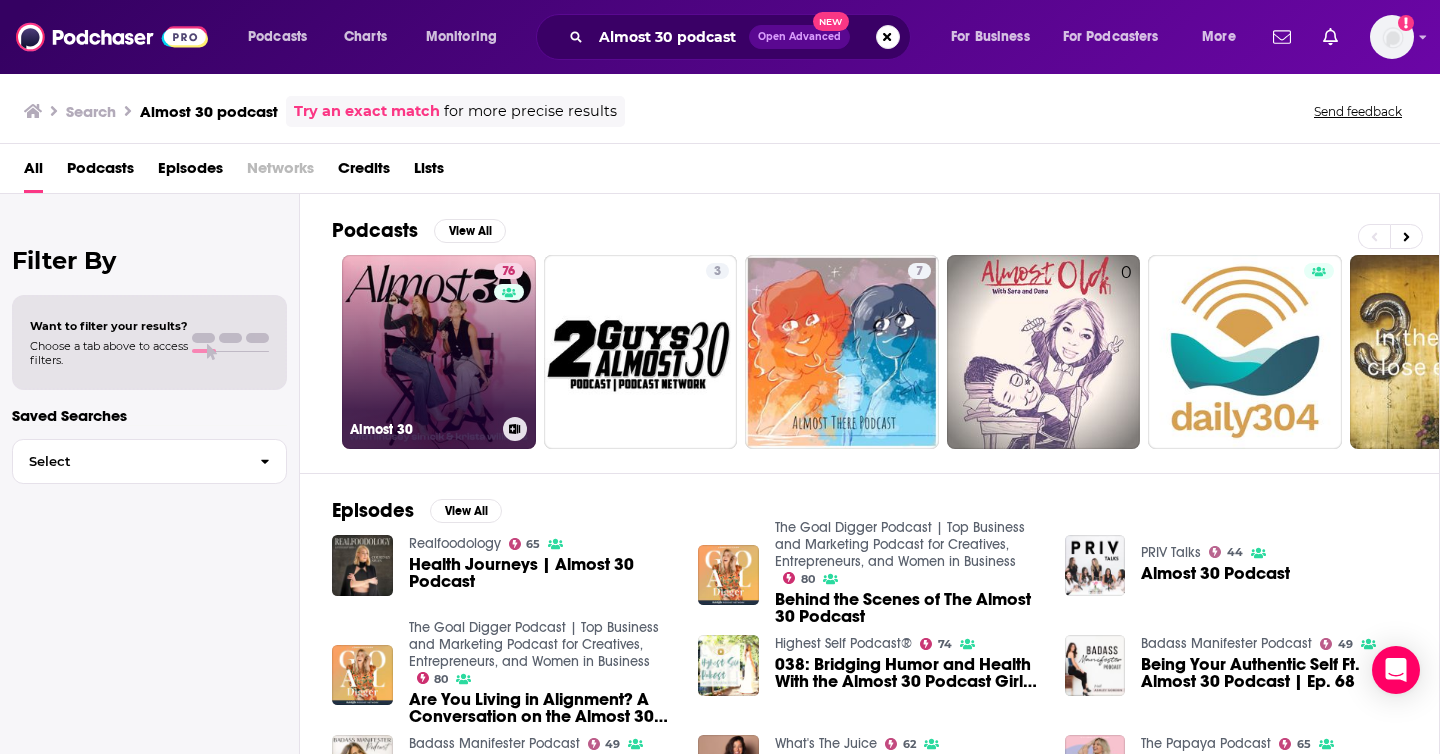 click on "76" at bounding box center [511, 340] 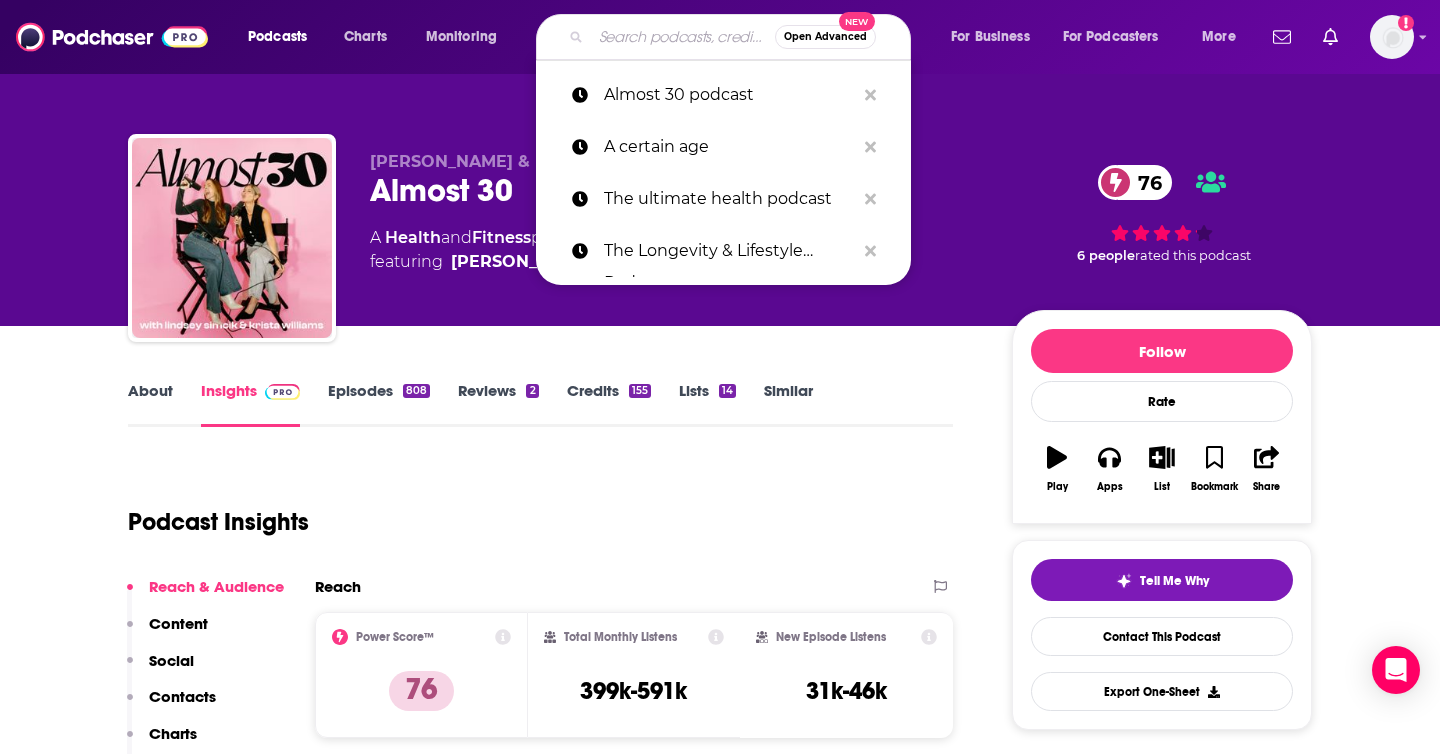 click at bounding box center [683, 37] 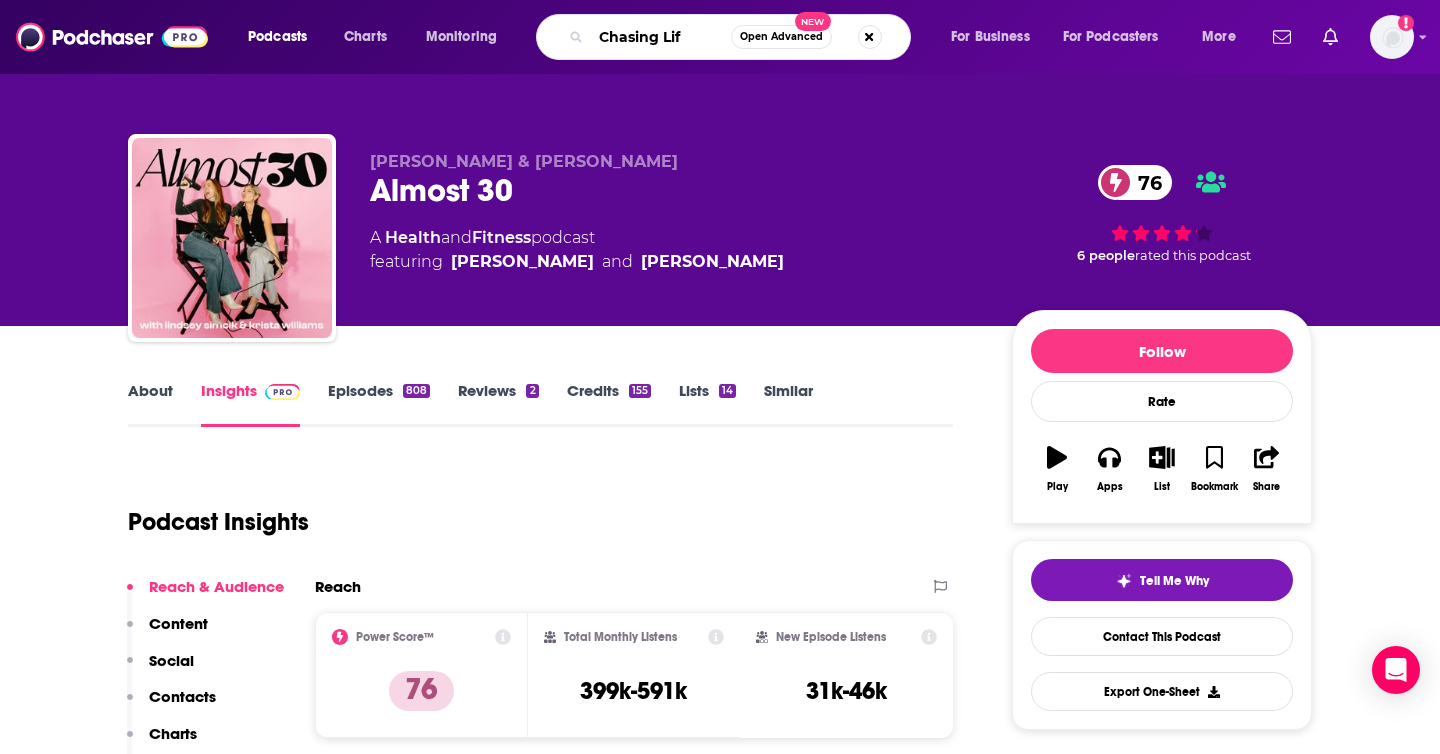 type on "Chasing Life" 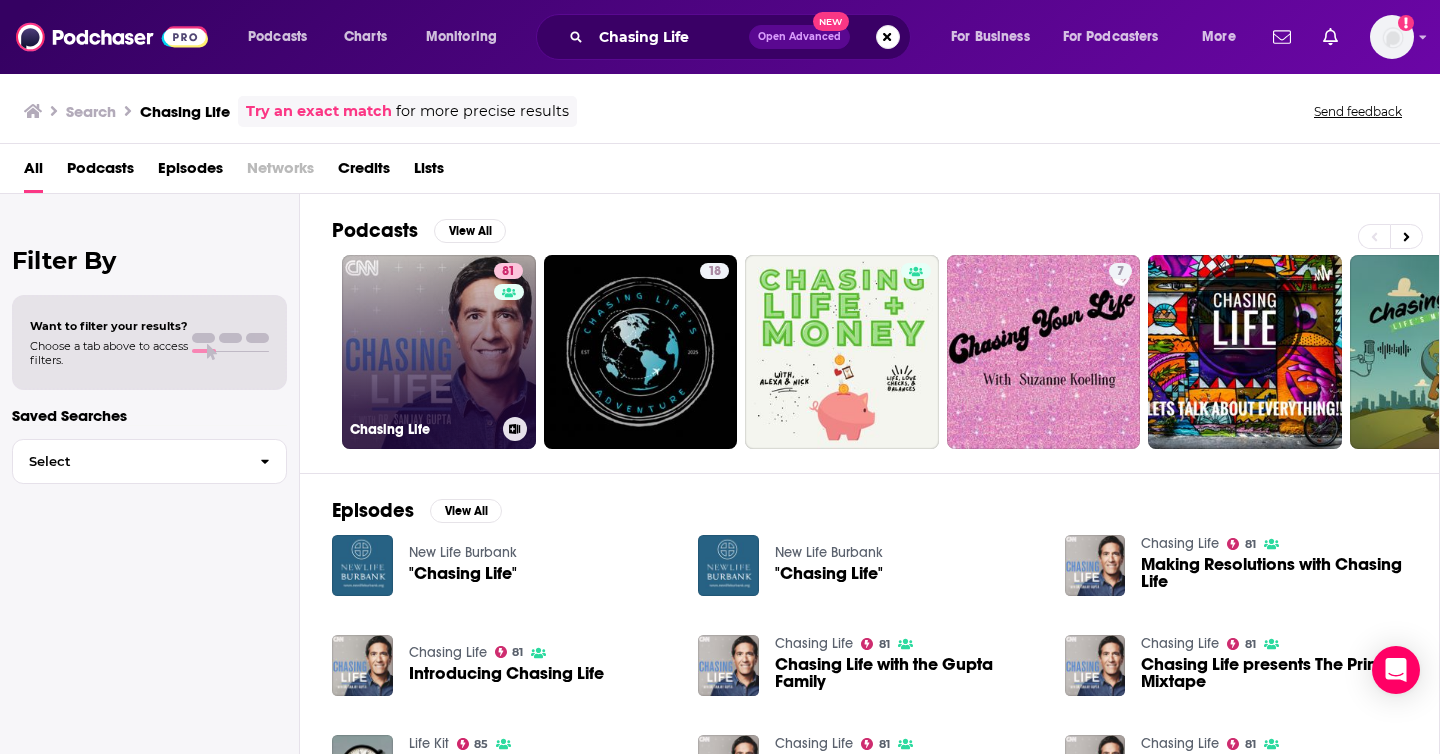 click on "81 Chasing Life" at bounding box center (439, 352) 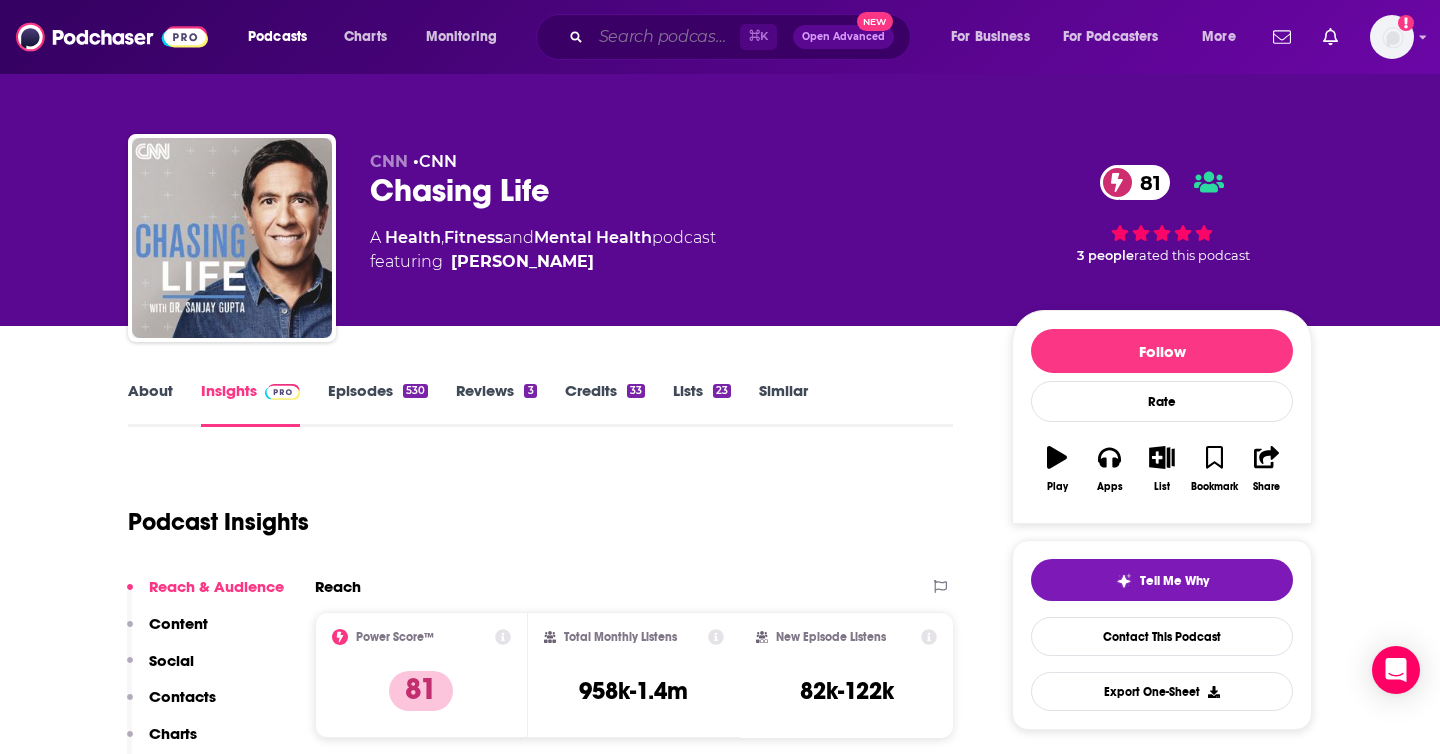 click at bounding box center [665, 37] 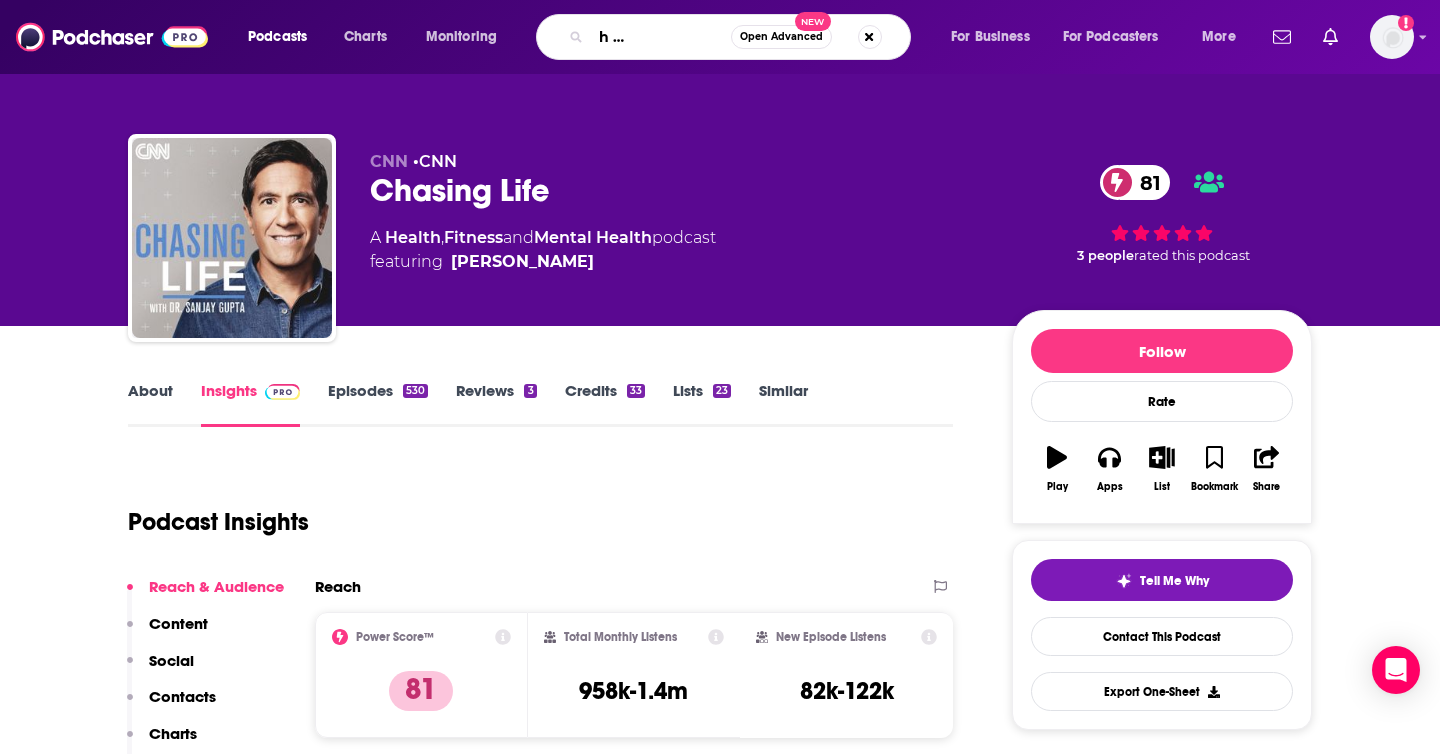 type on "Digital health leaders podcast" 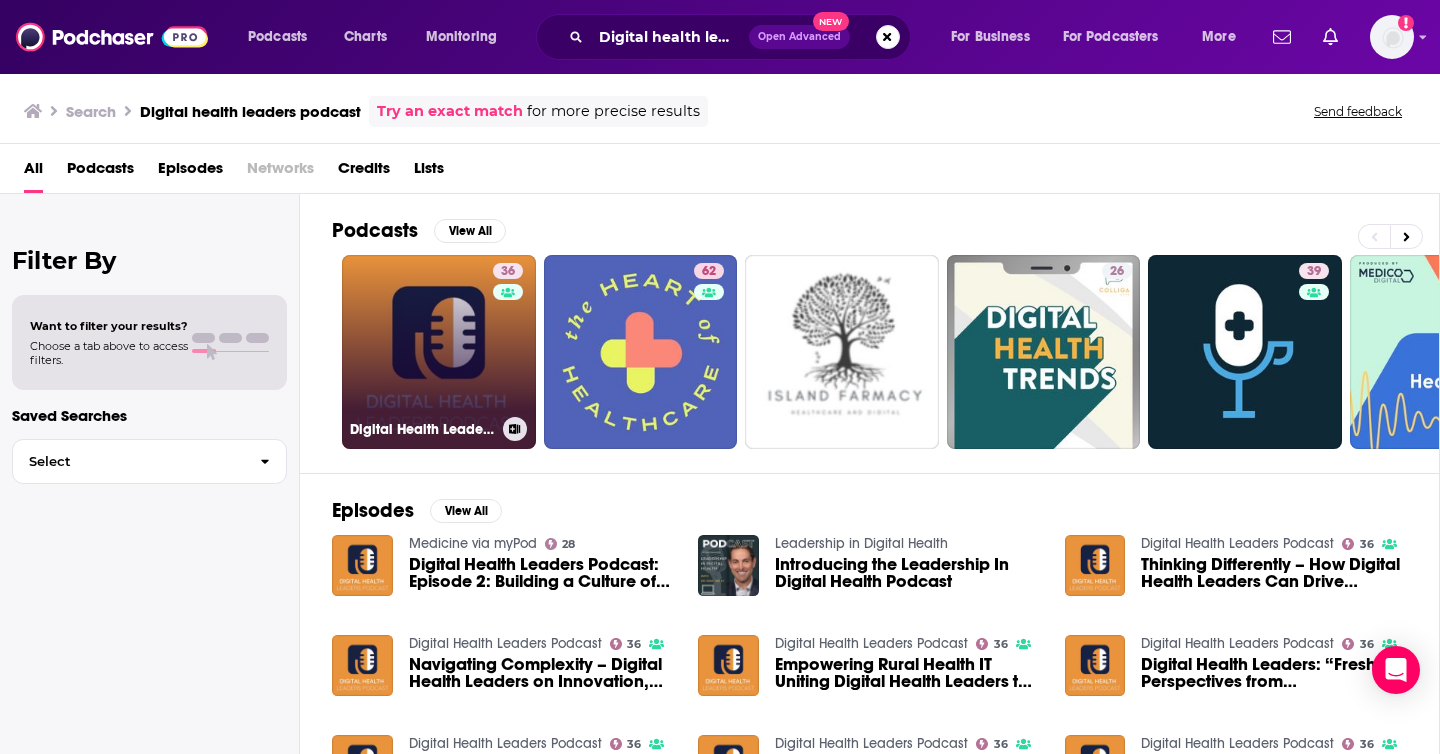 click on "36 Digital Health Leaders Podcast" at bounding box center [439, 352] 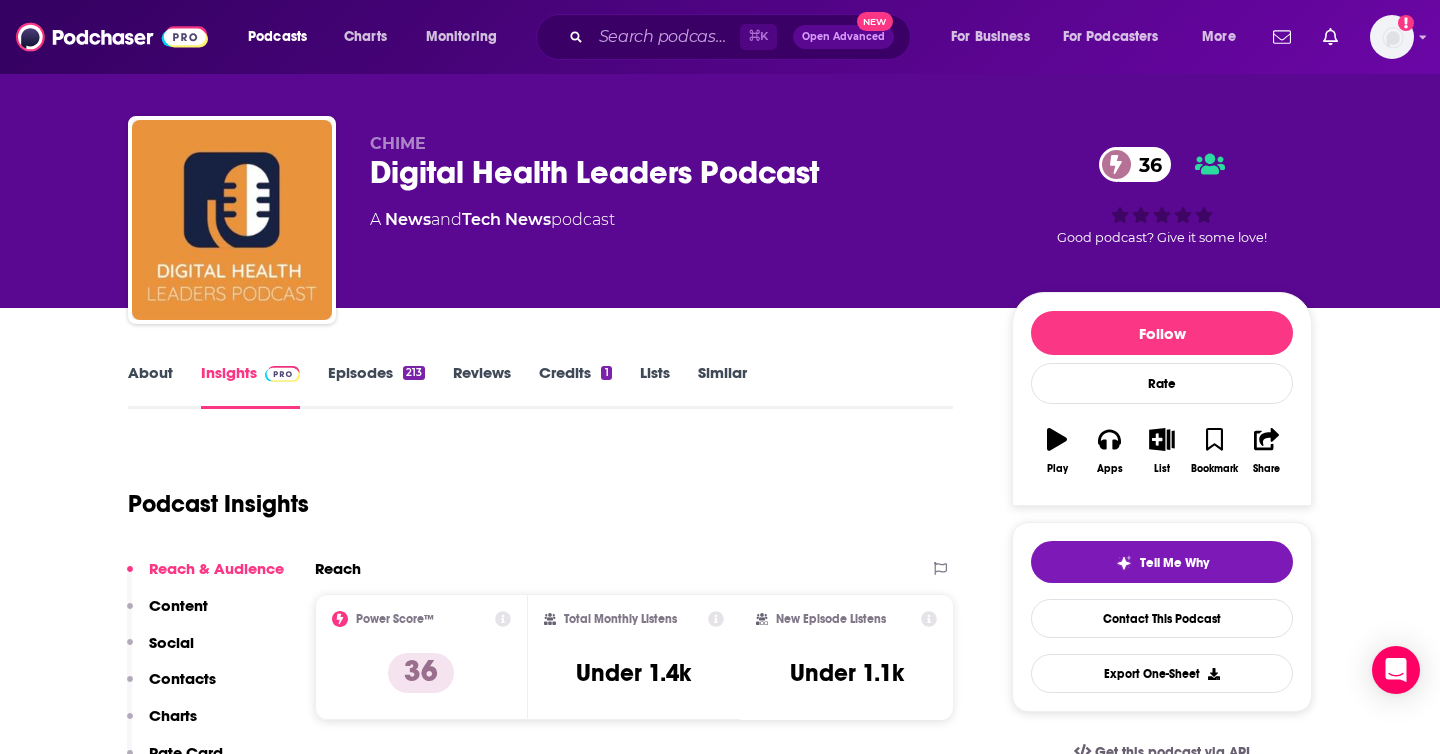 scroll, scrollTop: 19, scrollLeft: 0, axis: vertical 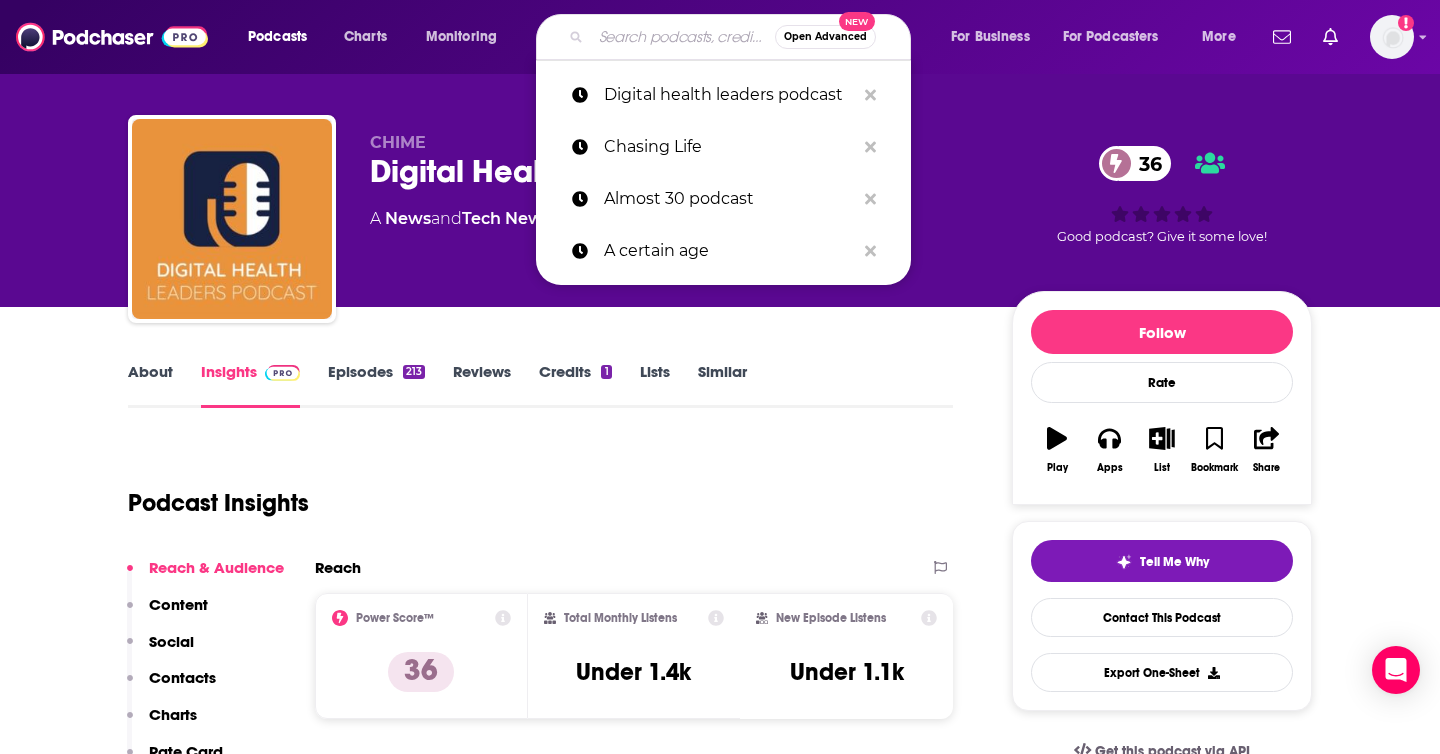 click at bounding box center [683, 37] 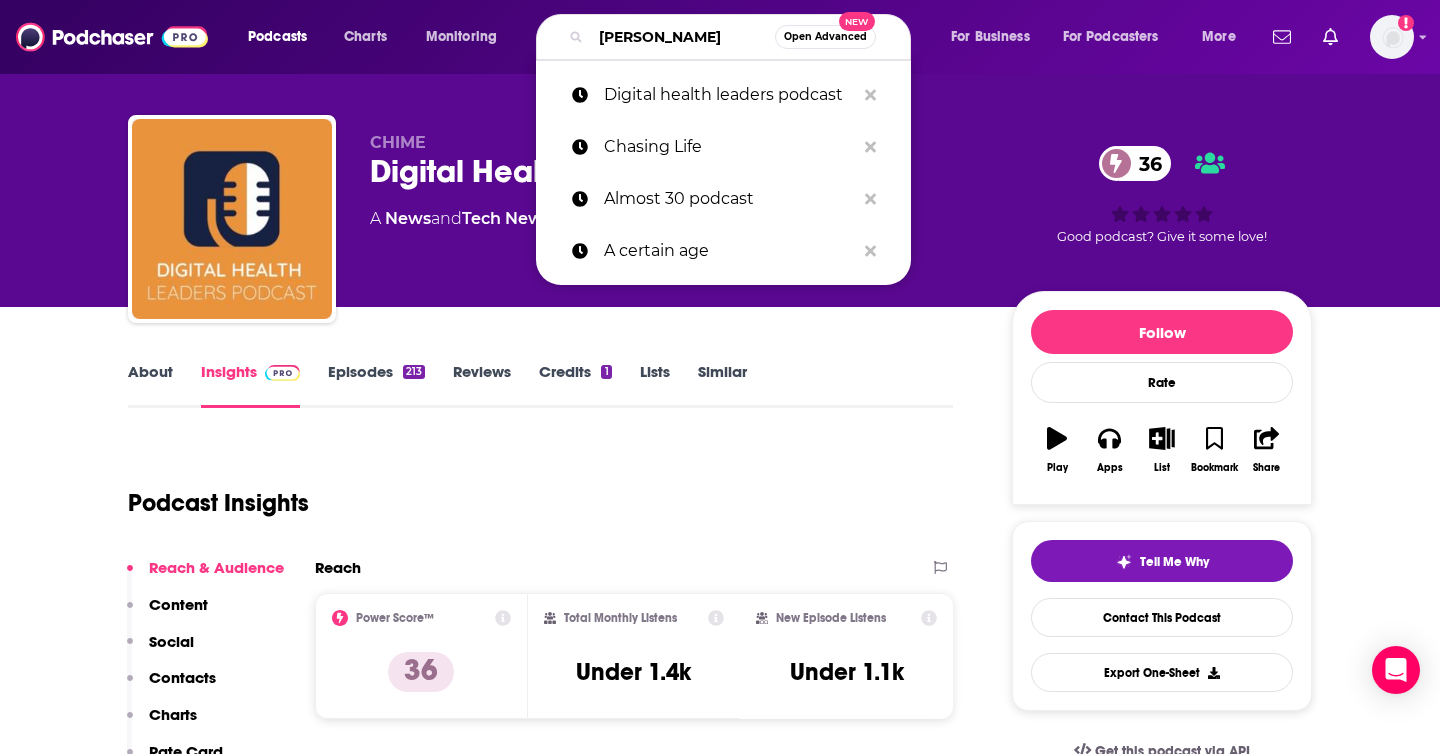 scroll, scrollTop: 0, scrollLeft: 14, axis: horizontal 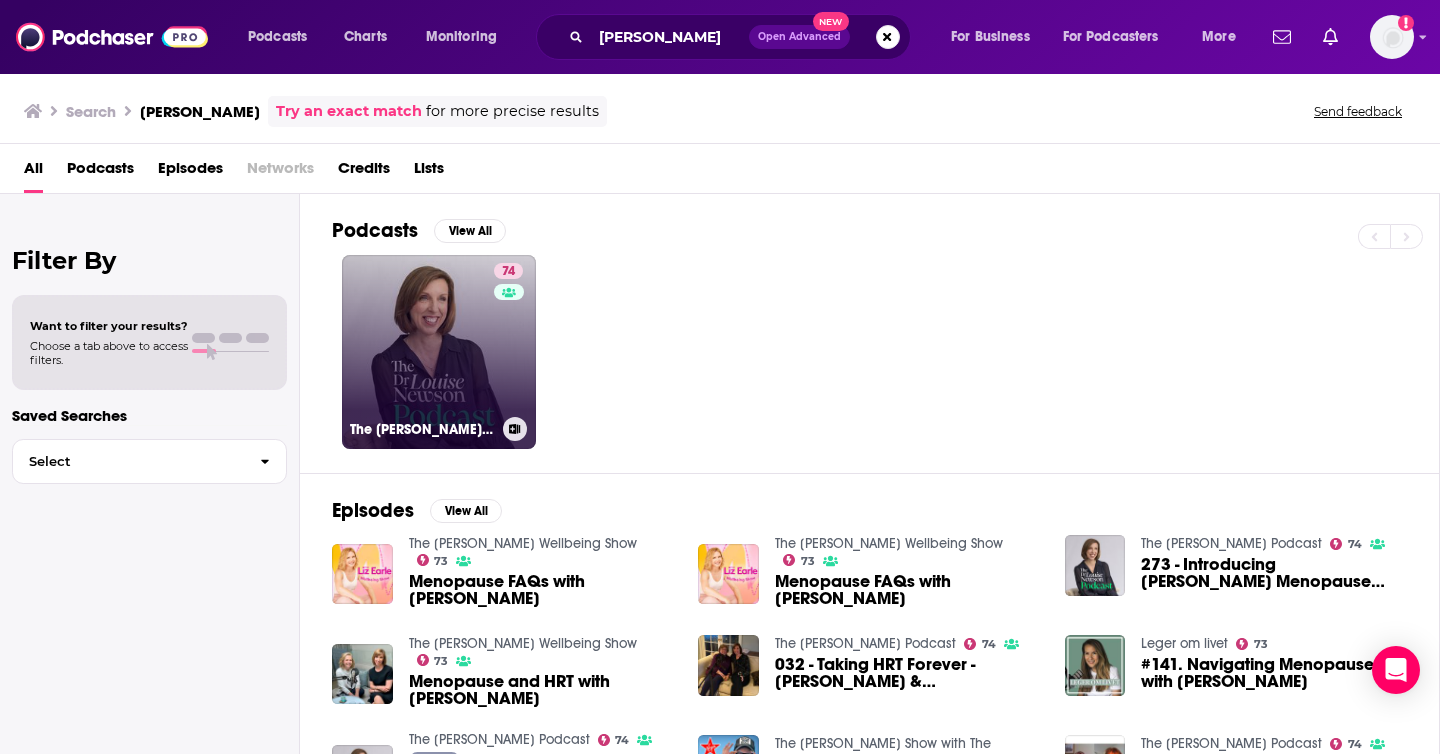 click on "74" at bounding box center [511, 340] 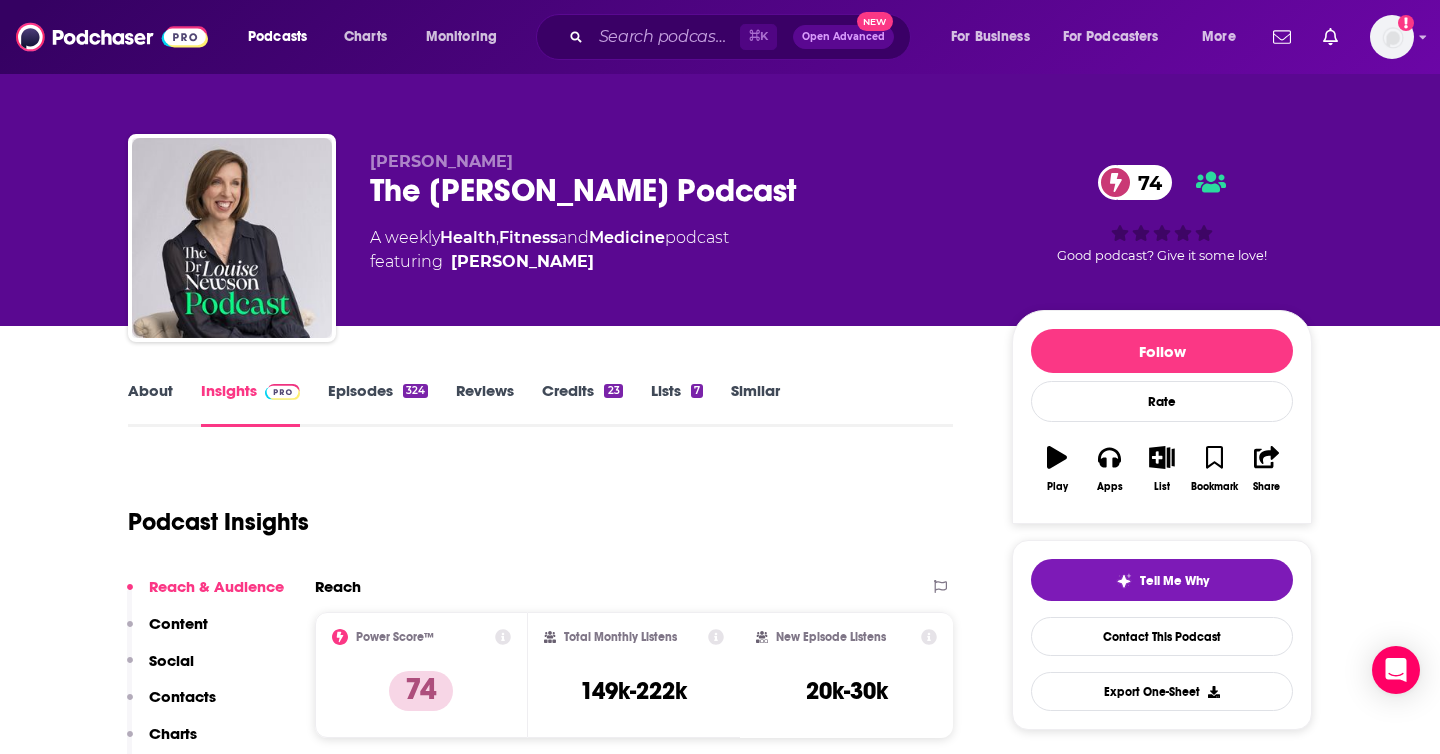 click on "Episodes 324" at bounding box center (378, 404) 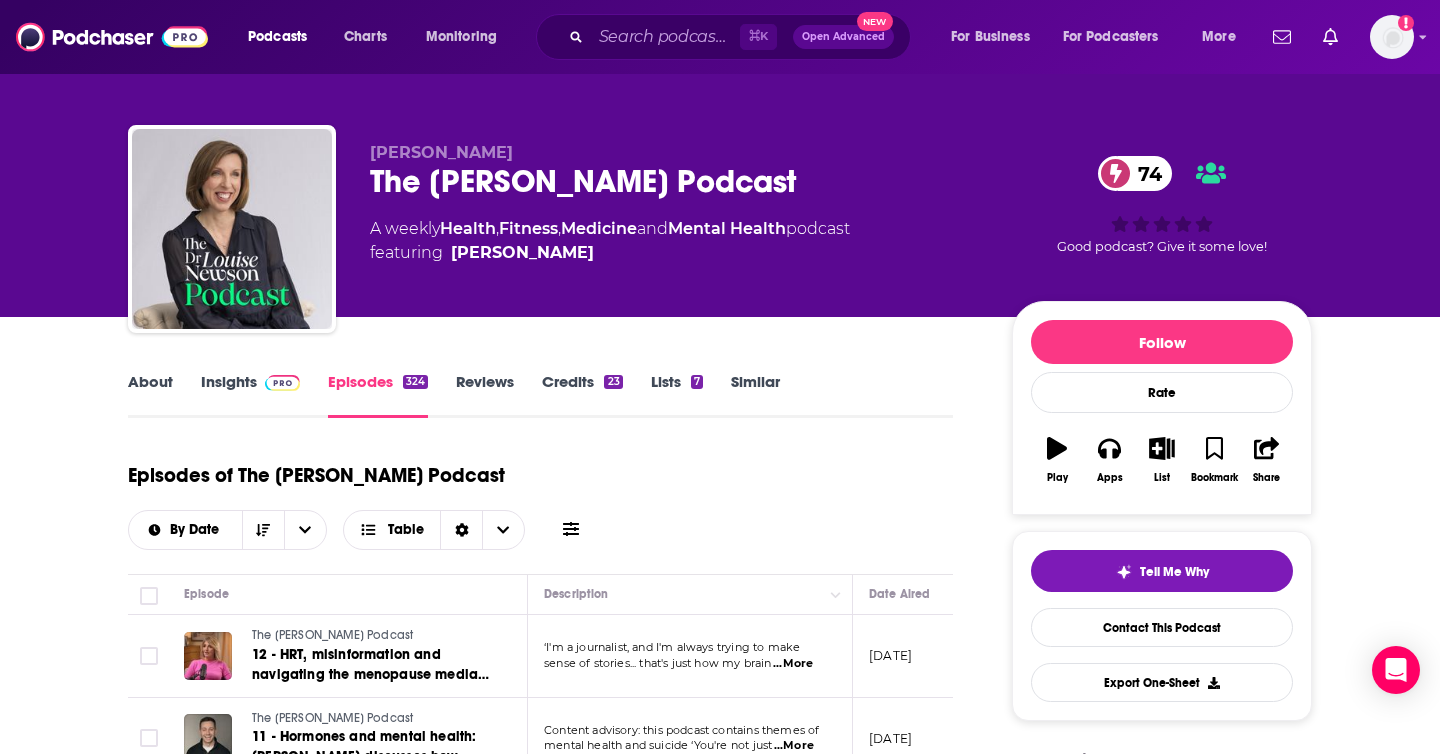 scroll, scrollTop: 8, scrollLeft: 0, axis: vertical 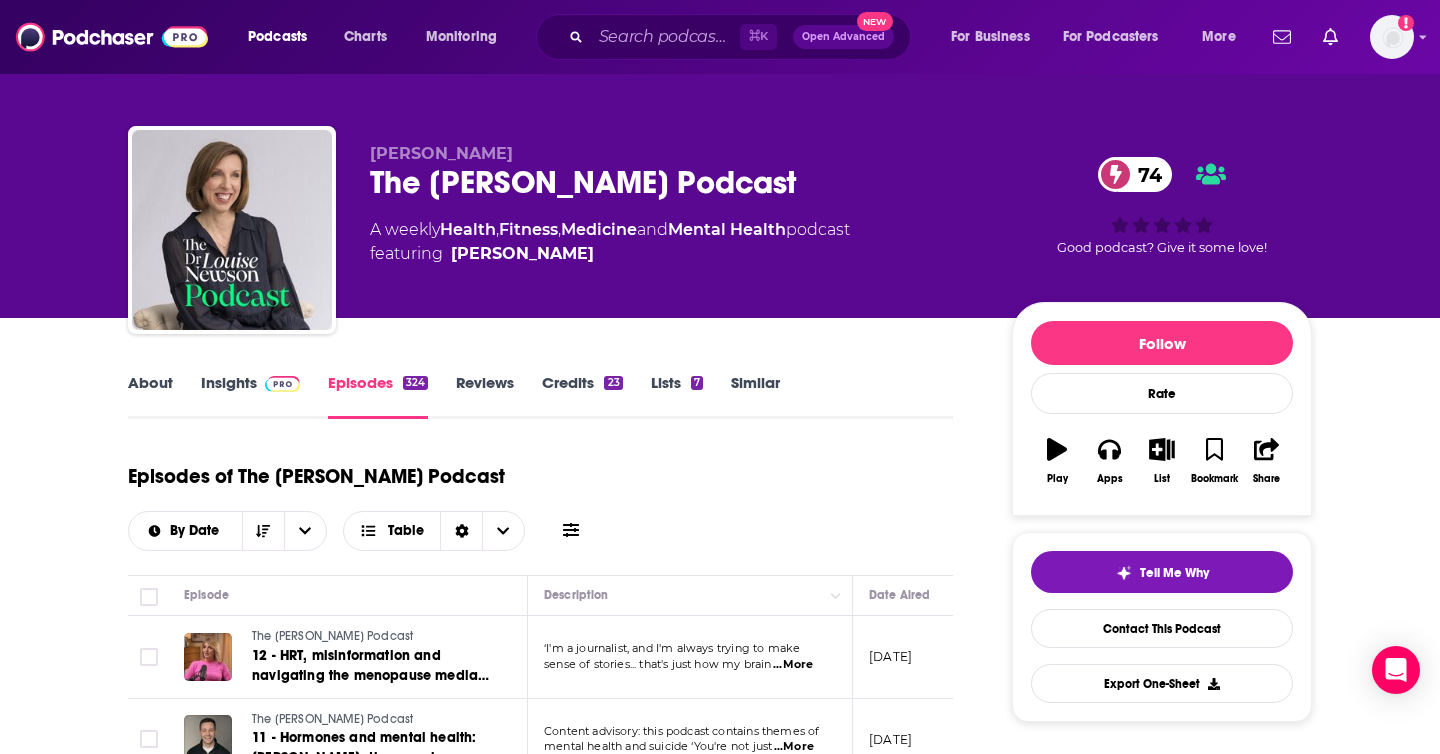 click on "Insights" at bounding box center [250, 396] 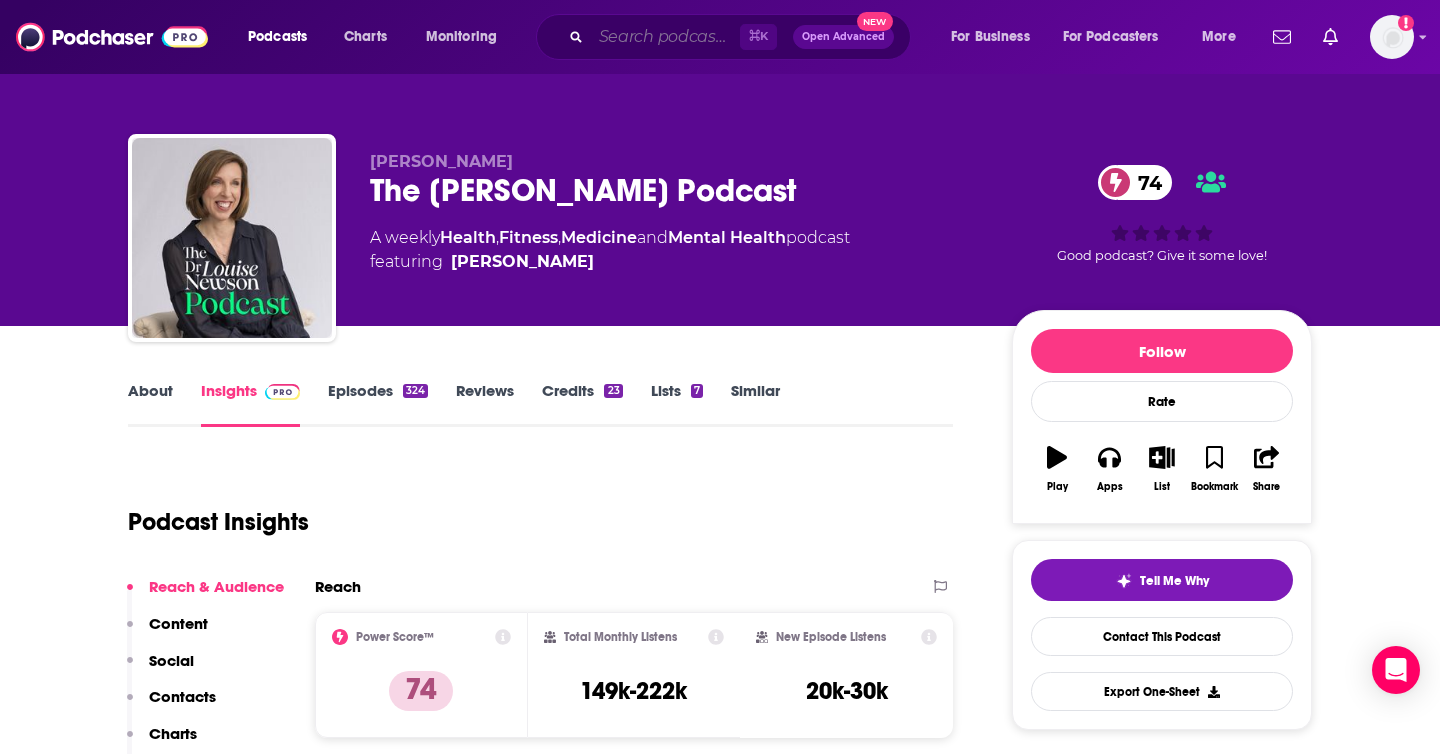 click at bounding box center [665, 37] 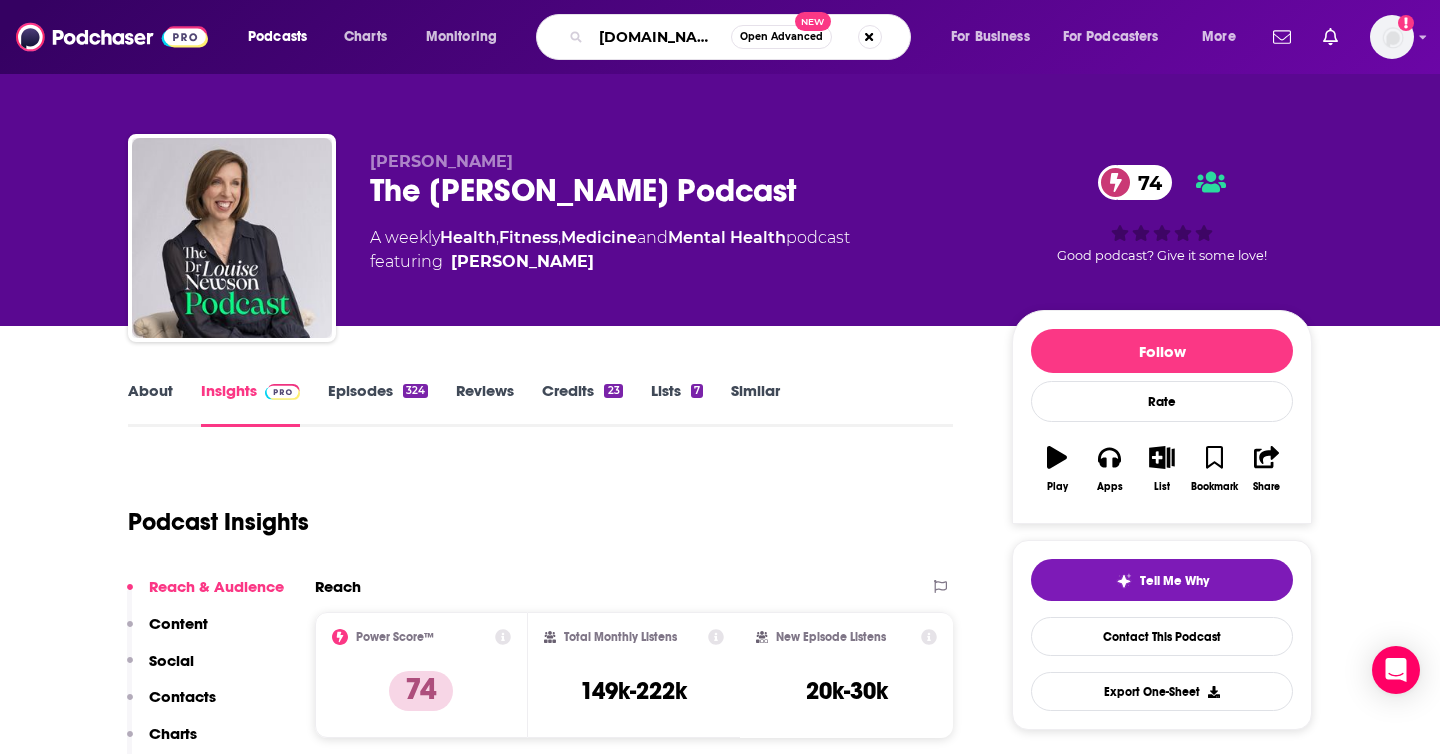 type on "Every.body.talks" 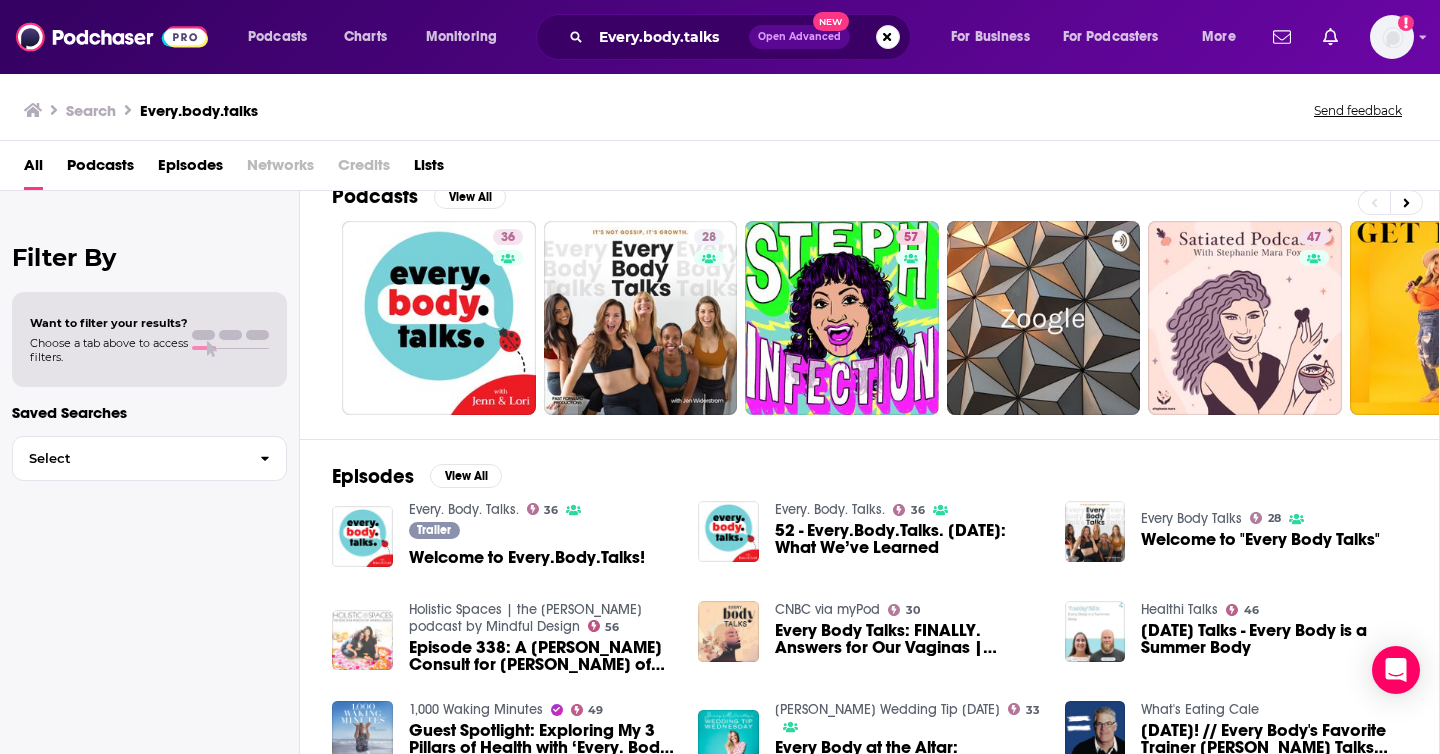 scroll, scrollTop: 40, scrollLeft: 0, axis: vertical 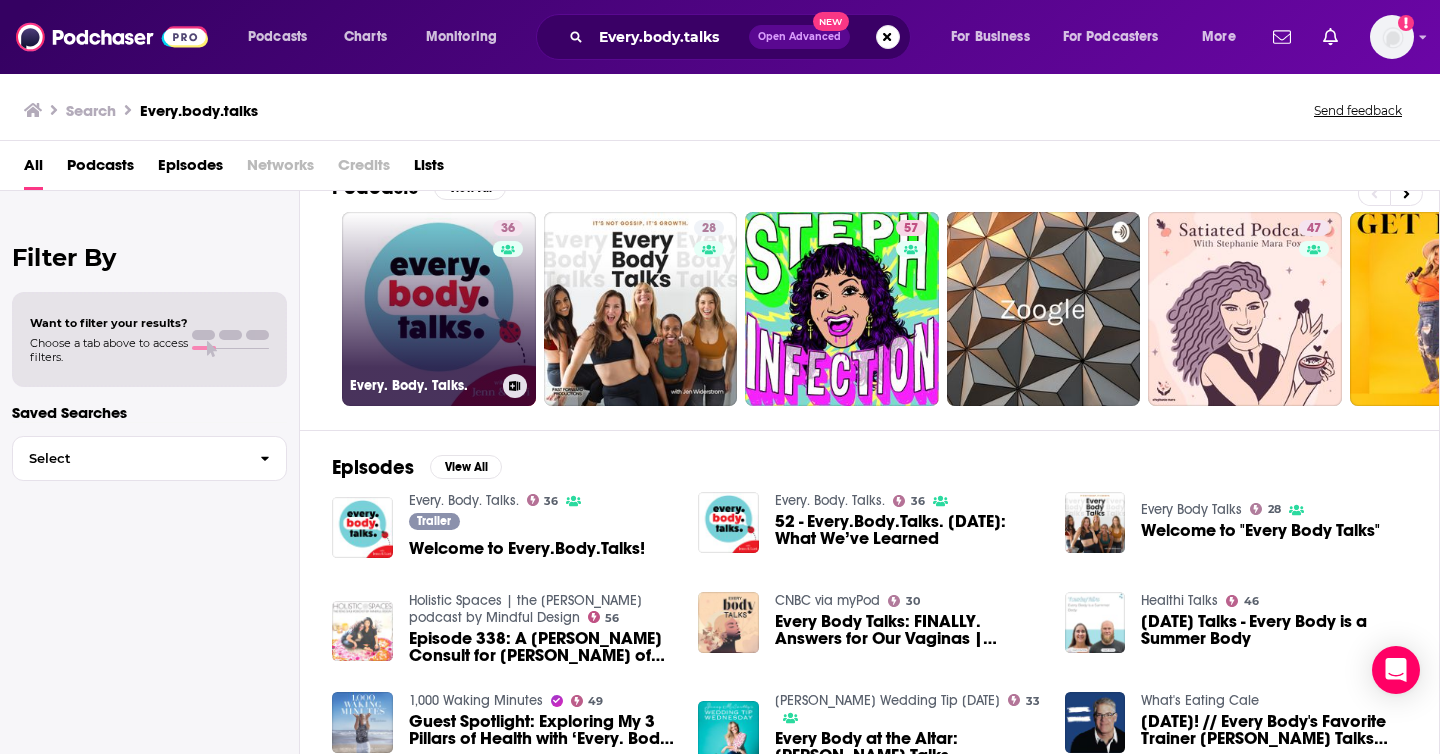 click on "36 Every. Body. Talks." at bounding box center [439, 309] 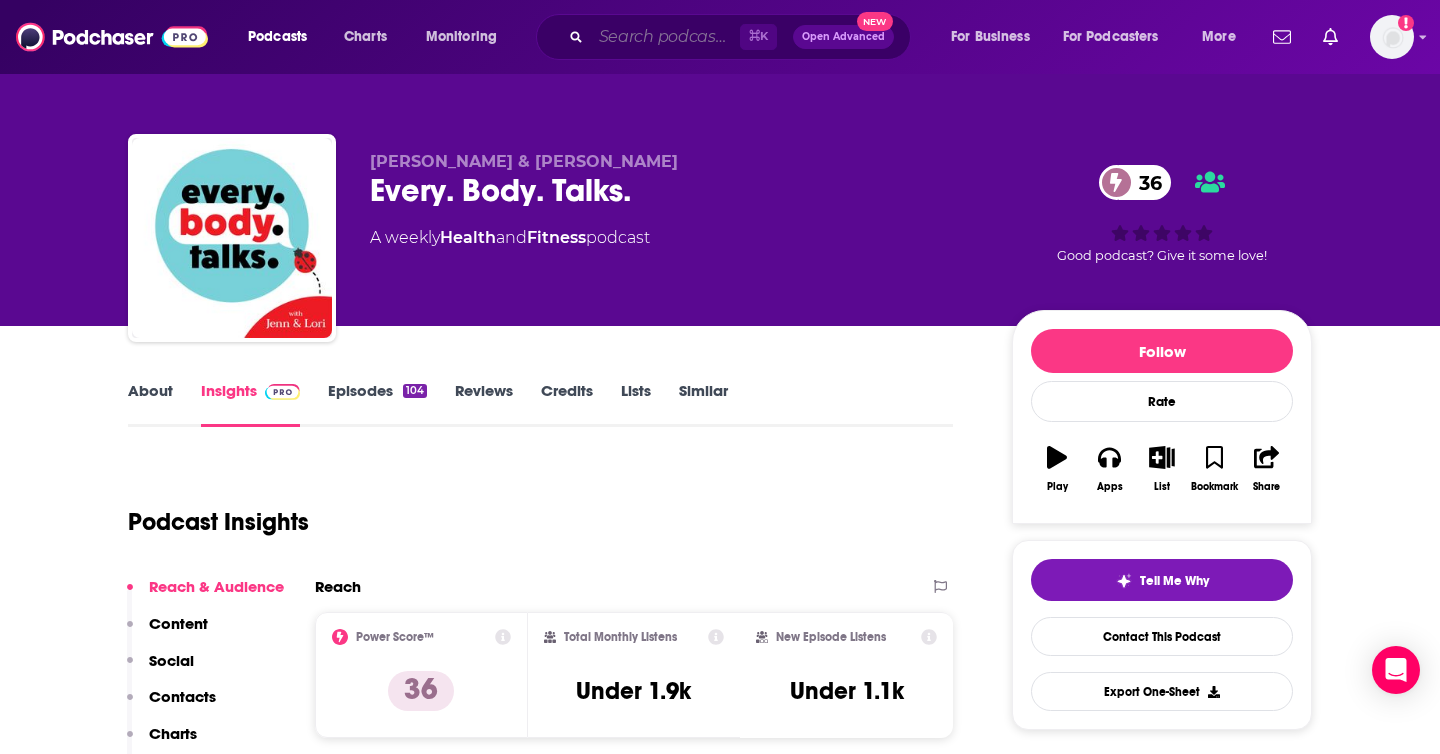 click at bounding box center [665, 37] 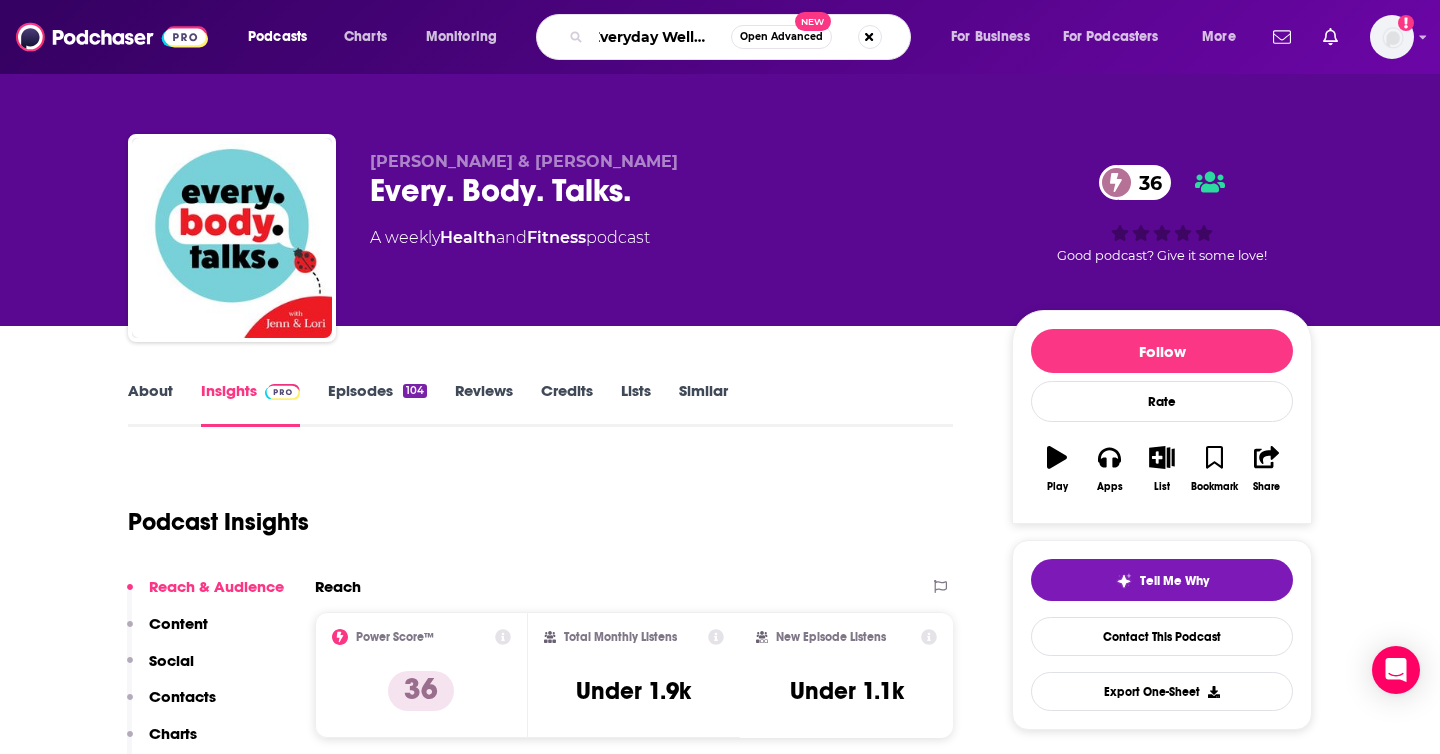 type on "Everyday Wellness" 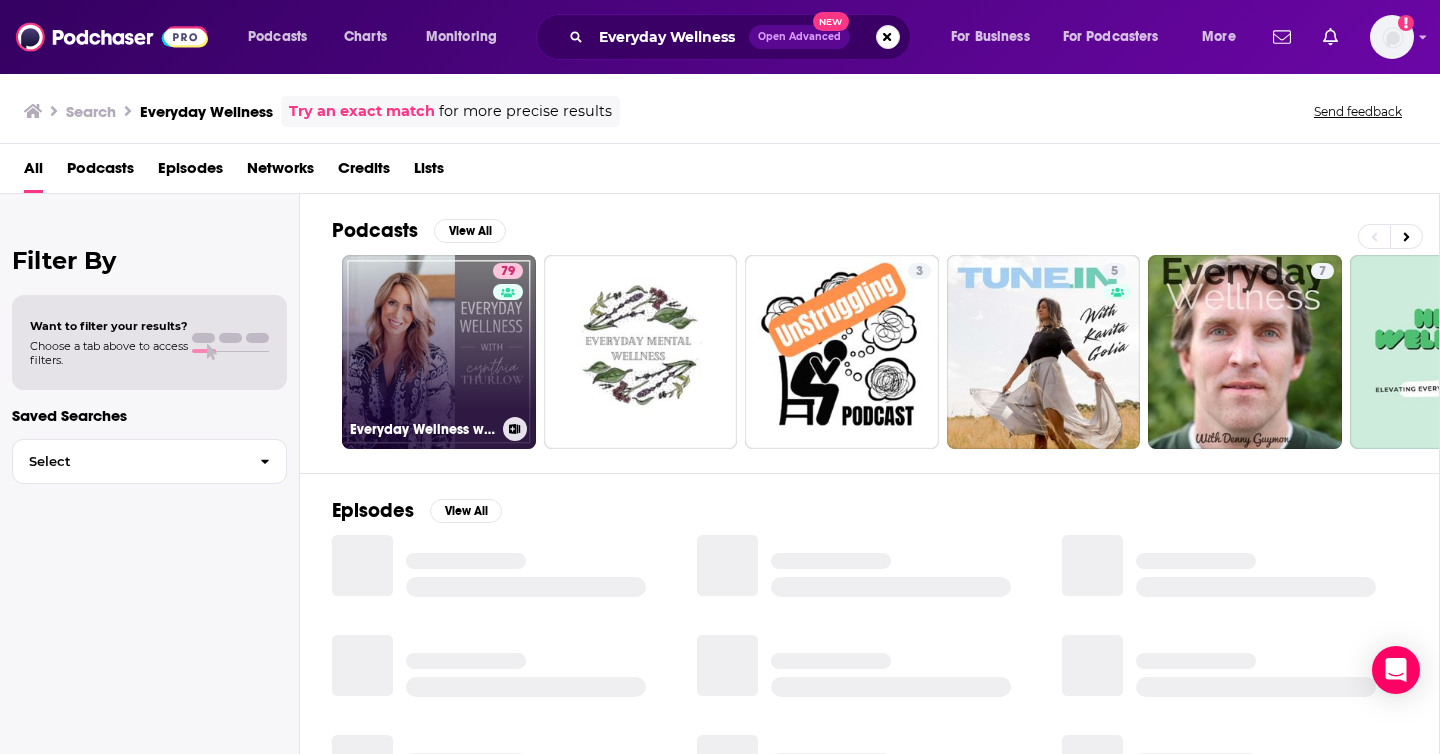 click on "79 Everyday Wellness with [PERSON_NAME] ™" at bounding box center (439, 352) 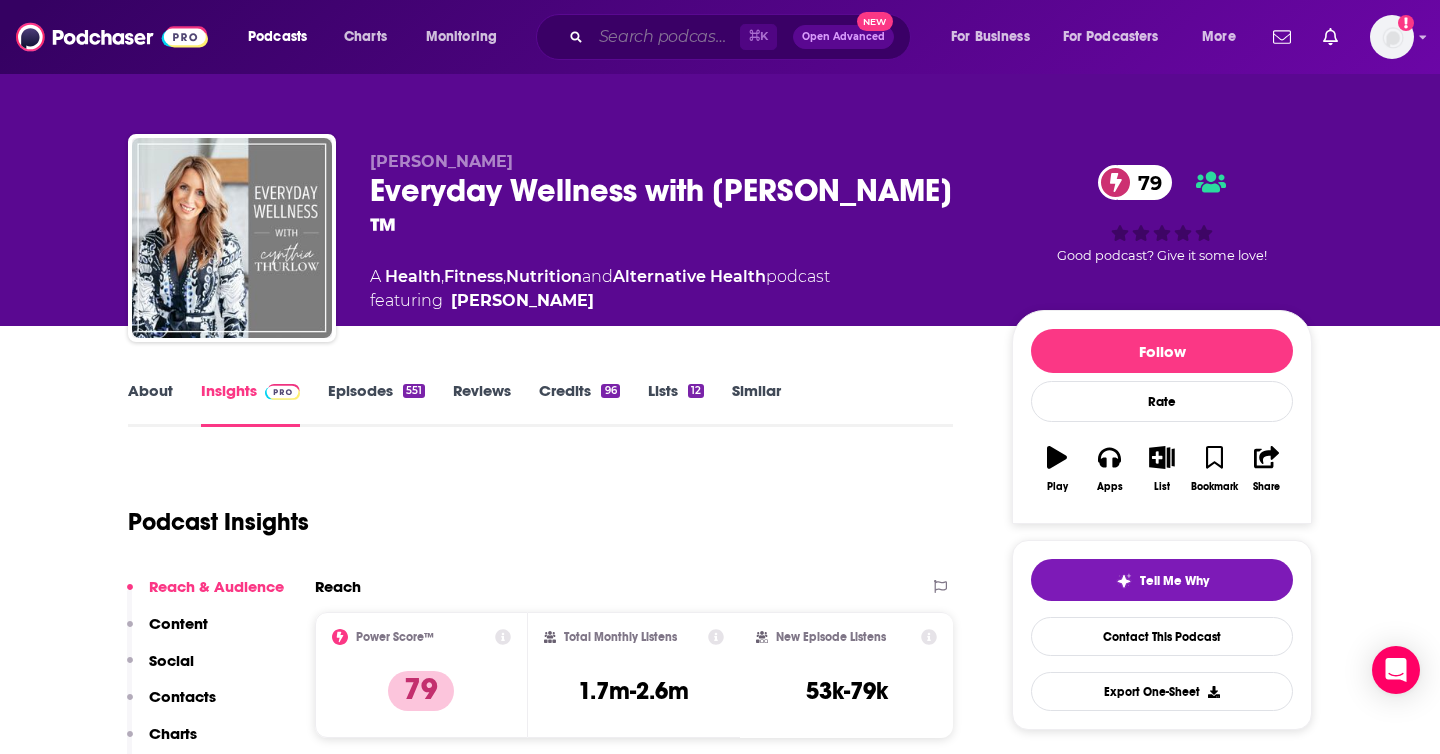 click at bounding box center (665, 37) 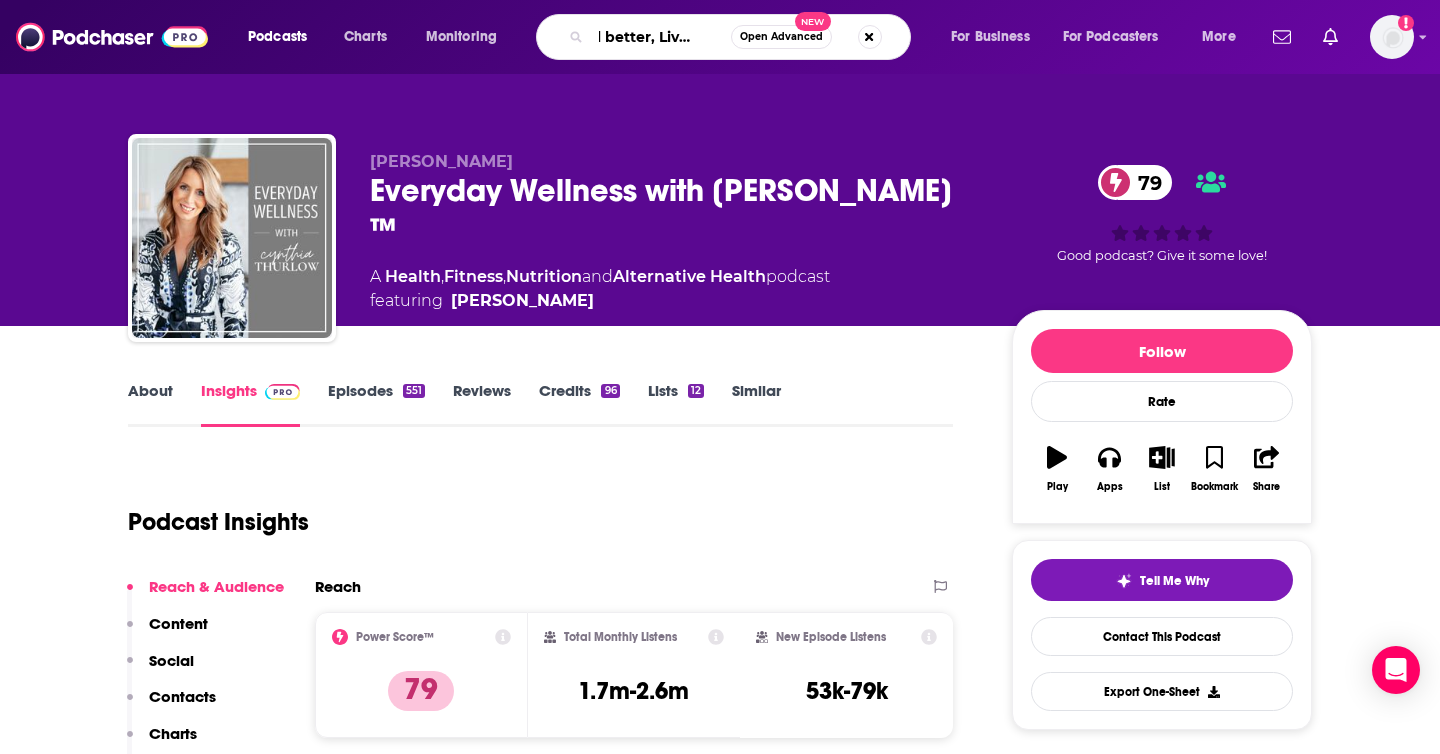 type on "Feel better, Live more" 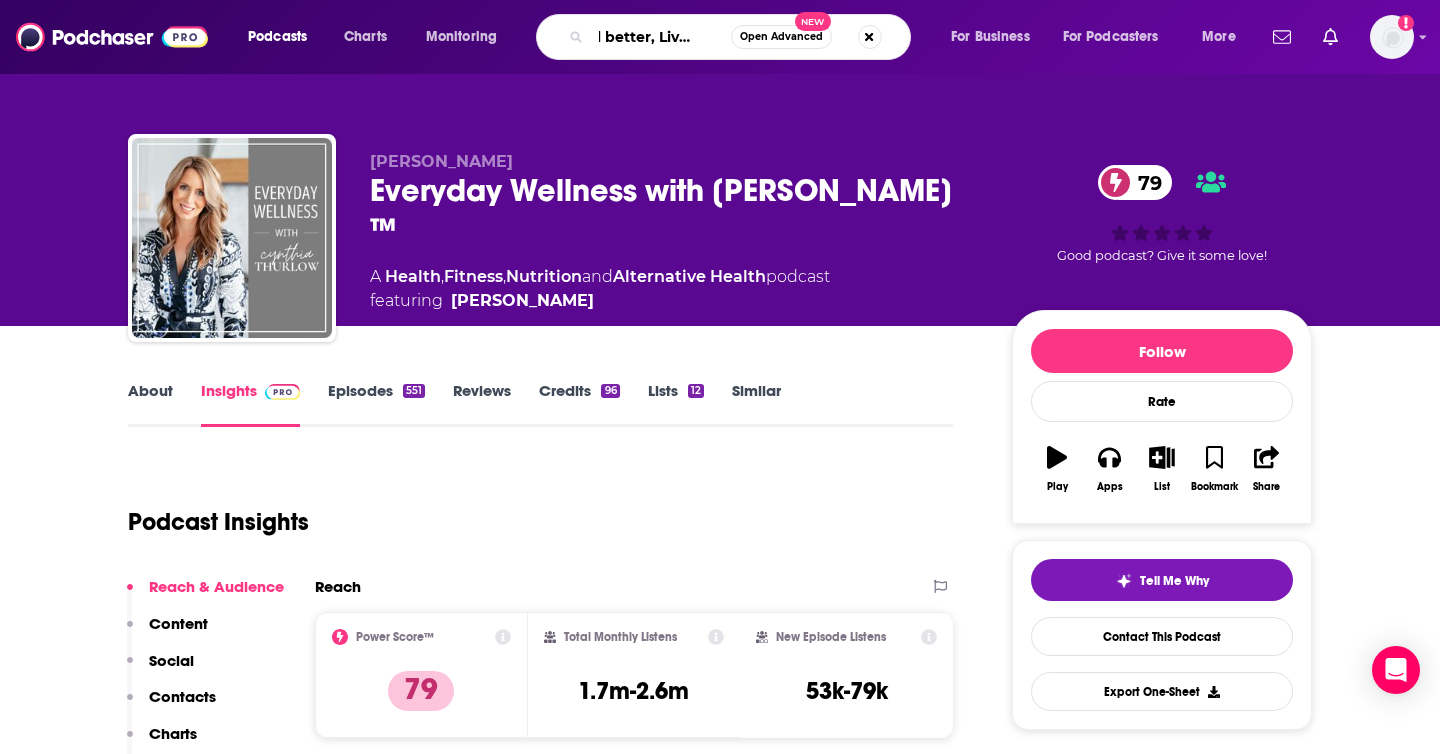 scroll, scrollTop: 0, scrollLeft: 37, axis: horizontal 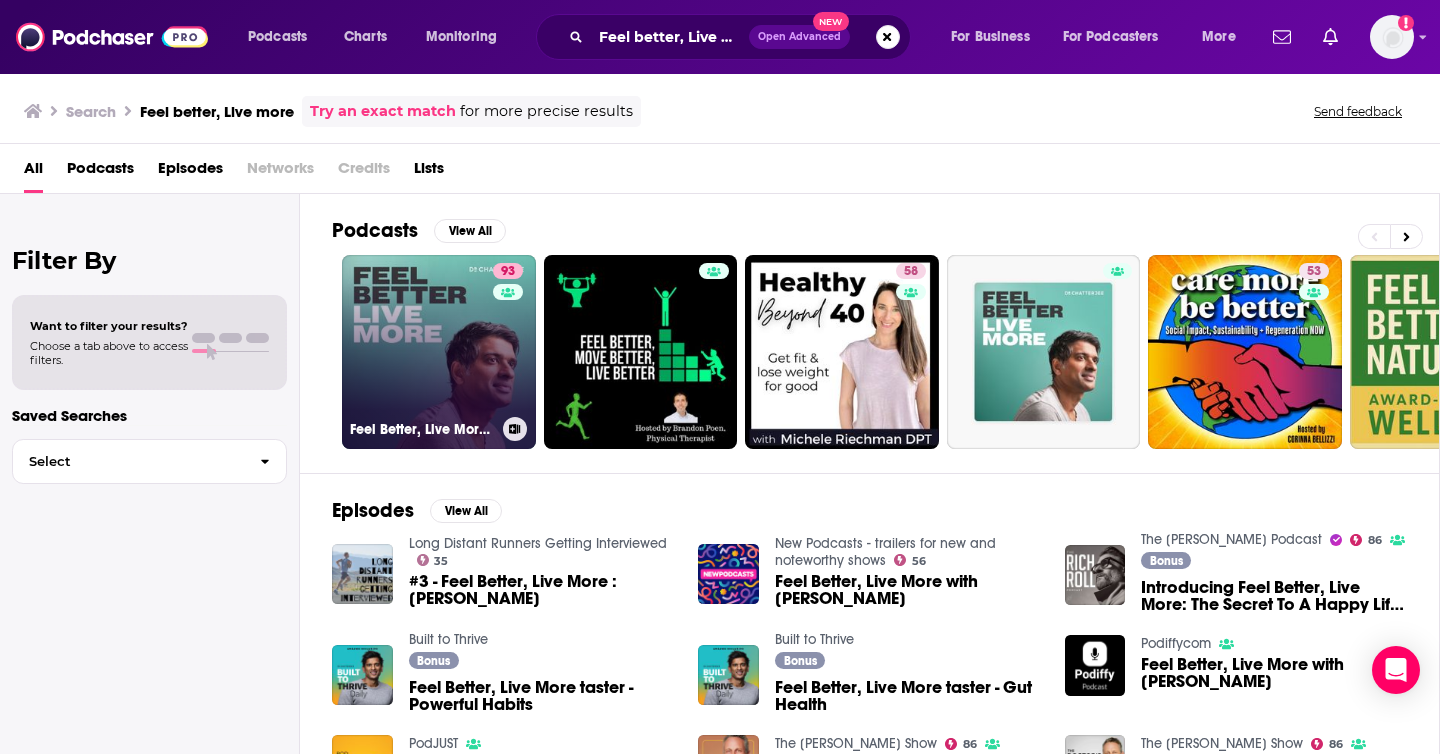 click on "93 Feel Better, Live More with [PERSON_NAME]" at bounding box center [439, 352] 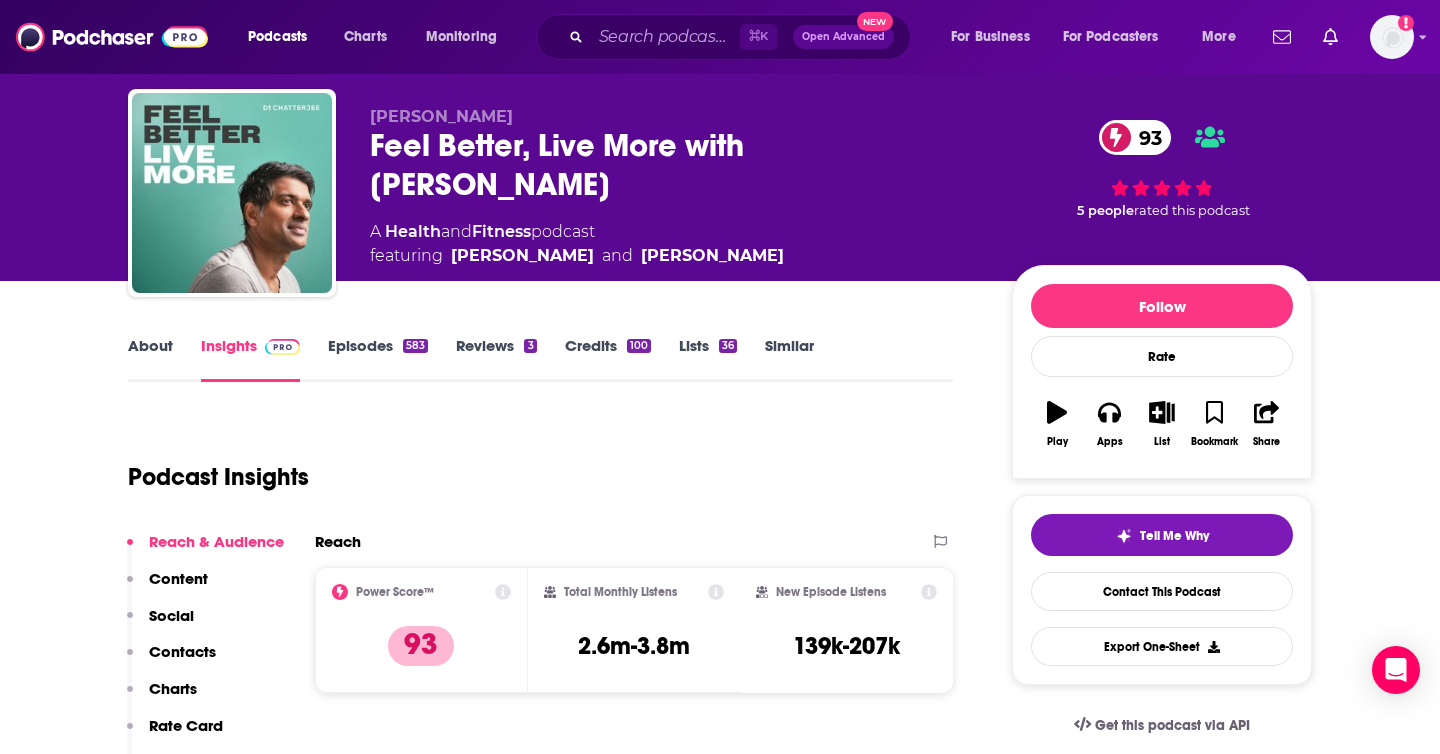 scroll, scrollTop: 47, scrollLeft: 0, axis: vertical 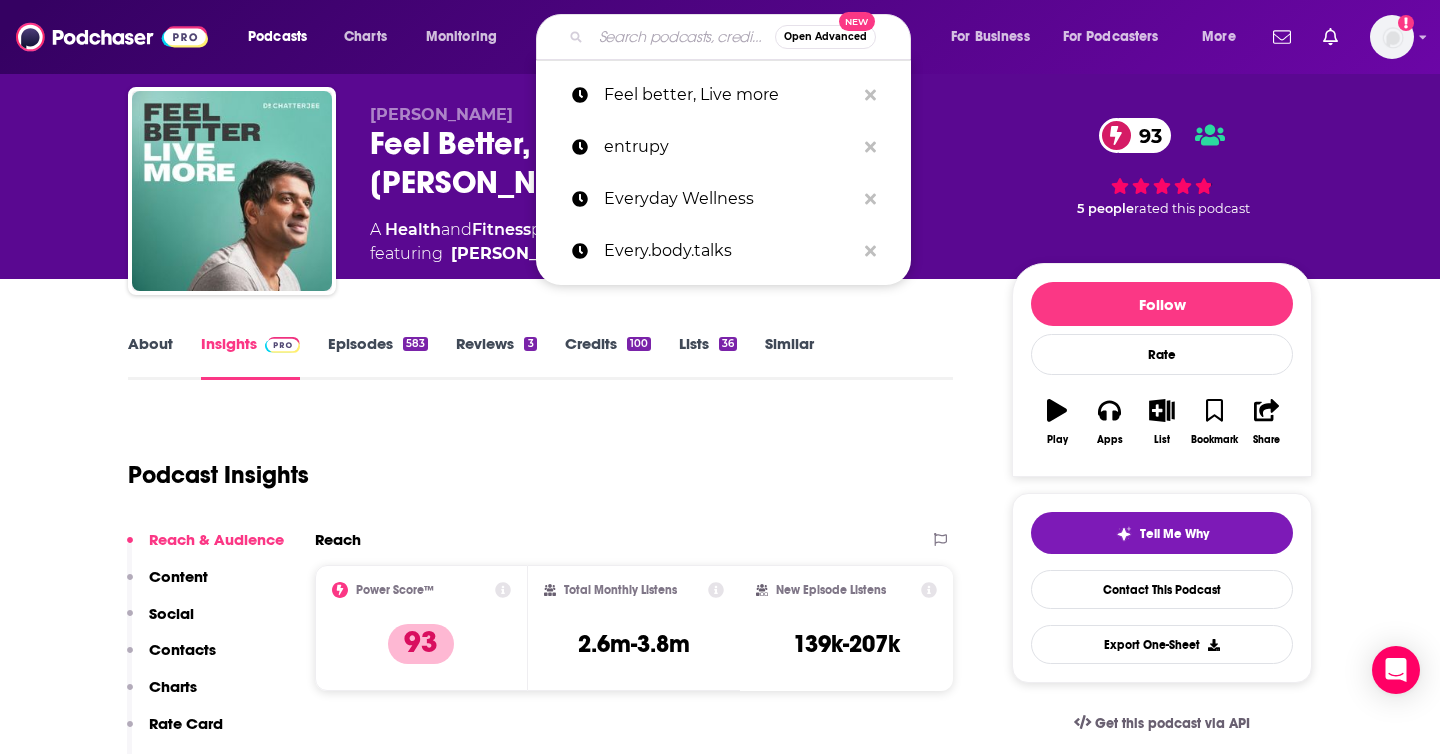 click at bounding box center [683, 37] 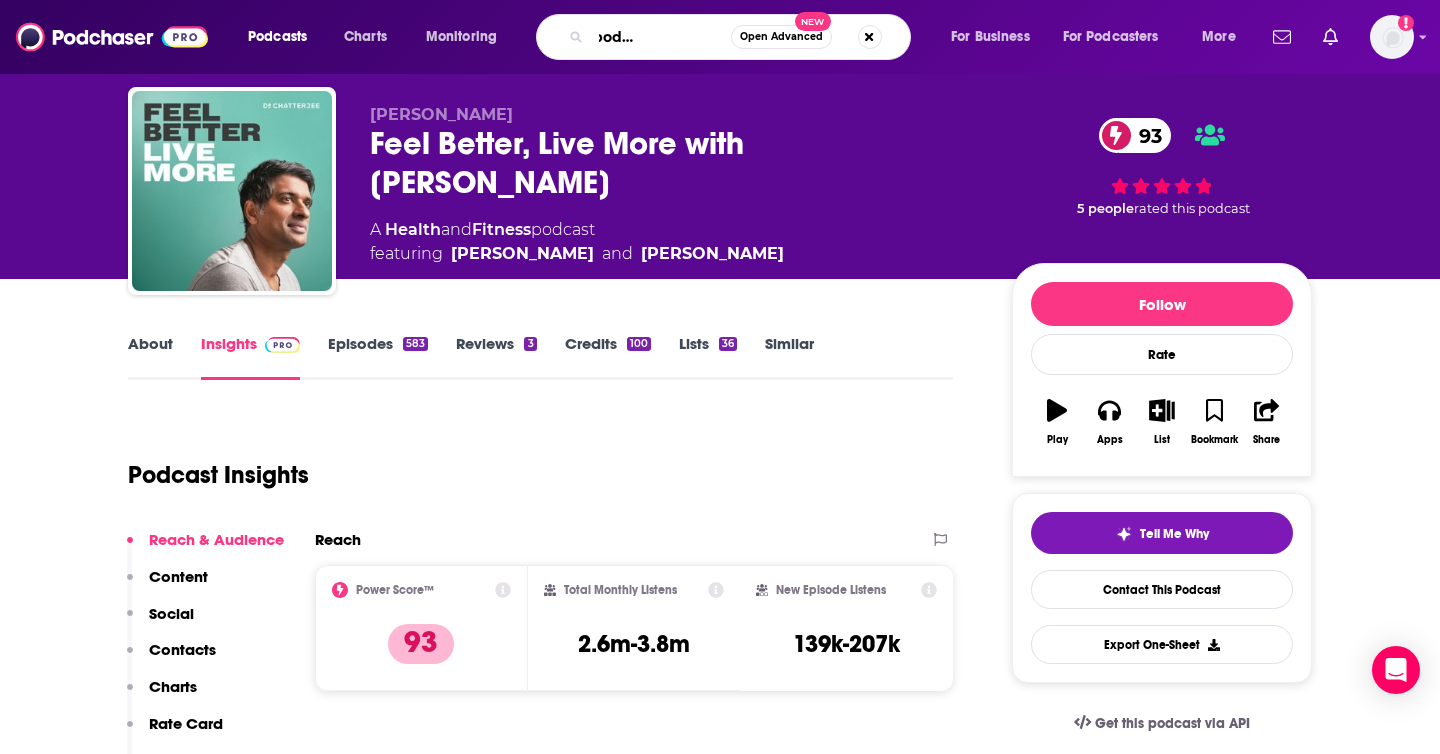 scroll, scrollTop: 0, scrollLeft: 88, axis: horizontal 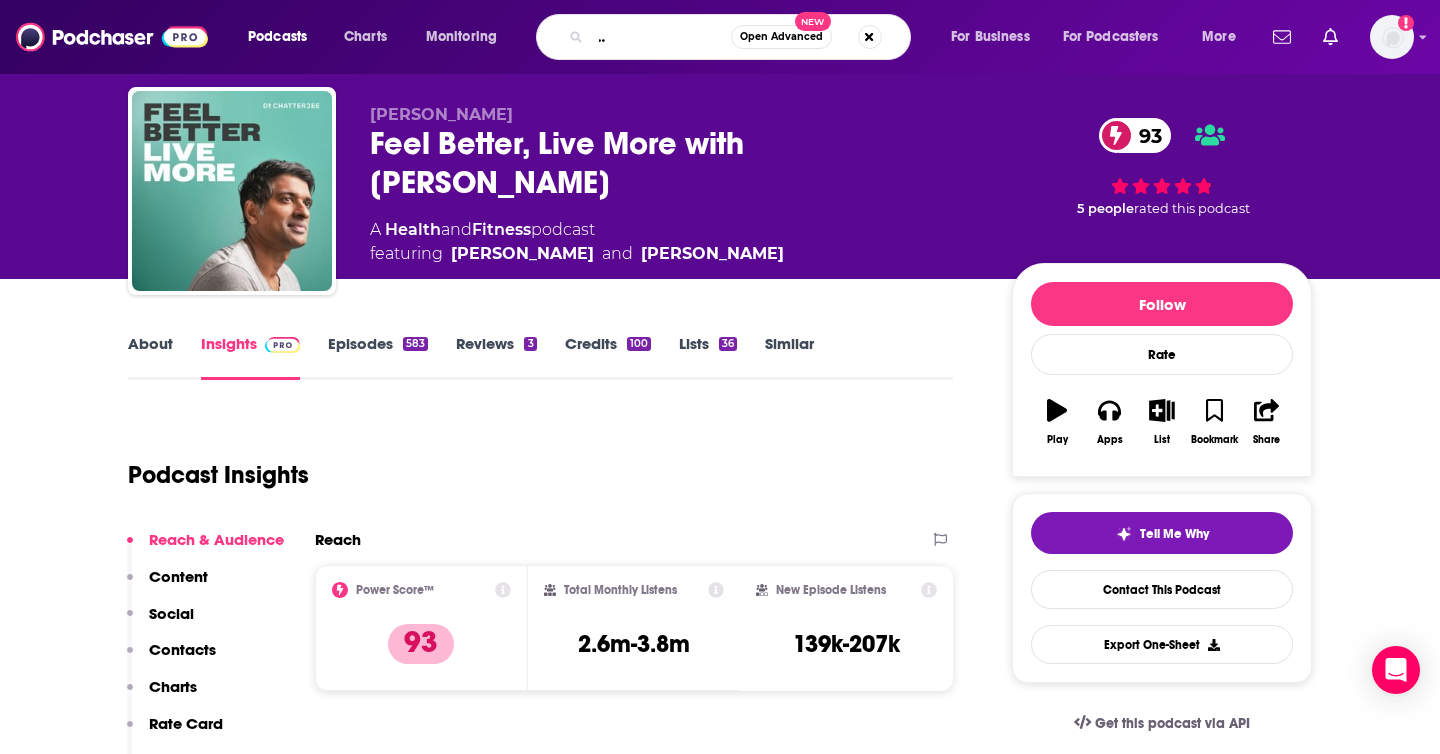 type on "feel good podcast with [PERSON_NAME]" 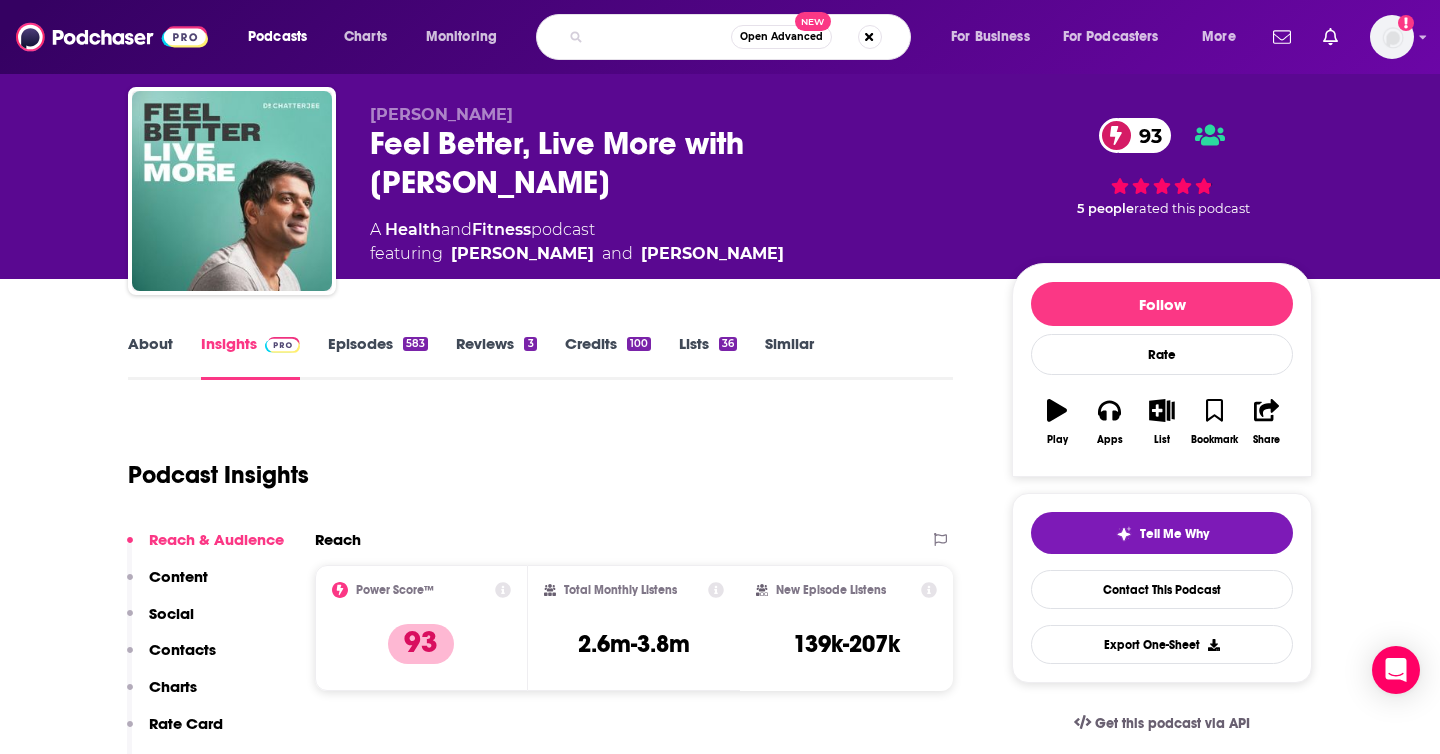 scroll, scrollTop: 0, scrollLeft: 0, axis: both 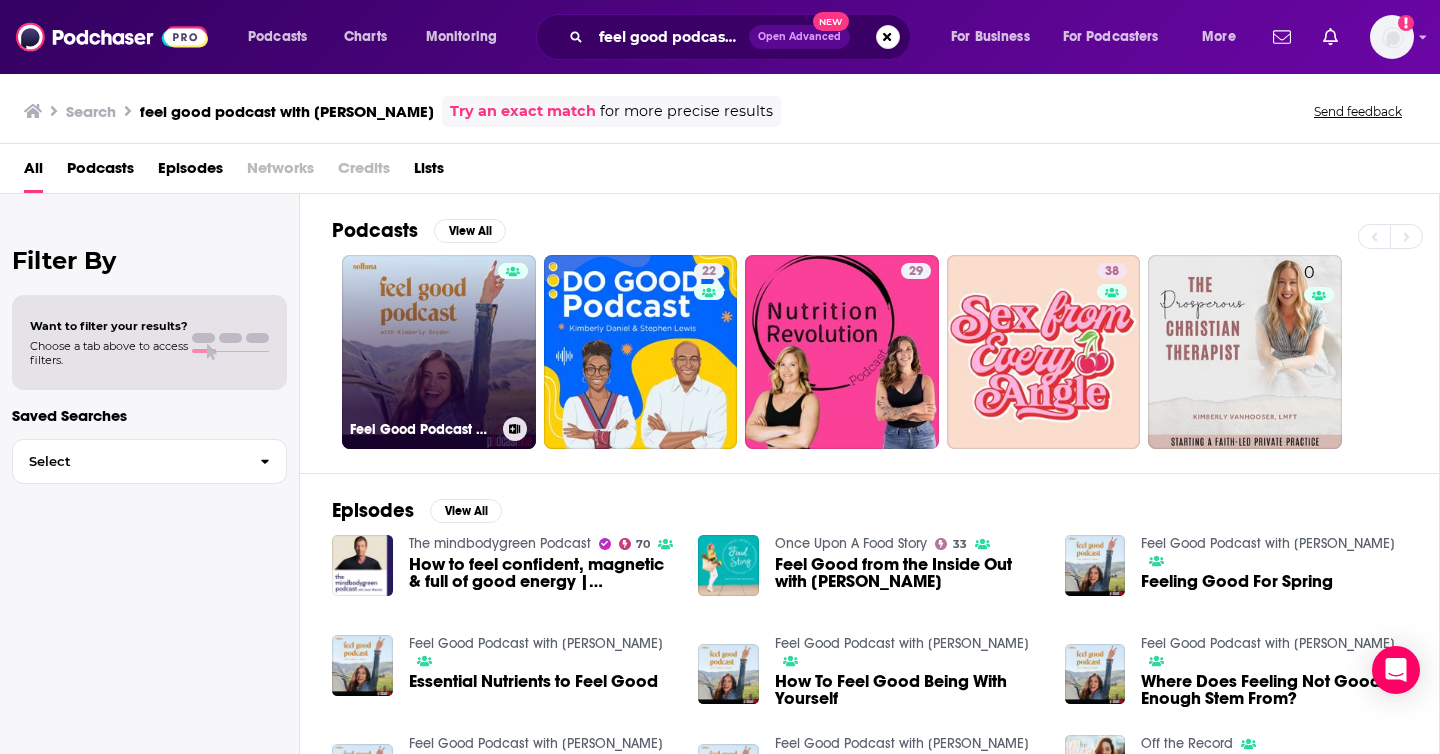 click on "Feel Good Podcast with [PERSON_NAME]" at bounding box center (439, 352) 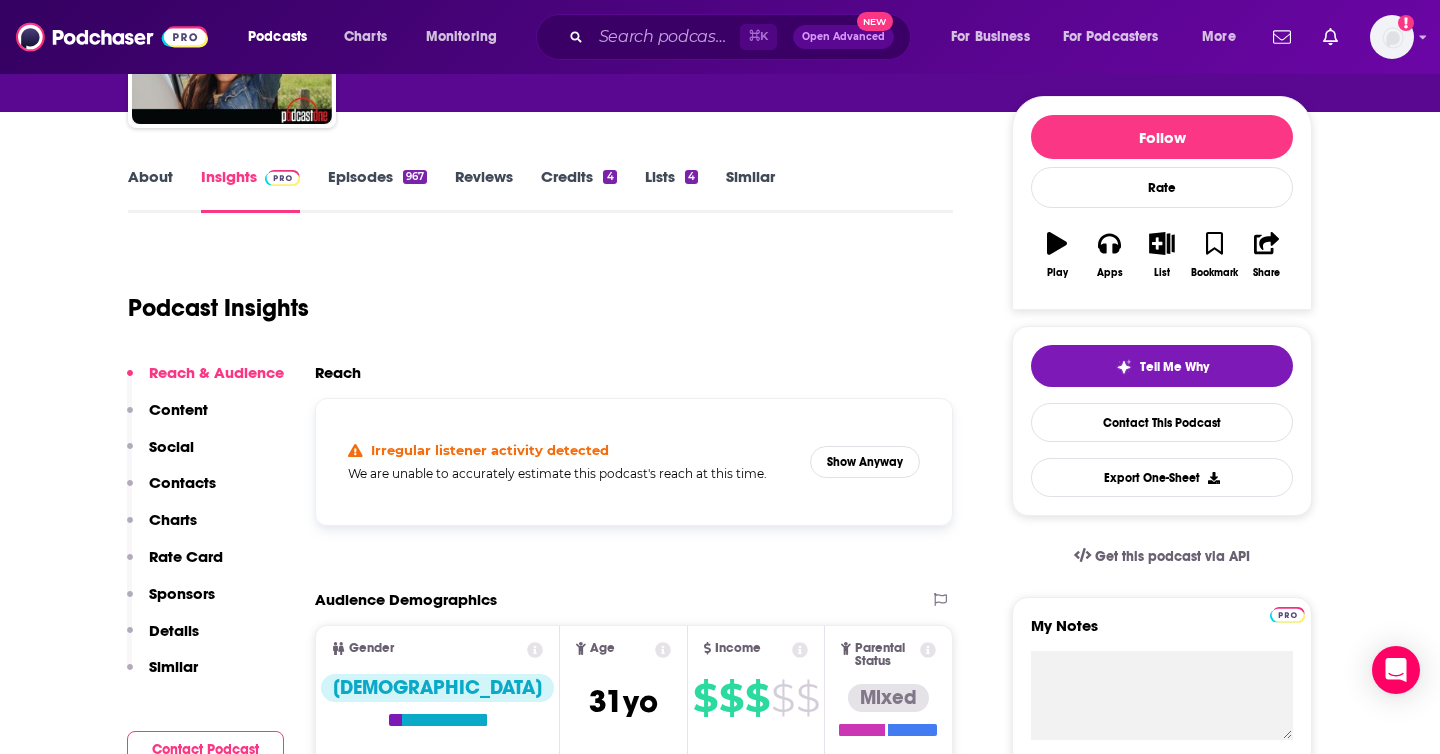 scroll, scrollTop: 0, scrollLeft: 0, axis: both 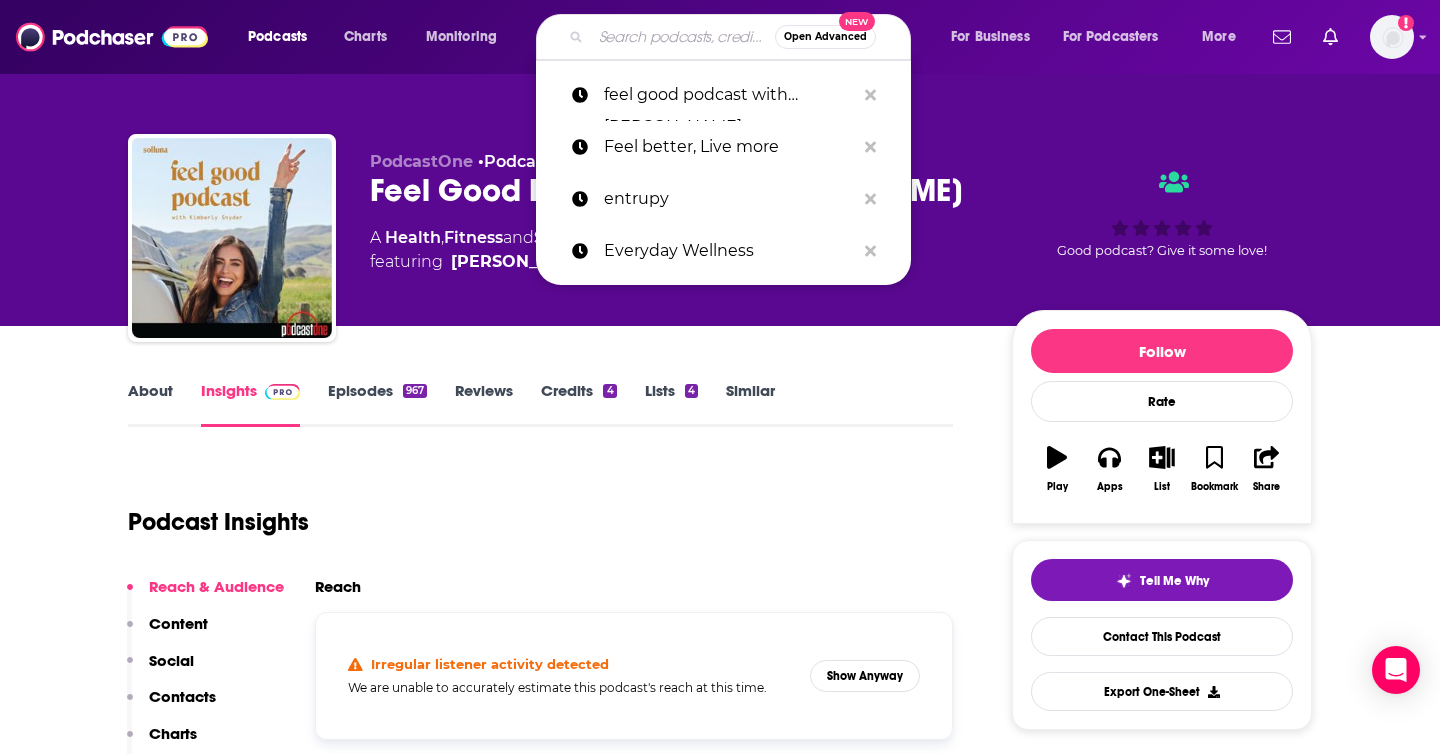 click at bounding box center (683, 37) 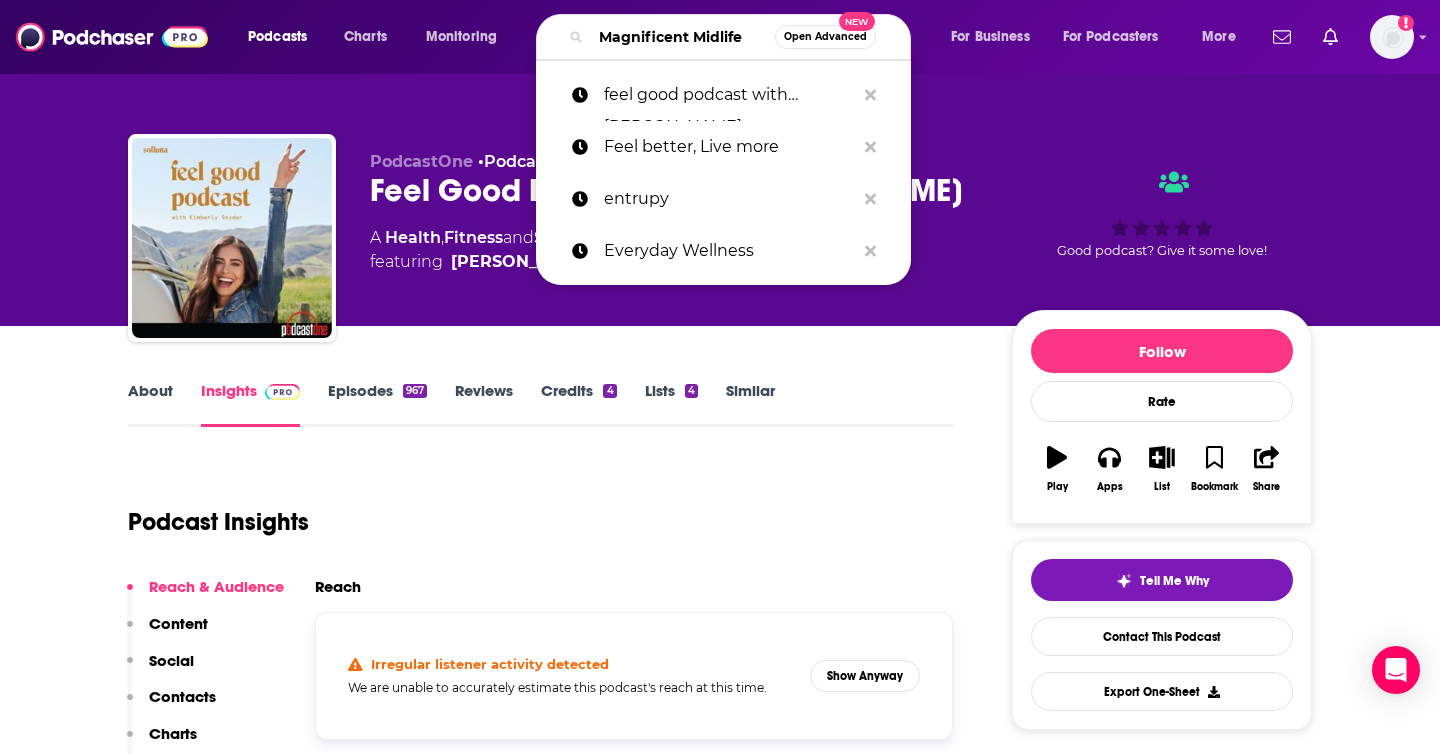 scroll, scrollTop: 0, scrollLeft: 21, axis: horizontal 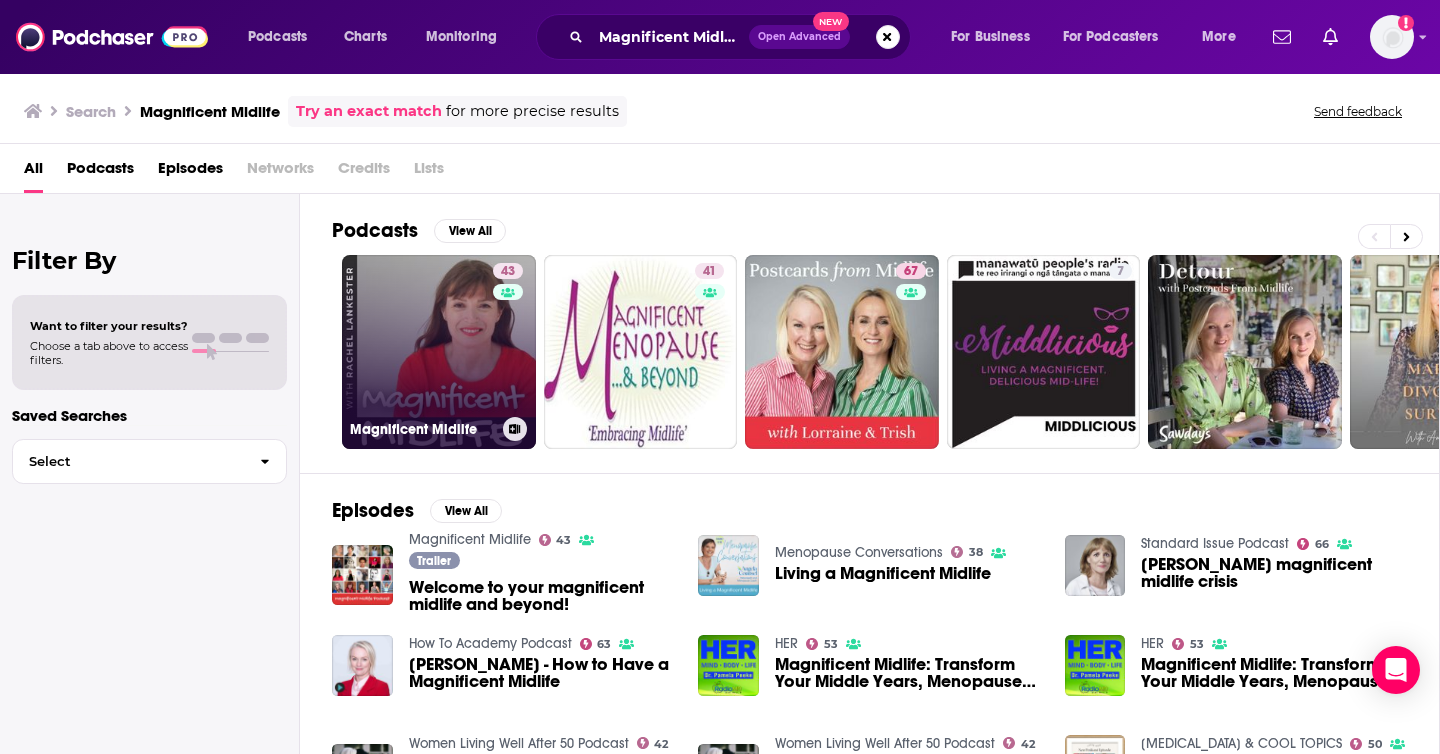 click on "43 Magnificent Midlife" at bounding box center [439, 352] 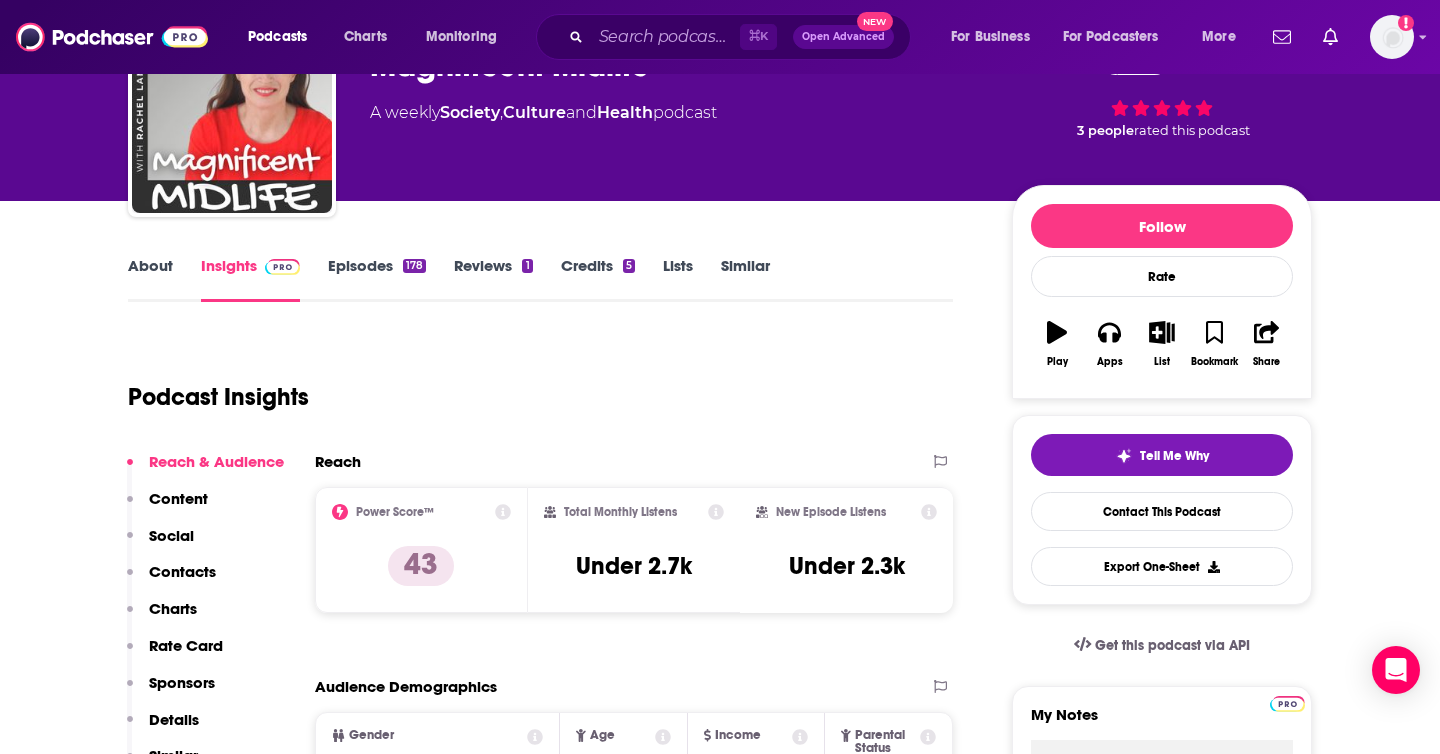 scroll, scrollTop: 210, scrollLeft: 0, axis: vertical 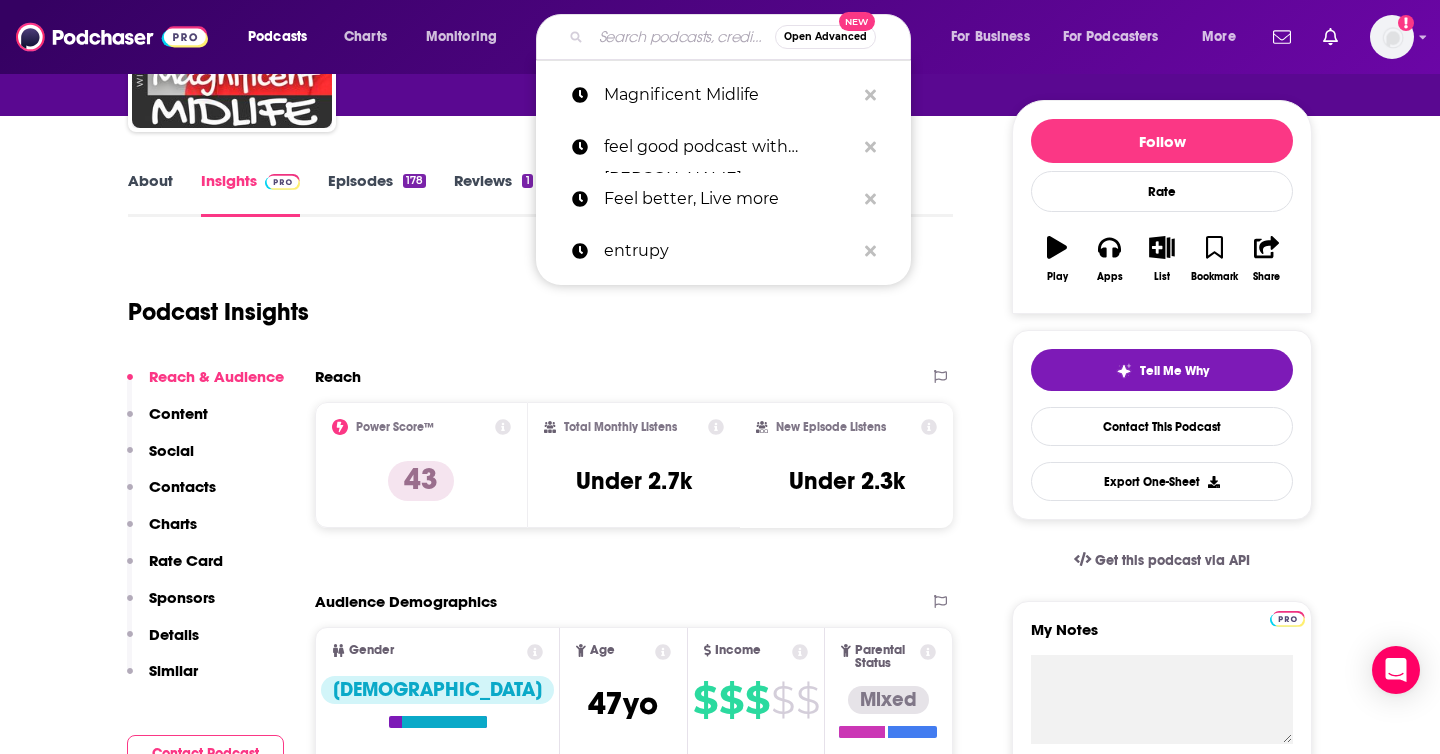 click at bounding box center [683, 37] 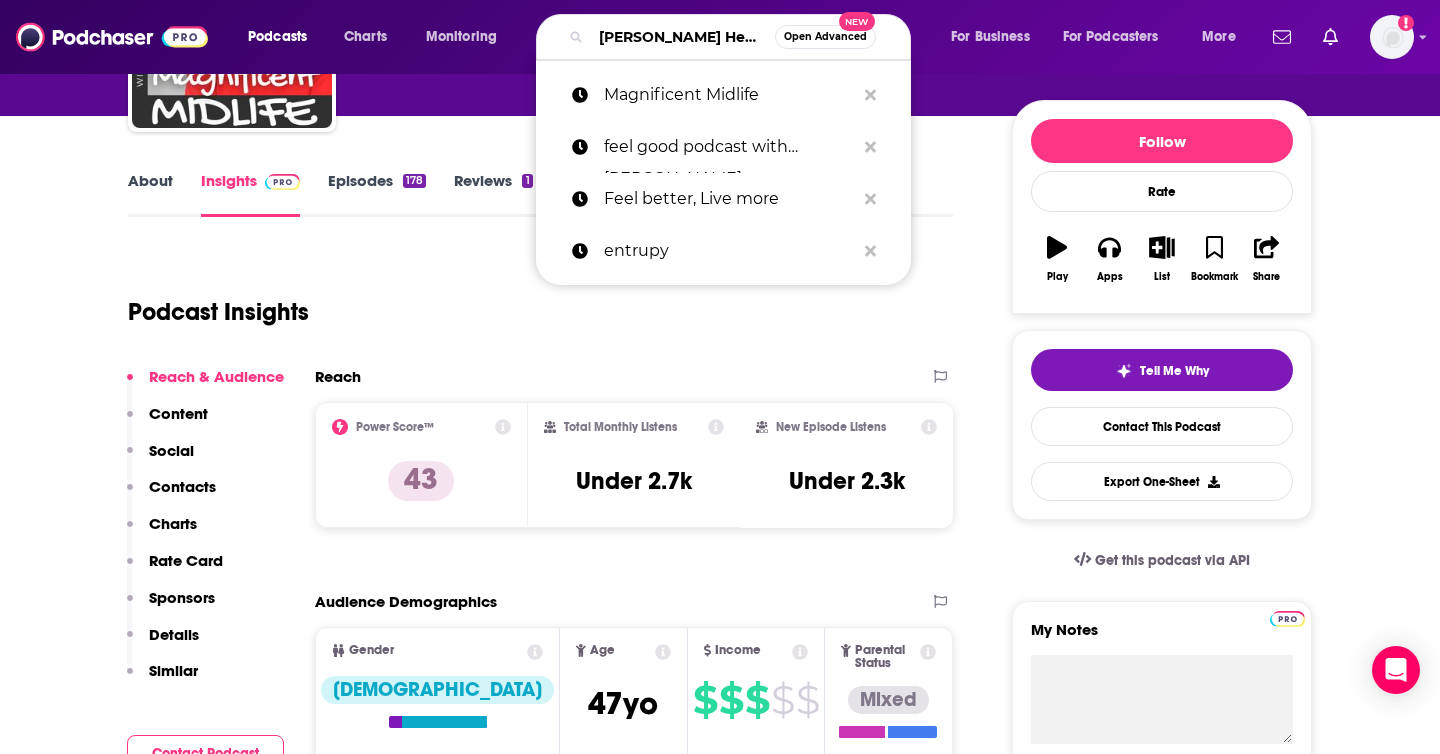 scroll, scrollTop: 0, scrollLeft: 167, axis: horizontal 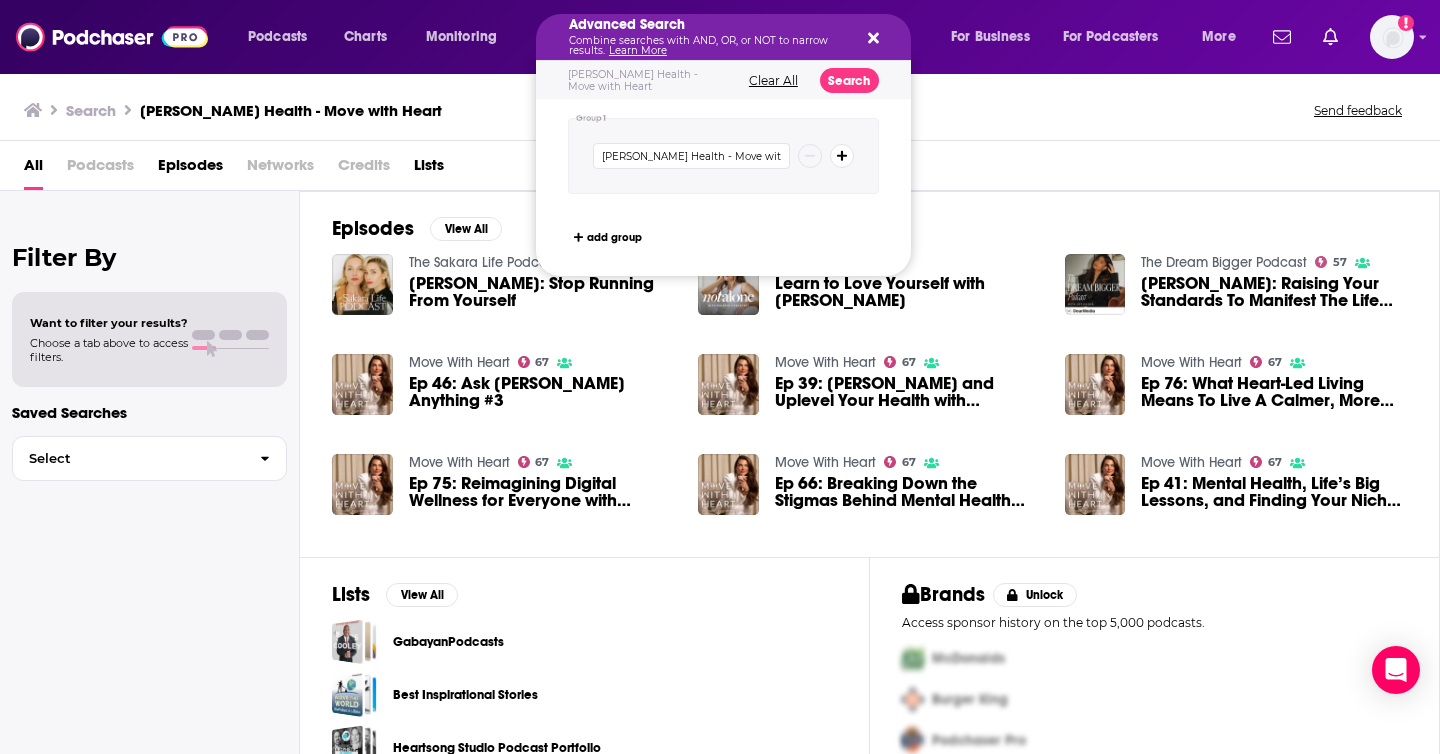 click on "All Podcasts Episodes Networks Credits Lists" at bounding box center (724, 169) 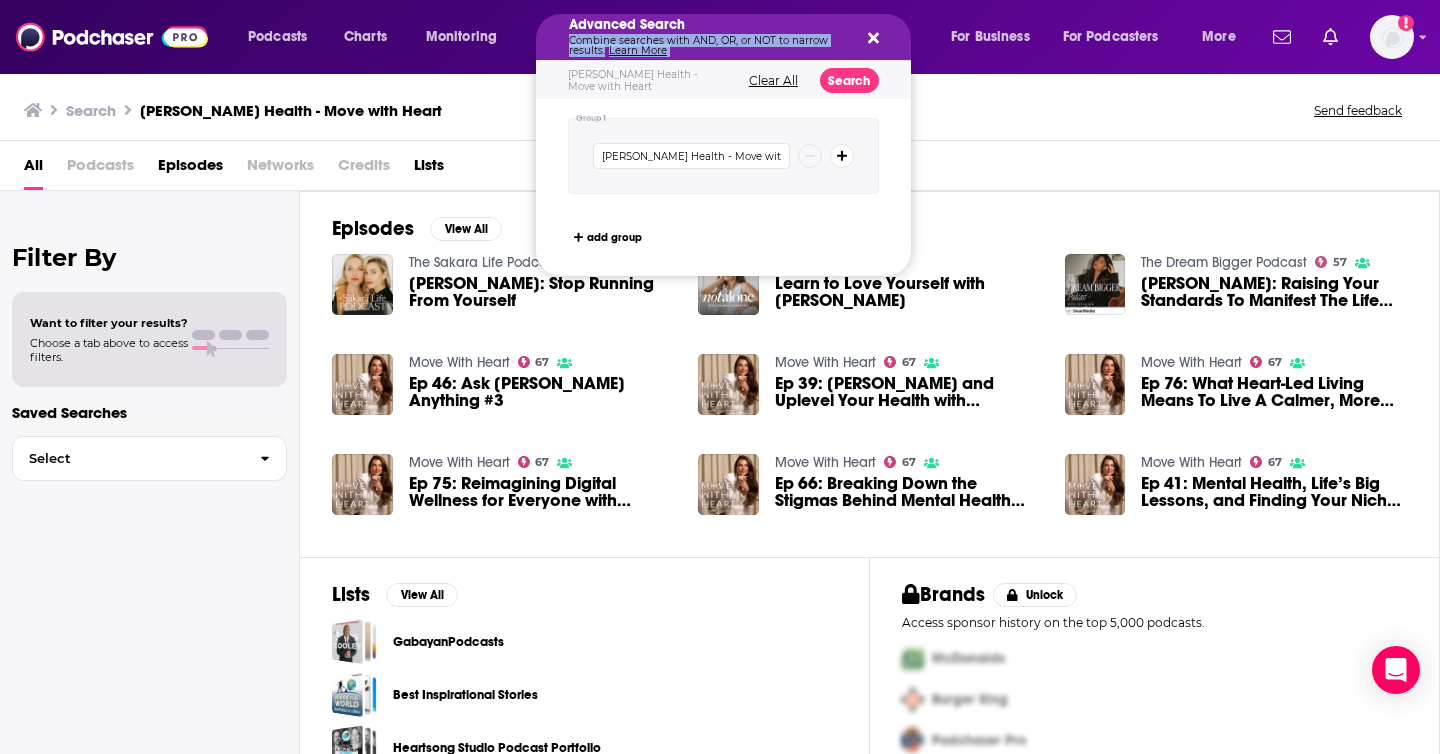 click on "Combine searches with AND, OR, or NOT to narrow results. Learn More" at bounding box center (707, 46) 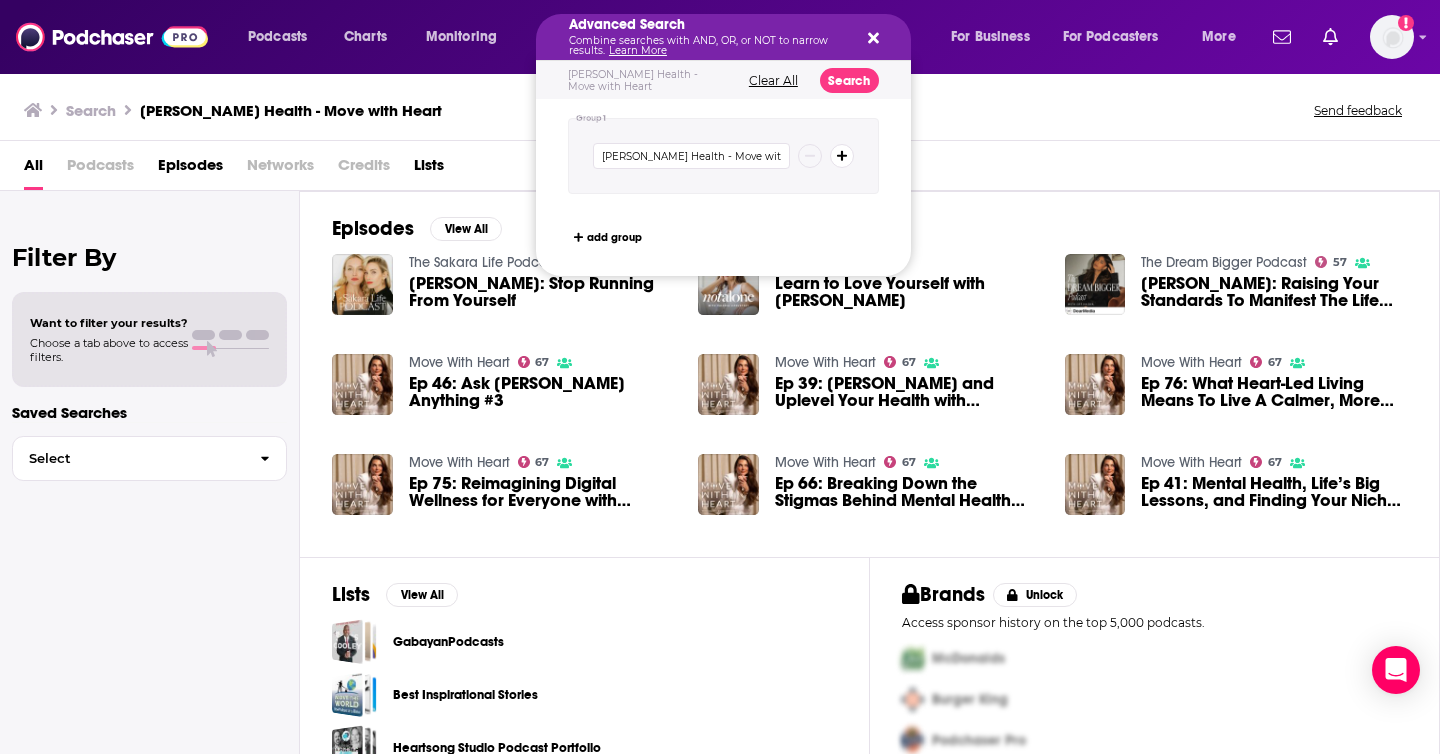click on "Group  1 [PERSON_NAME] Health - Move with Heart add group" at bounding box center [723, 195] 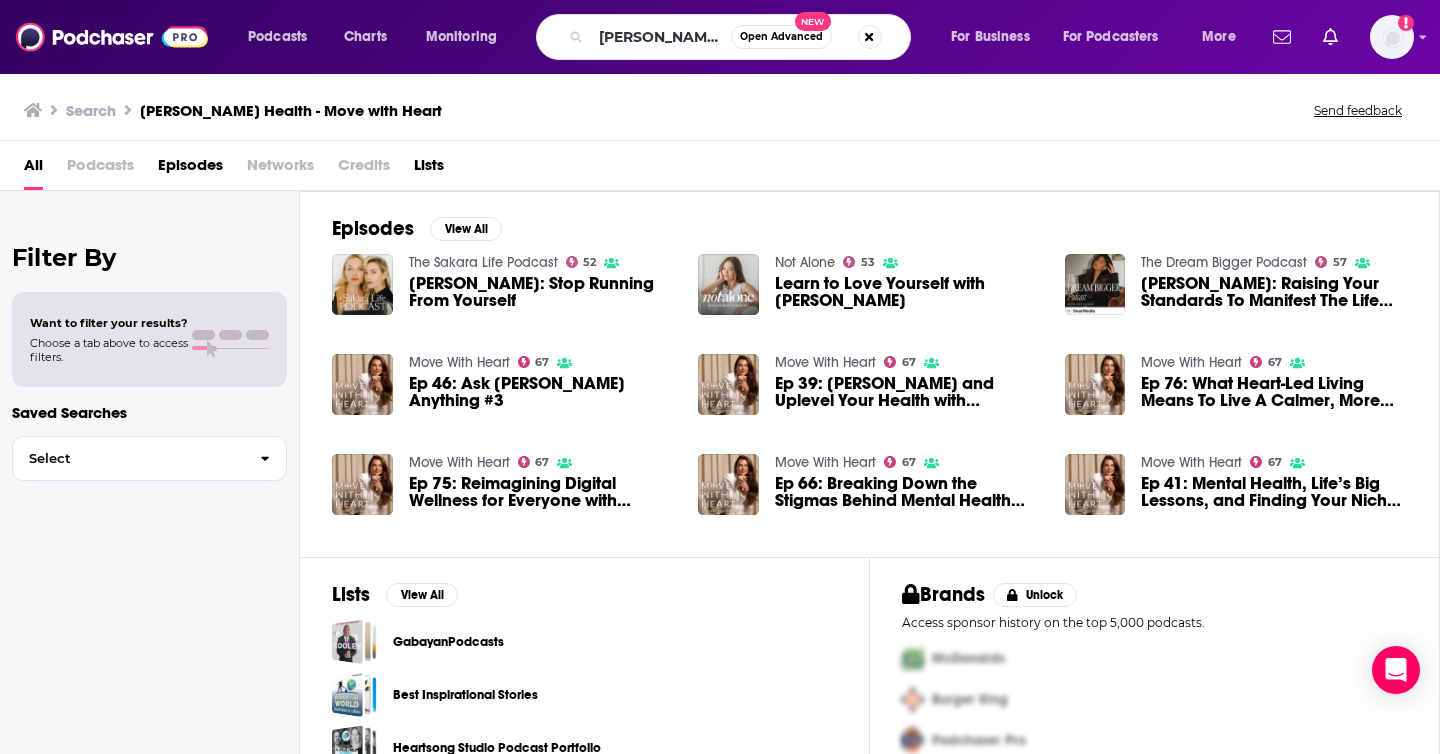 click on "All Podcasts Episodes Networks Credits Lists" at bounding box center [724, 169] 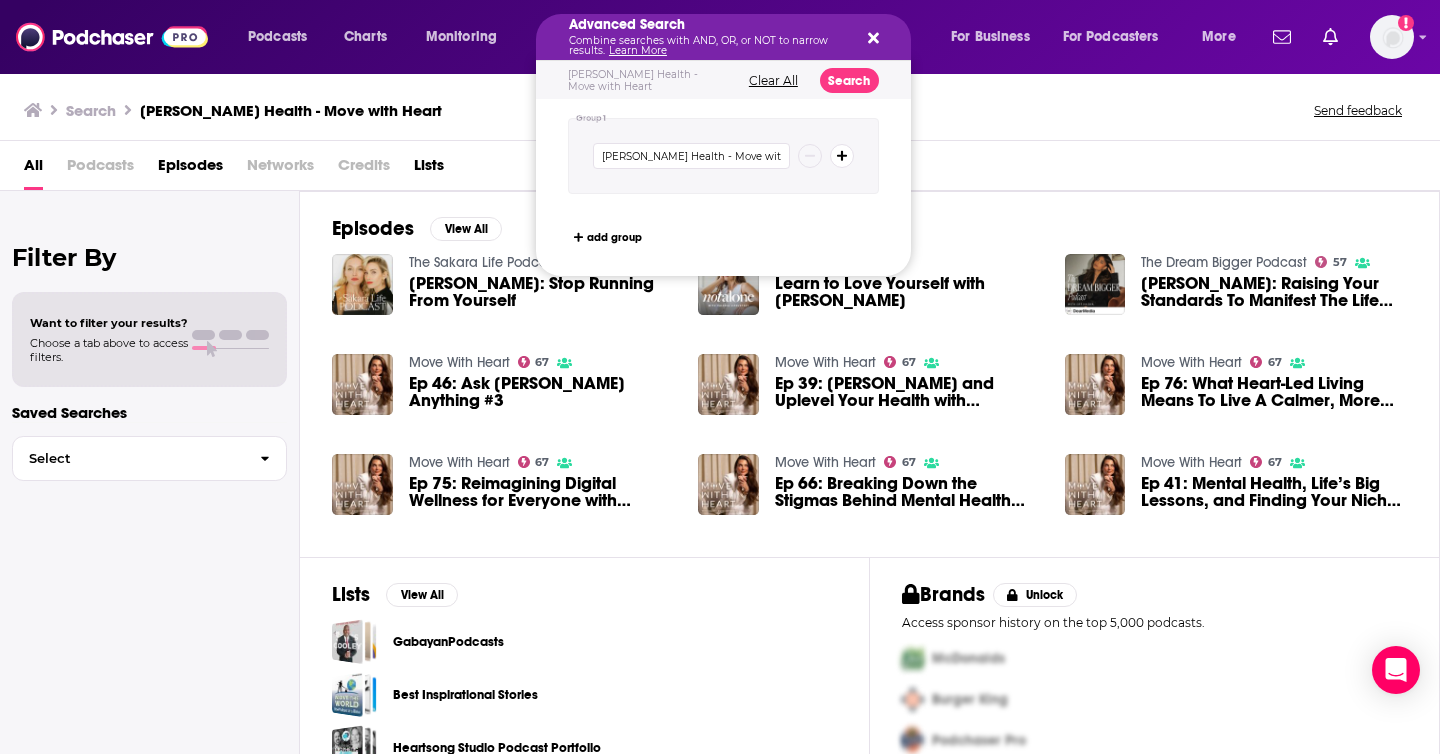 click on "Clear All" at bounding box center [773, 81] 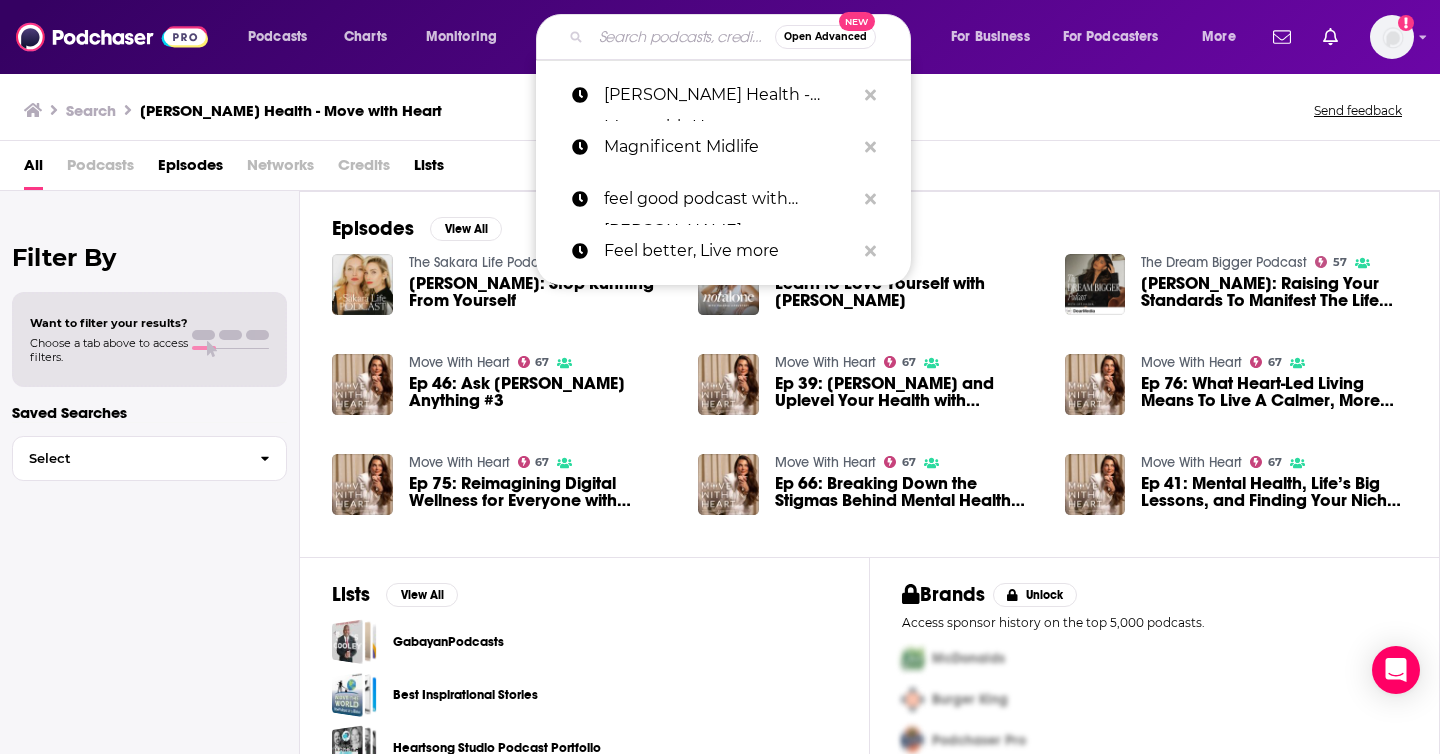 click on "Search [PERSON_NAME] Health - Move with Heart Send feedback" at bounding box center [716, 110] 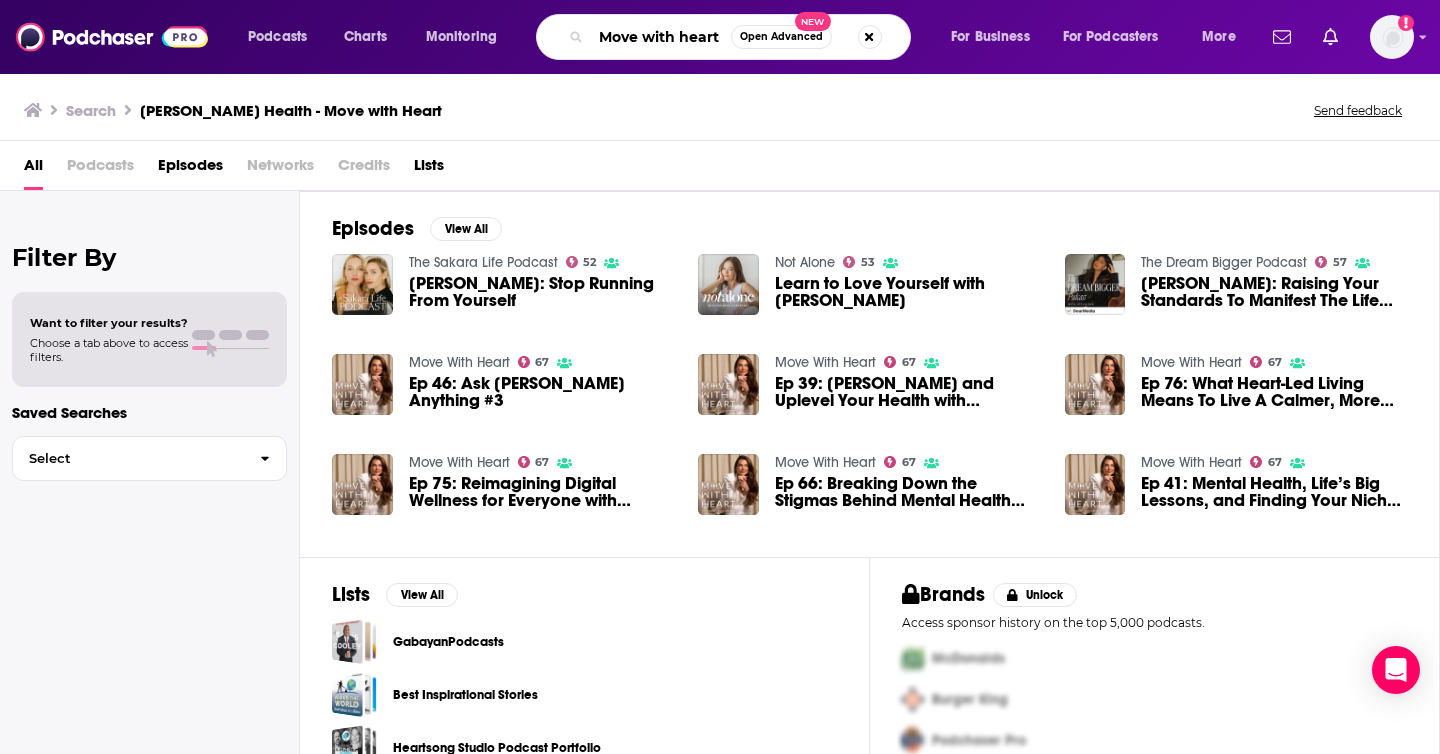 type on "Move with heart" 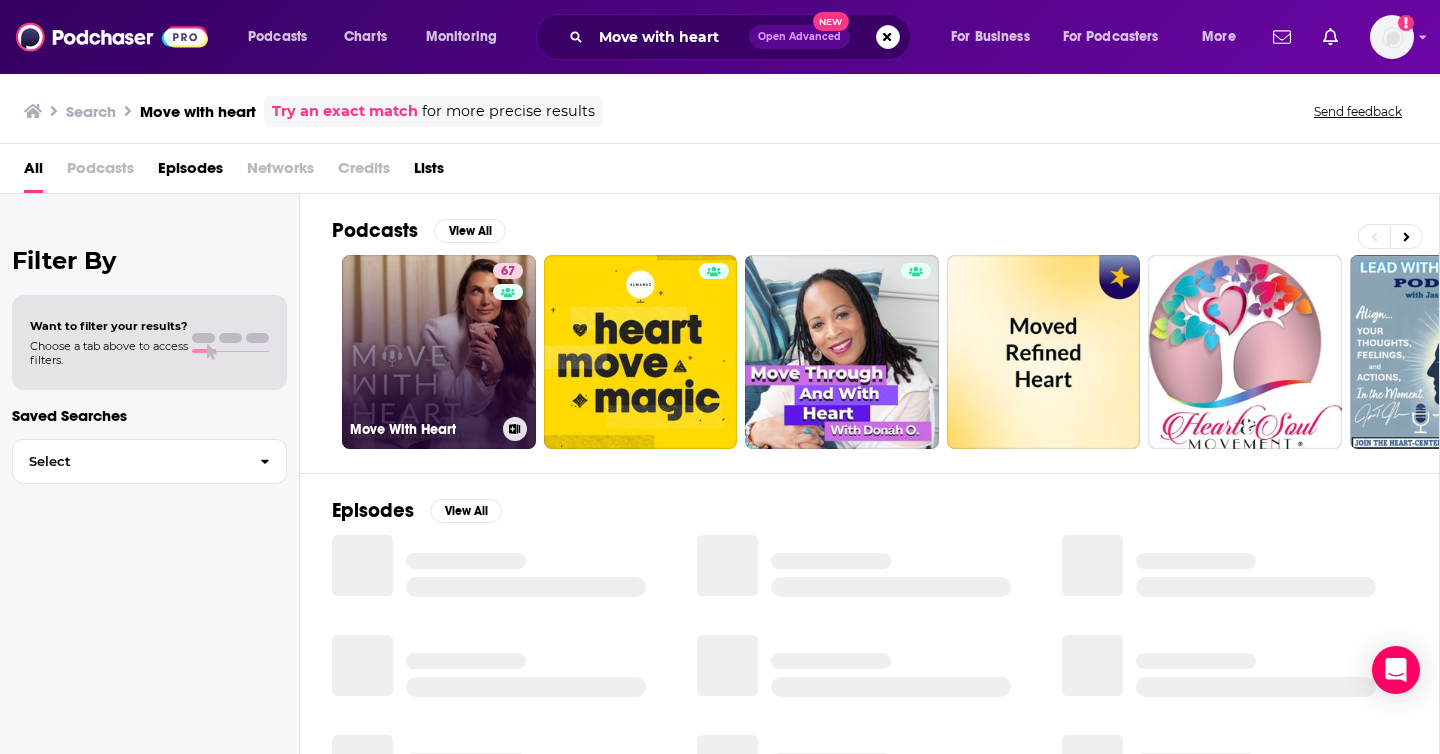 click on "67 Move With Heart" at bounding box center [439, 352] 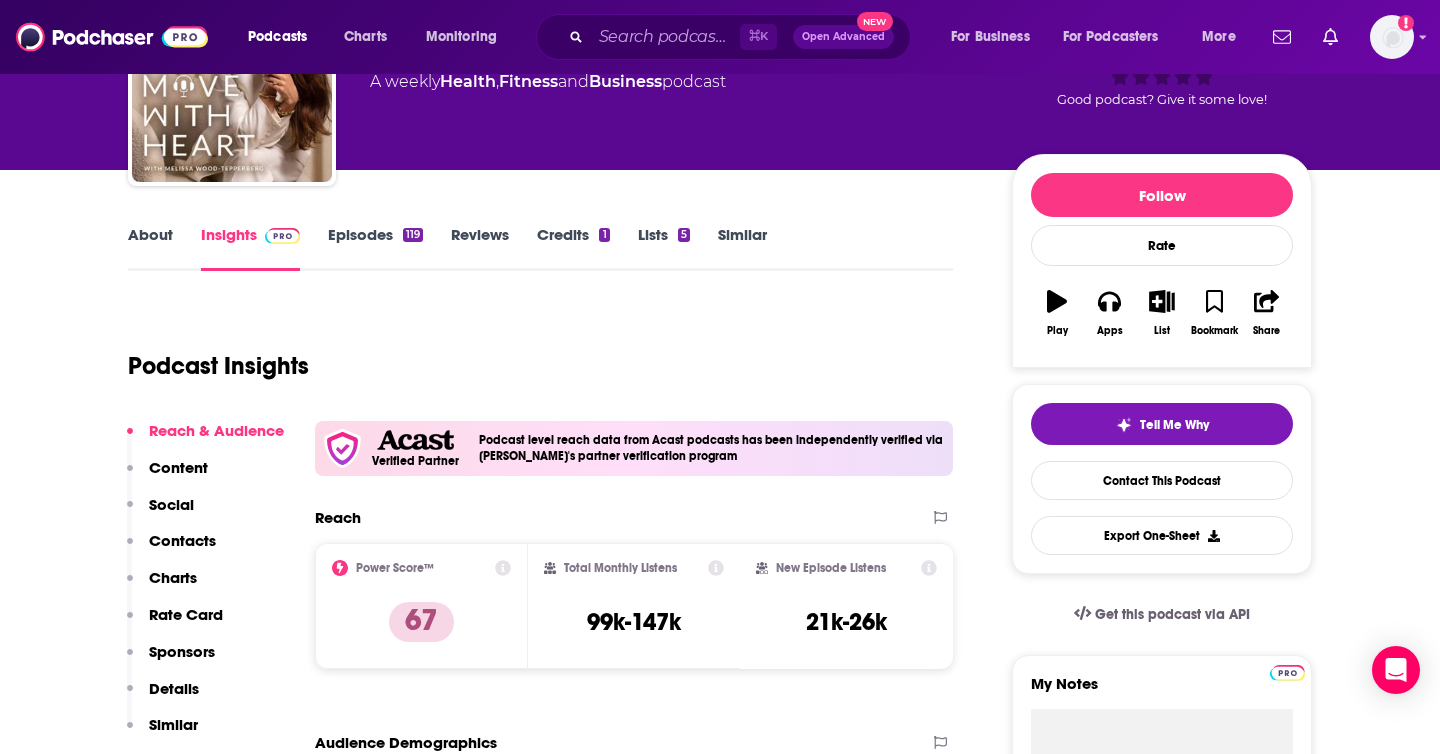 scroll, scrollTop: 159, scrollLeft: 0, axis: vertical 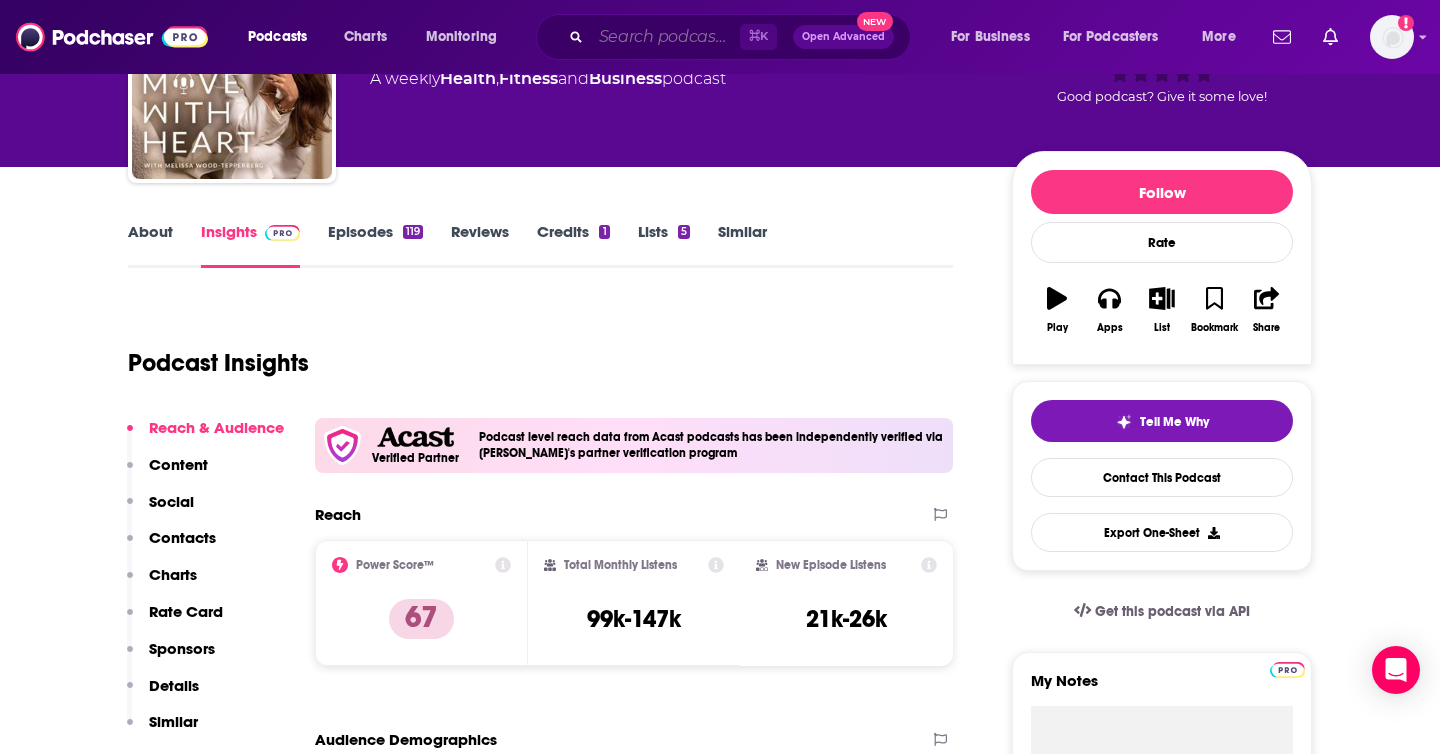 click at bounding box center [665, 37] 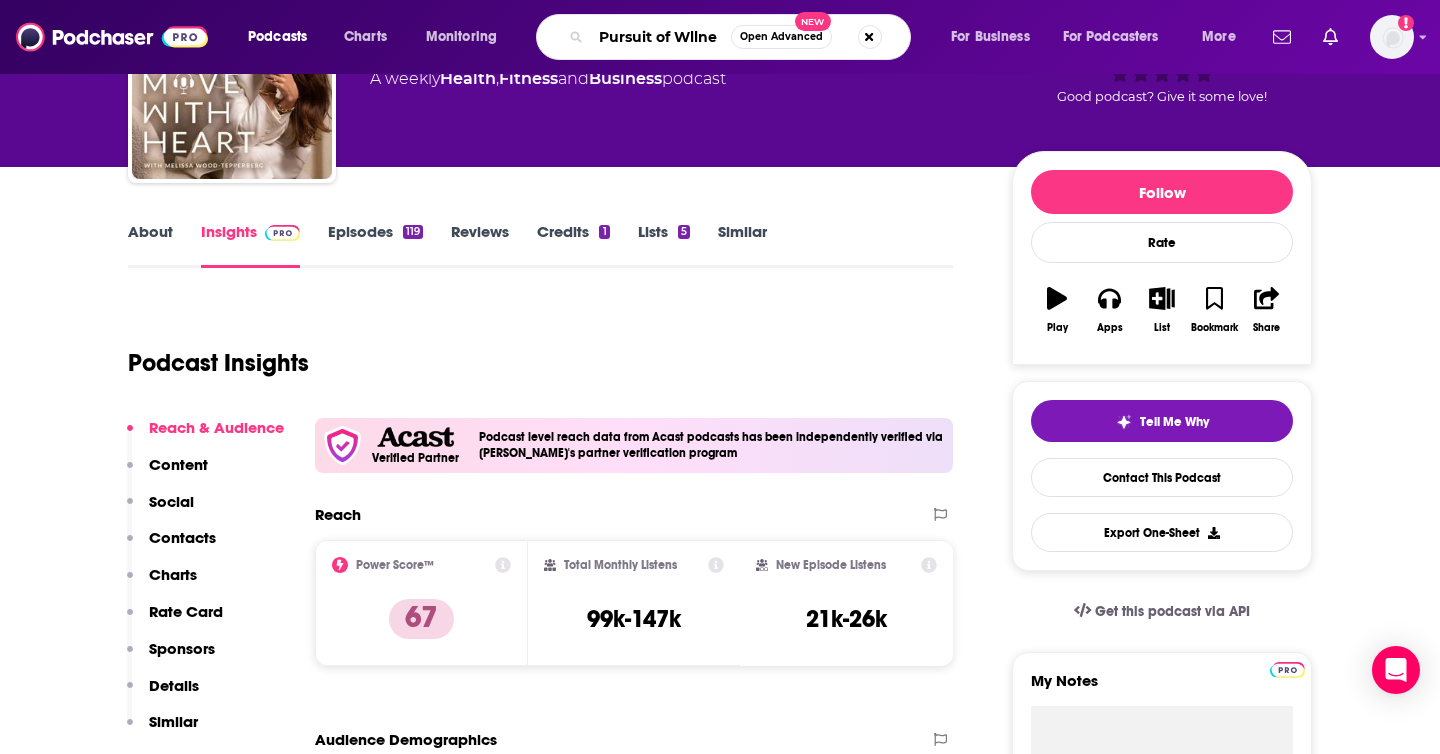 scroll, scrollTop: 0, scrollLeft: 0, axis: both 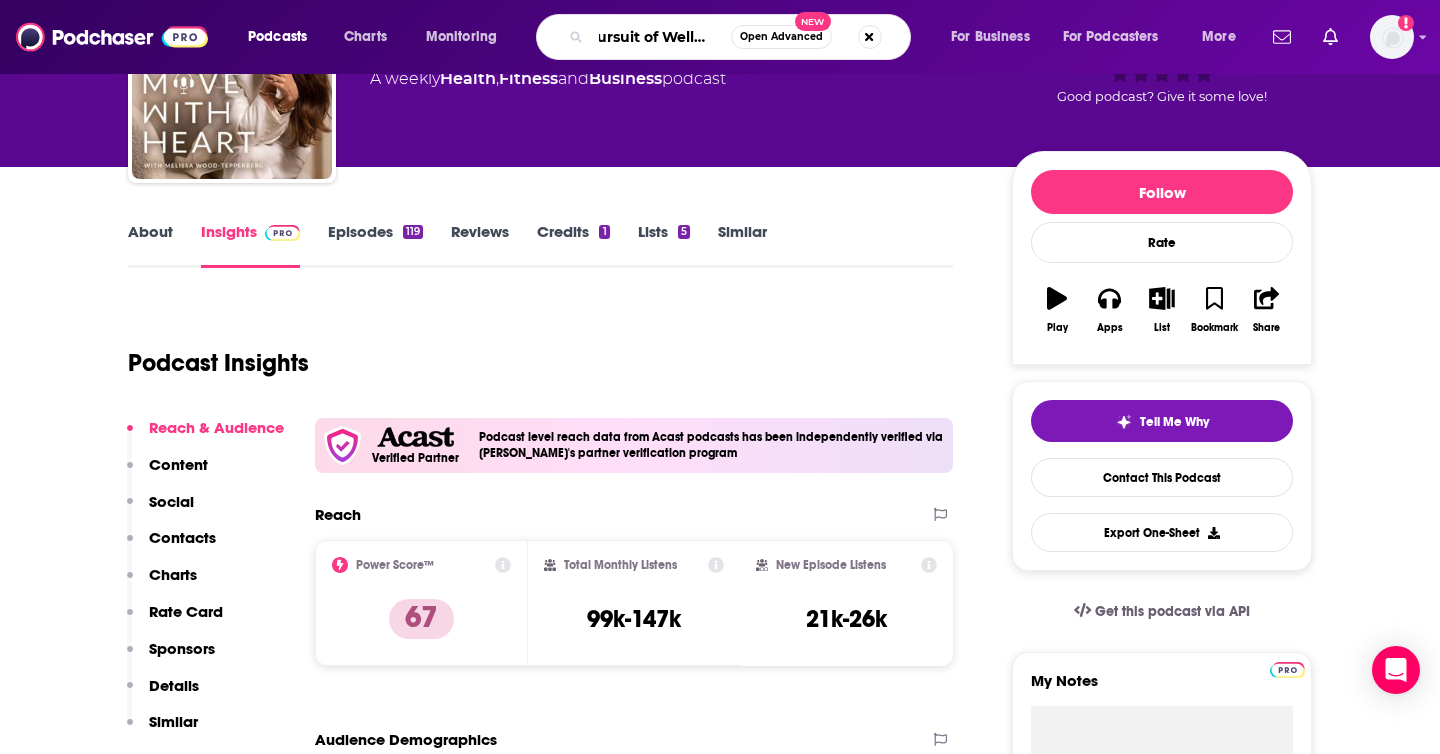type on "Pursuit of Wellness" 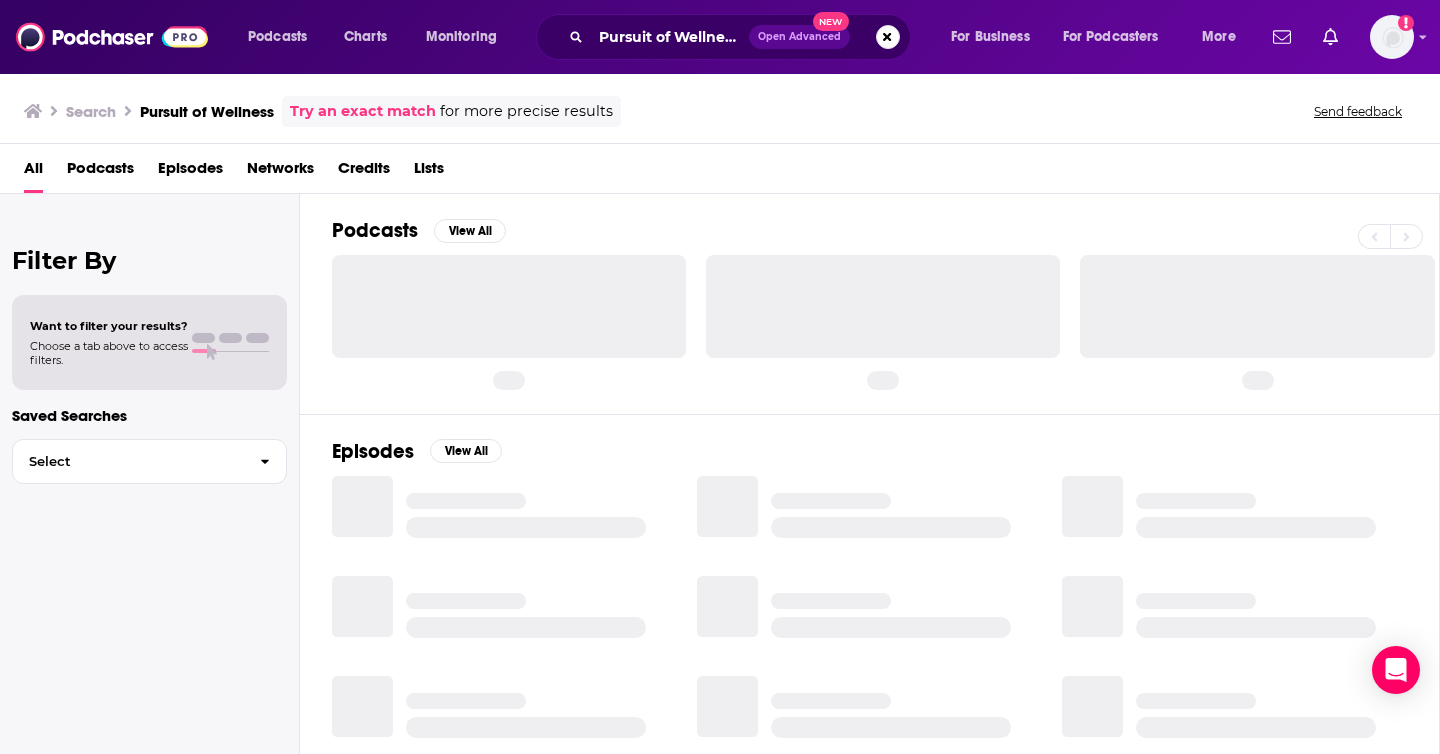 scroll, scrollTop: 0, scrollLeft: 0, axis: both 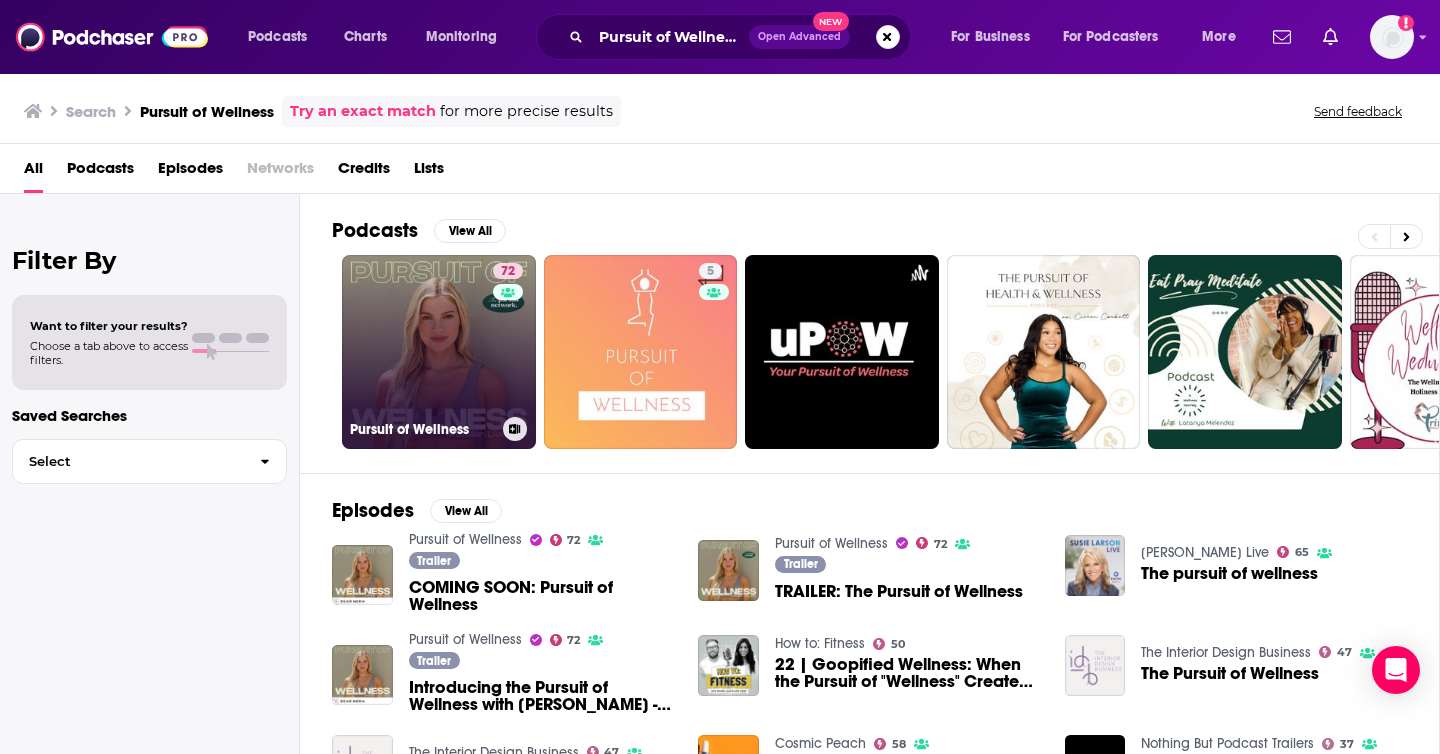 click on "72 Pursuit of Wellness" at bounding box center [439, 352] 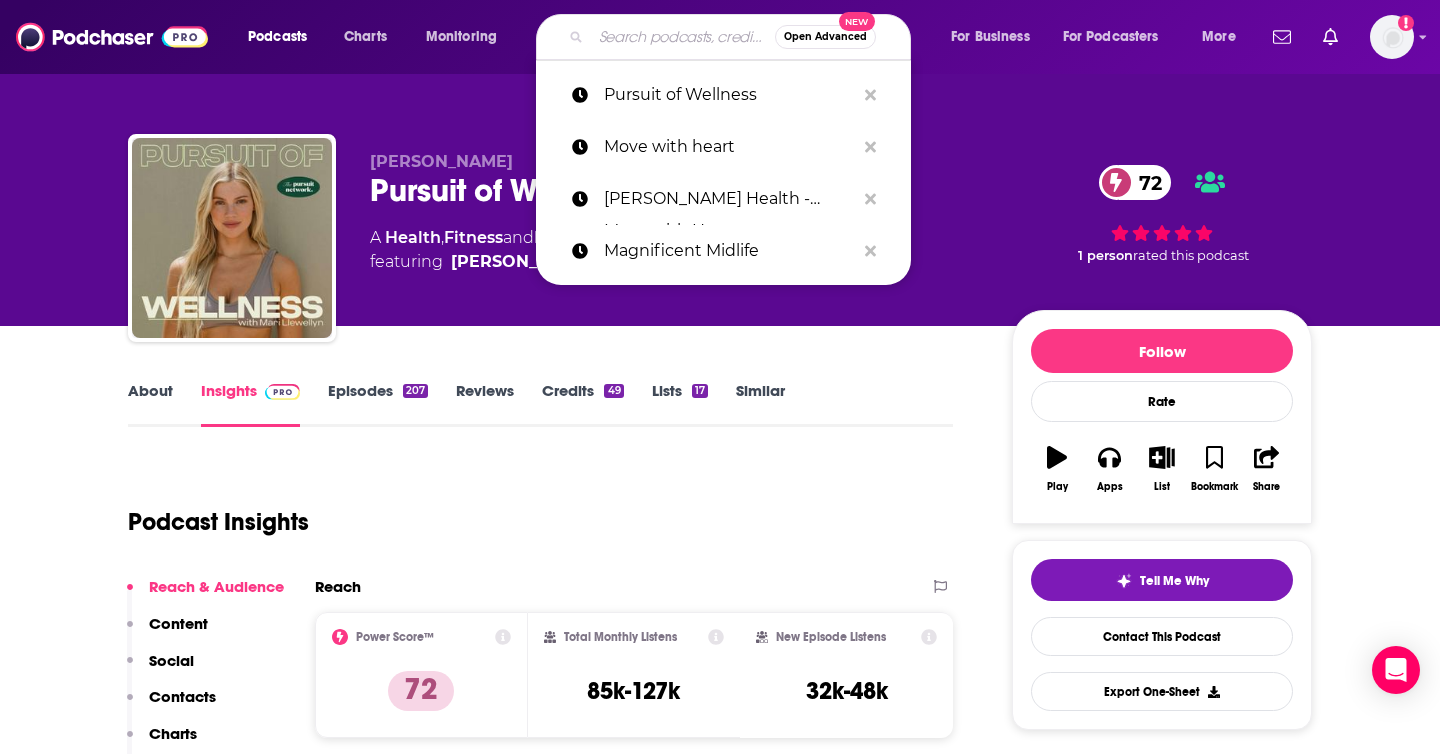click at bounding box center (683, 37) 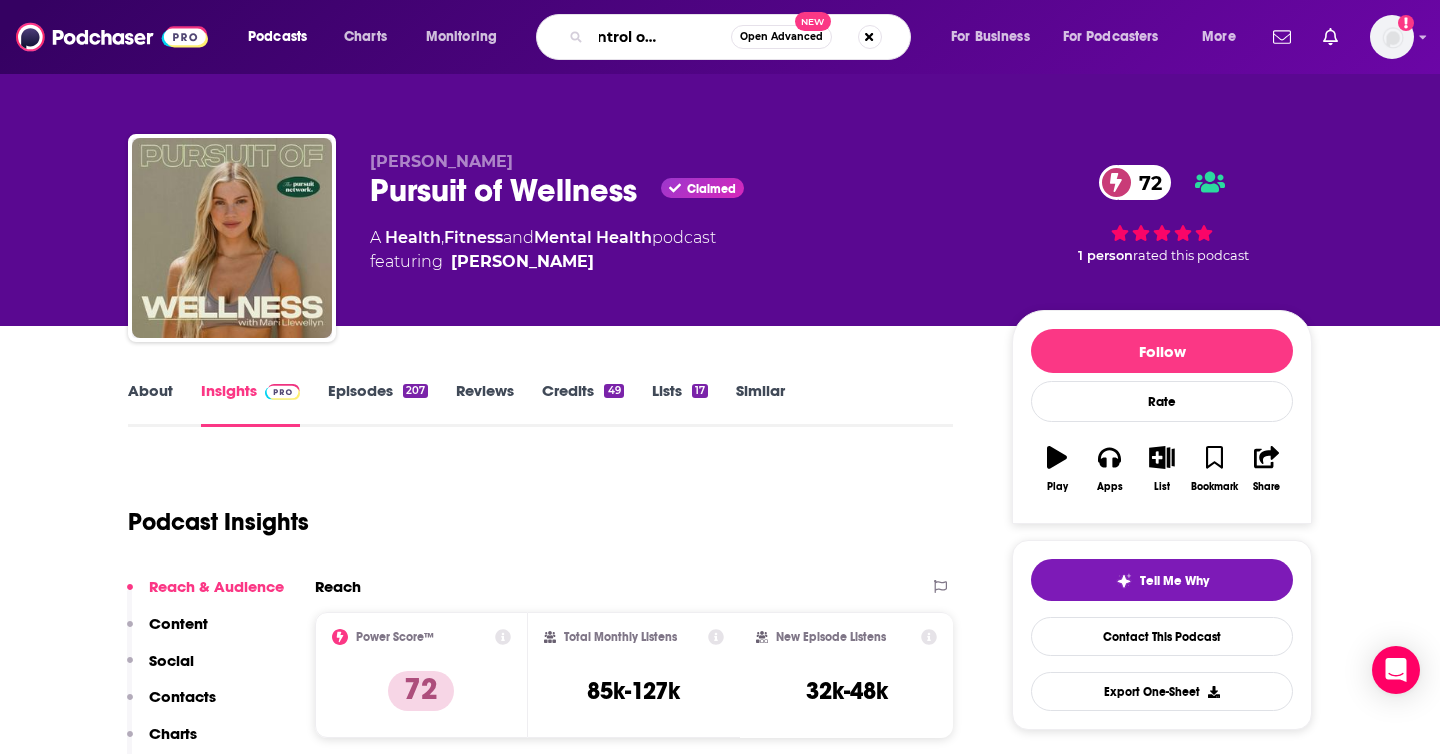 type on "Take control of your health" 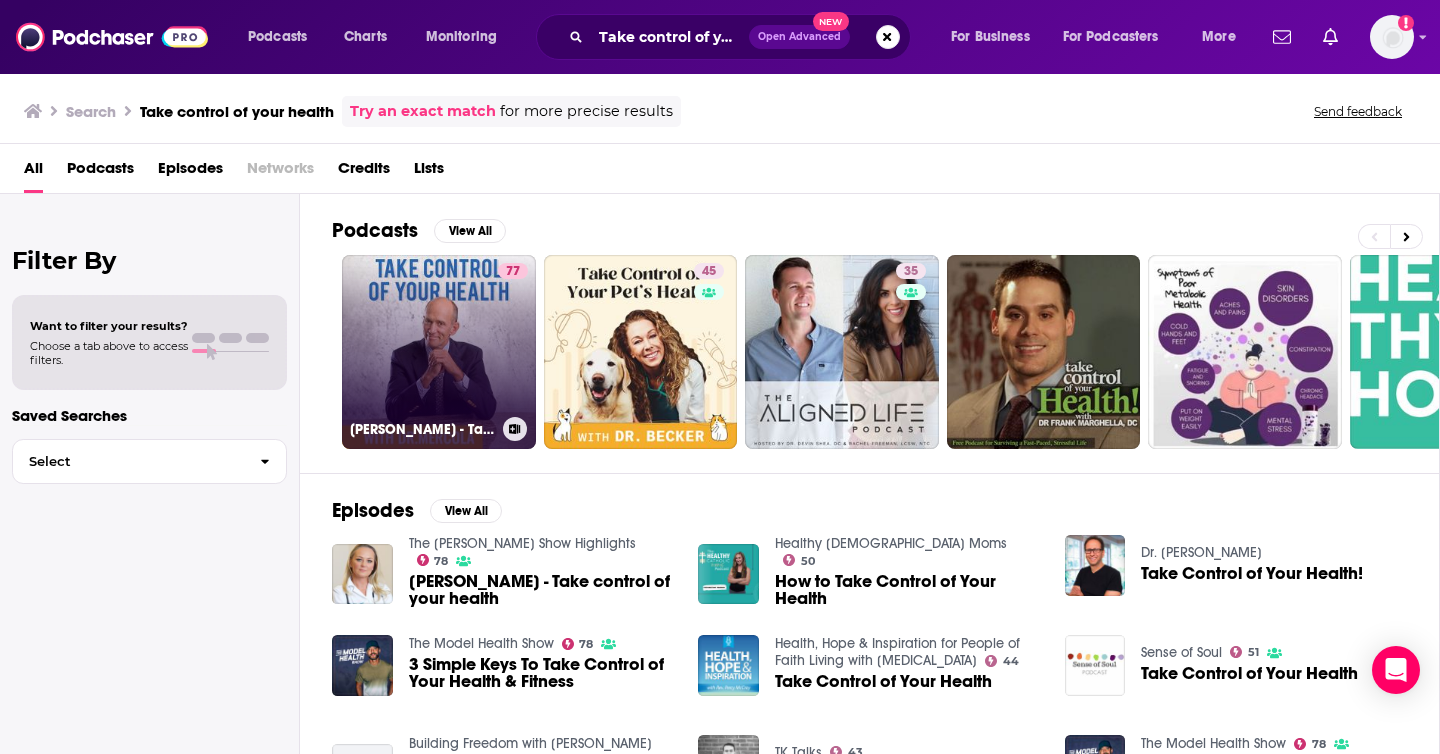 click on "77 [PERSON_NAME] - Take Control of Your Health" at bounding box center (439, 352) 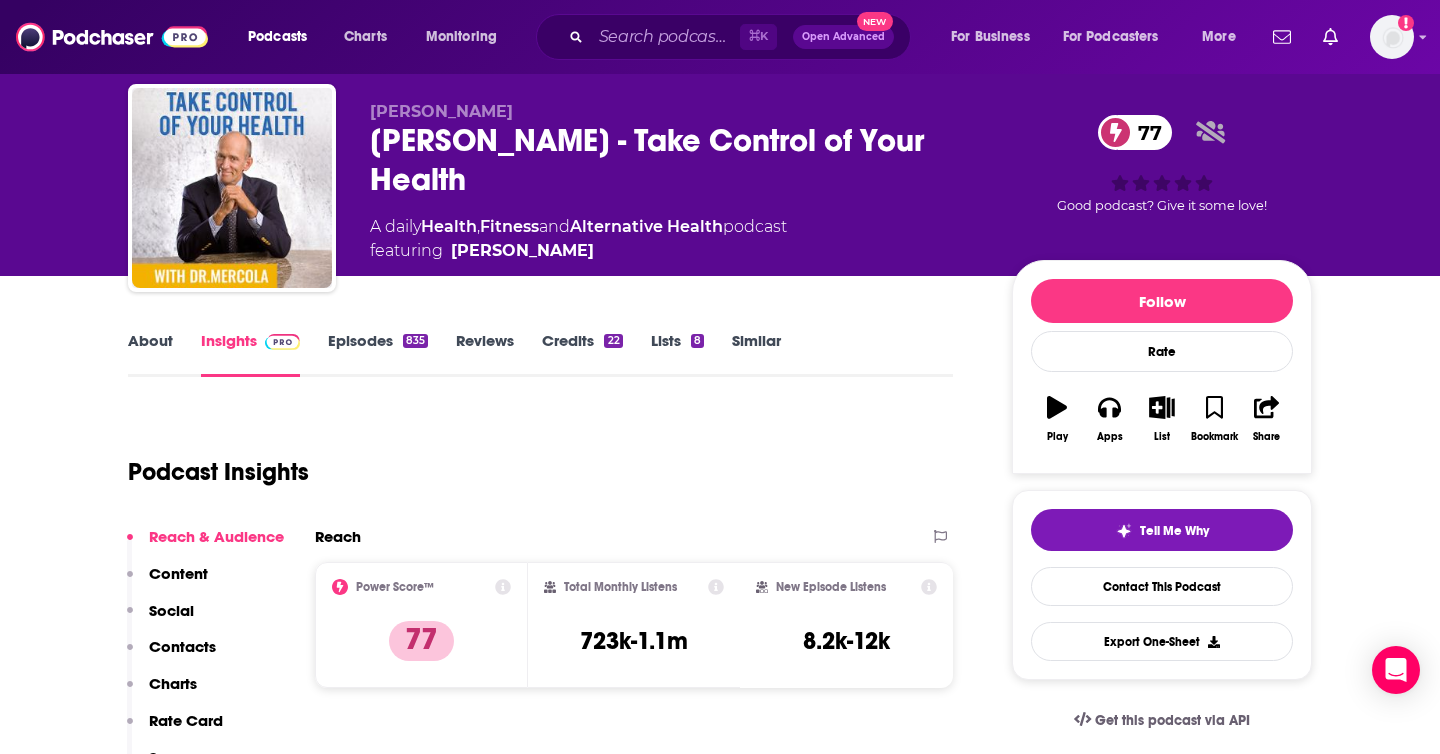 scroll, scrollTop: 70, scrollLeft: 0, axis: vertical 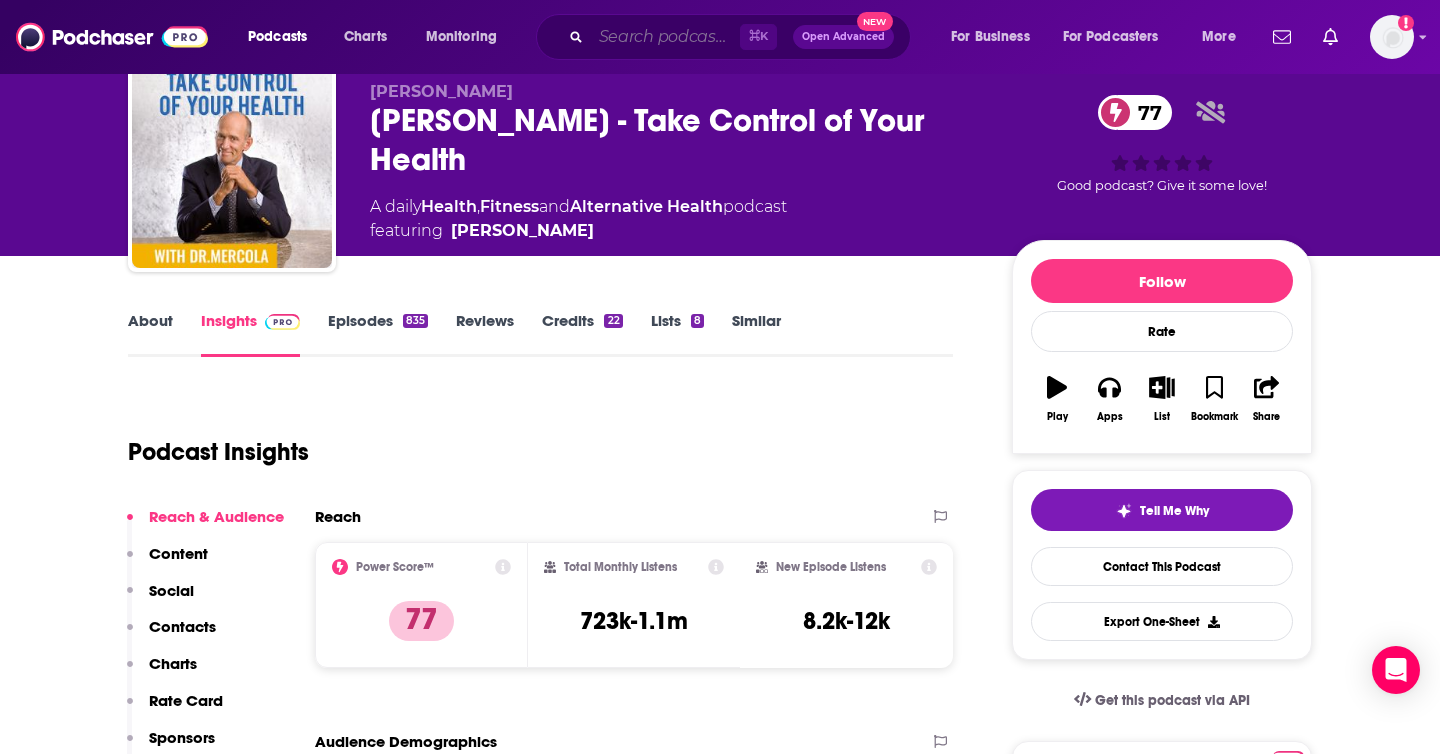 click at bounding box center (665, 37) 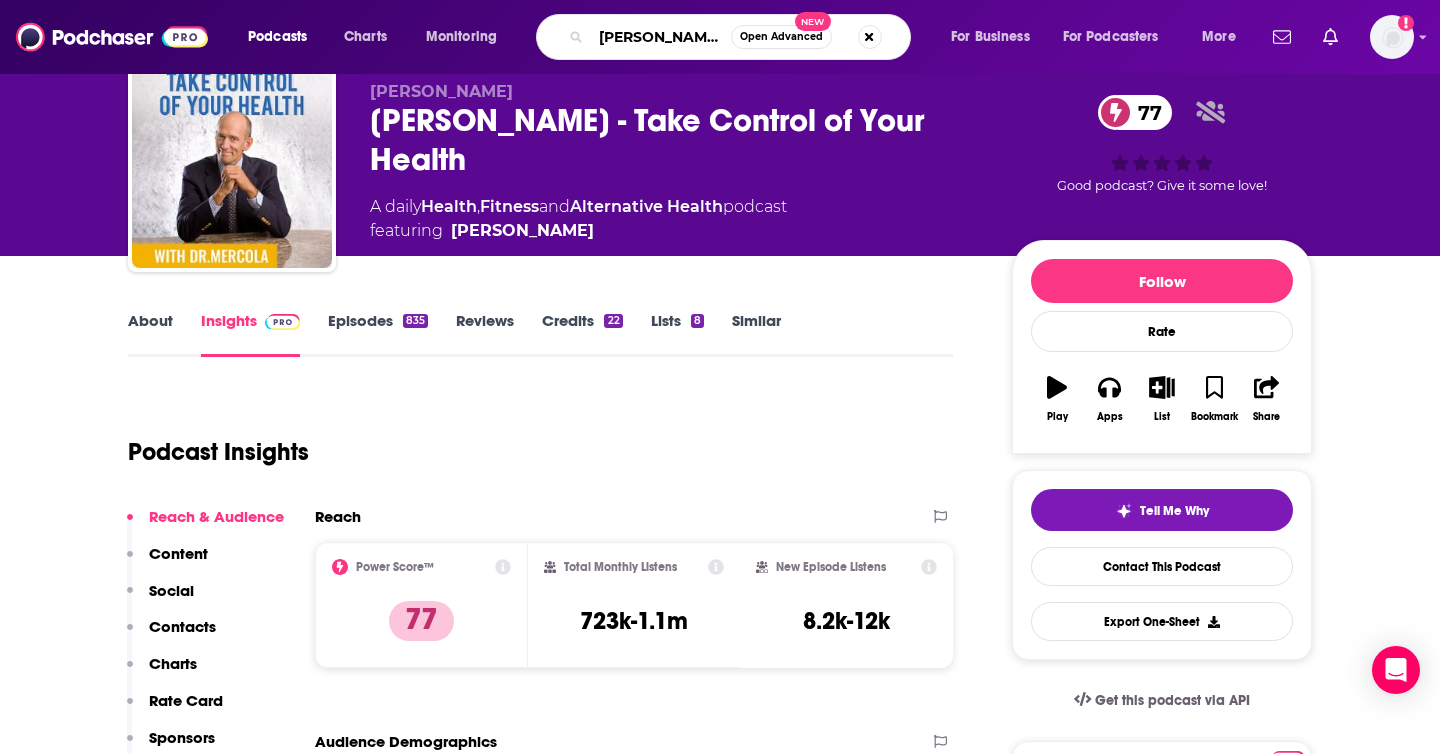 type on "[PERSON_NAME] Health" 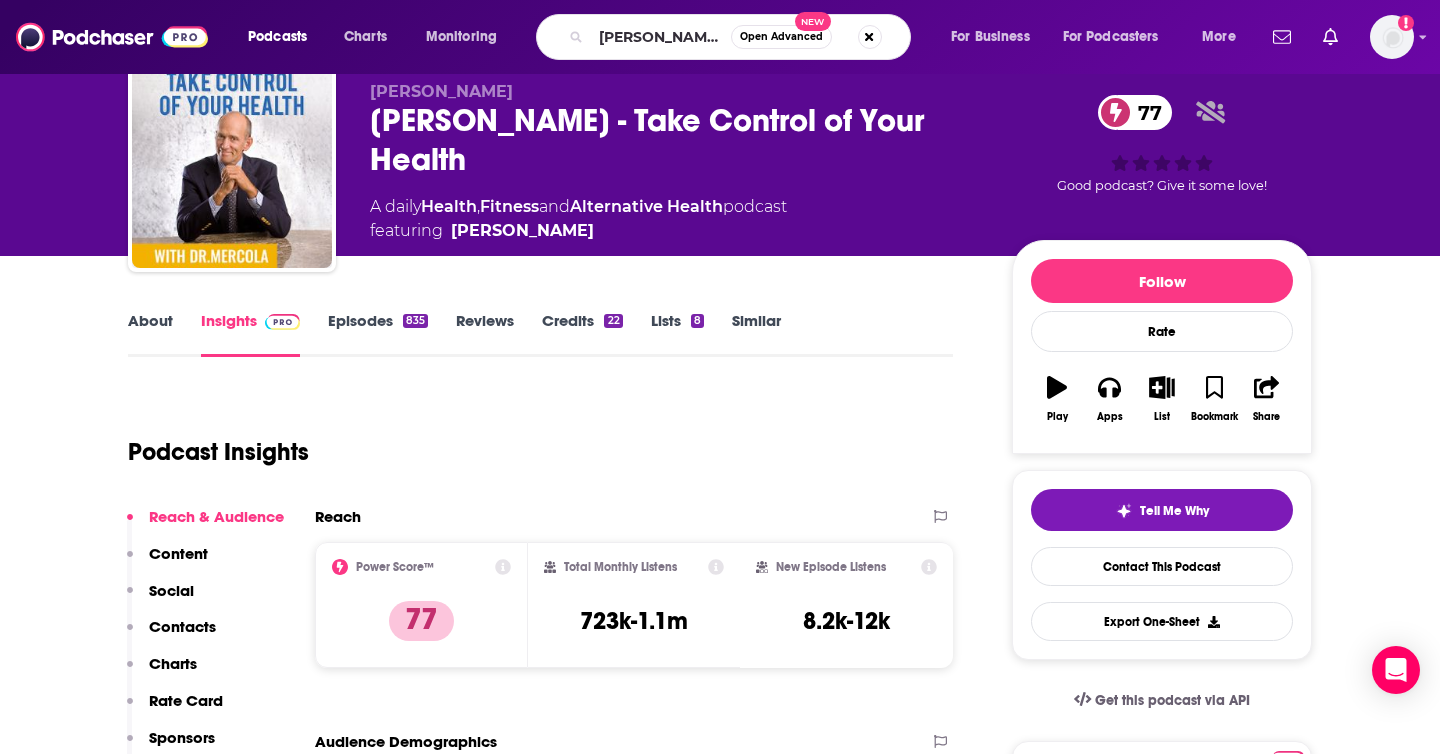 scroll, scrollTop: 0, scrollLeft: 0, axis: both 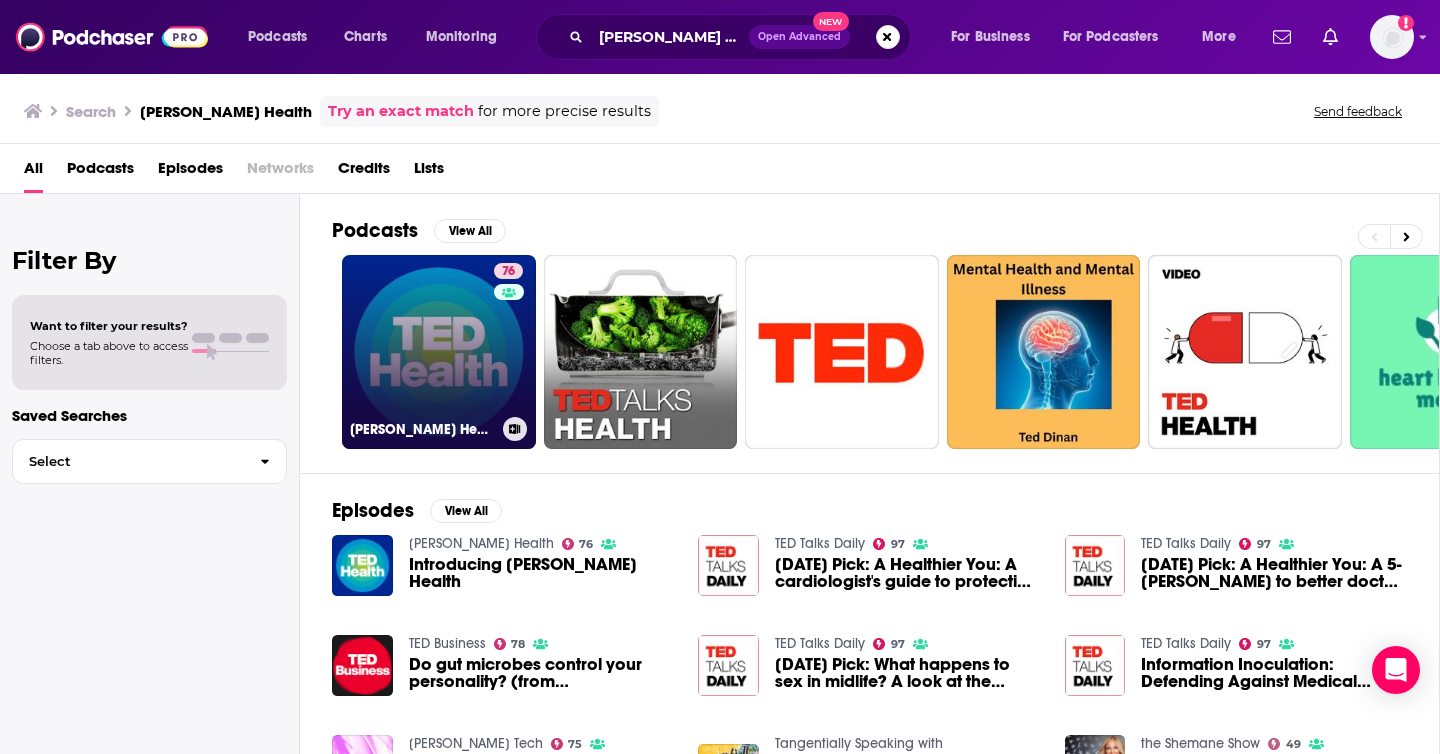click on "76 [PERSON_NAME] Health" at bounding box center [439, 352] 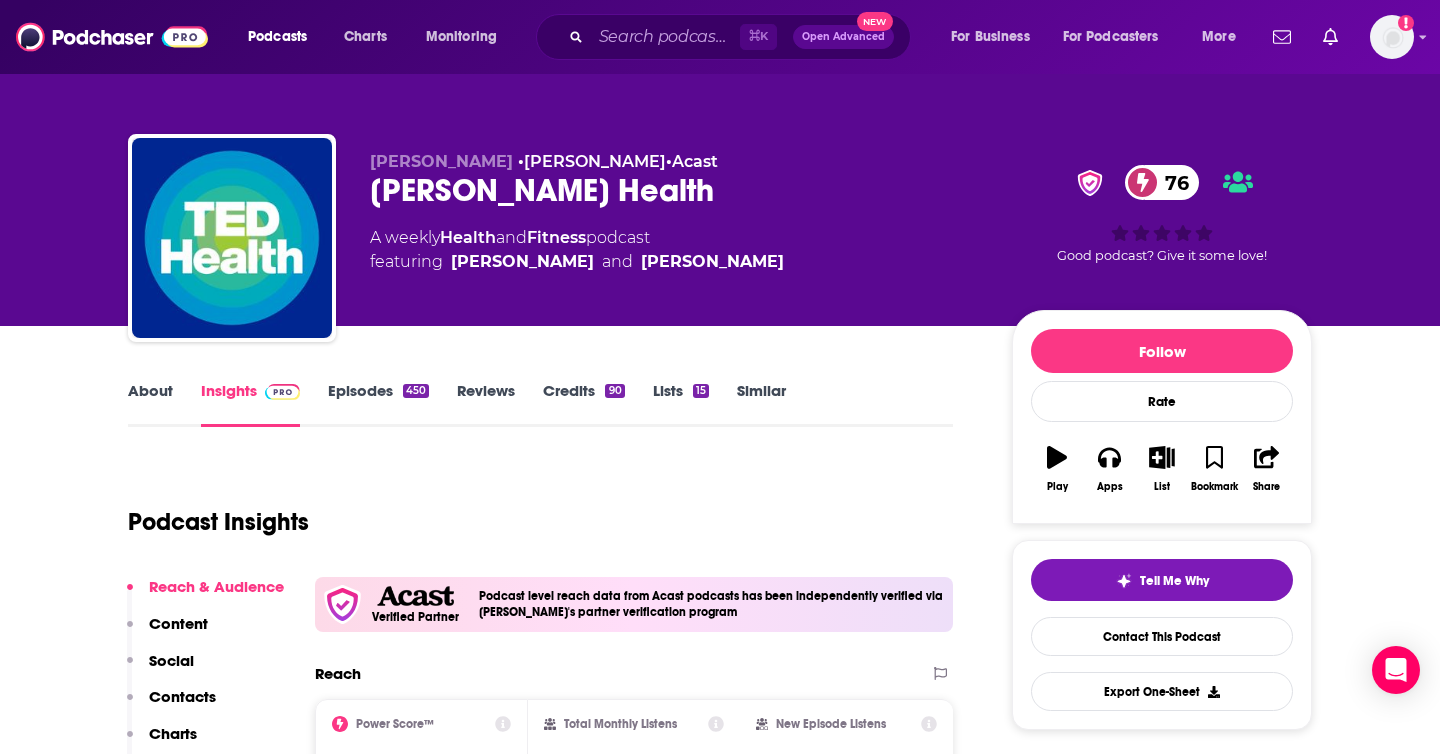 scroll, scrollTop: 117, scrollLeft: 0, axis: vertical 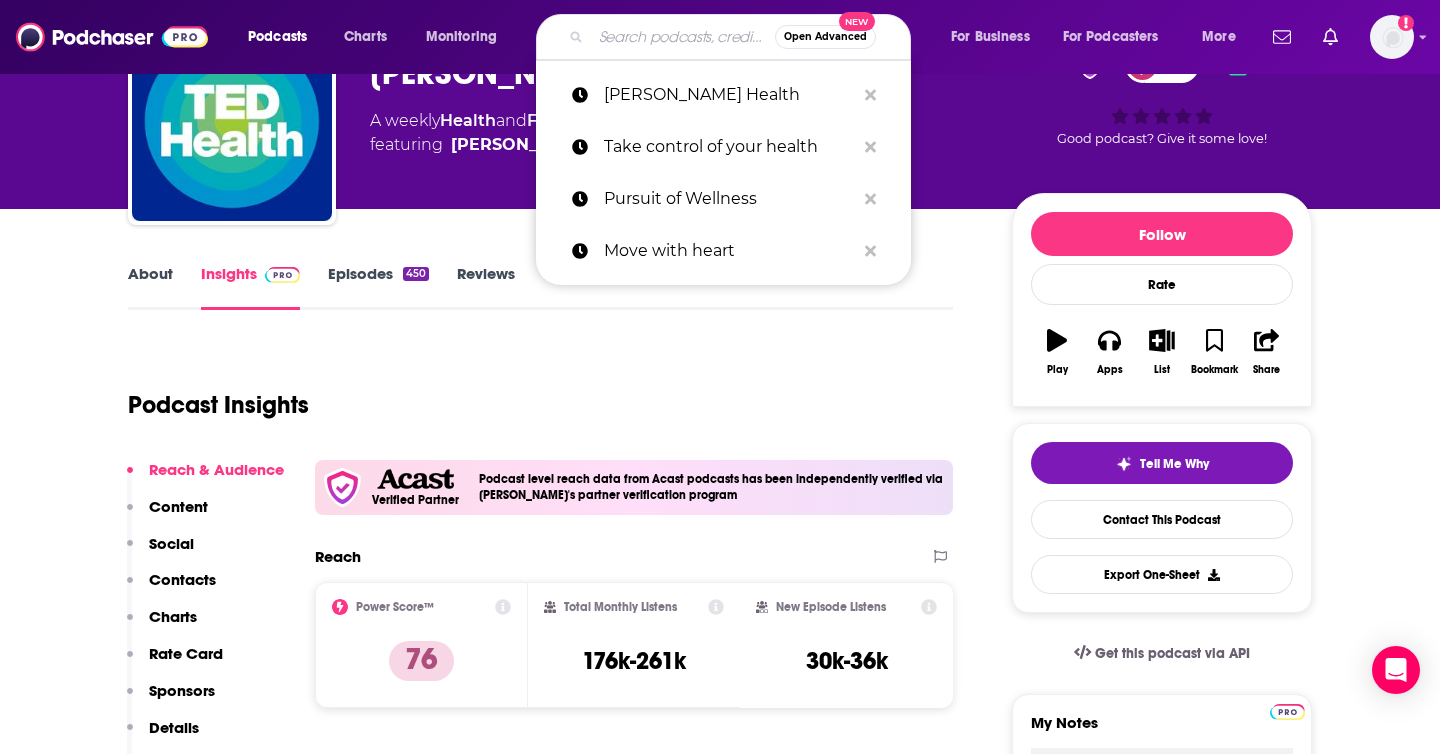 click at bounding box center (683, 37) 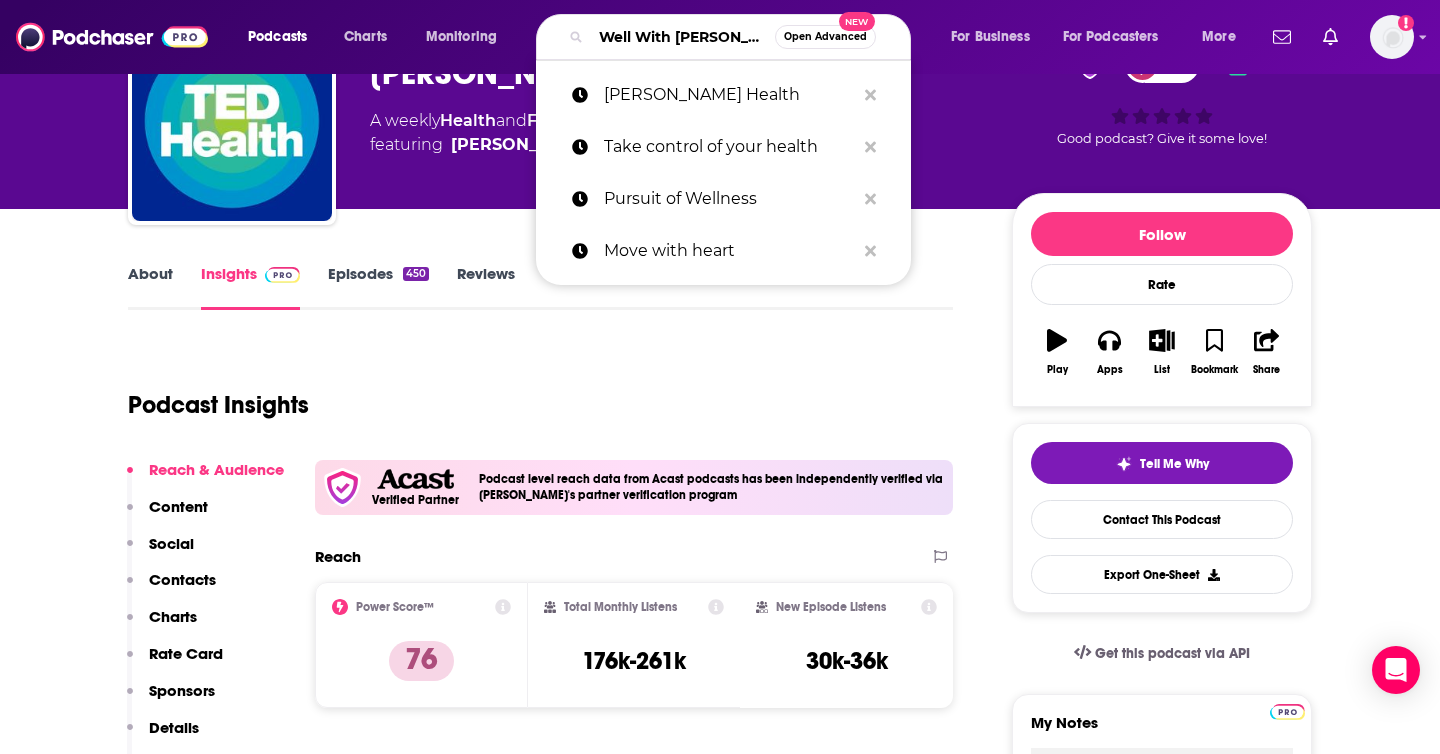 scroll, scrollTop: 0, scrollLeft: 65, axis: horizontal 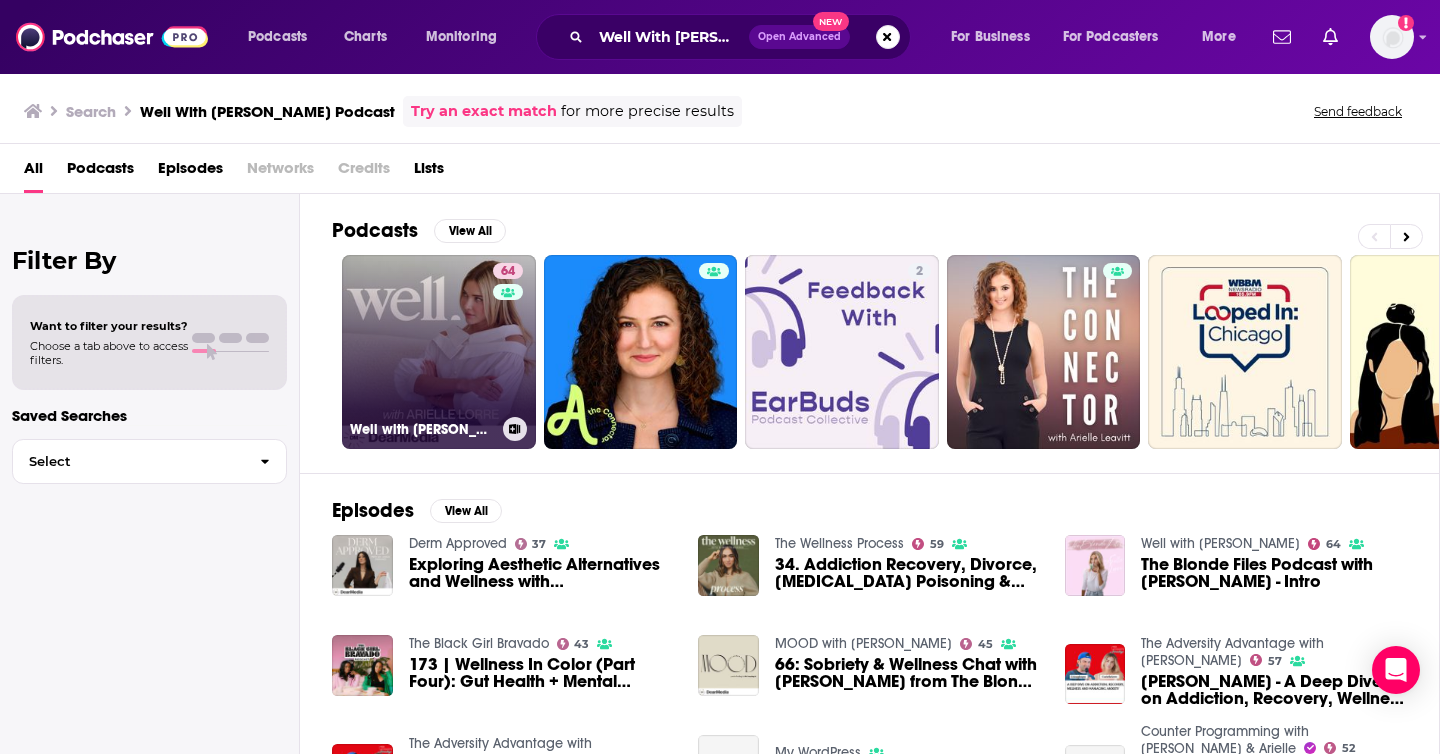 click on "64 Well with [PERSON_NAME]" at bounding box center [439, 352] 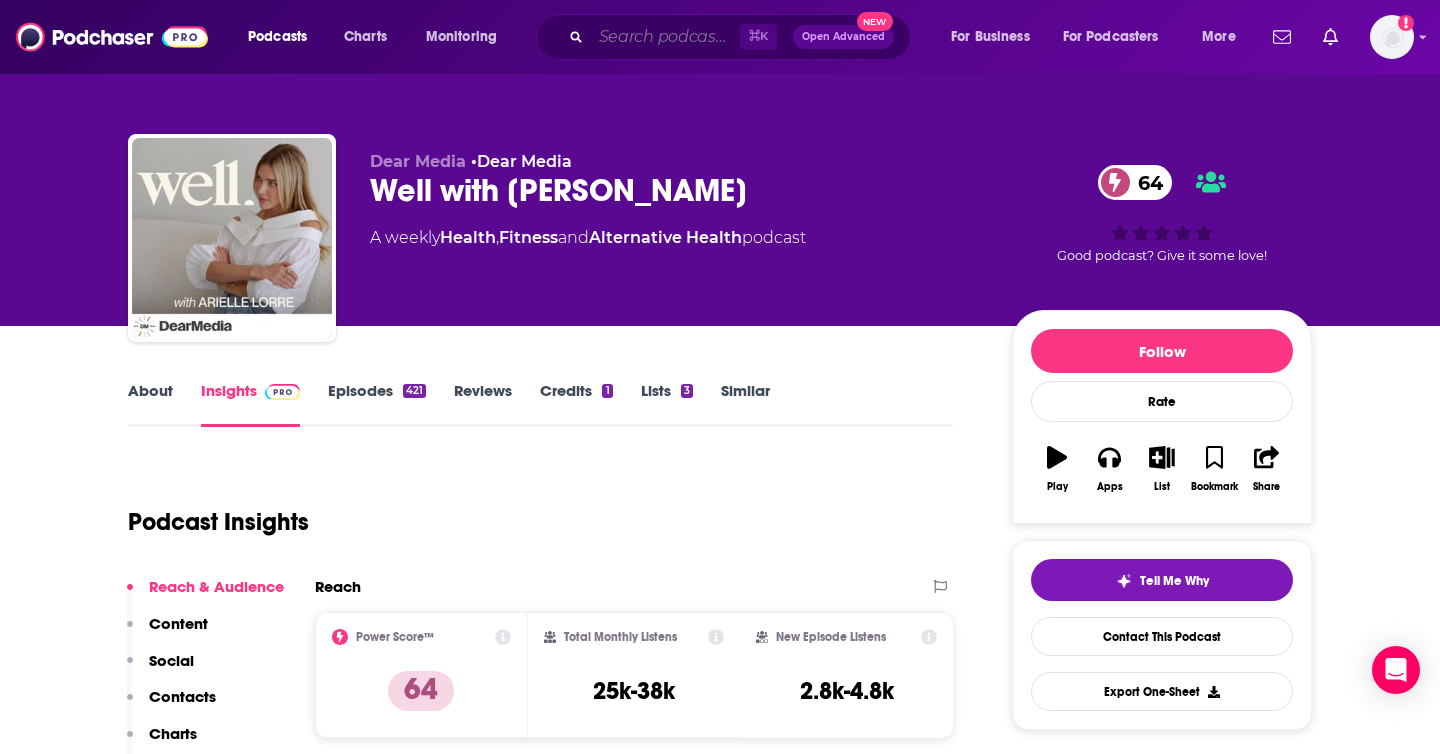 click at bounding box center (665, 37) 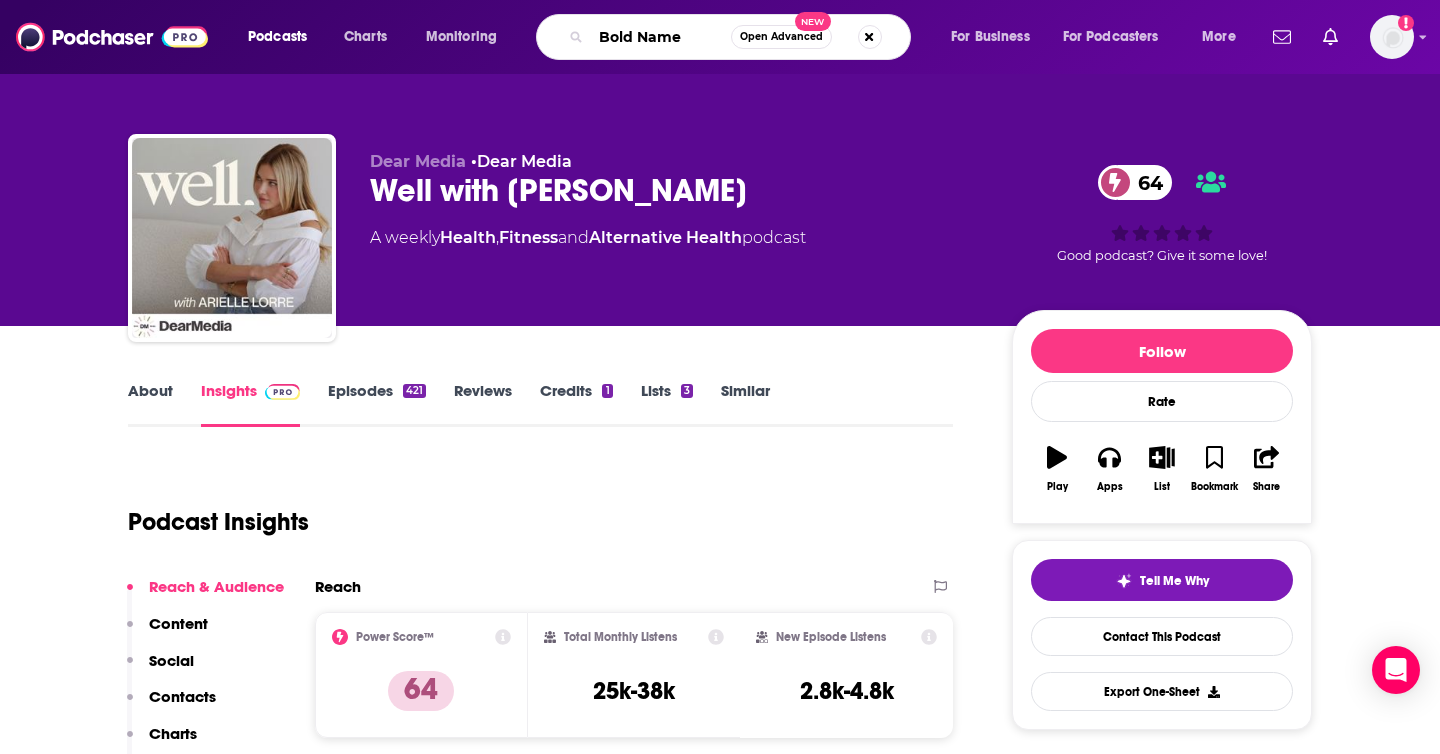type on "Bold Names" 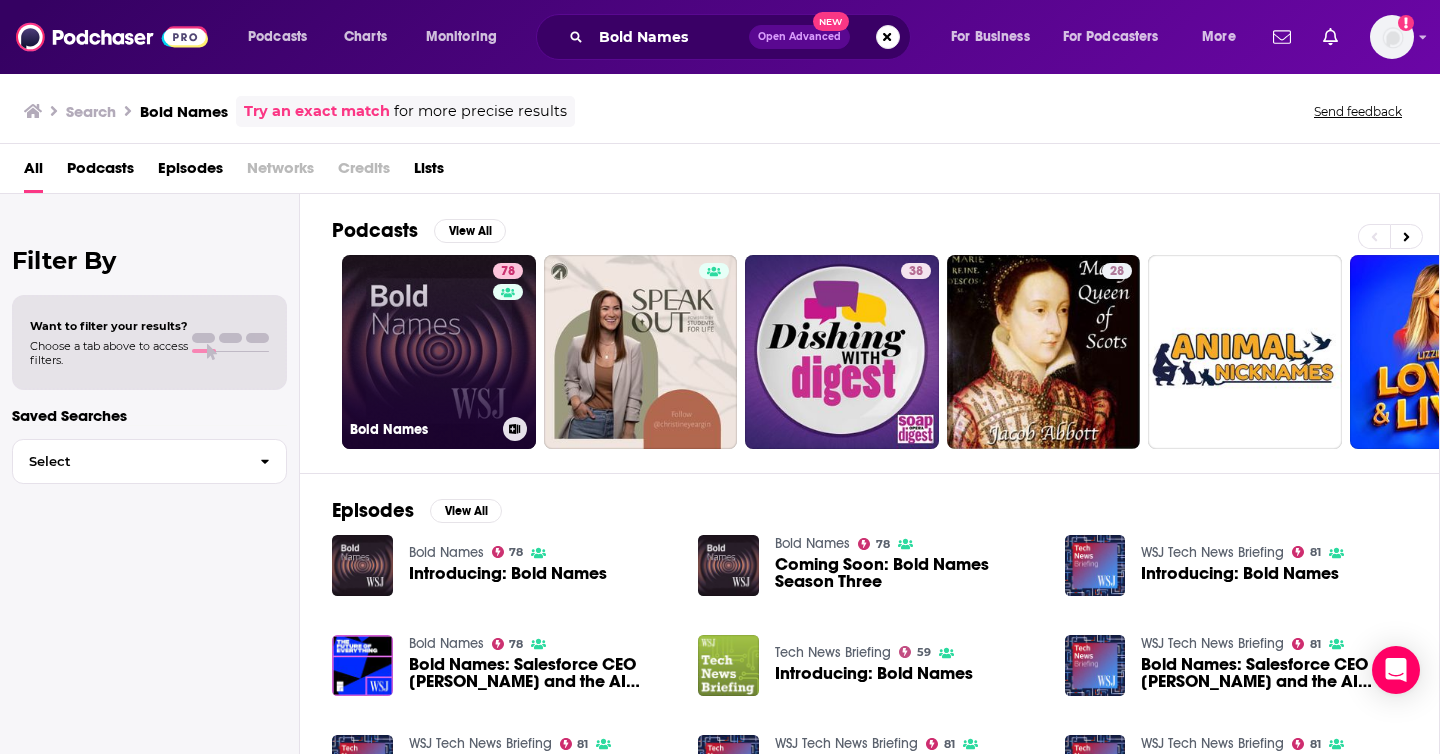 click on "78 Bold Names" at bounding box center (439, 352) 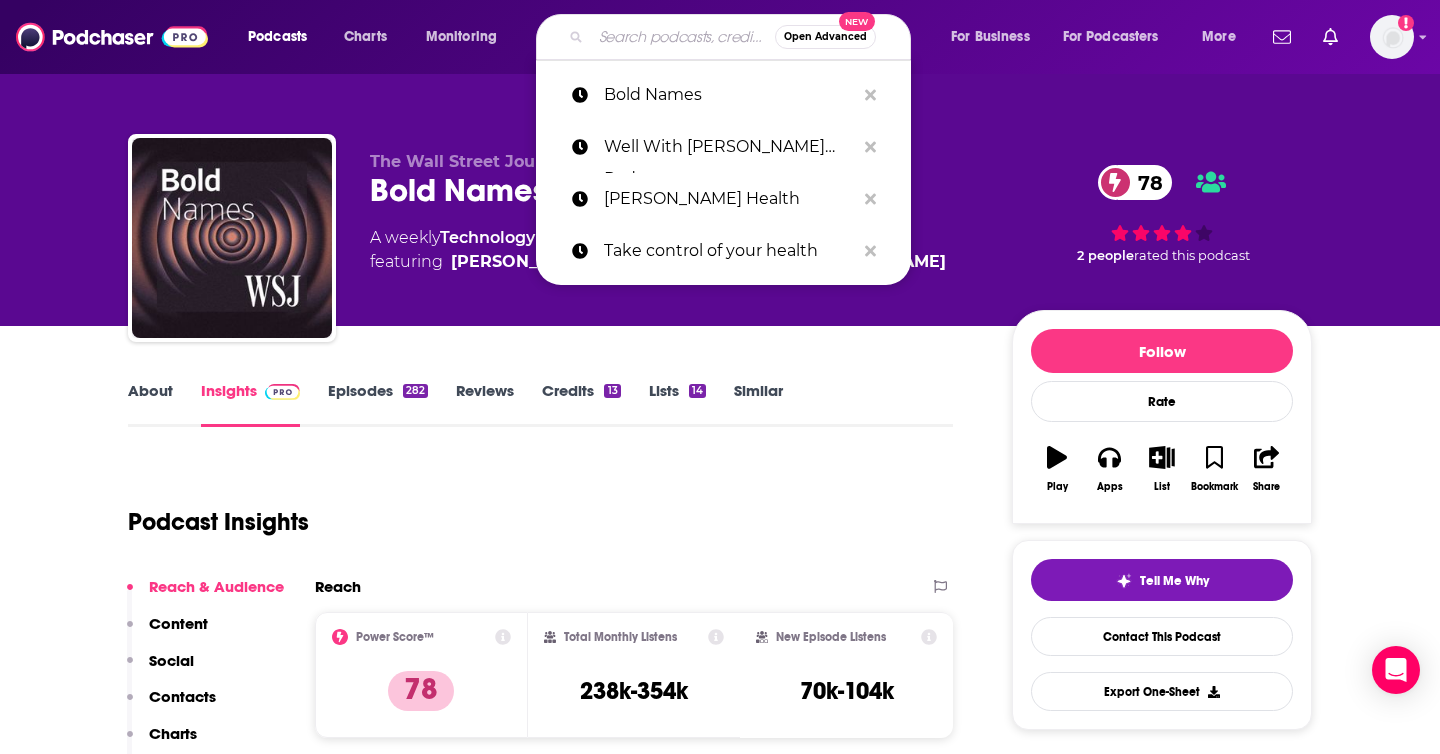 click at bounding box center [683, 37] 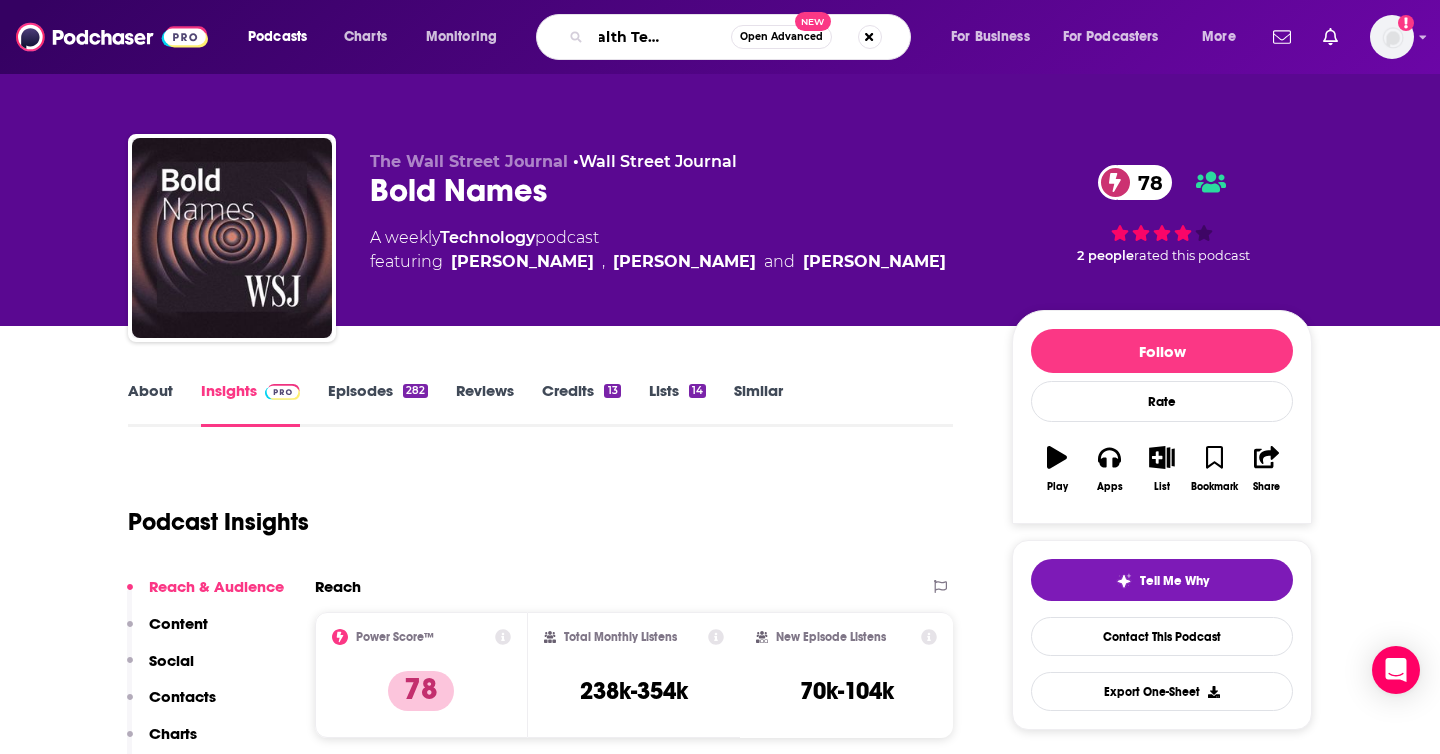type on "The Health Tech Podcast" 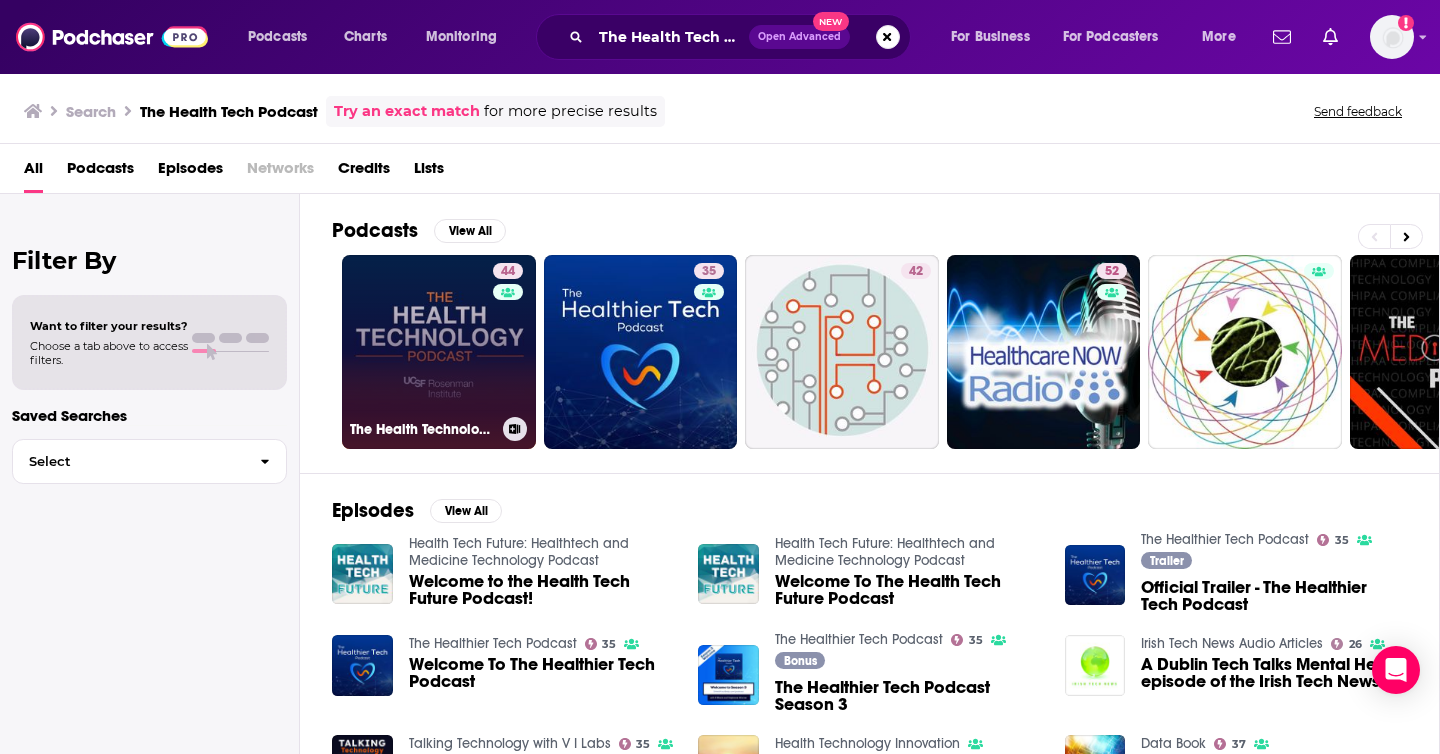 click on "44 The Health Technology Podcast" at bounding box center [439, 352] 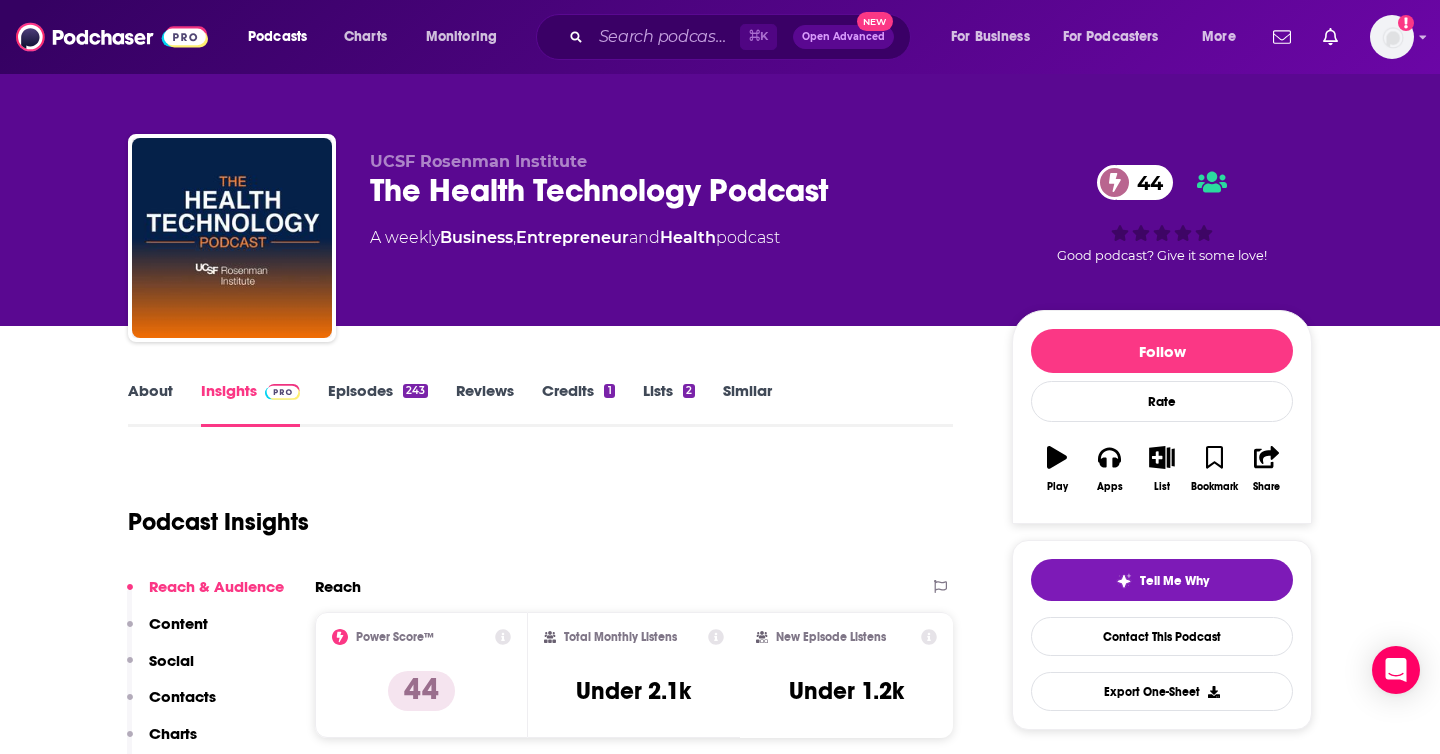 scroll, scrollTop: 27, scrollLeft: 0, axis: vertical 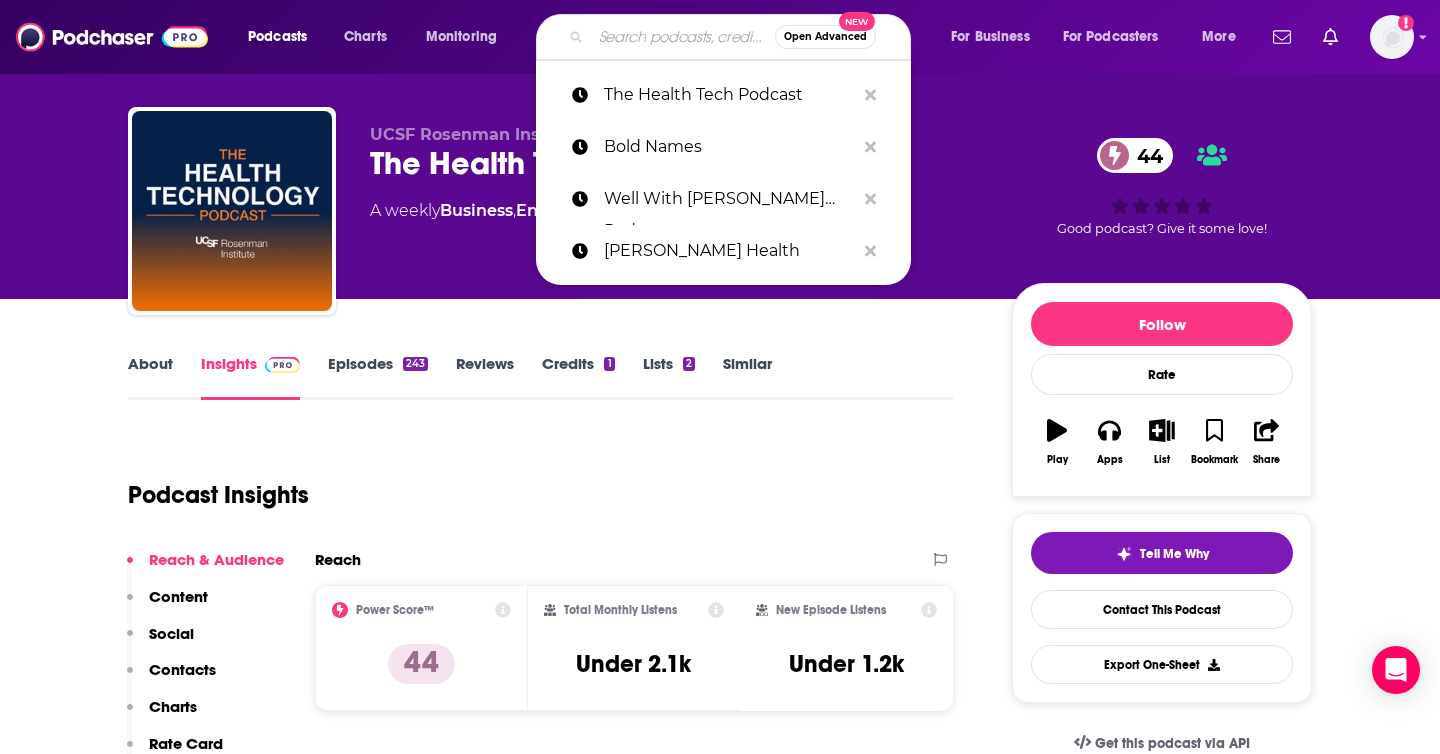 click at bounding box center [683, 37] 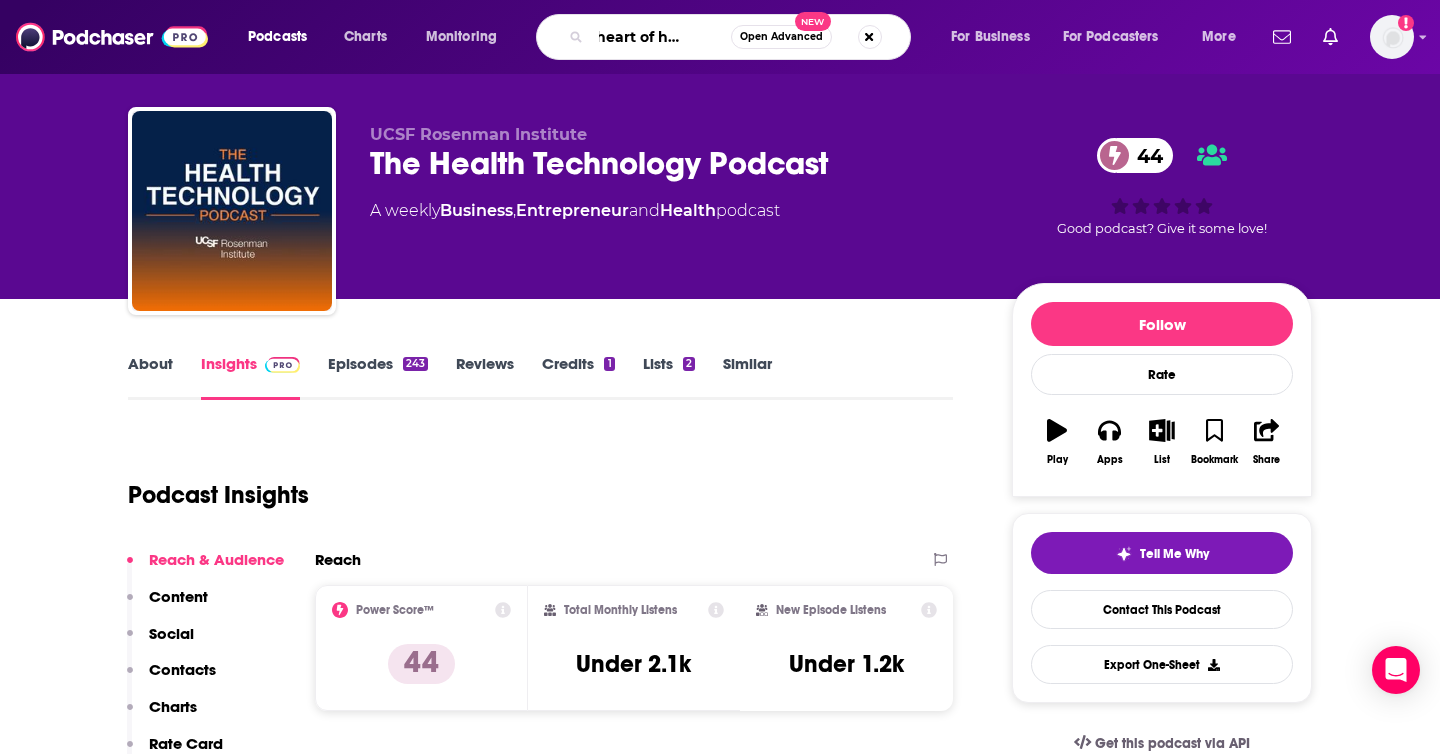 type on "The heart of healthcare" 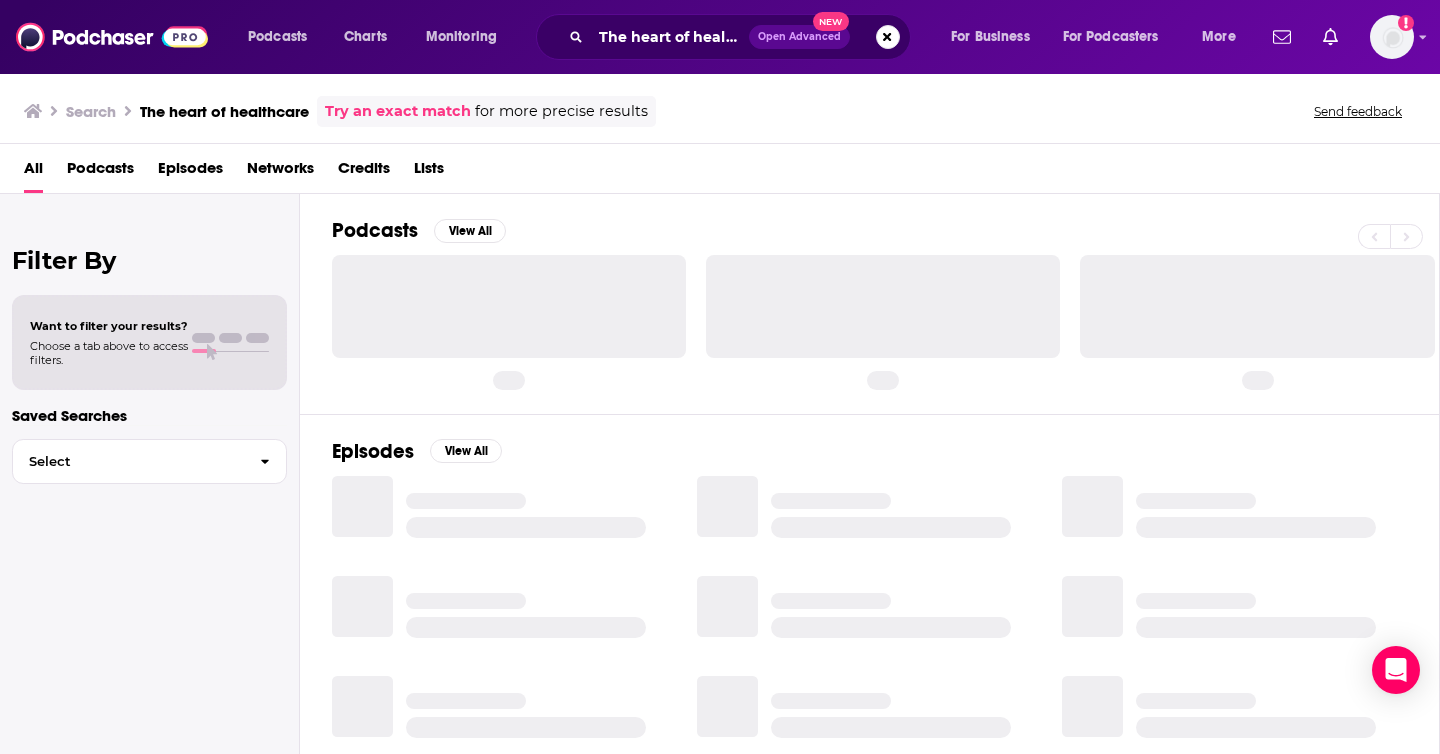 scroll, scrollTop: 0, scrollLeft: 0, axis: both 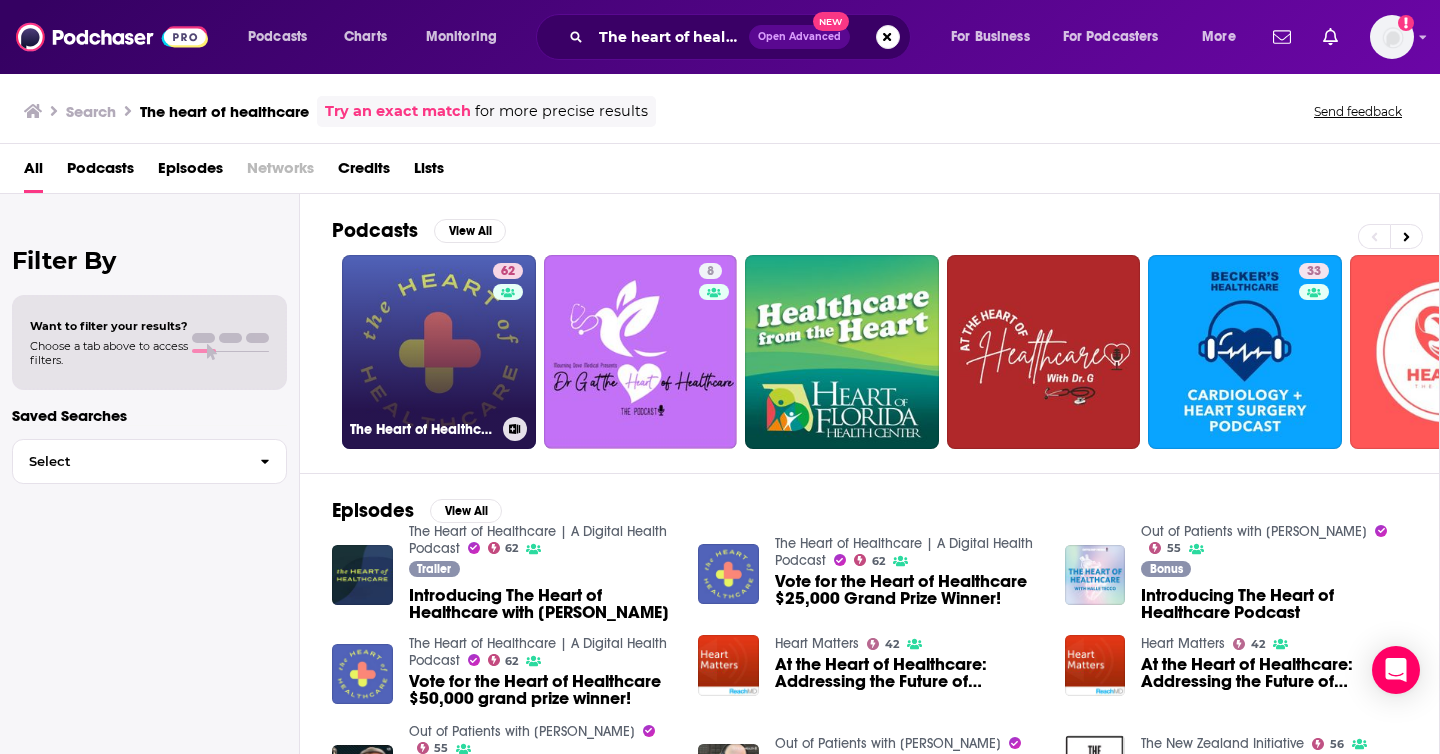 click on "62 The Heart of Healthcare | A Digital Health Podcast" at bounding box center (439, 352) 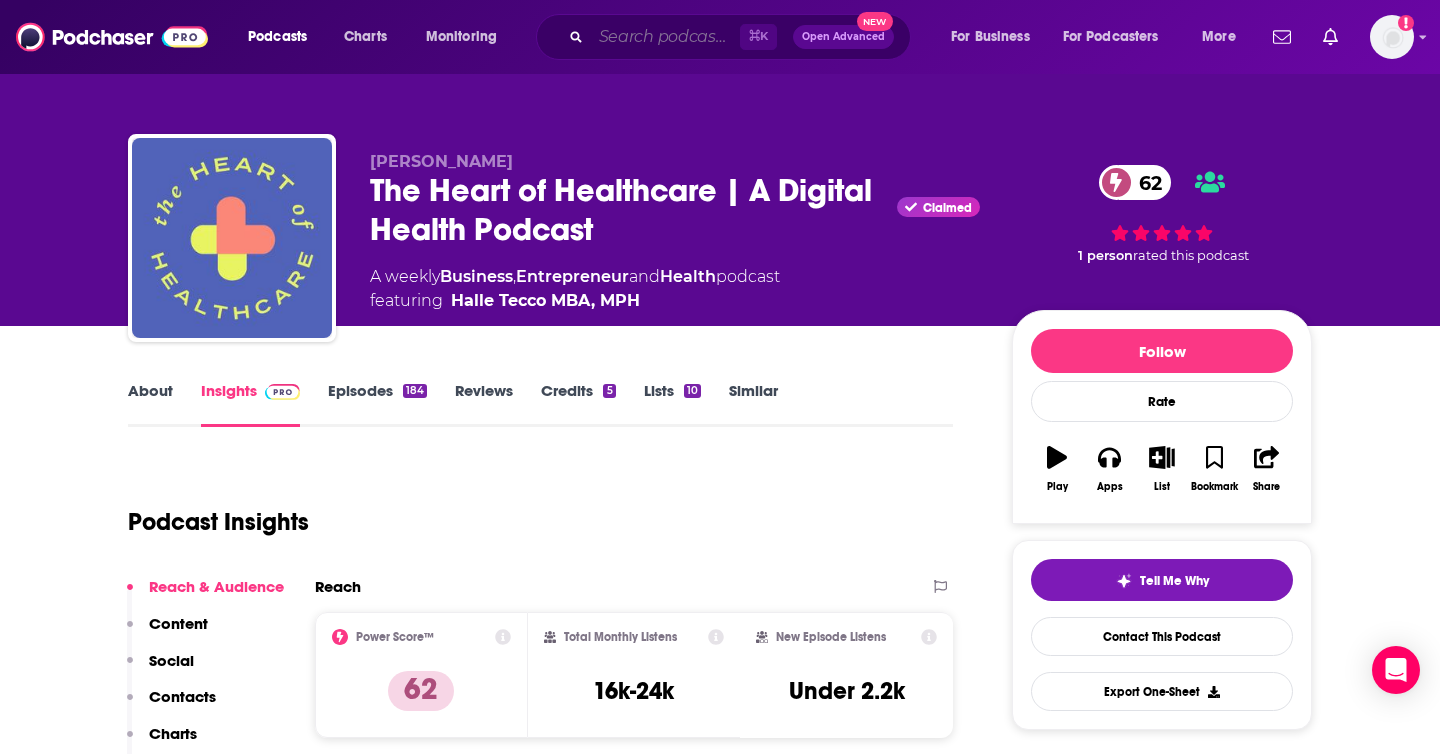 click at bounding box center (665, 37) 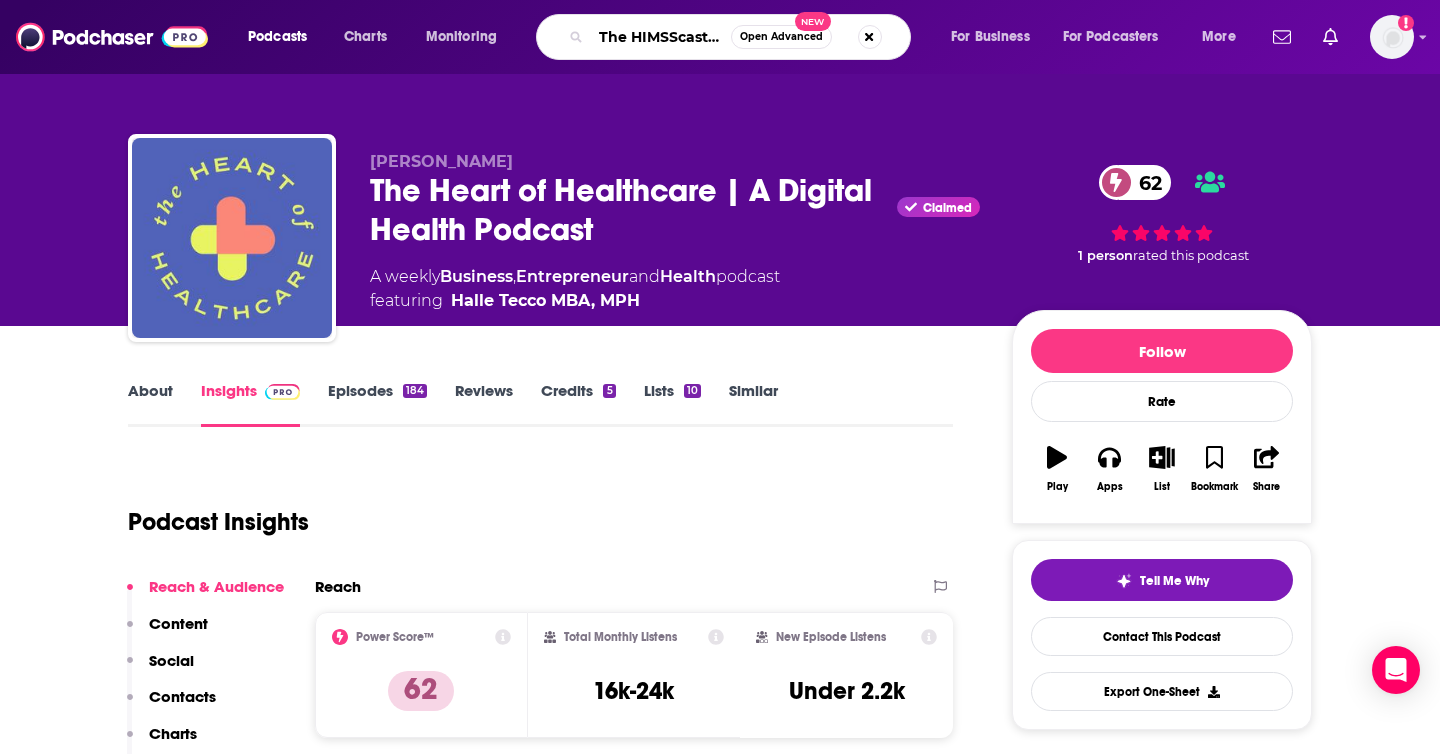 scroll, scrollTop: 0, scrollLeft: 54, axis: horizontal 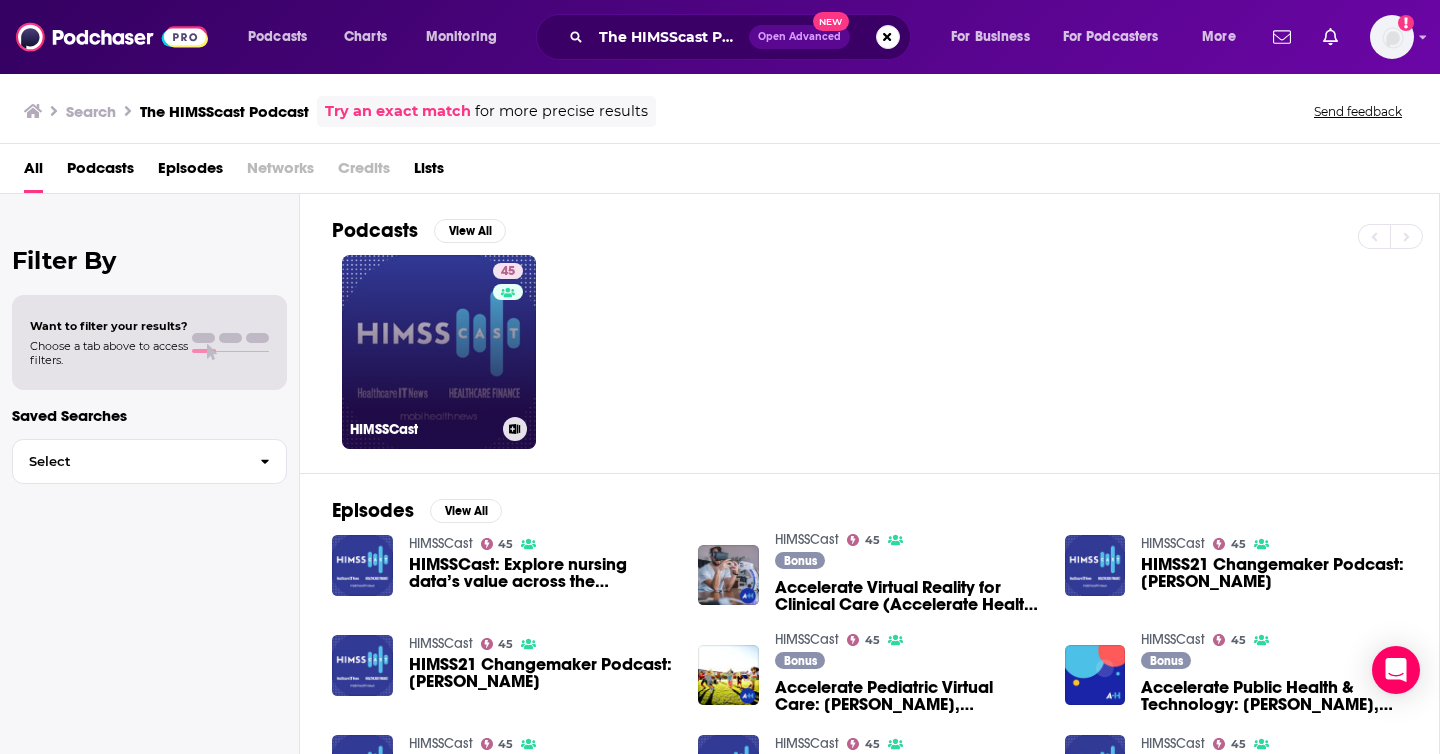 click on "45 HIMSSCast" at bounding box center [439, 352] 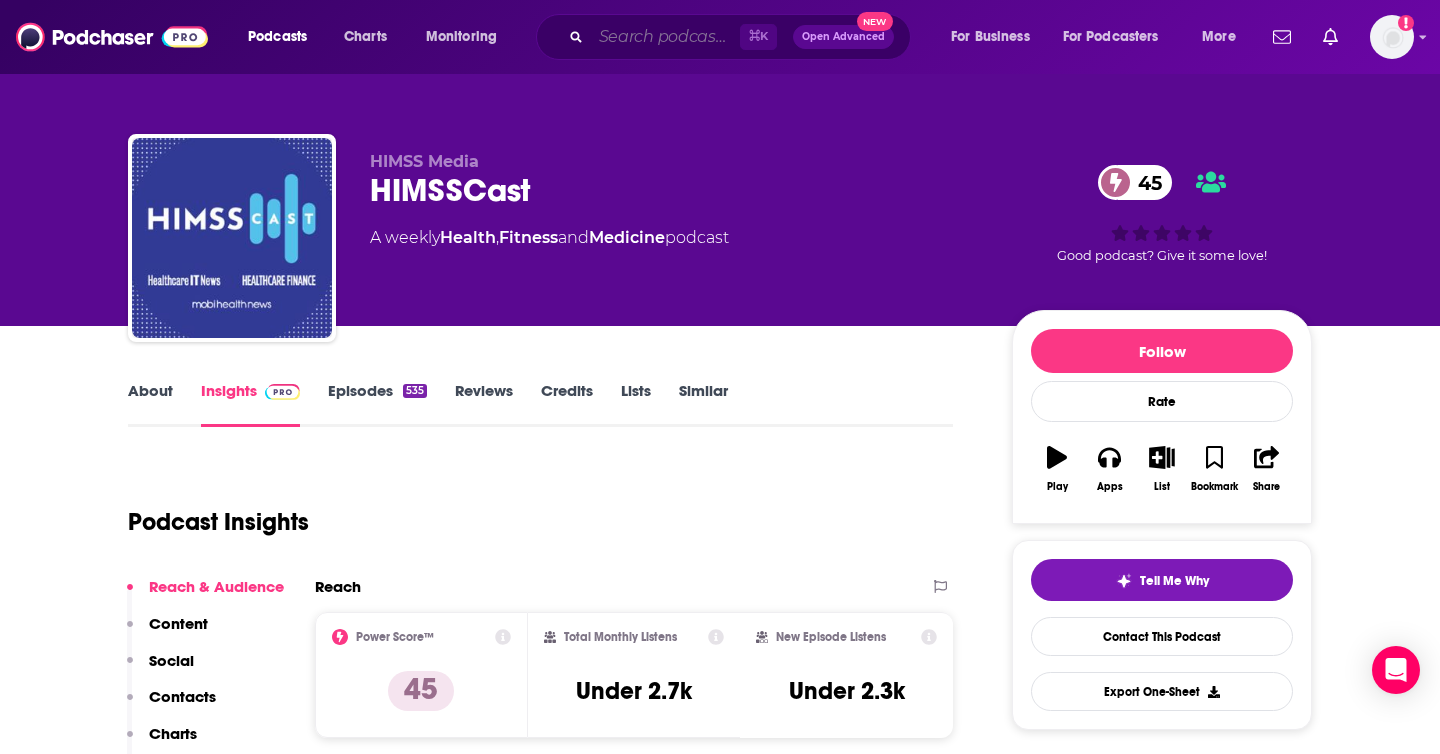 click at bounding box center [665, 37] 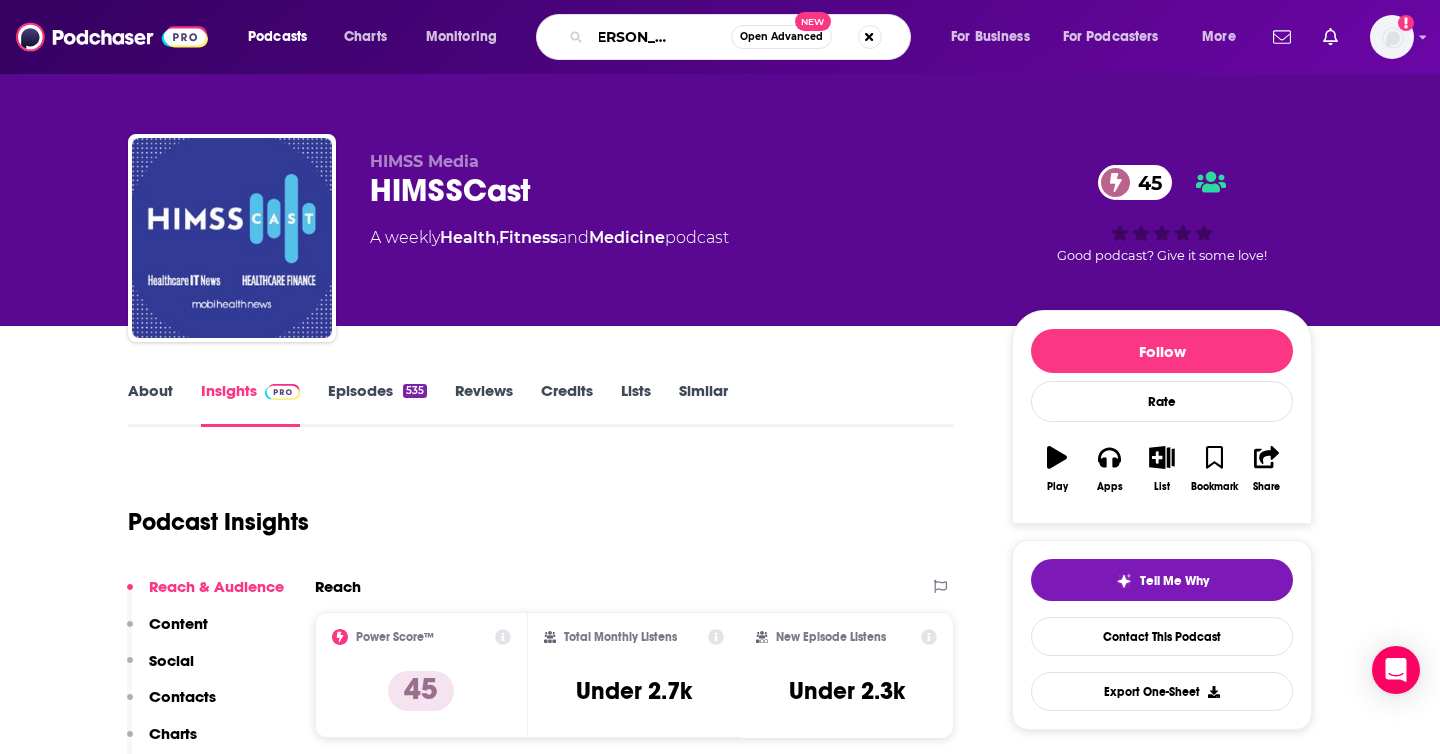 type on "The [PERSON_NAME] podcast" 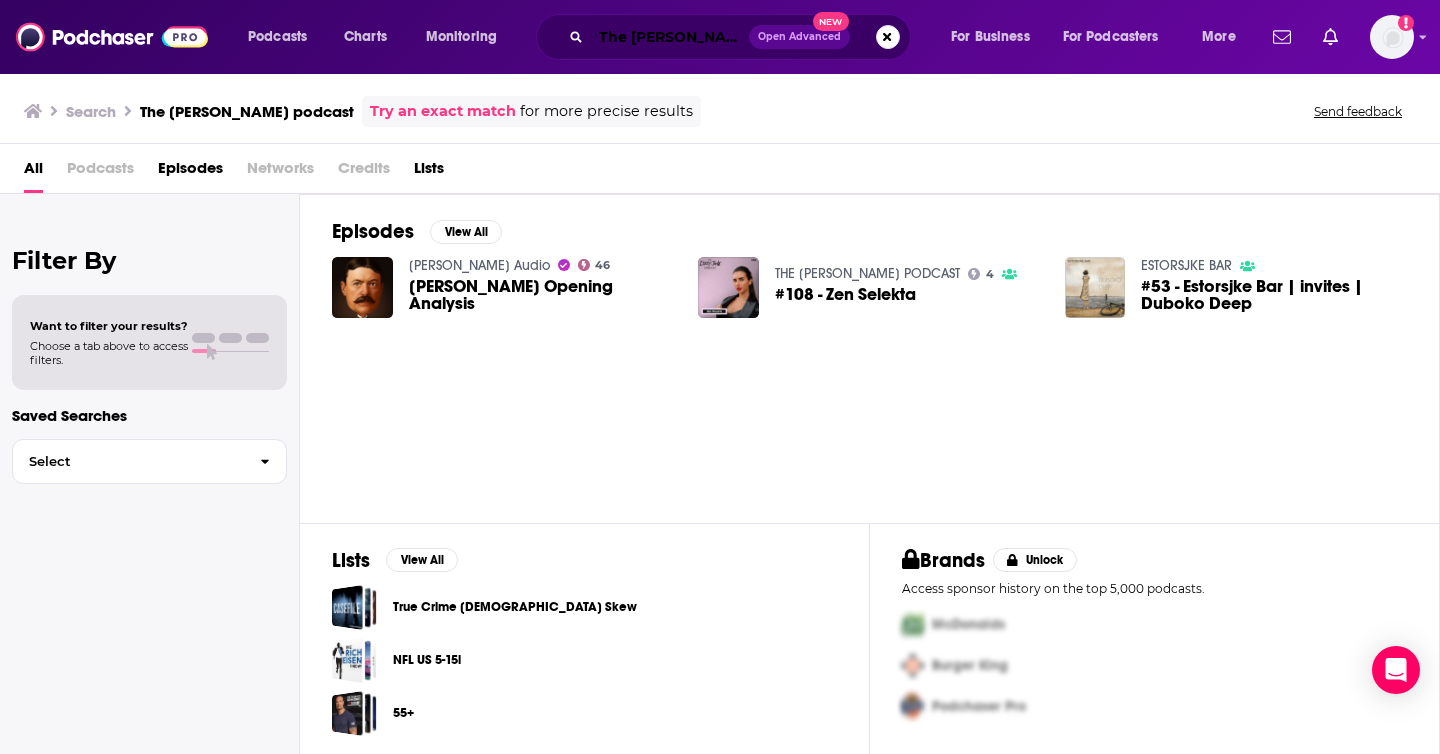 click on "The [PERSON_NAME] podcast" at bounding box center [670, 37] 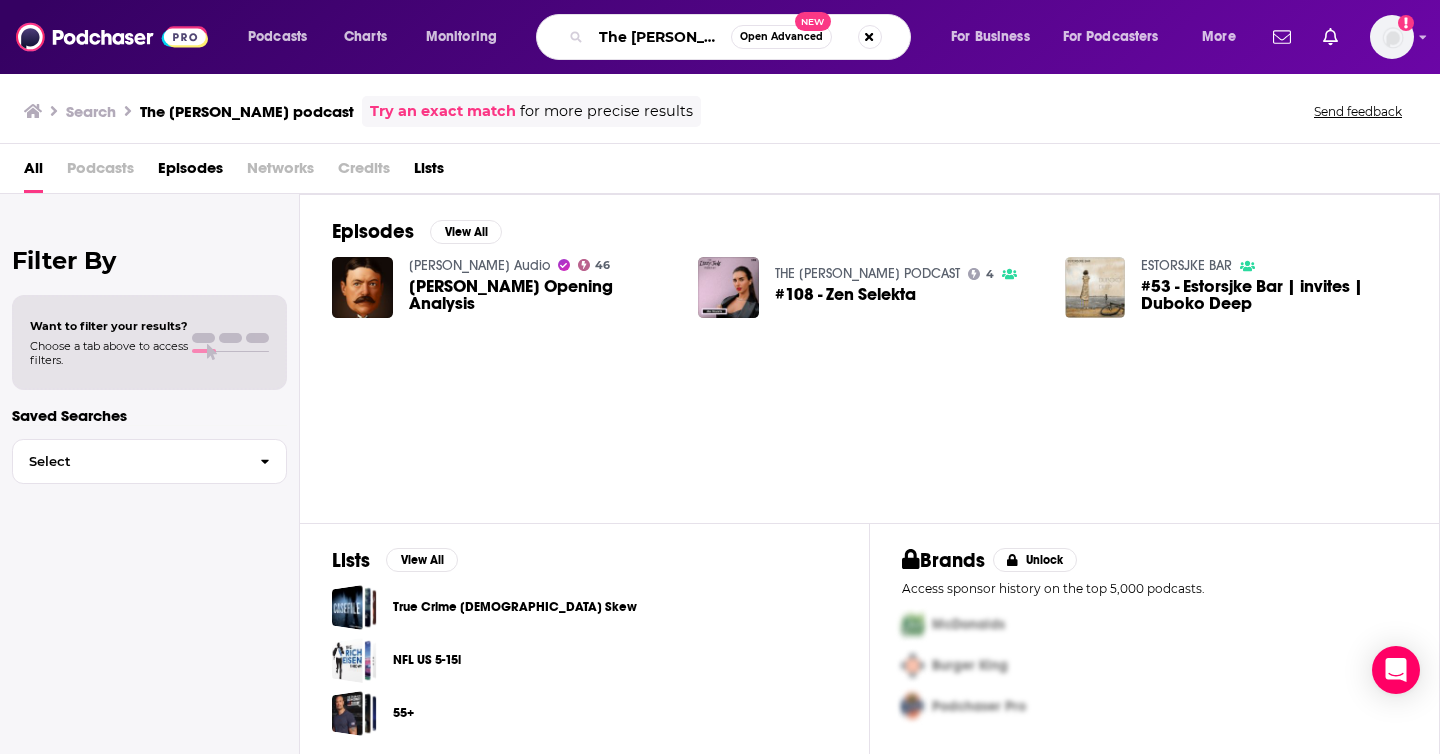 click on "The [PERSON_NAME] podcast" at bounding box center (661, 37) 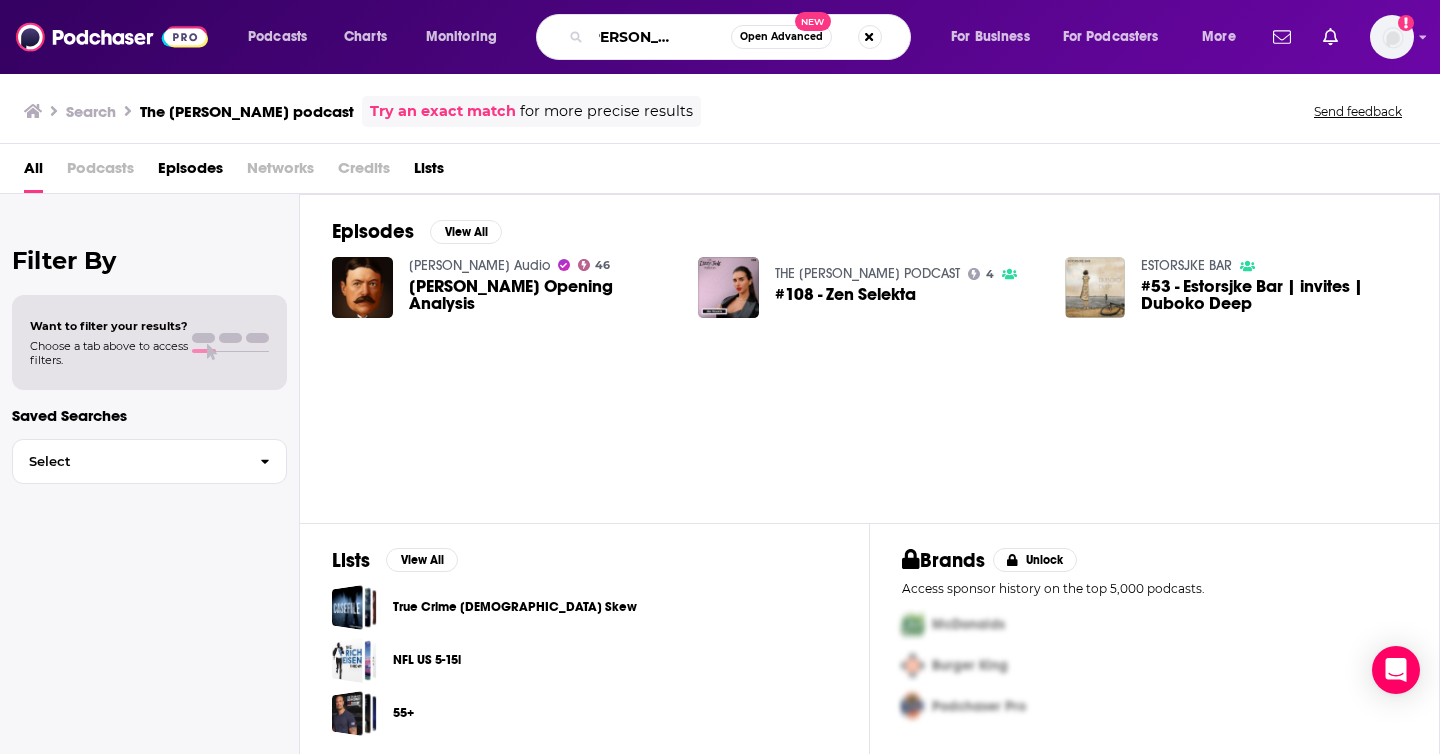 type on "The [PERSON_NAME] Podcast" 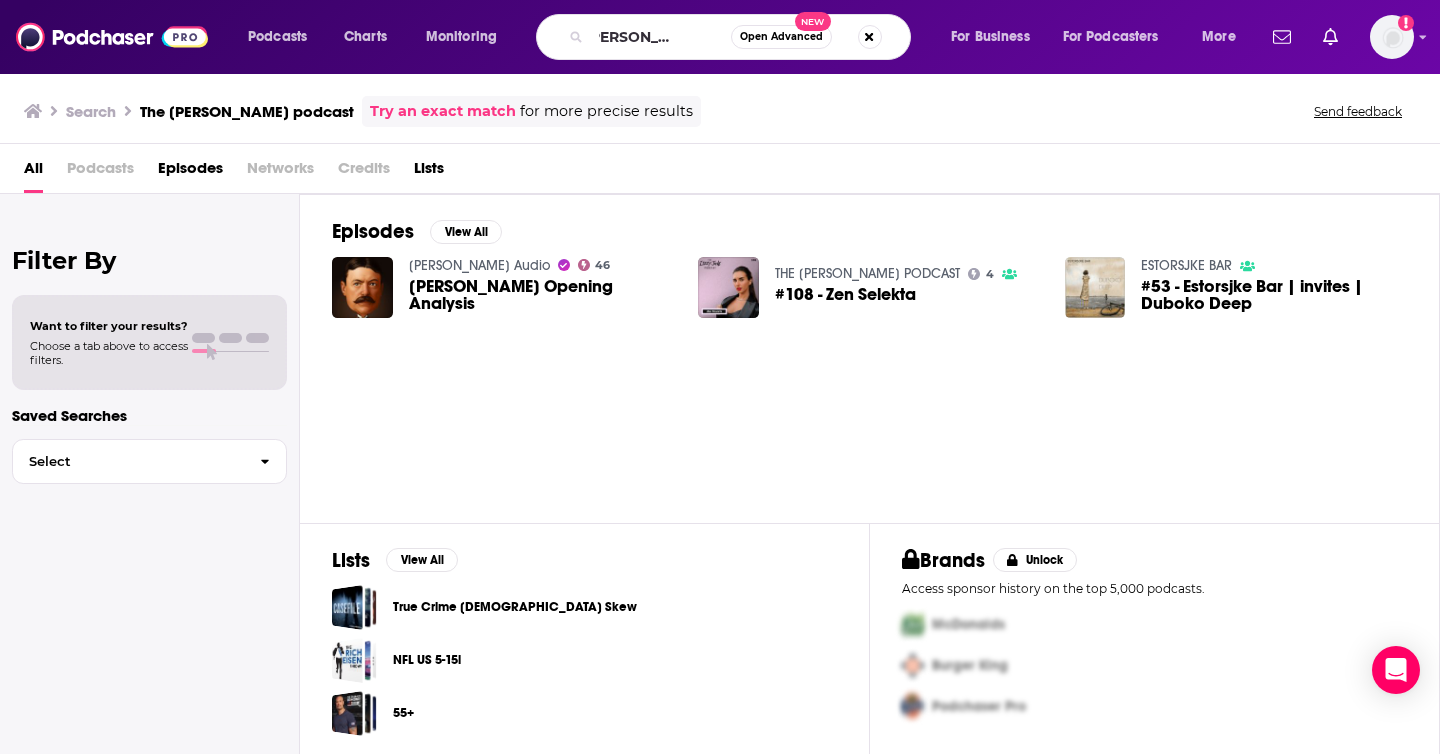 scroll, scrollTop: 0, scrollLeft: 0, axis: both 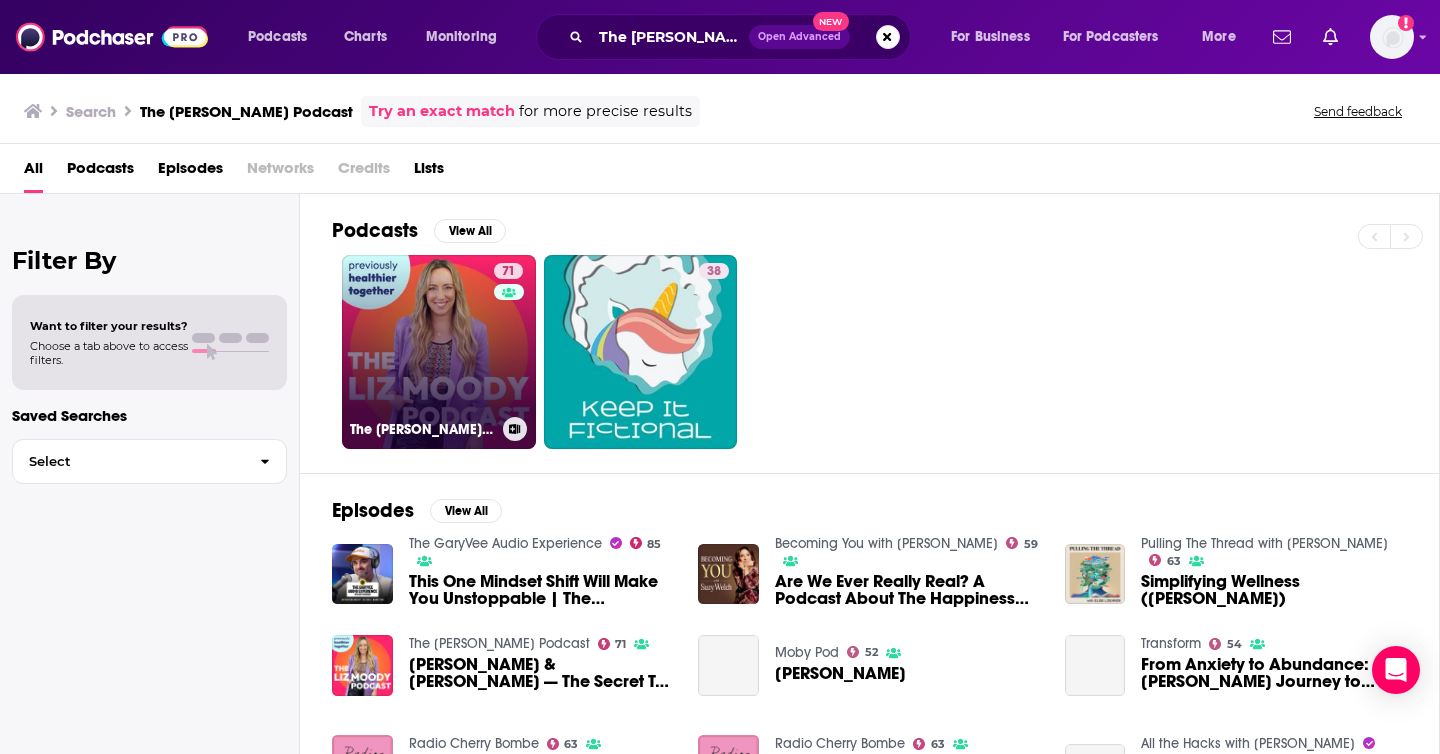 click on "71 The [PERSON_NAME] Podcast" at bounding box center (439, 352) 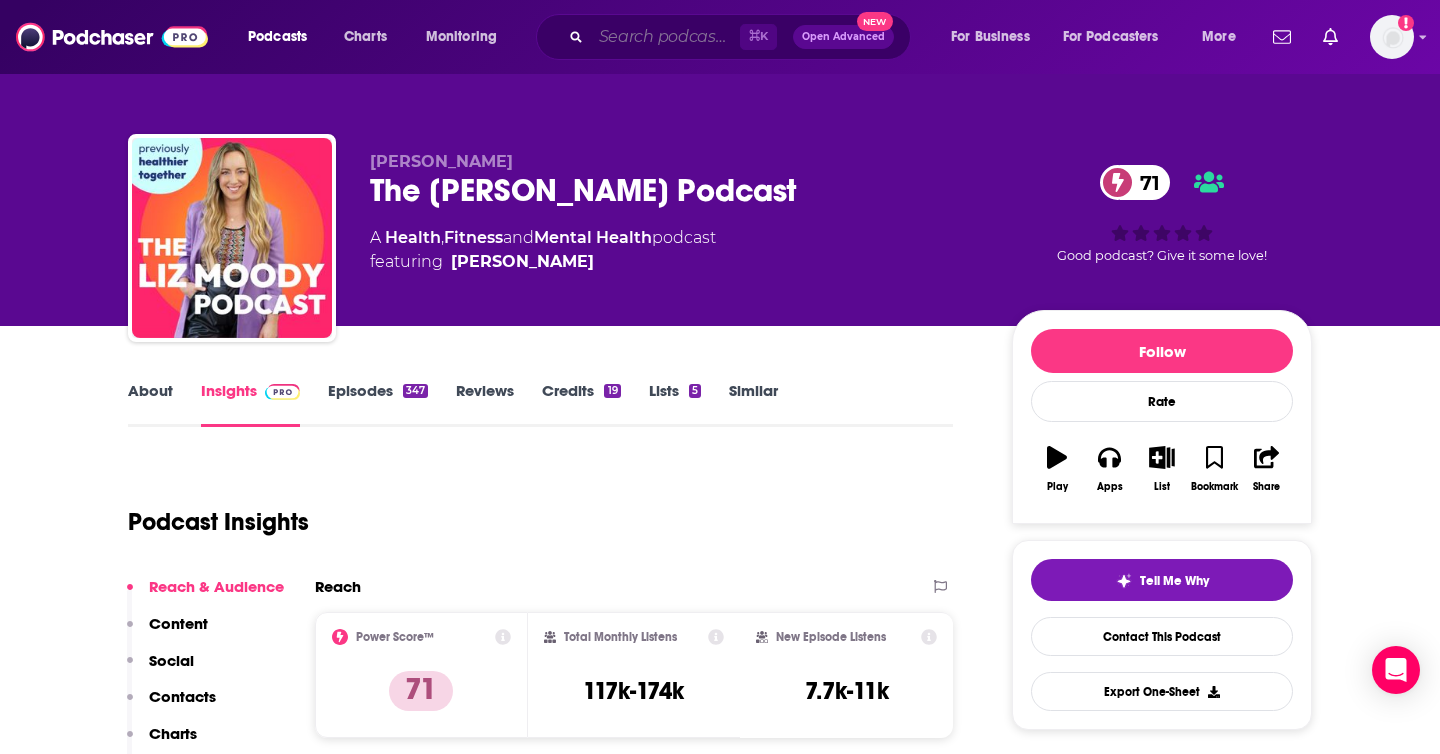 click at bounding box center [665, 37] 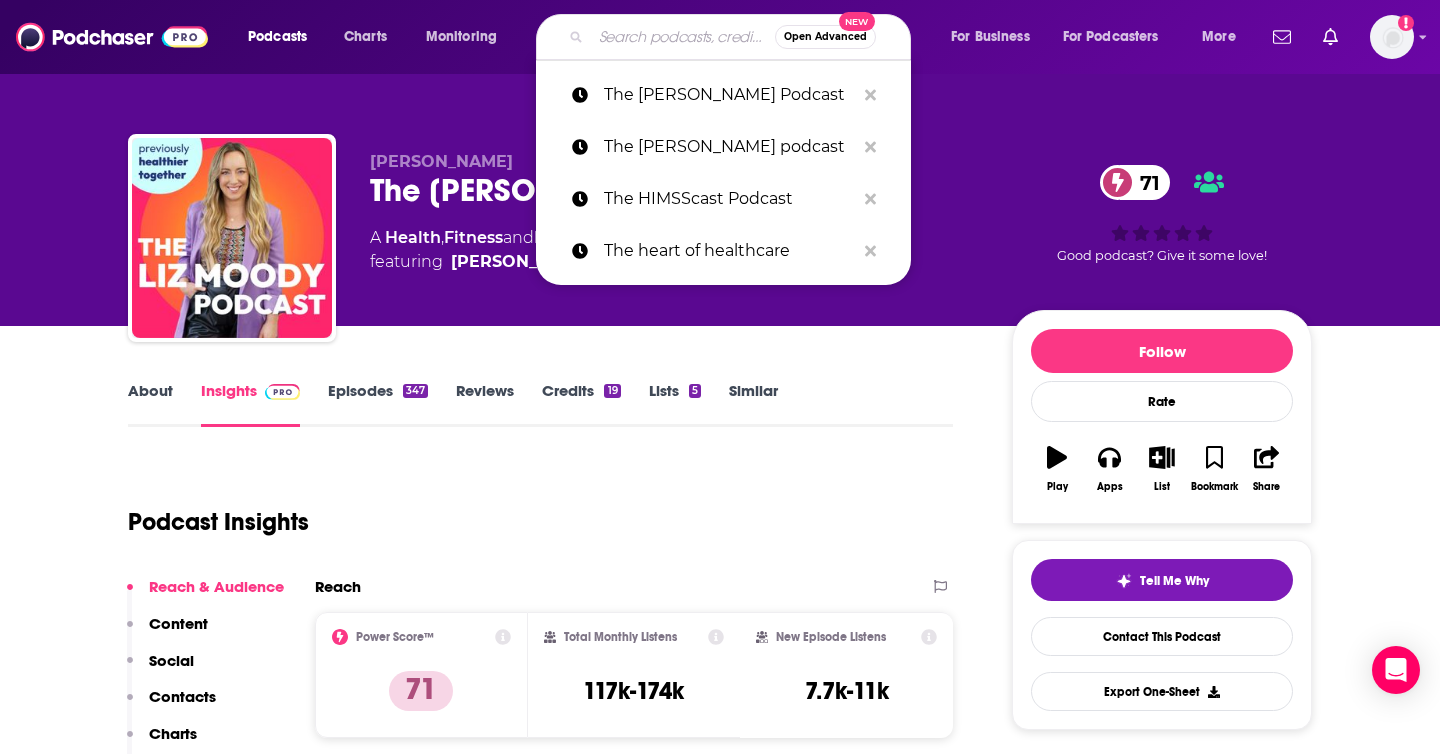 paste on "The MindBodyGreen Podcast" 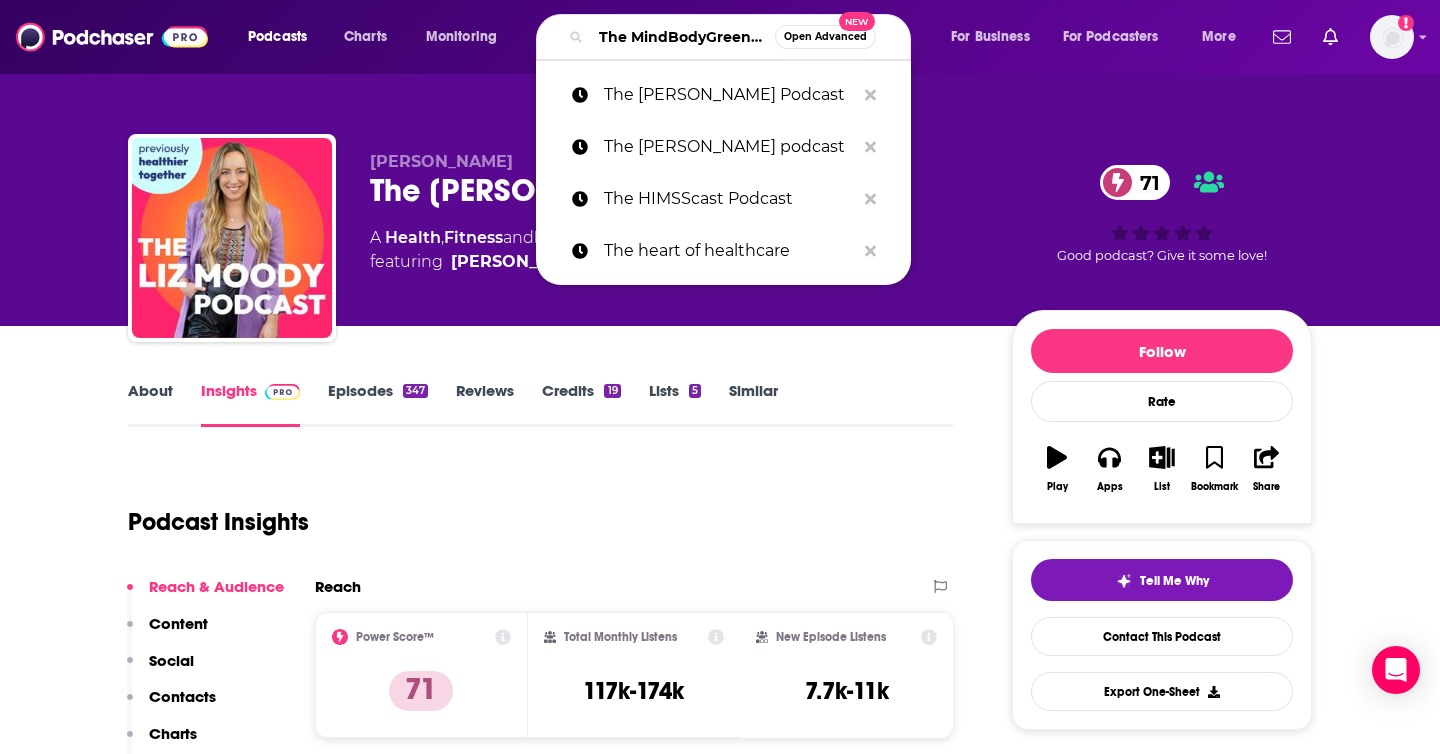 scroll, scrollTop: 0, scrollLeft: 91, axis: horizontal 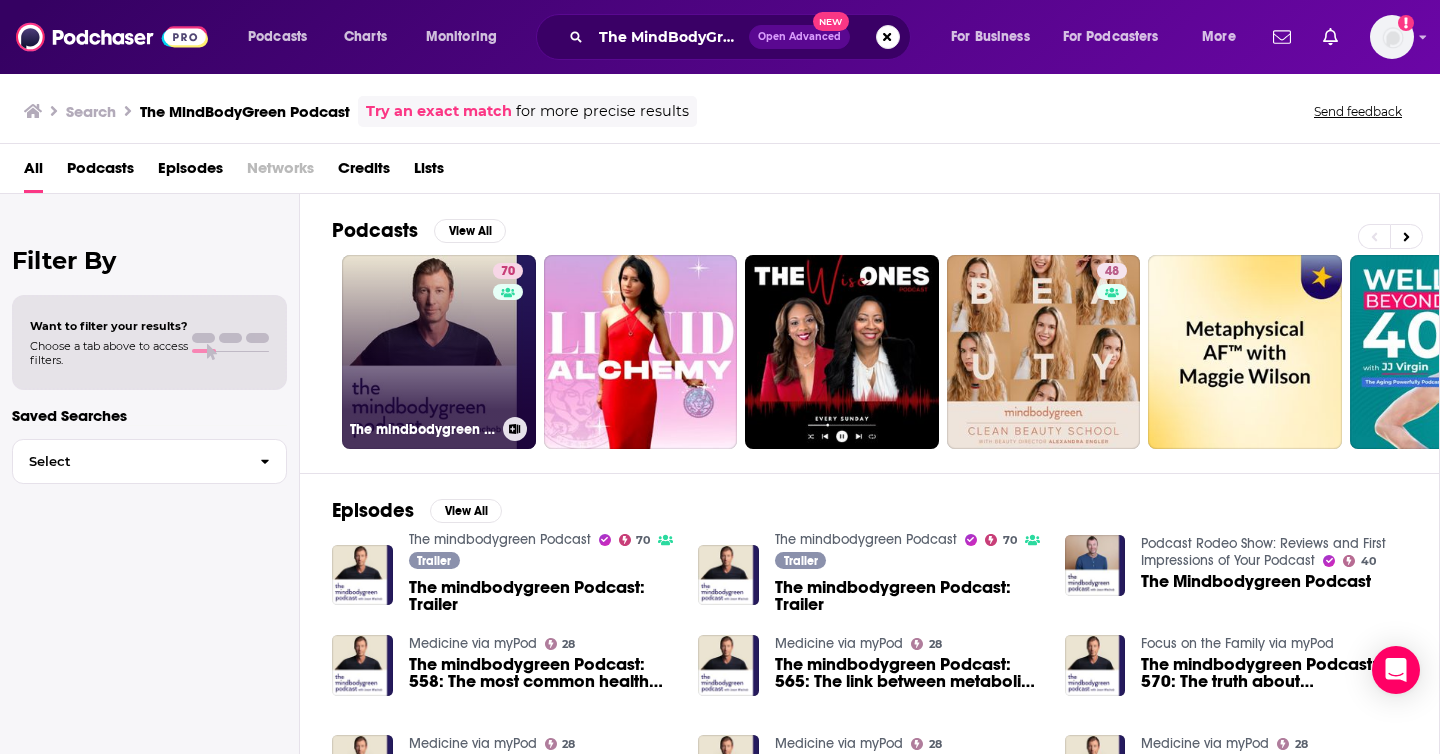 click on "70 The mindbodygreen Podcast" at bounding box center [439, 352] 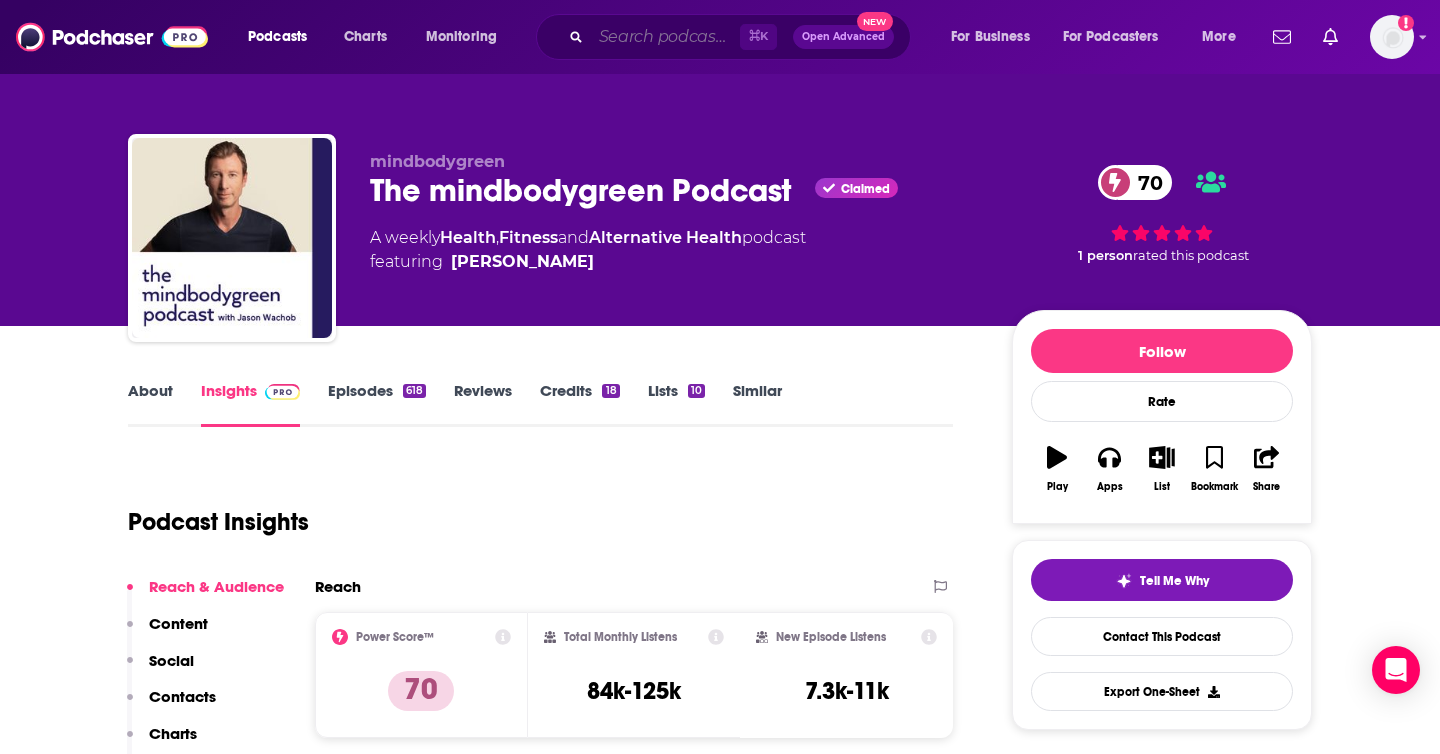 click at bounding box center (665, 37) 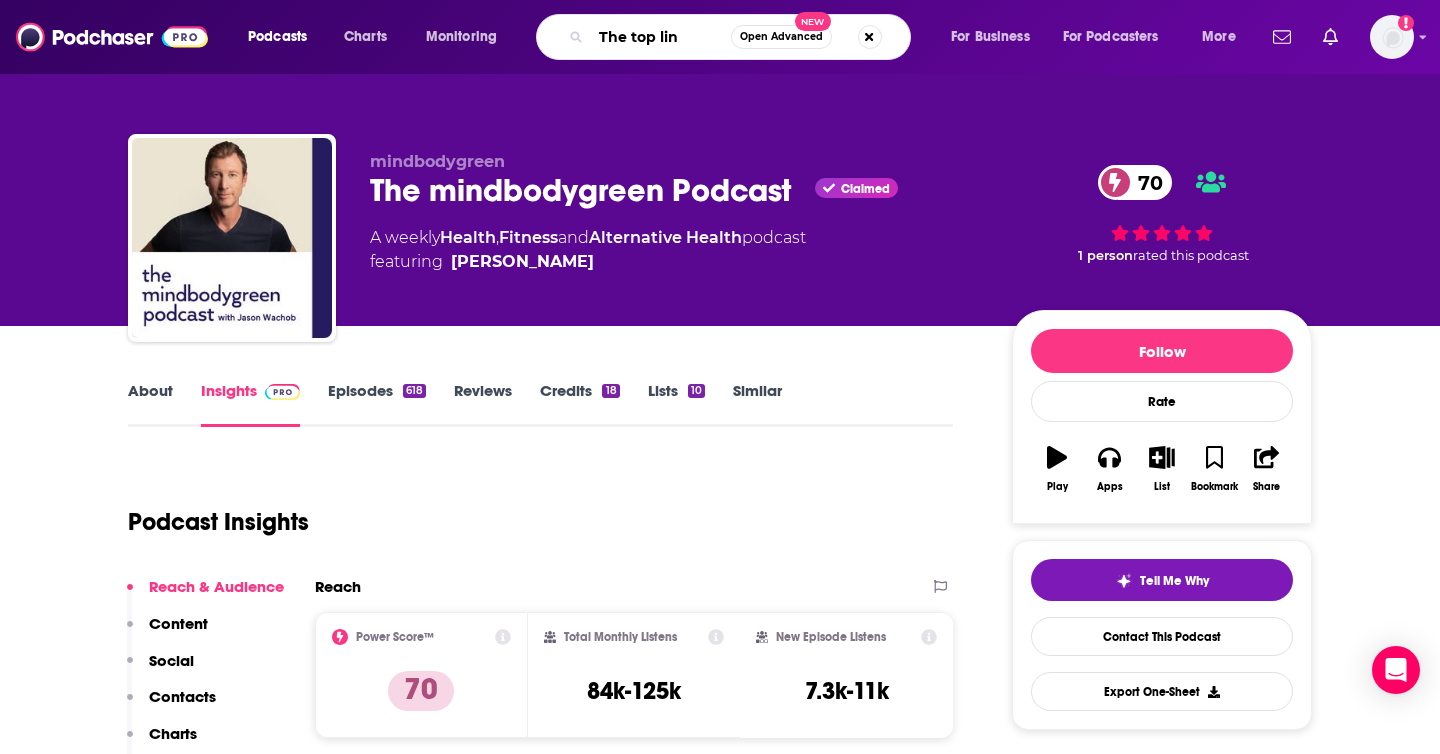 type on "The top line" 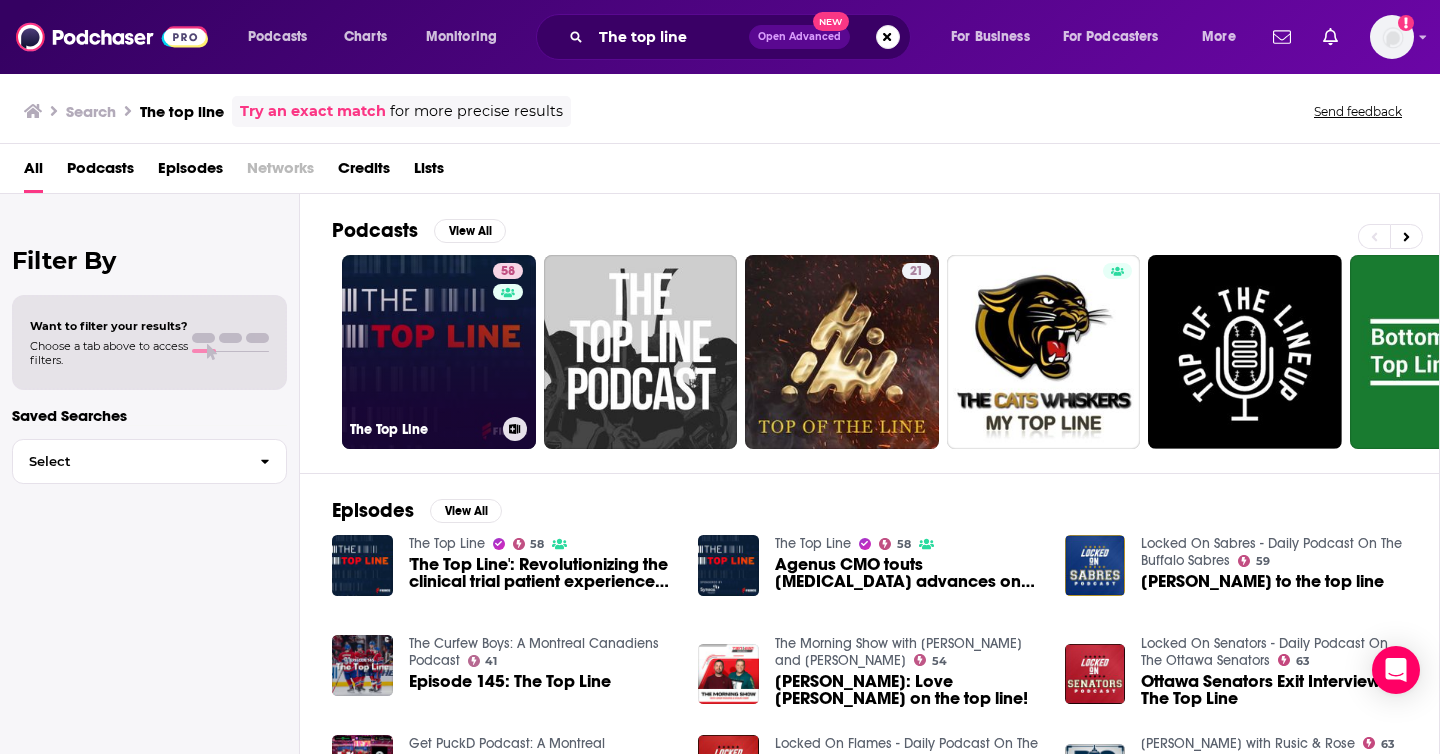 click on "58 The Top Line" at bounding box center [439, 352] 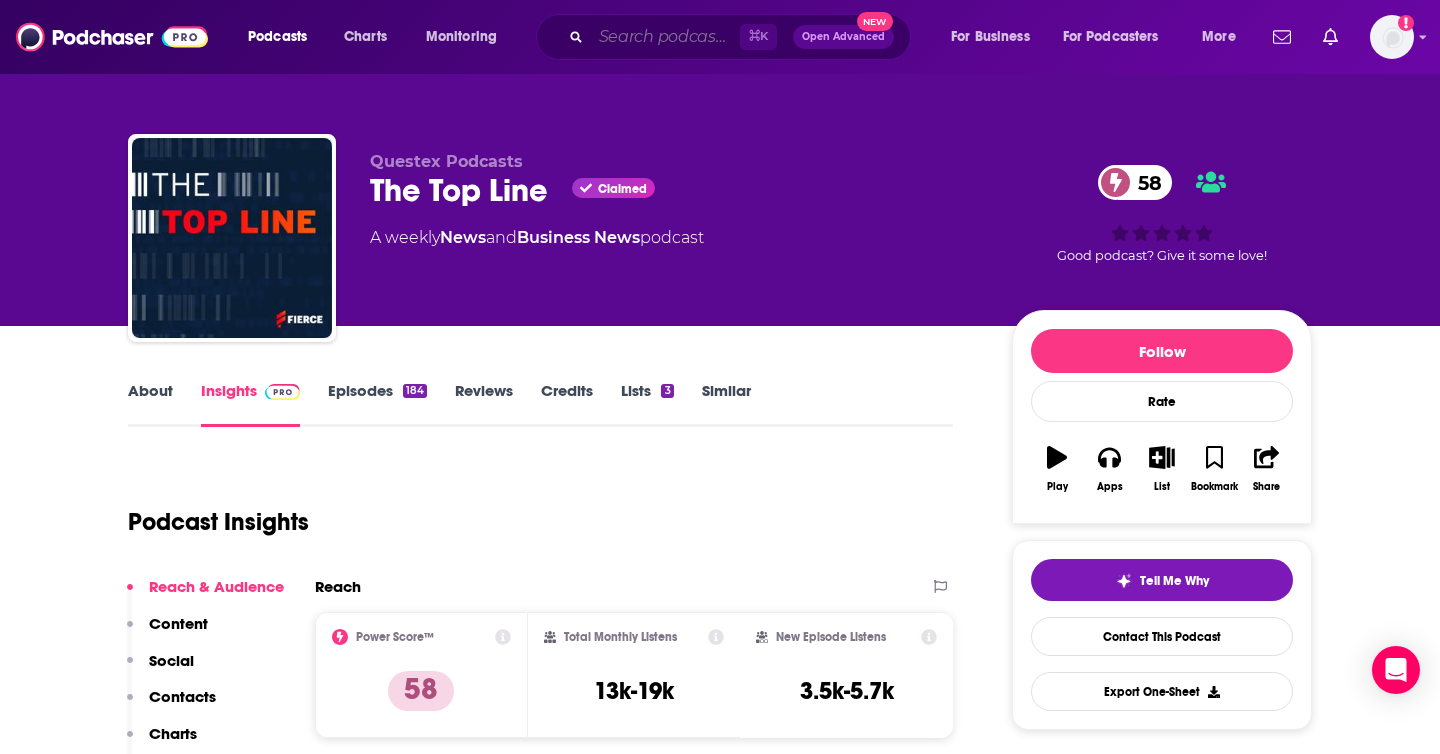 click at bounding box center (665, 37) 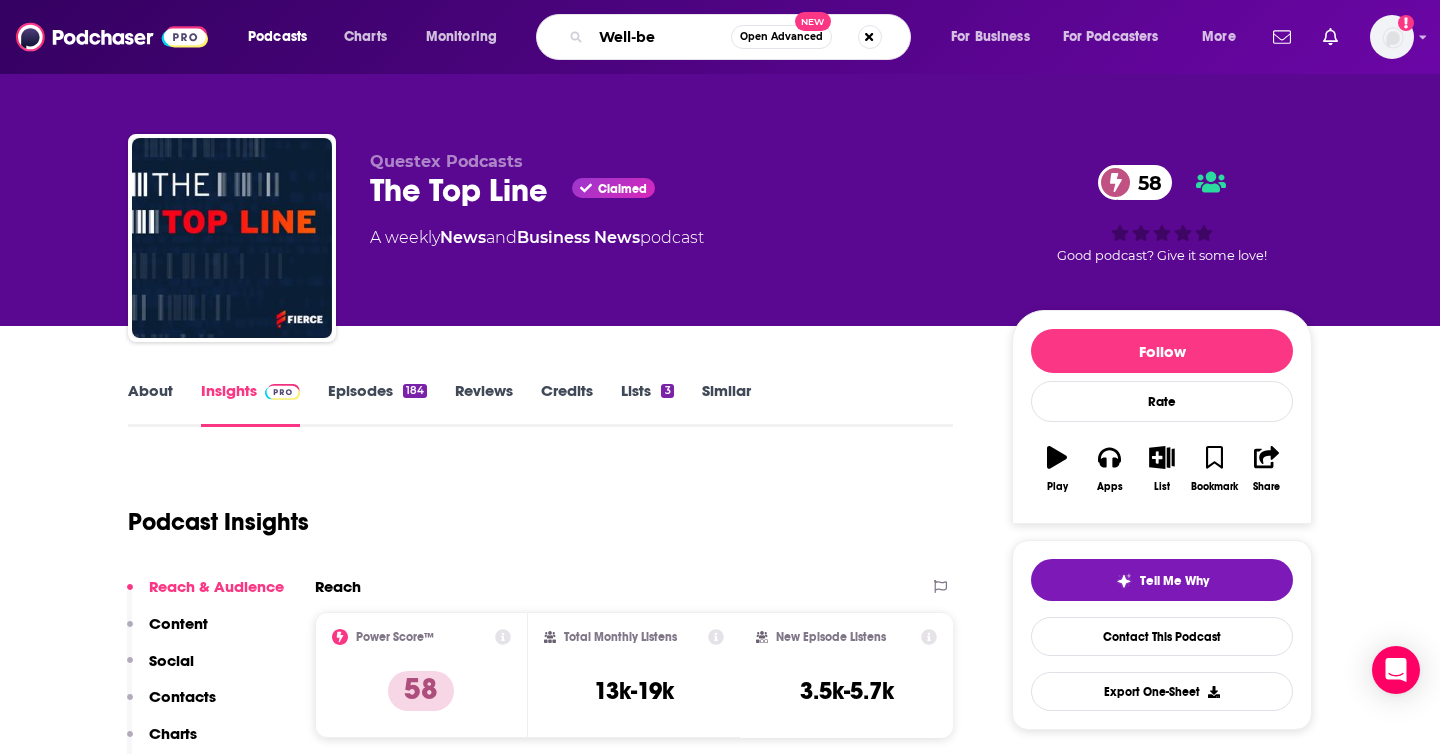 type on "Well-bet" 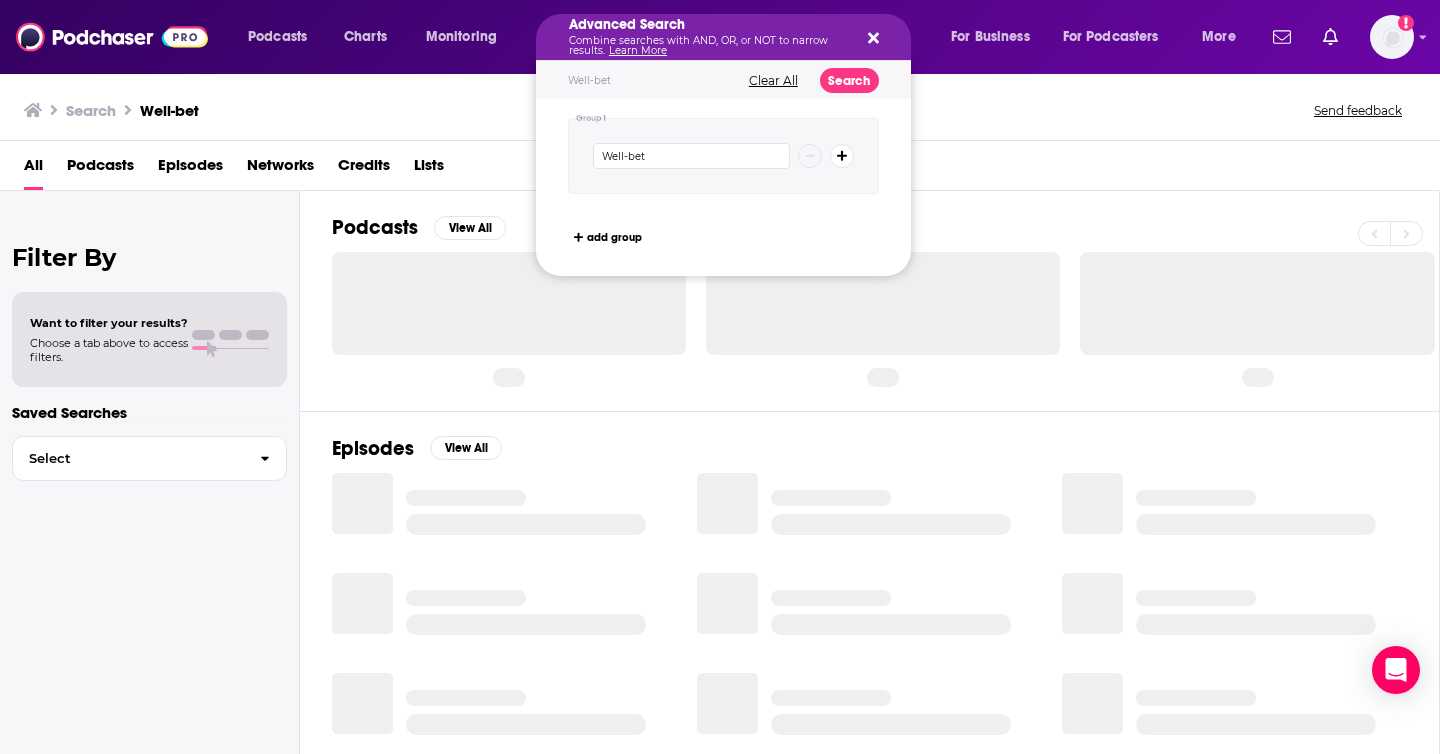 click at bounding box center (870, 37) 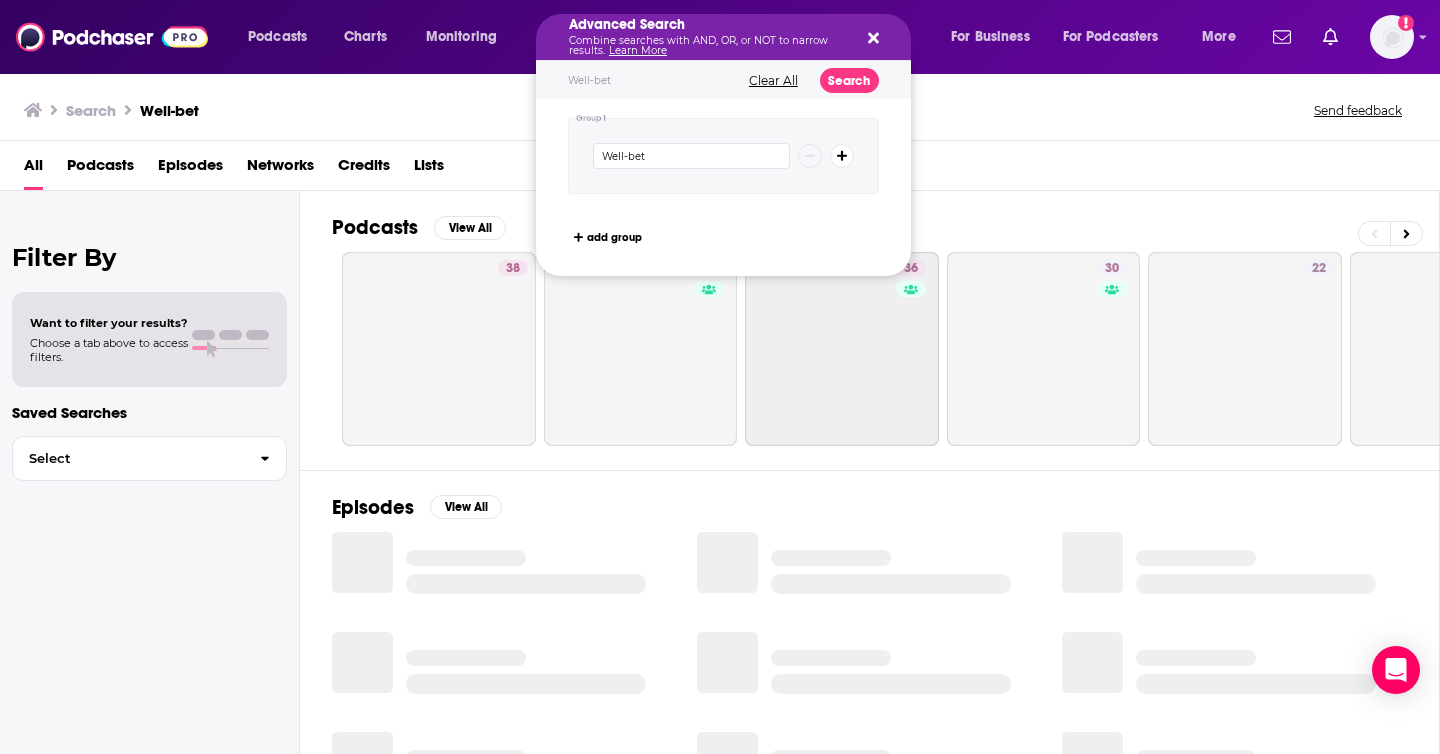 click on "Clear All" at bounding box center (773, 81) 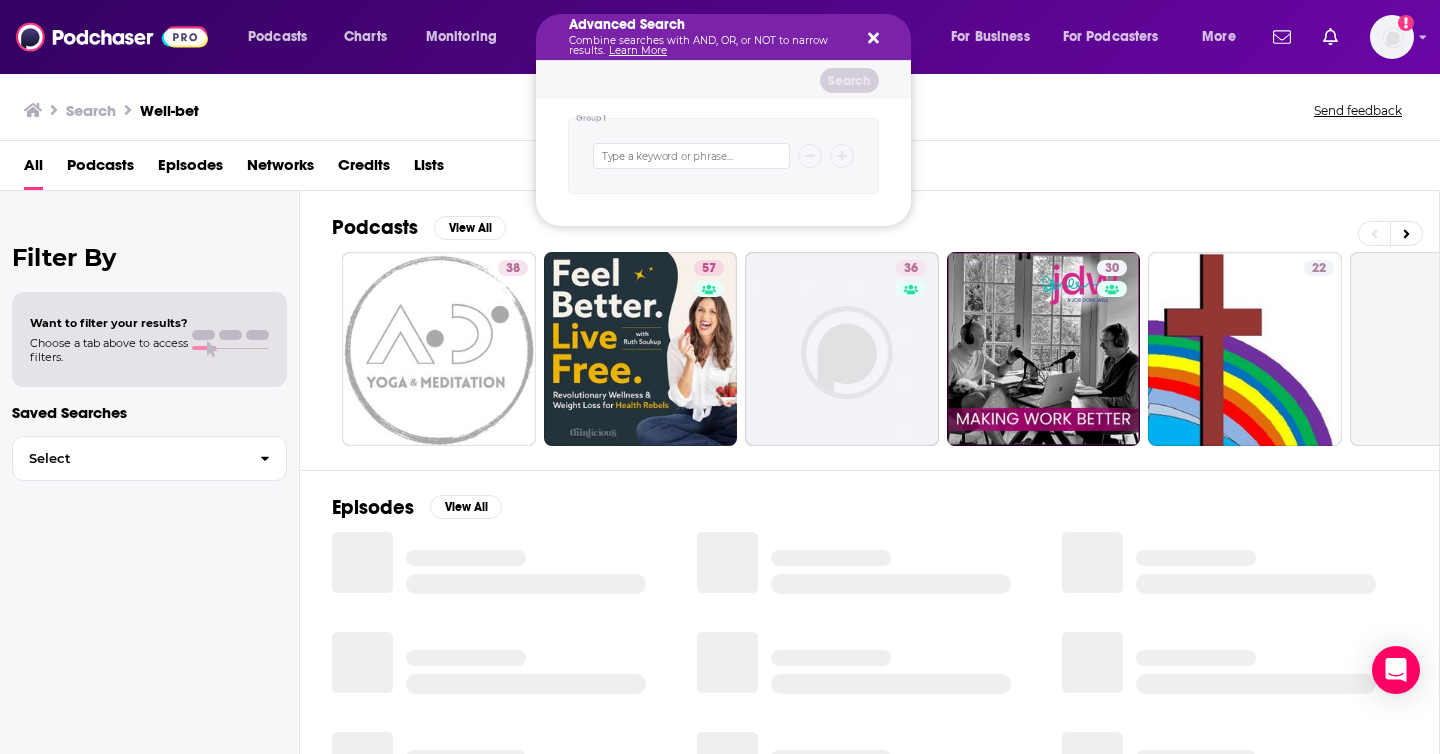 click 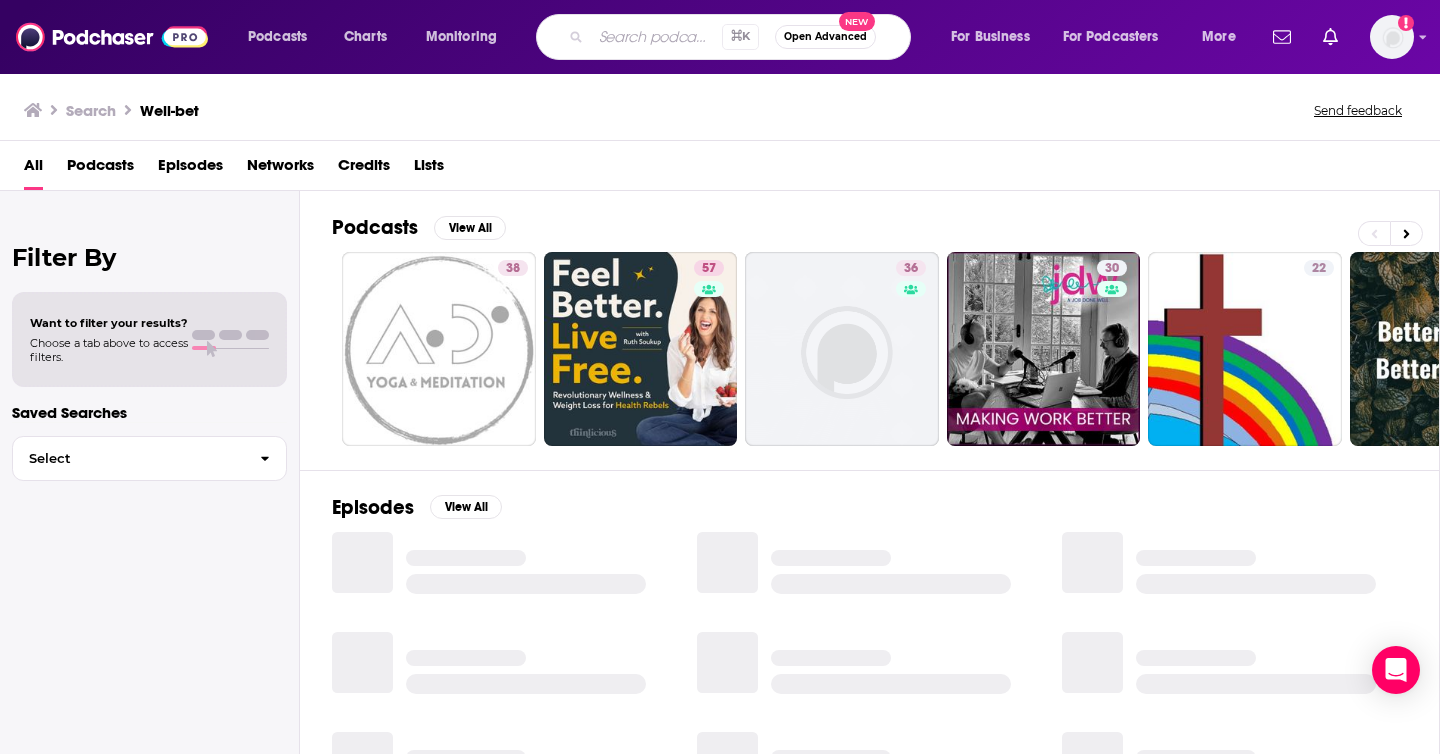 click at bounding box center (656, 37) 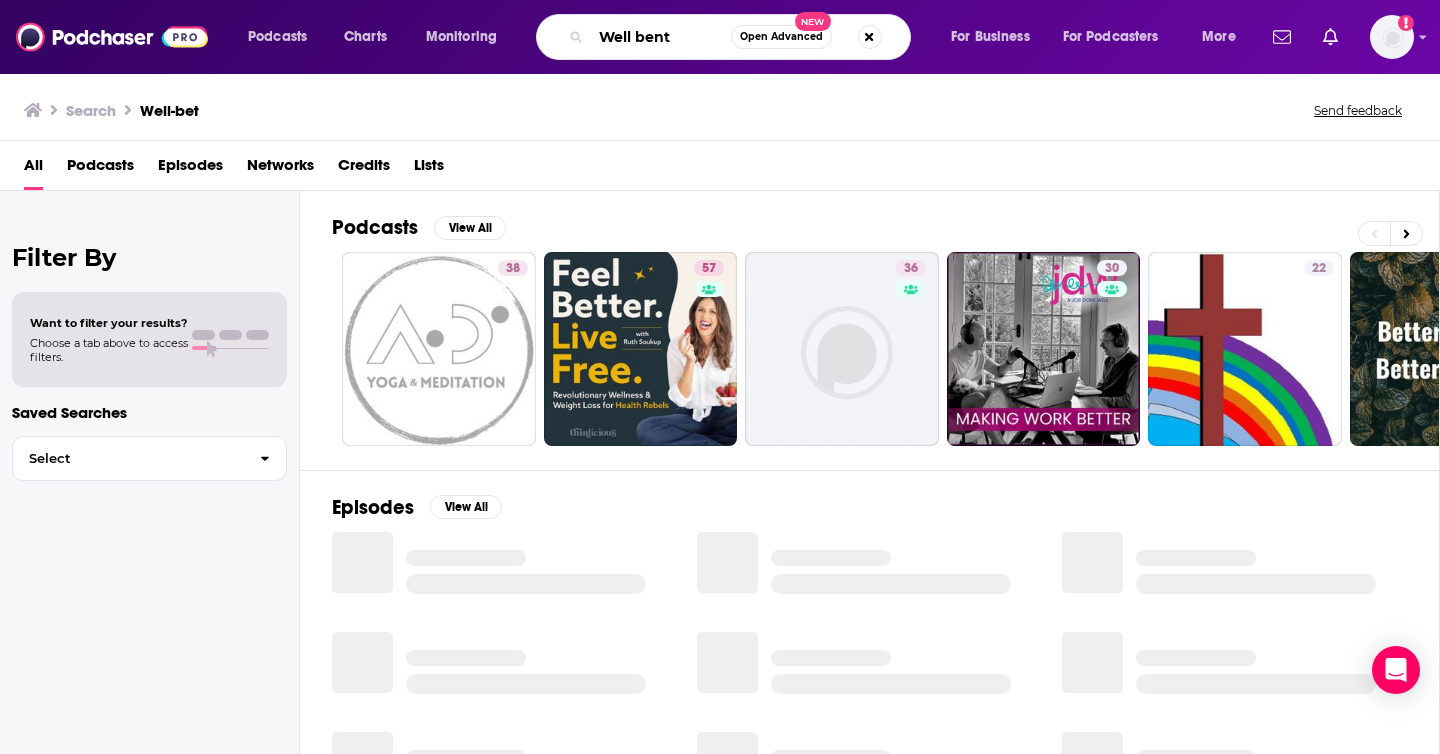 type on "Well bent" 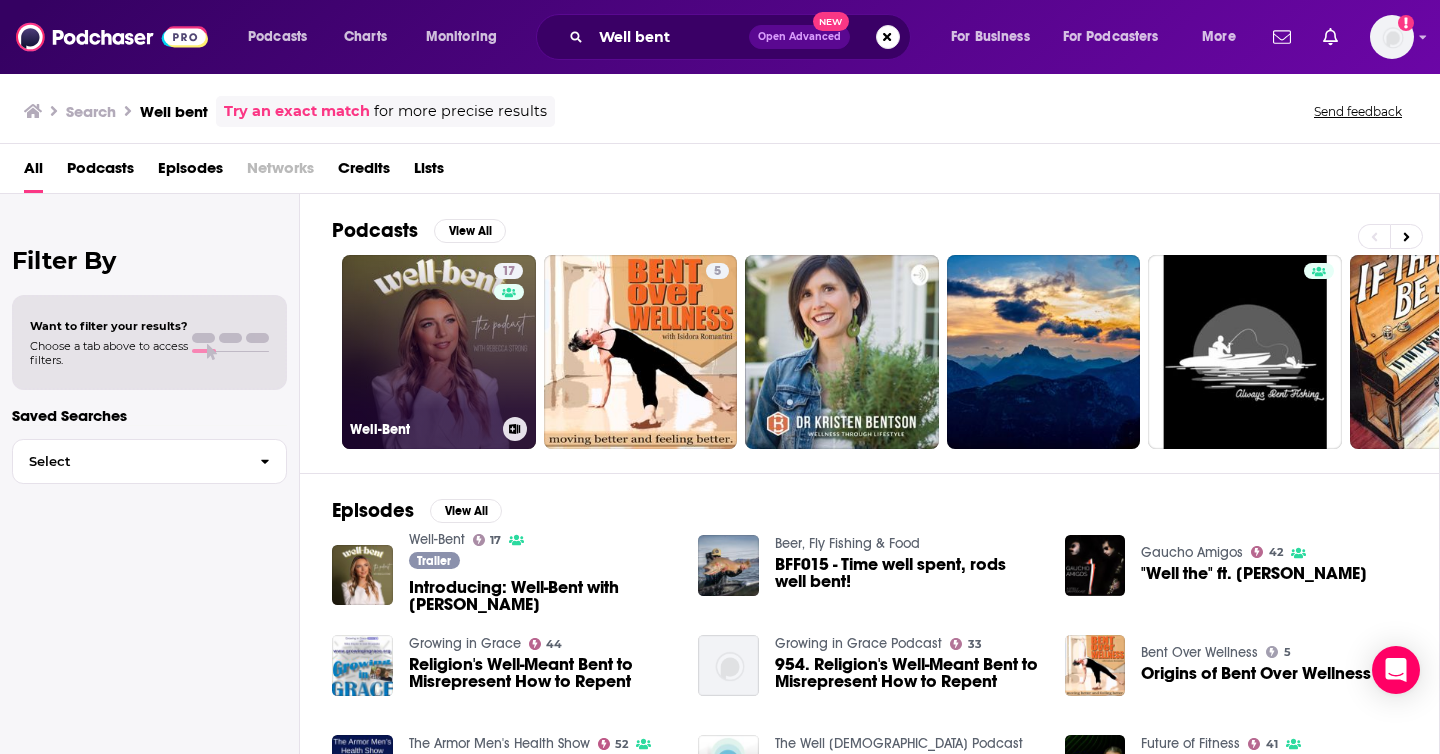 click on "17 Well-Bent" at bounding box center (439, 352) 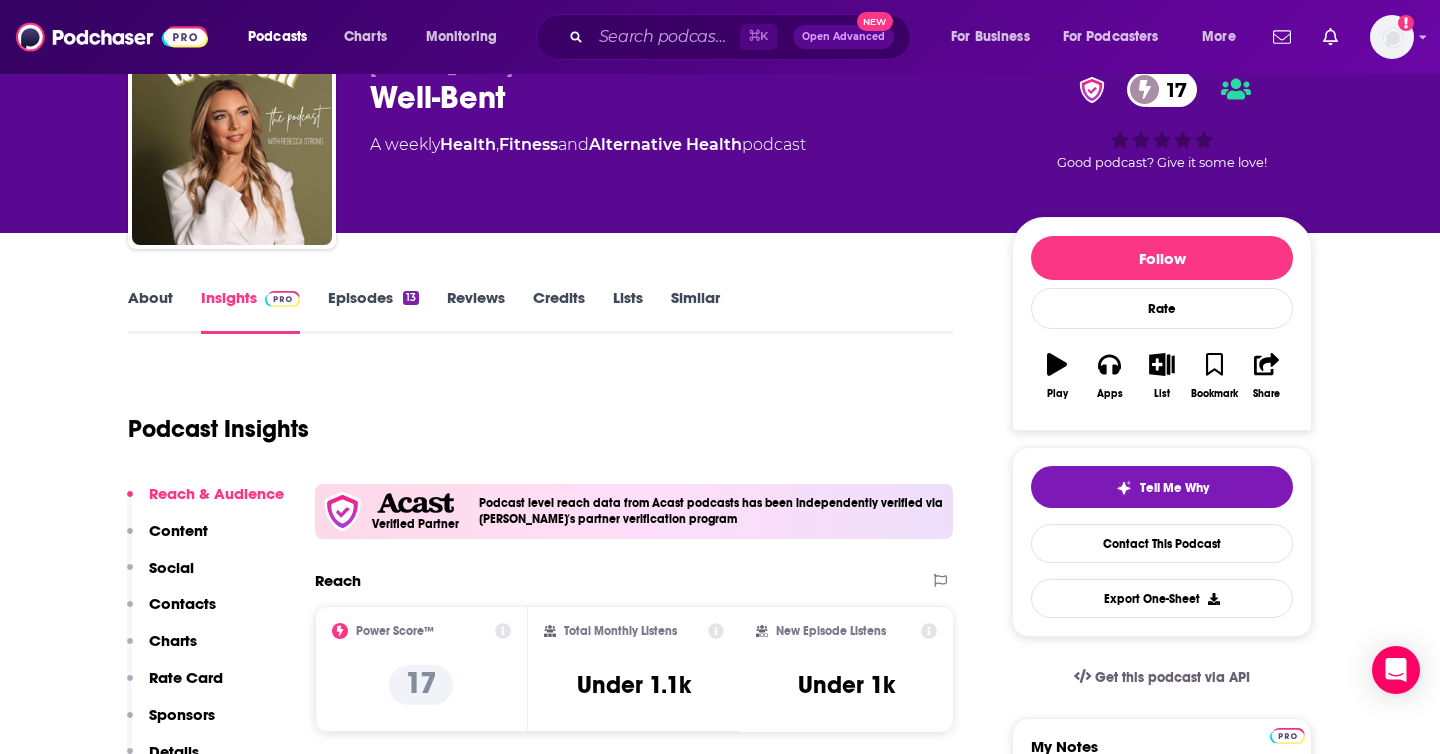 scroll, scrollTop: 106, scrollLeft: 0, axis: vertical 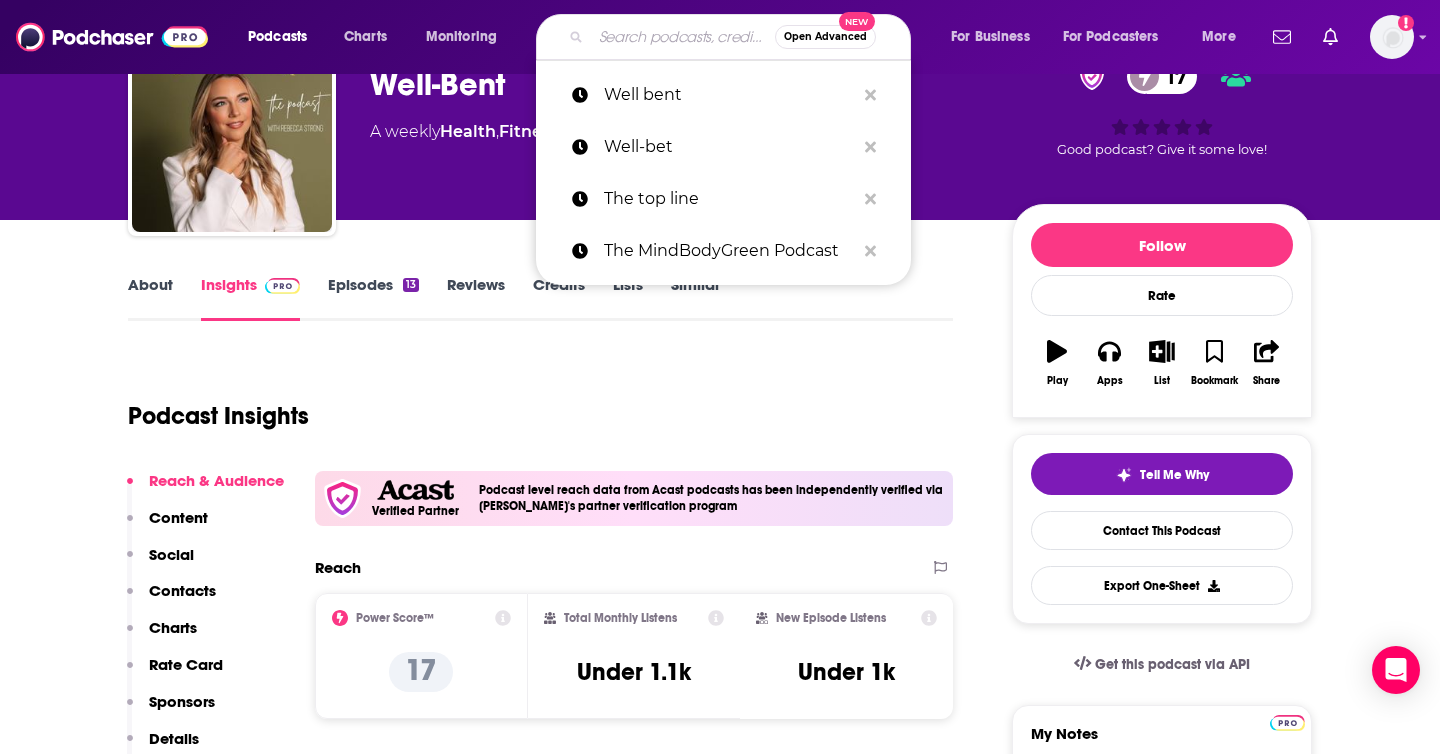 click at bounding box center [683, 37] 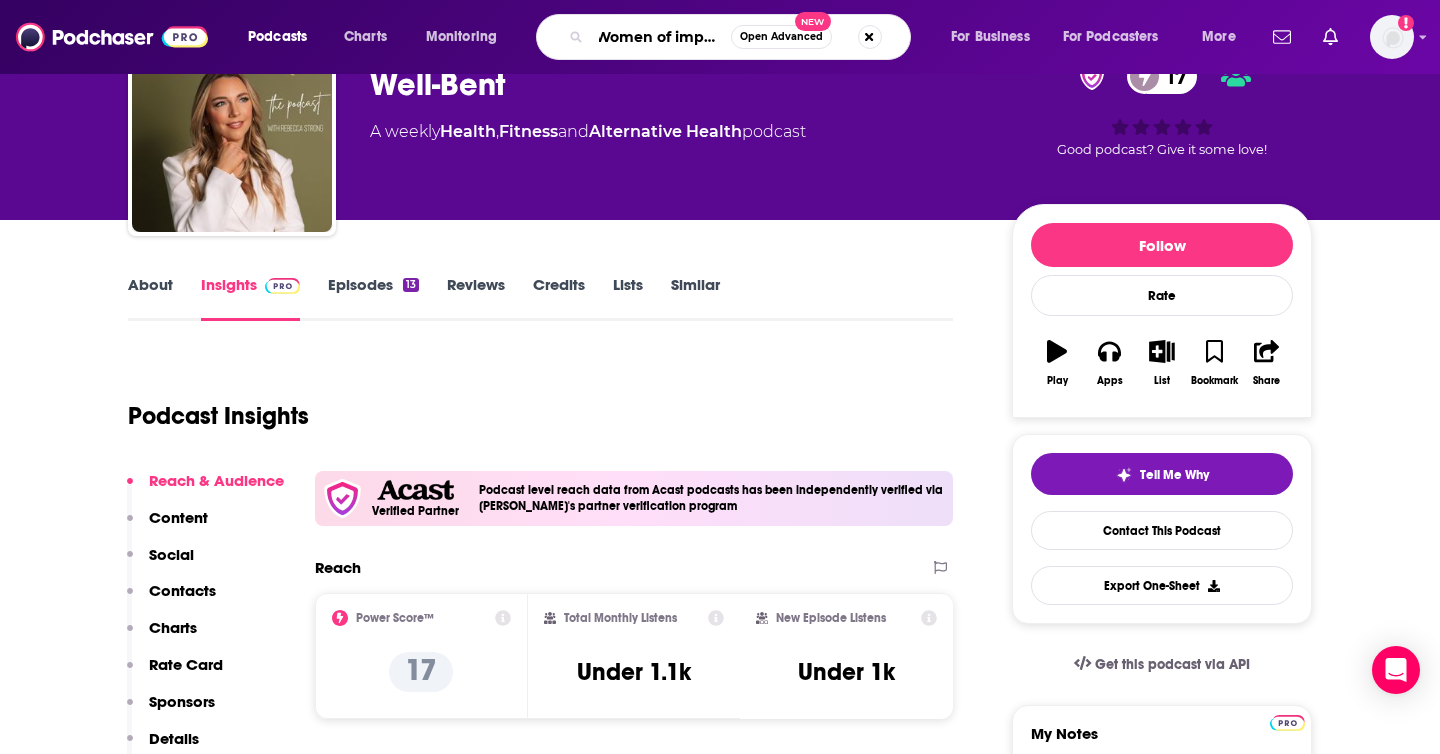 type on "Women of impact" 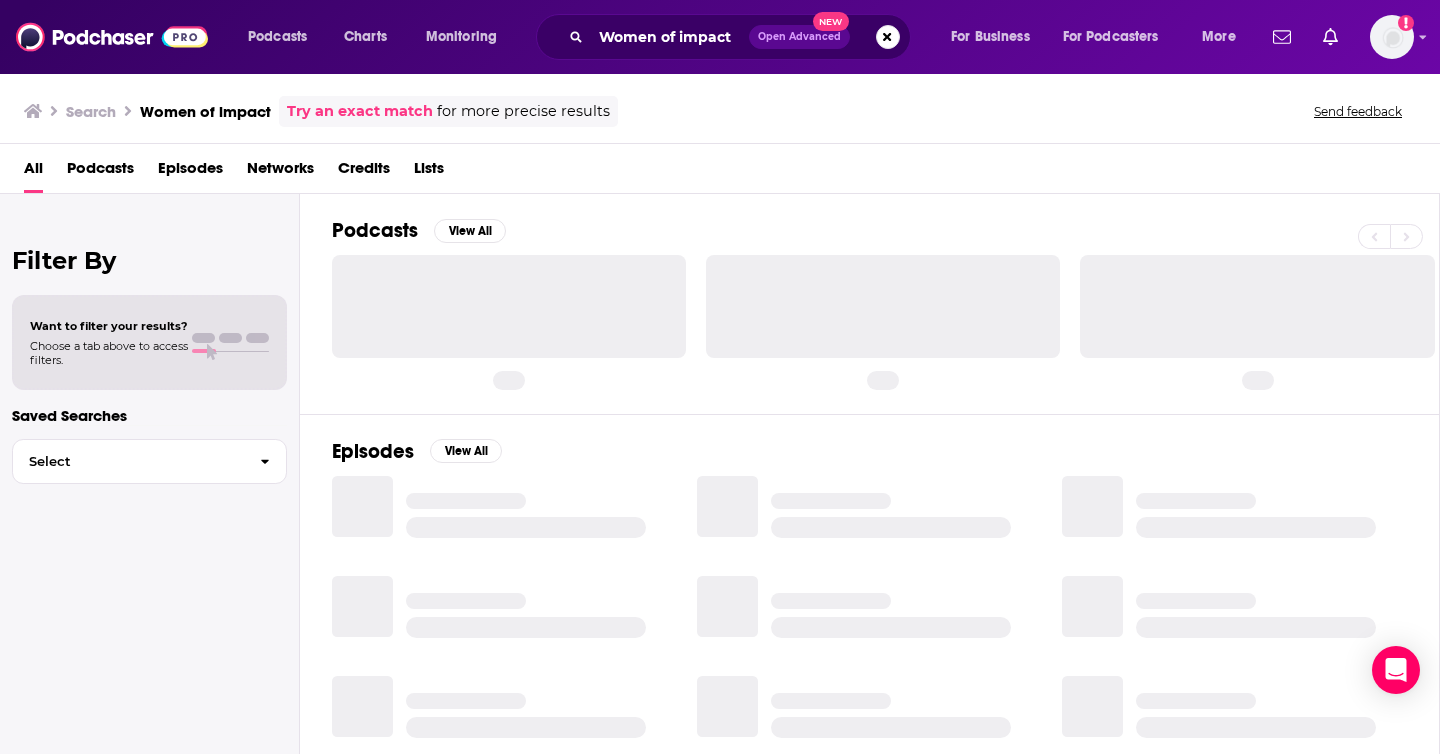 scroll, scrollTop: 0, scrollLeft: 0, axis: both 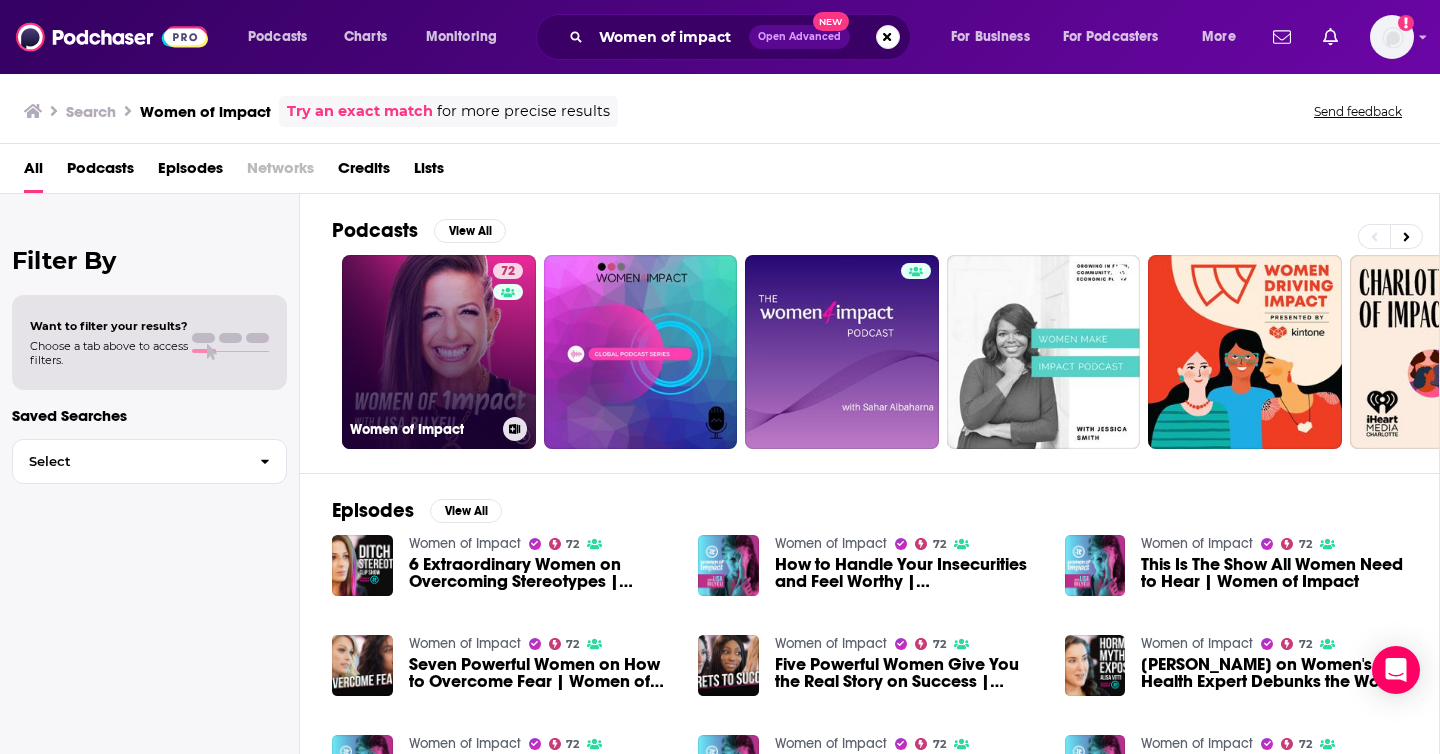 click on "72 Women of Impact" at bounding box center [439, 352] 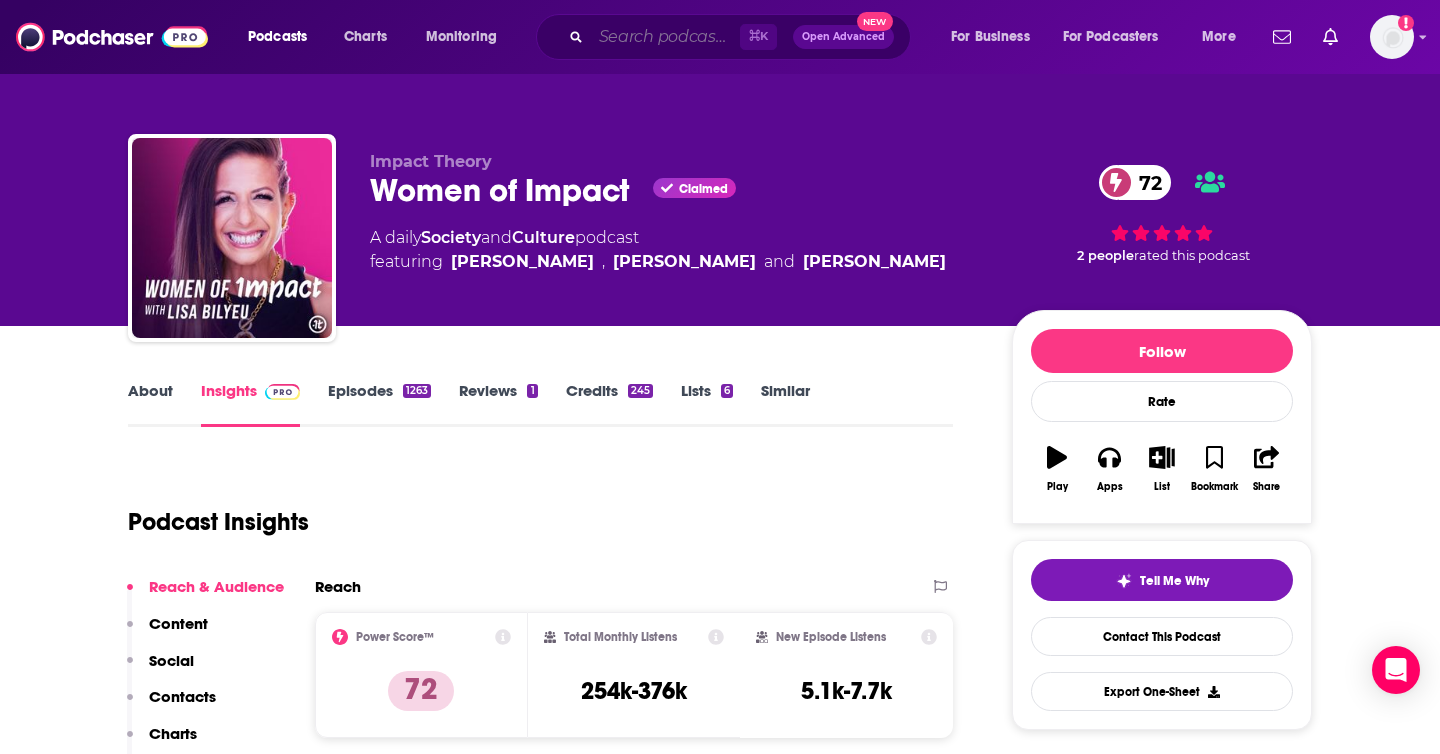click at bounding box center (665, 37) 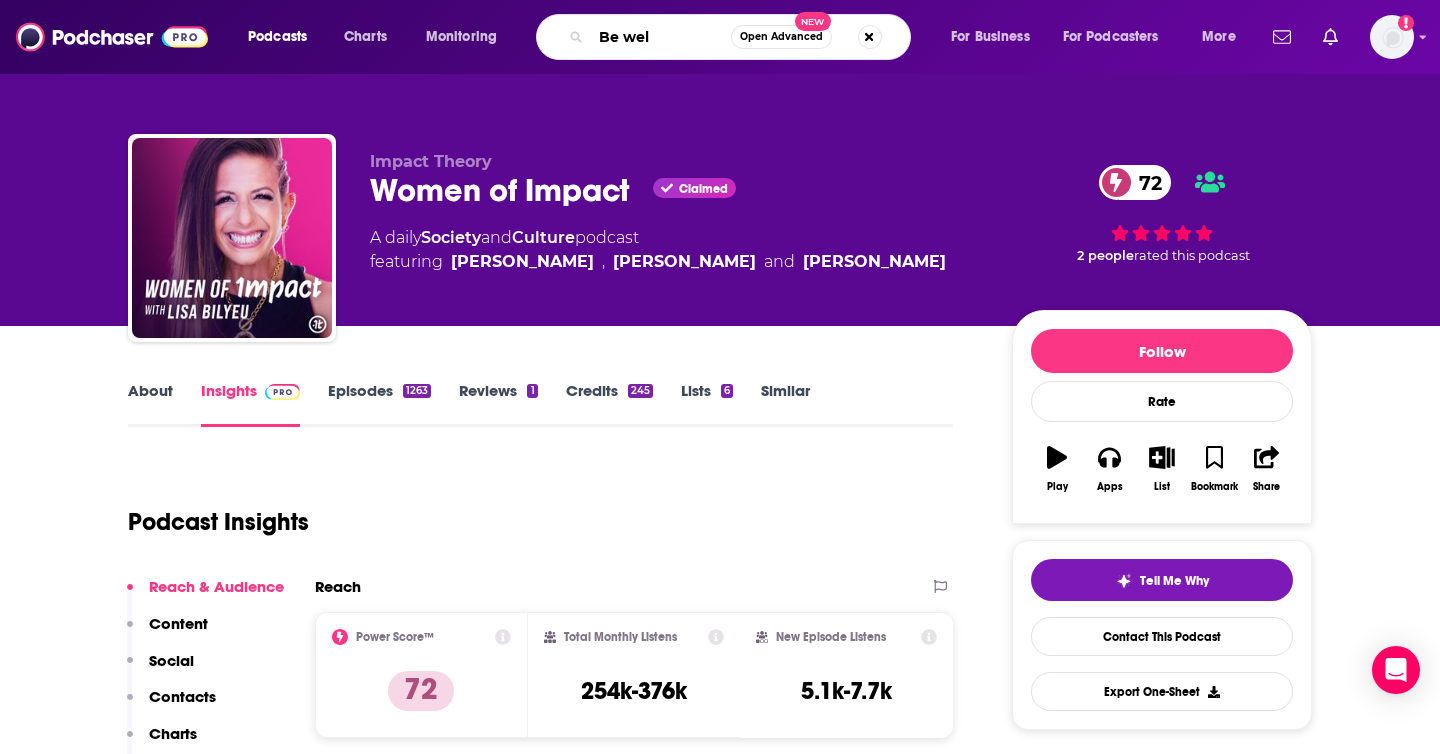 type on "Be well" 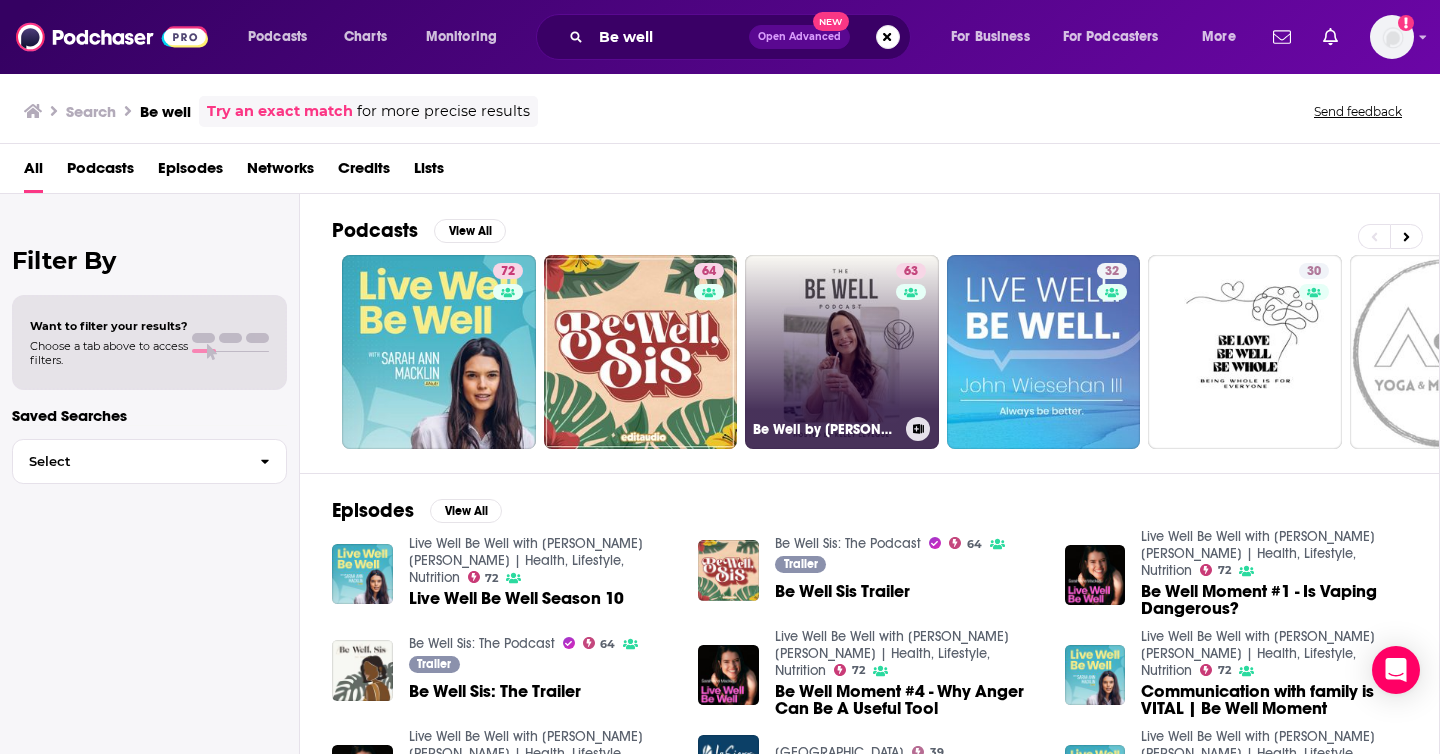 click on "63 Be Well by [PERSON_NAME]" at bounding box center [842, 352] 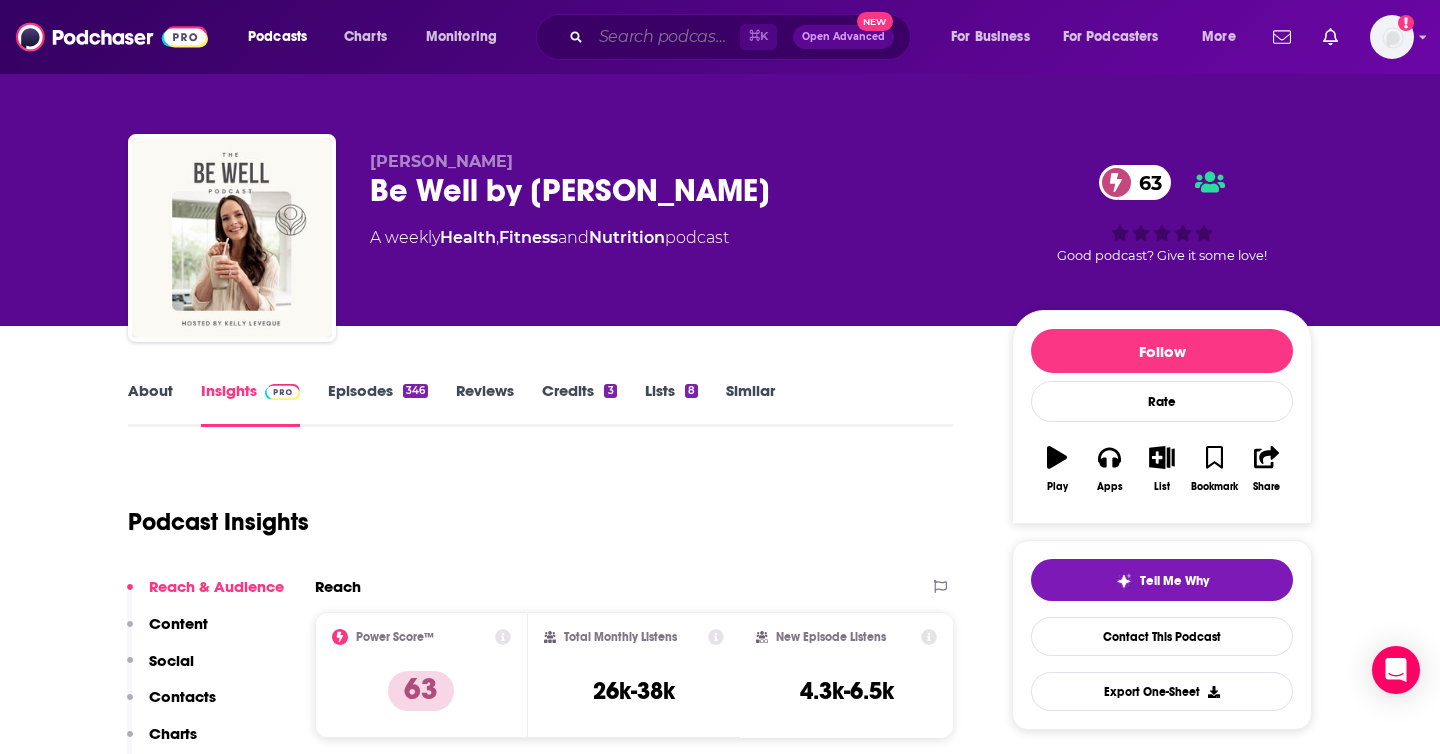 click at bounding box center [665, 37] 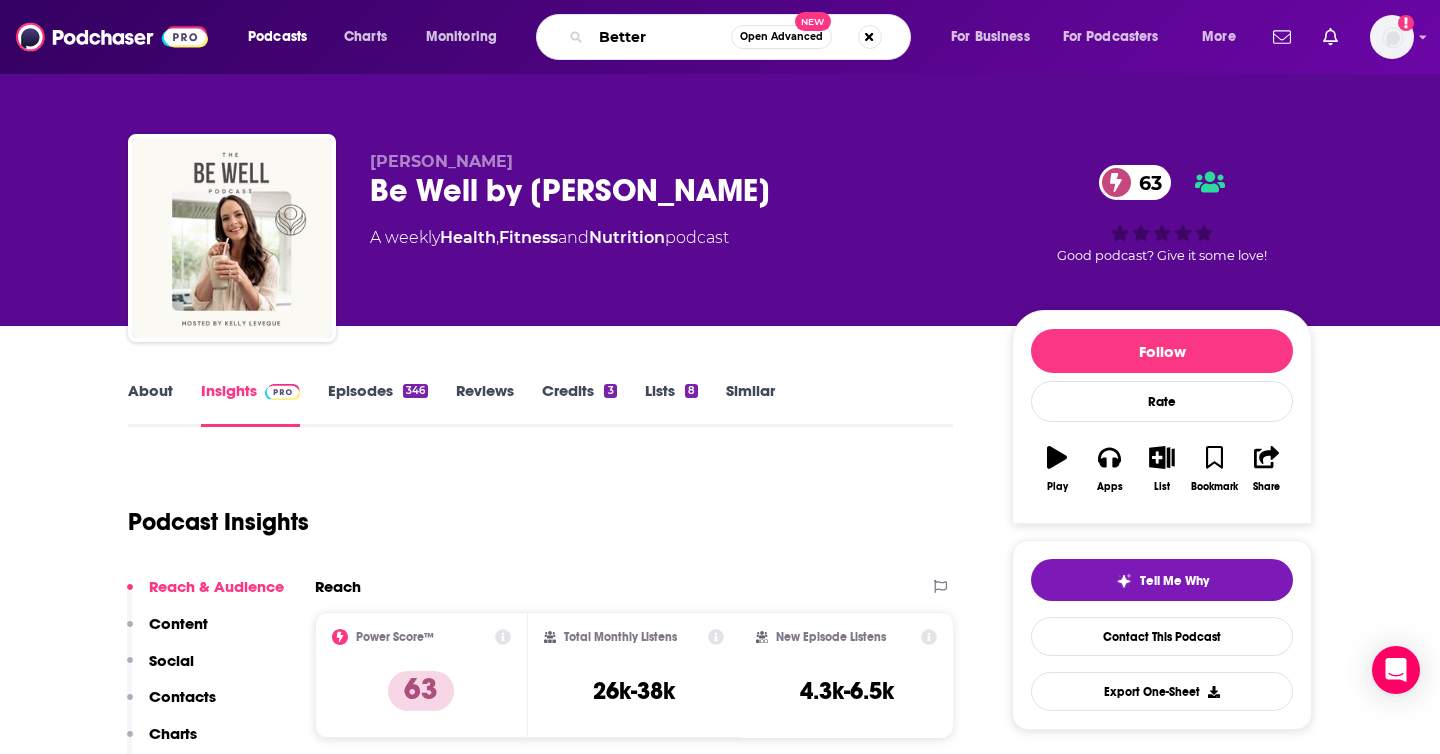 type on "Better!" 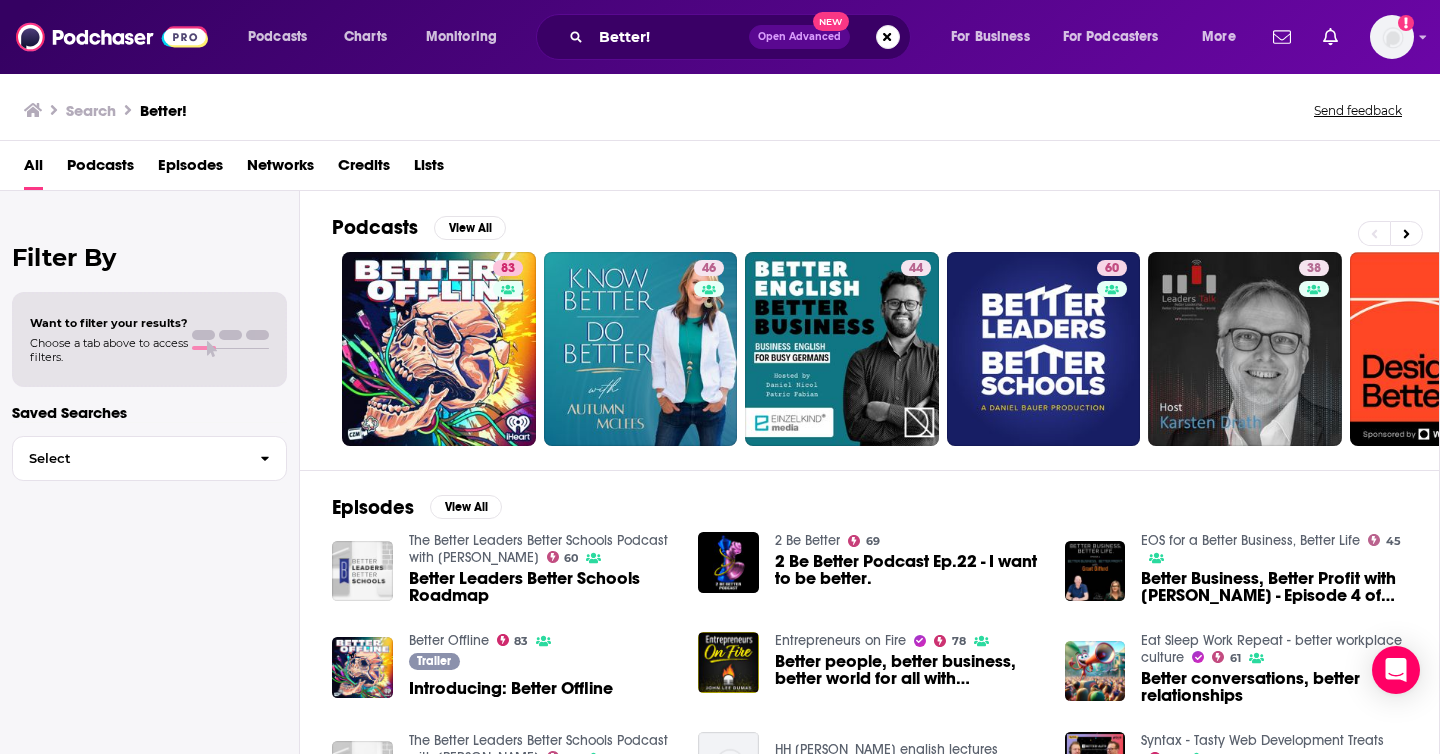 click on "Better! Open Advanced New" at bounding box center [723, 37] 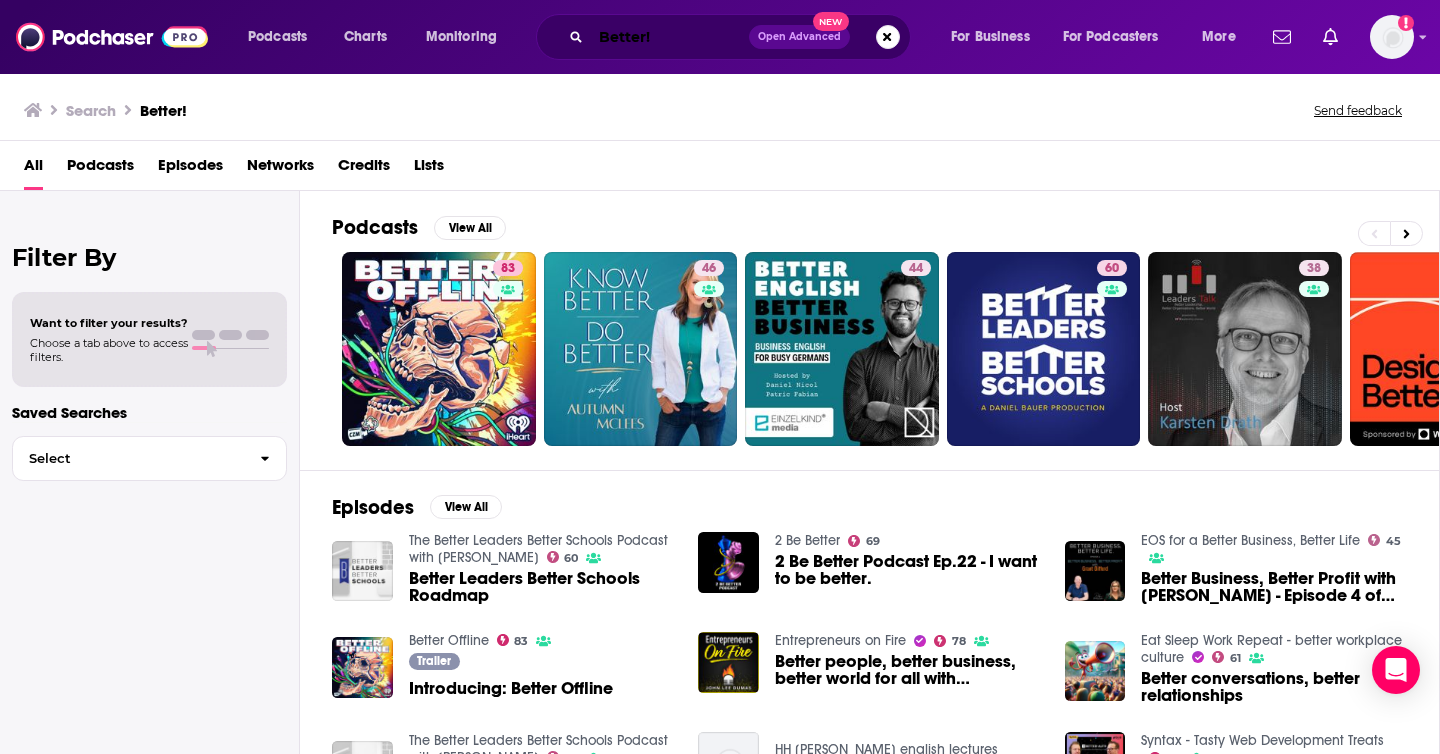 click on "Better!" at bounding box center (670, 37) 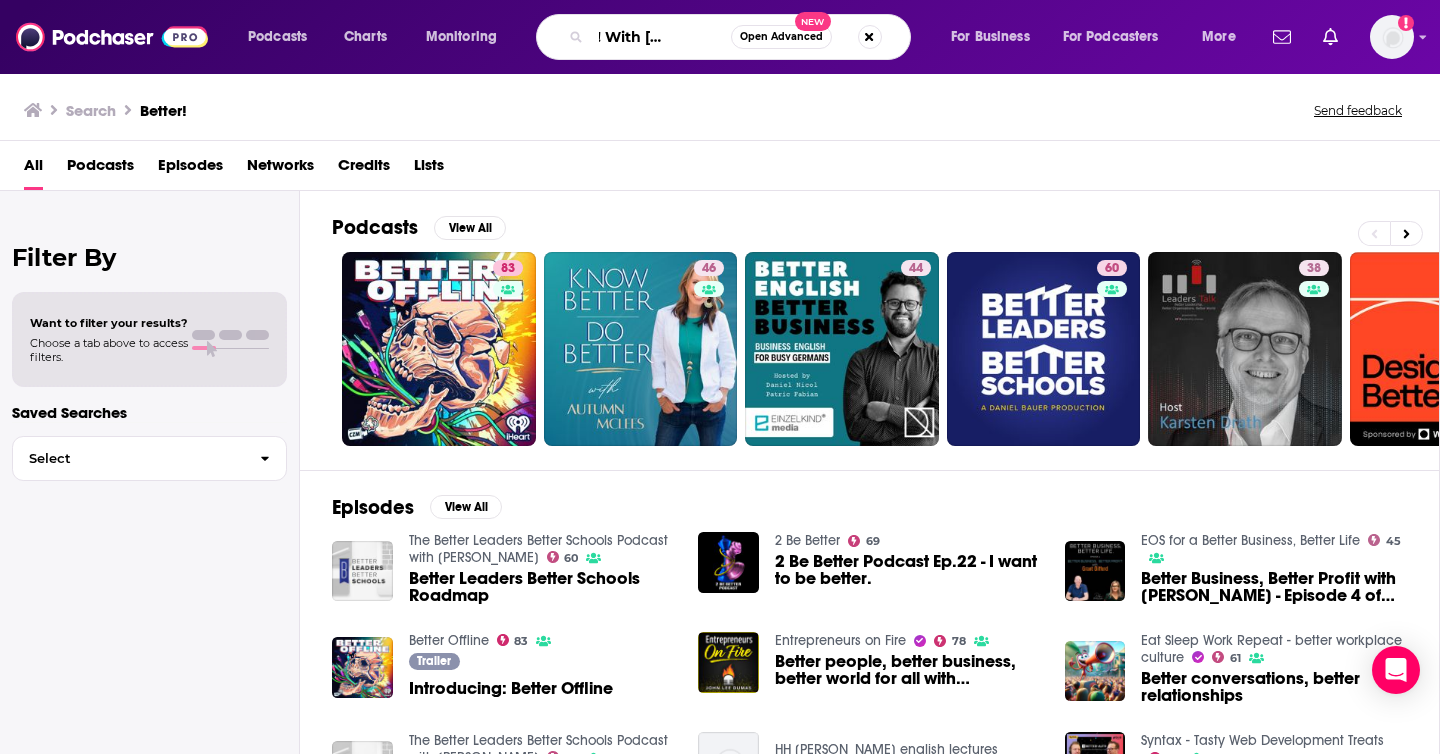 scroll, scrollTop: 0, scrollLeft: 72, axis: horizontal 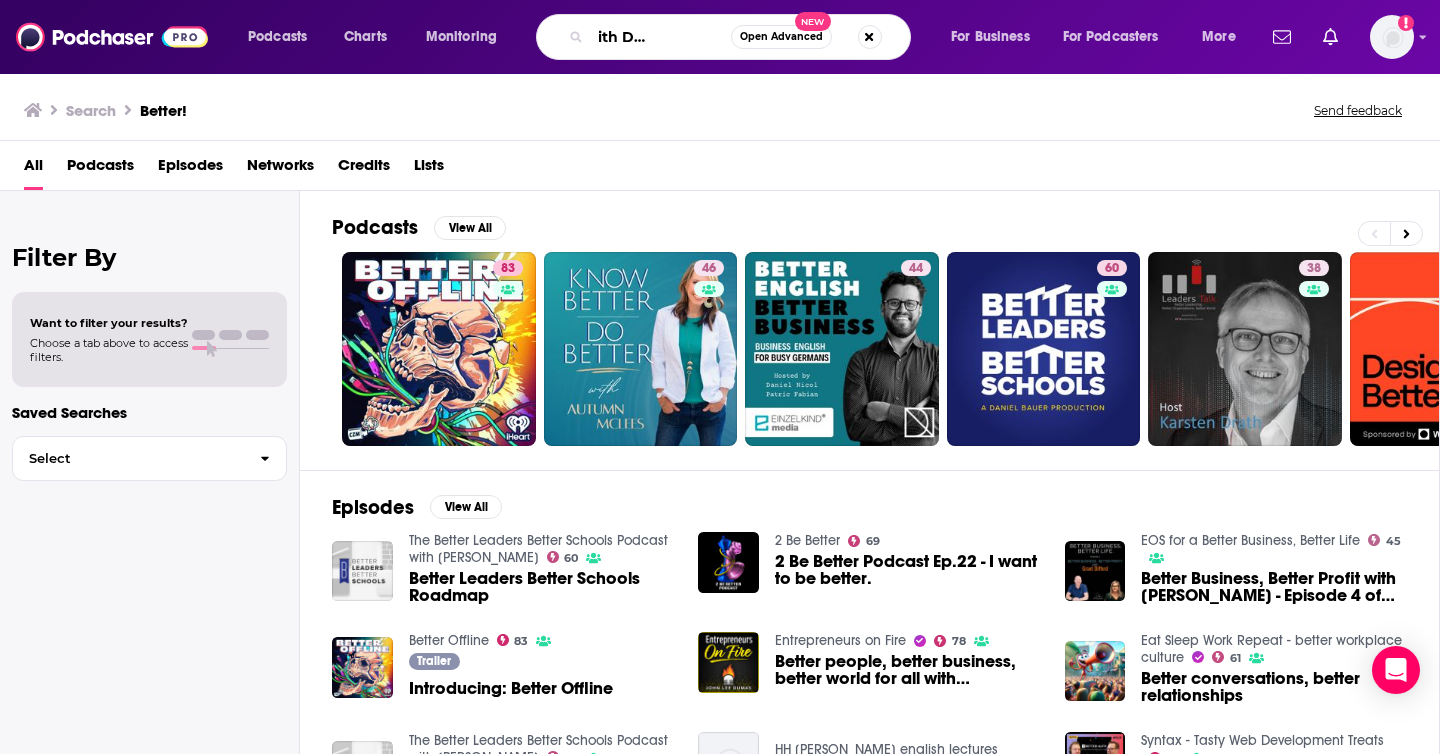 type on "Better! With Dr. [PERSON_NAME]" 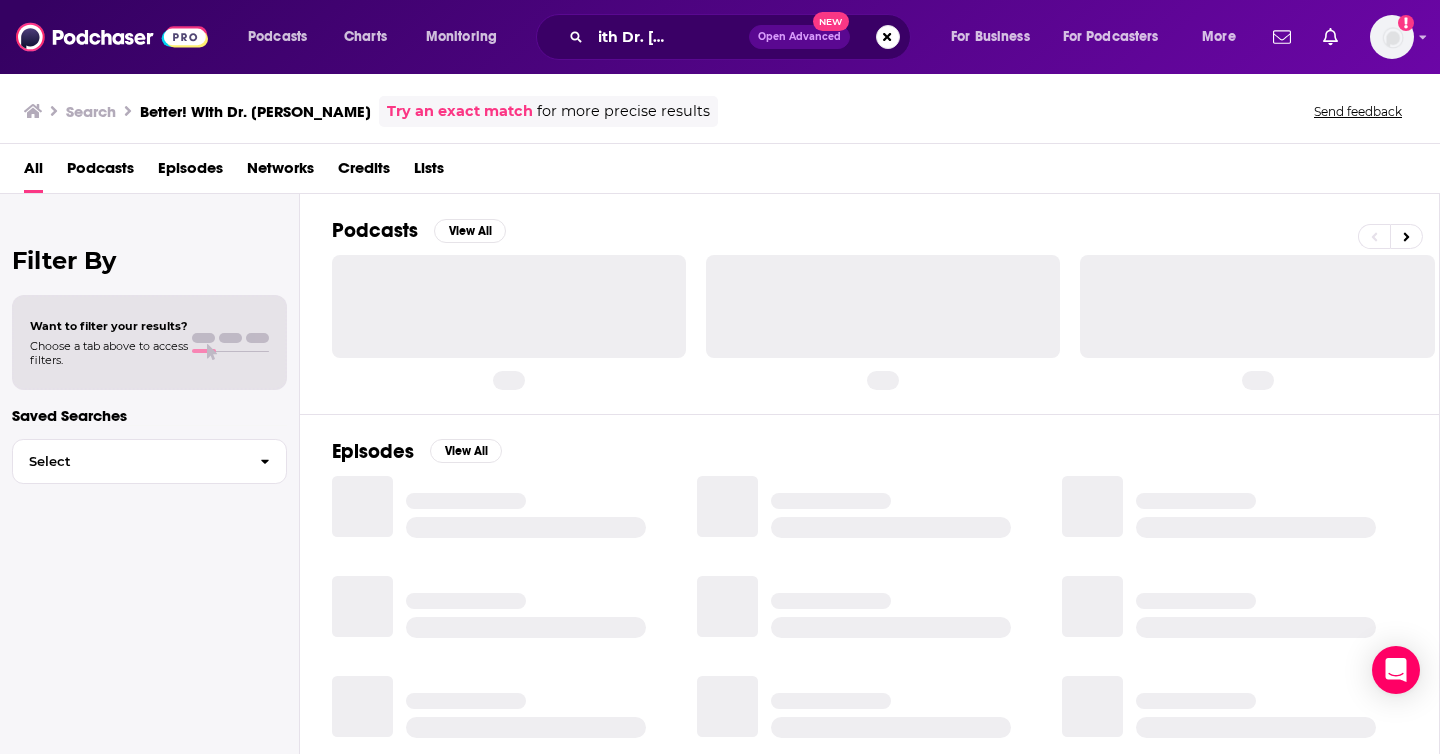 scroll, scrollTop: 0, scrollLeft: 0, axis: both 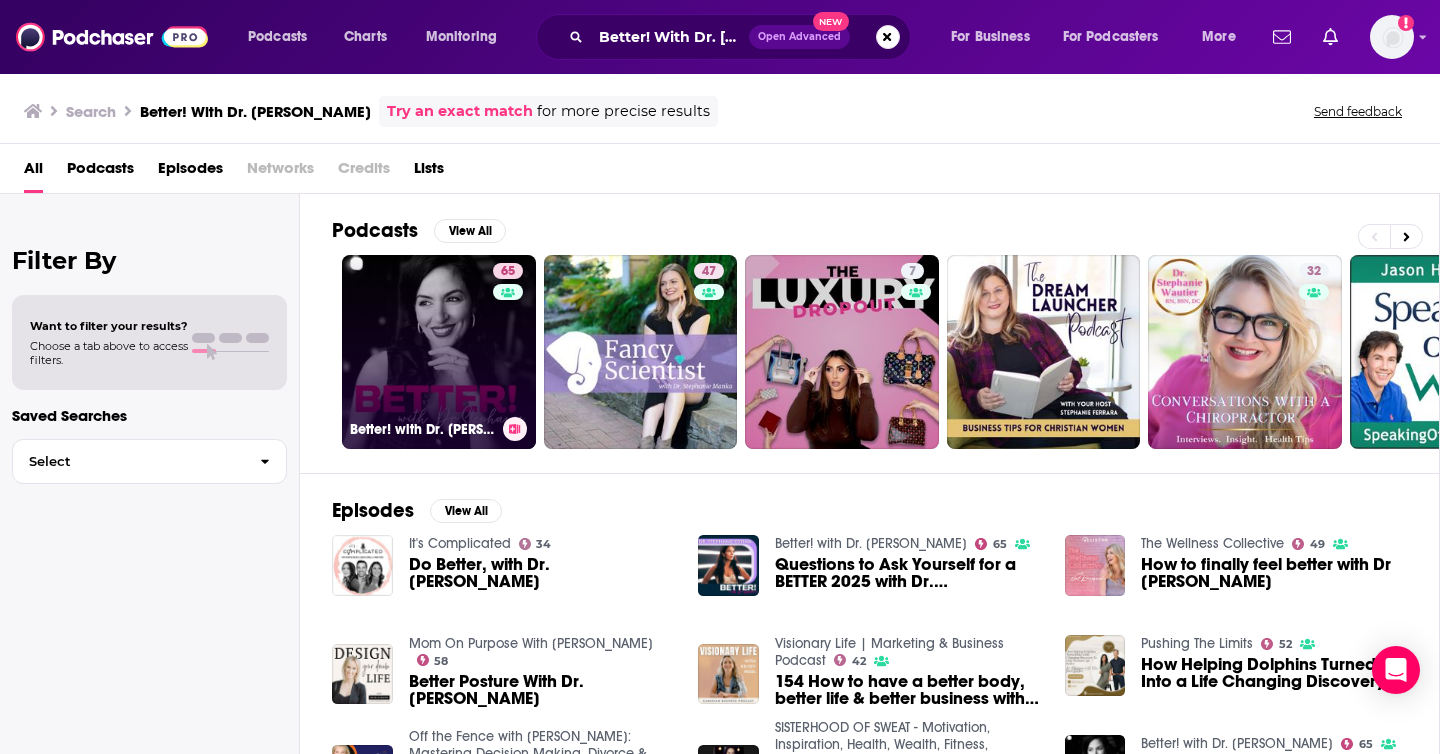 click on "65 Better! with Dr. [PERSON_NAME]" at bounding box center [439, 352] 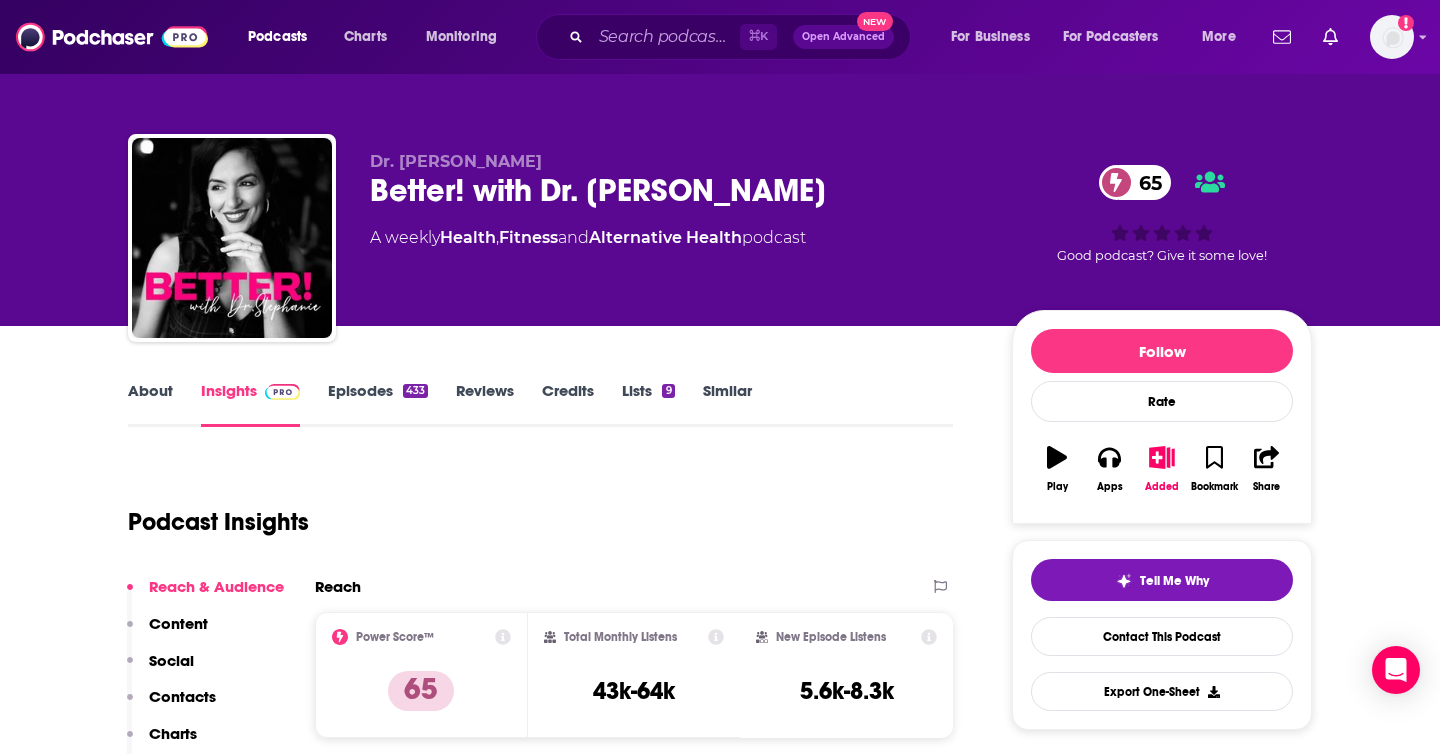 click on "⌘  K Open Advanced New" at bounding box center [723, 37] 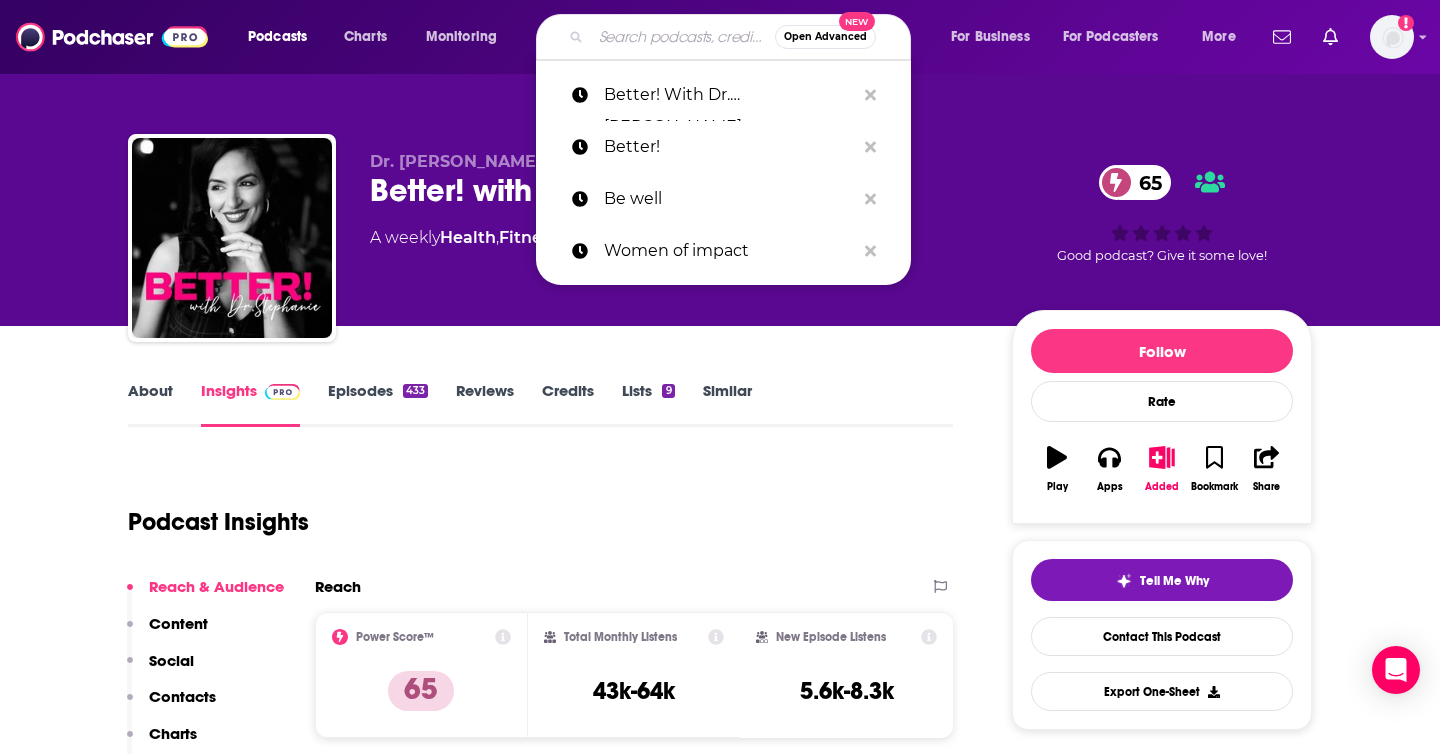 click at bounding box center (683, 37) 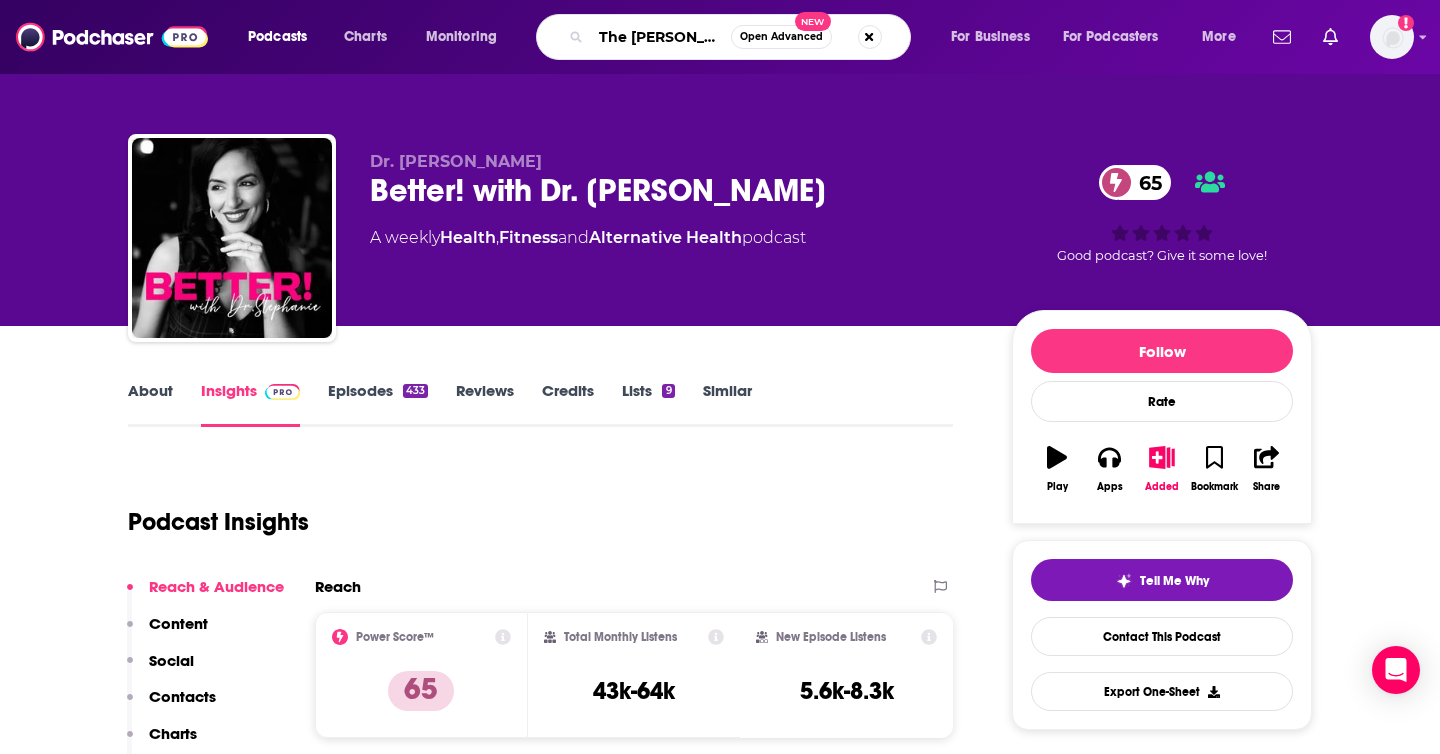 scroll, scrollTop: 0, scrollLeft: 83, axis: horizontal 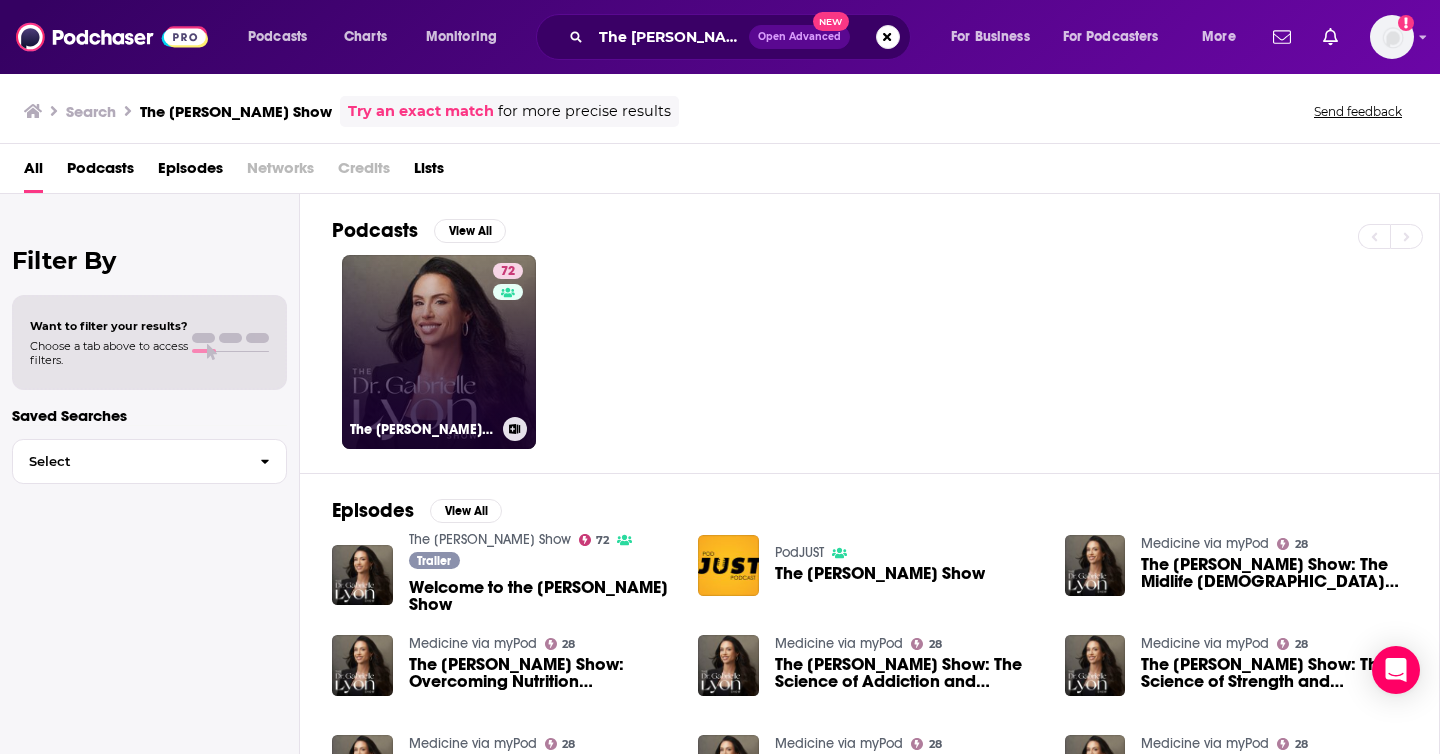 click on "72 The [PERSON_NAME] Show" at bounding box center [439, 352] 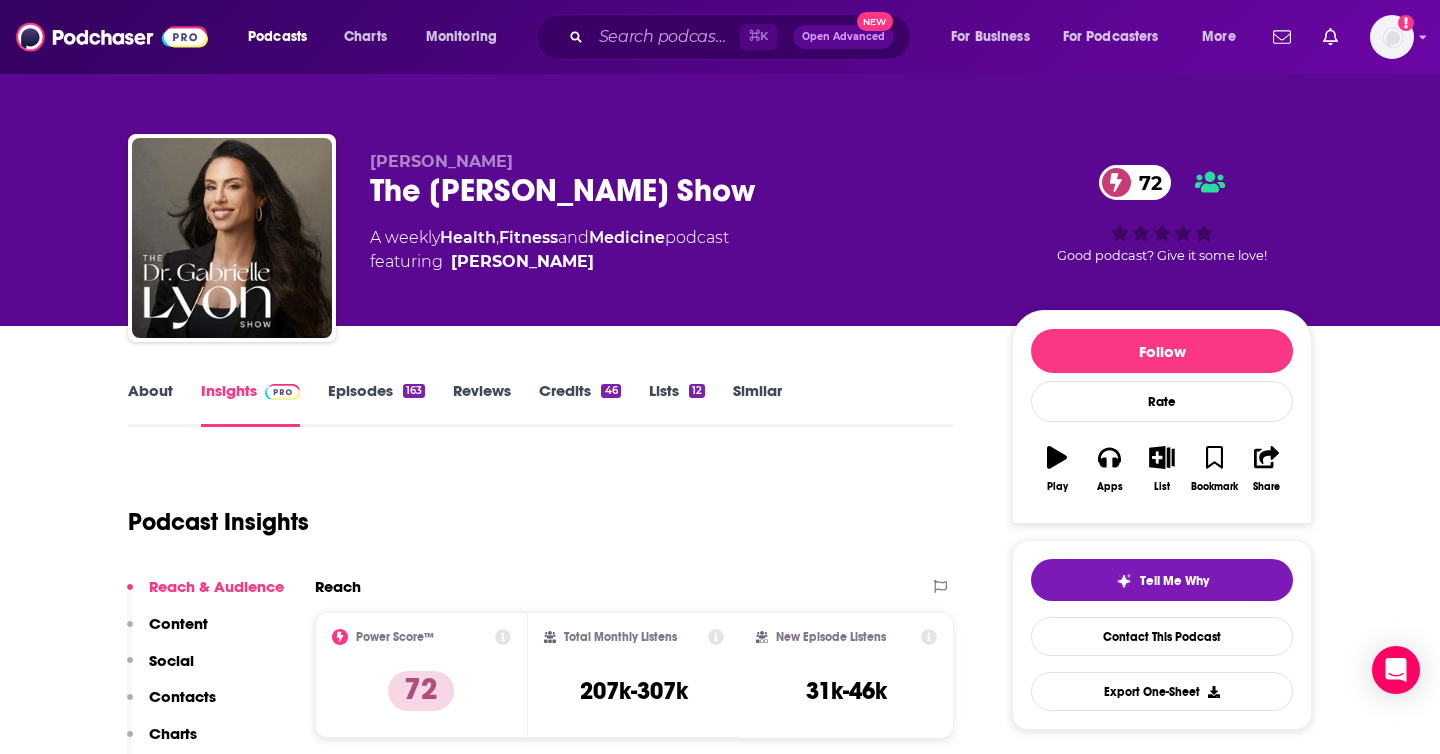 scroll, scrollTop: 0, scrollLeft: 0, axis: both 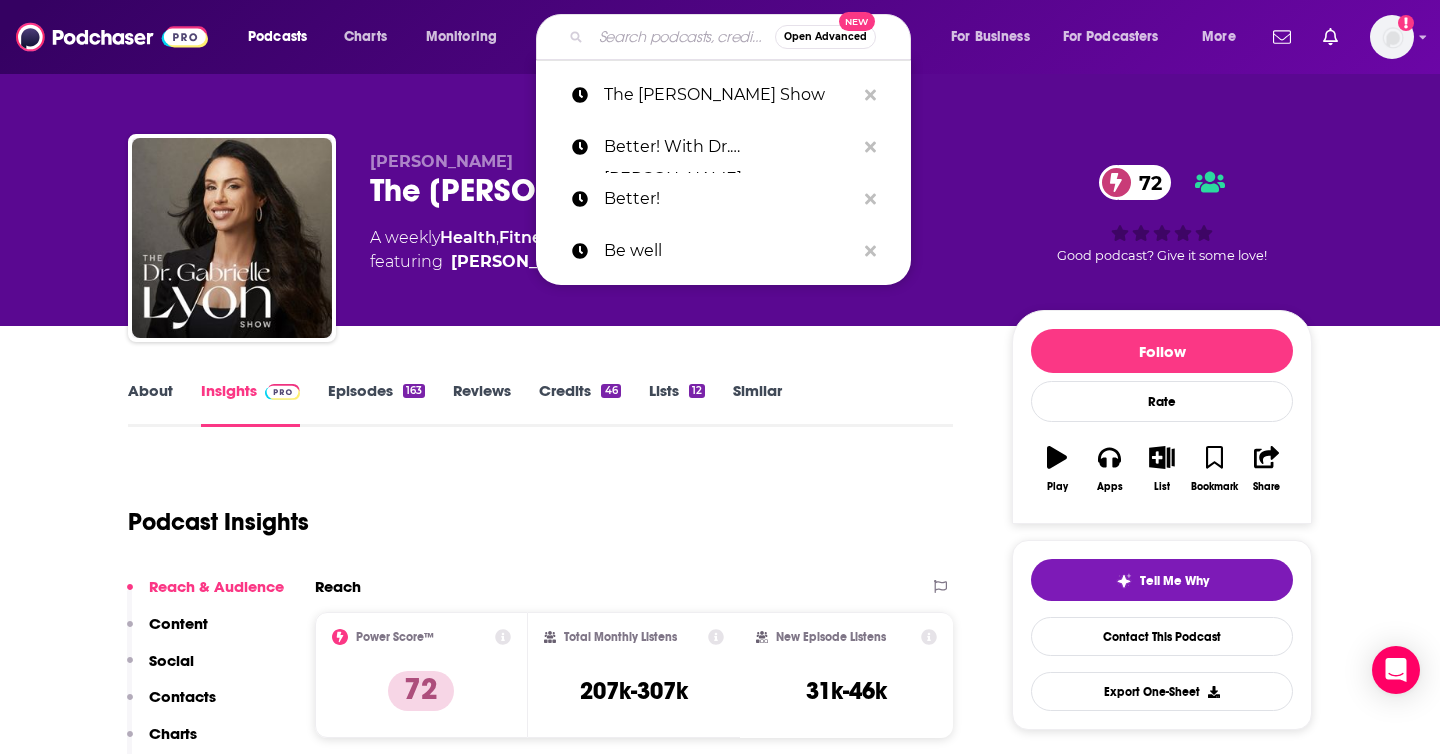 click at bounding box center [683, 37] 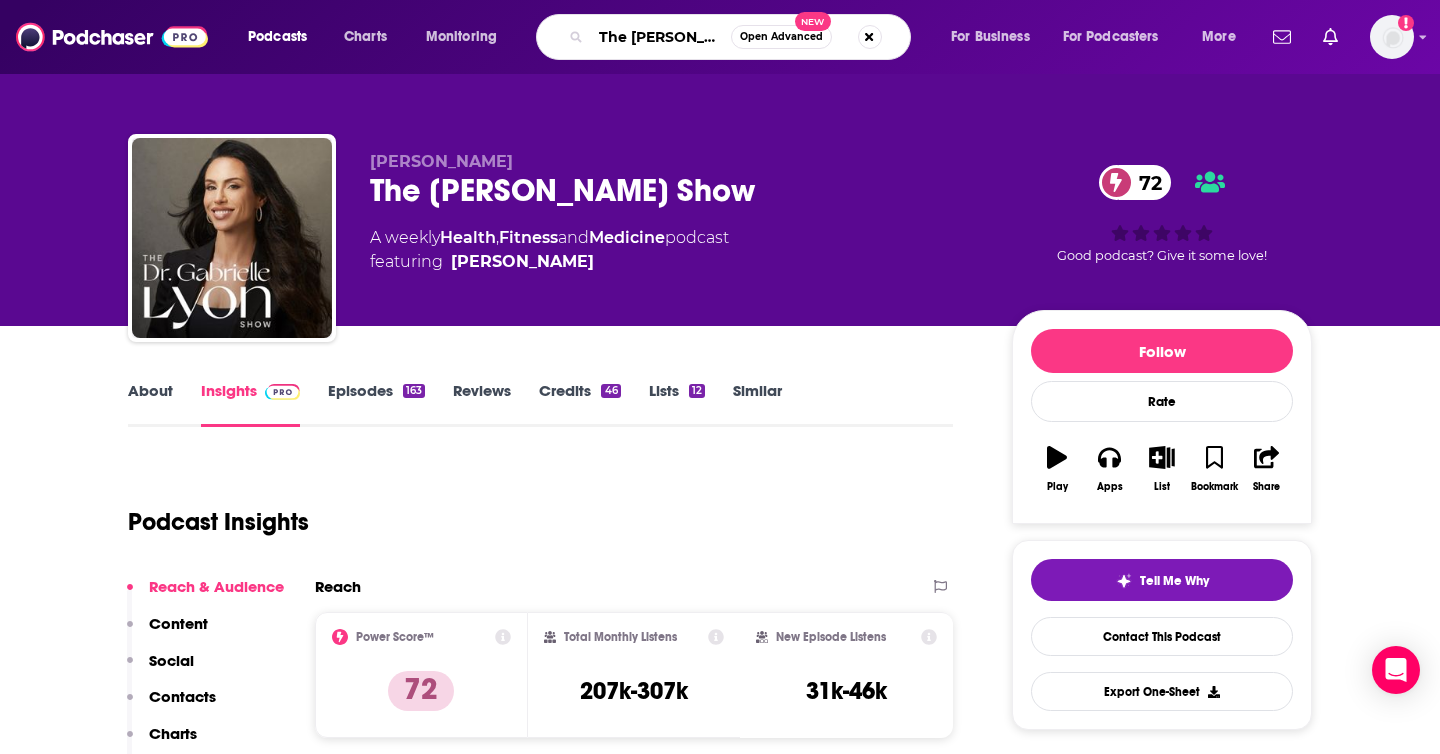 scroll, scrollTop: 0, scrollLeft: 172, axis: horizontal 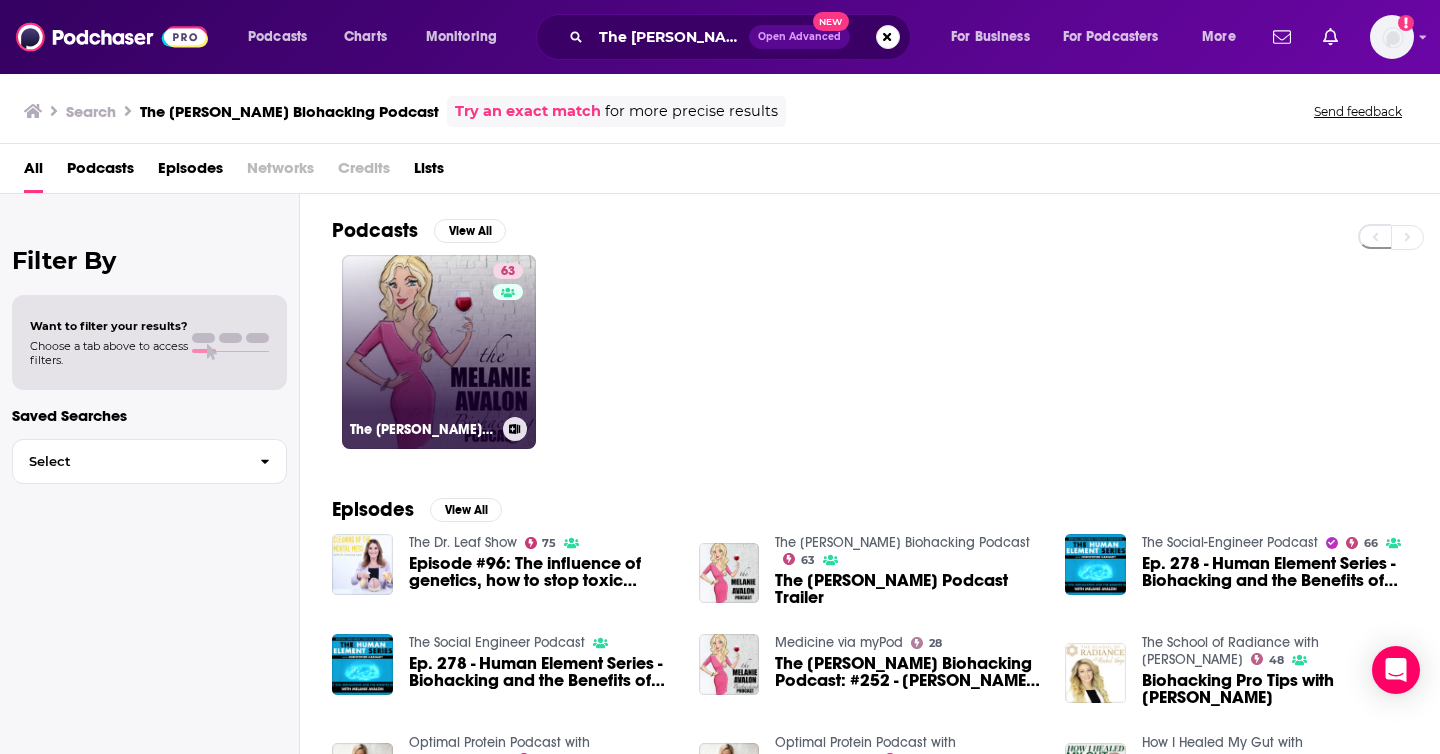 click on "63 The Melanie Avalon Biohacking Podcast" at bounding box center [439, 352] 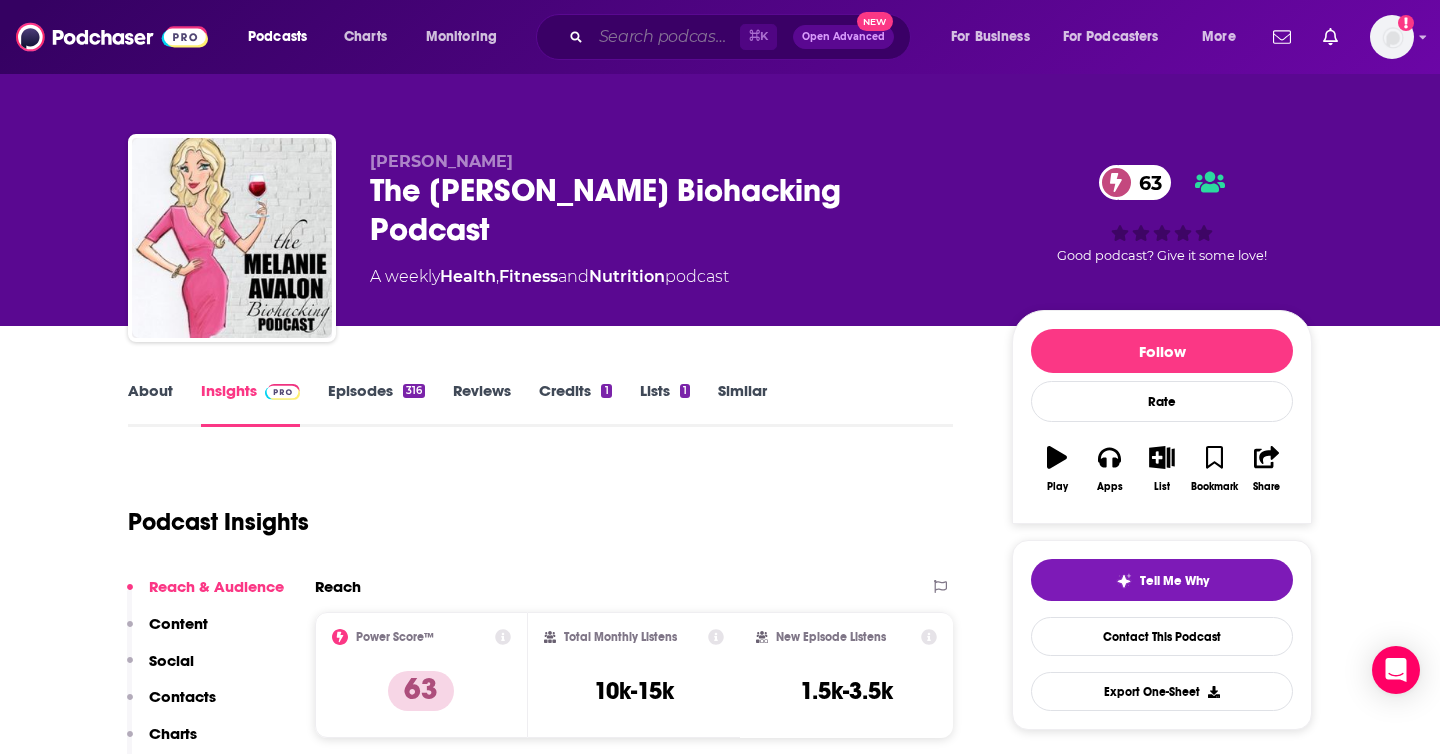 click at bounding box center (665, 37) 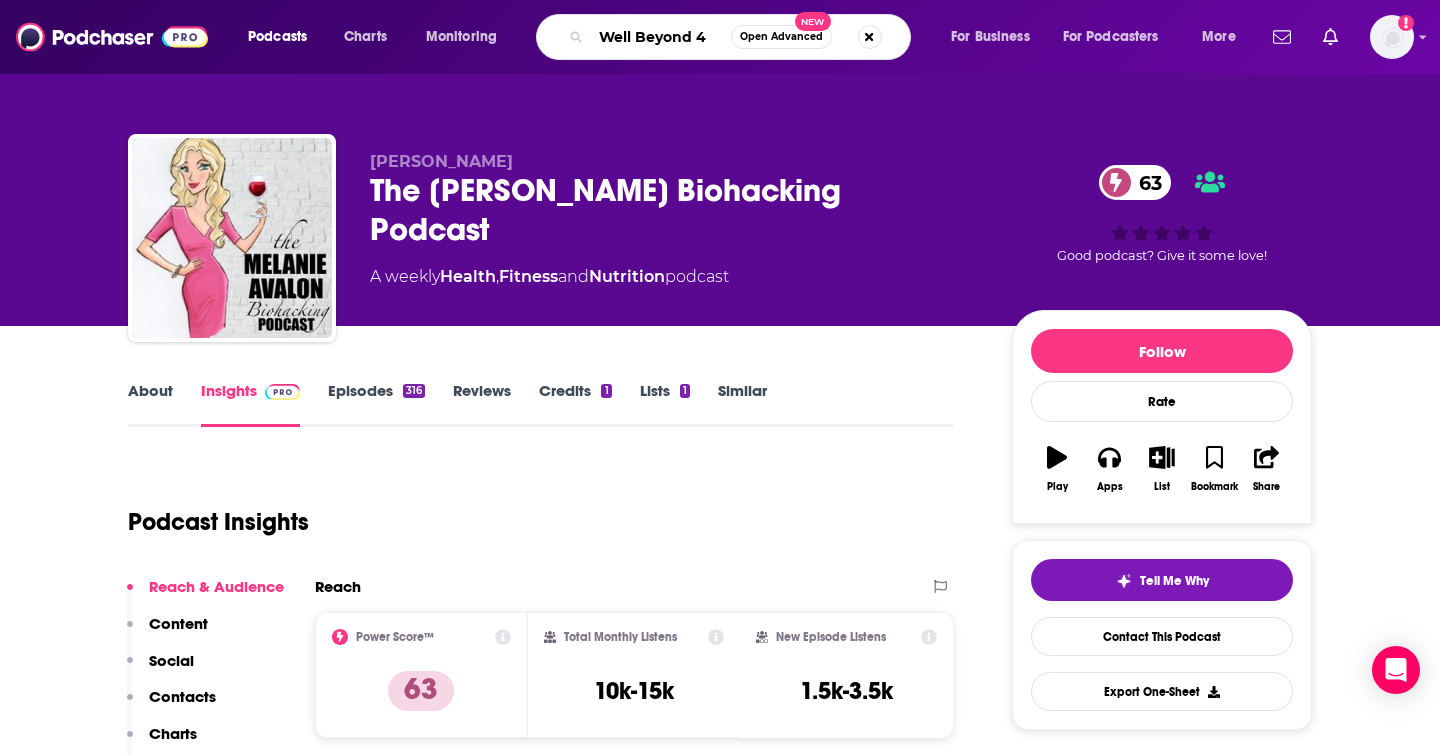 type on "Well Beyond 40" 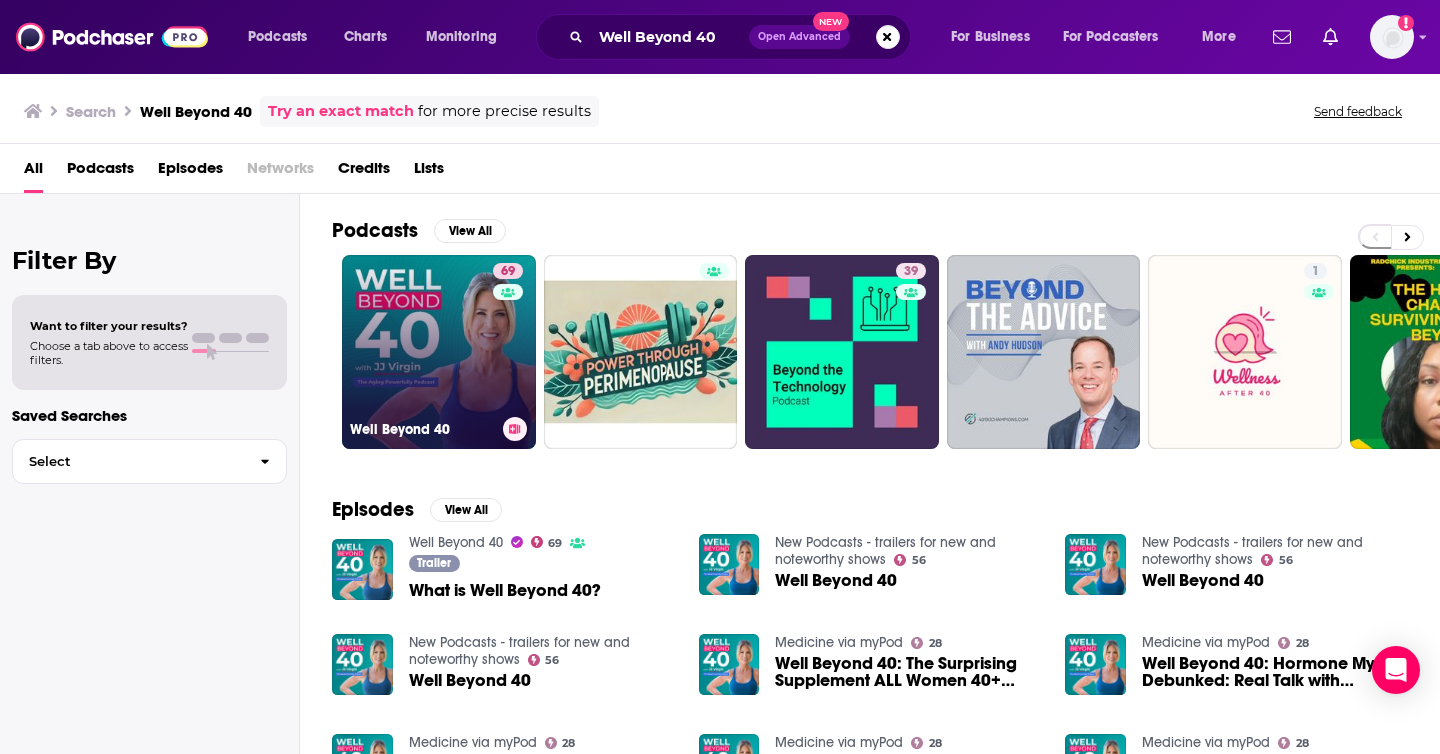click on "69 Well Beyond 40" at bounding box center (439, 352) 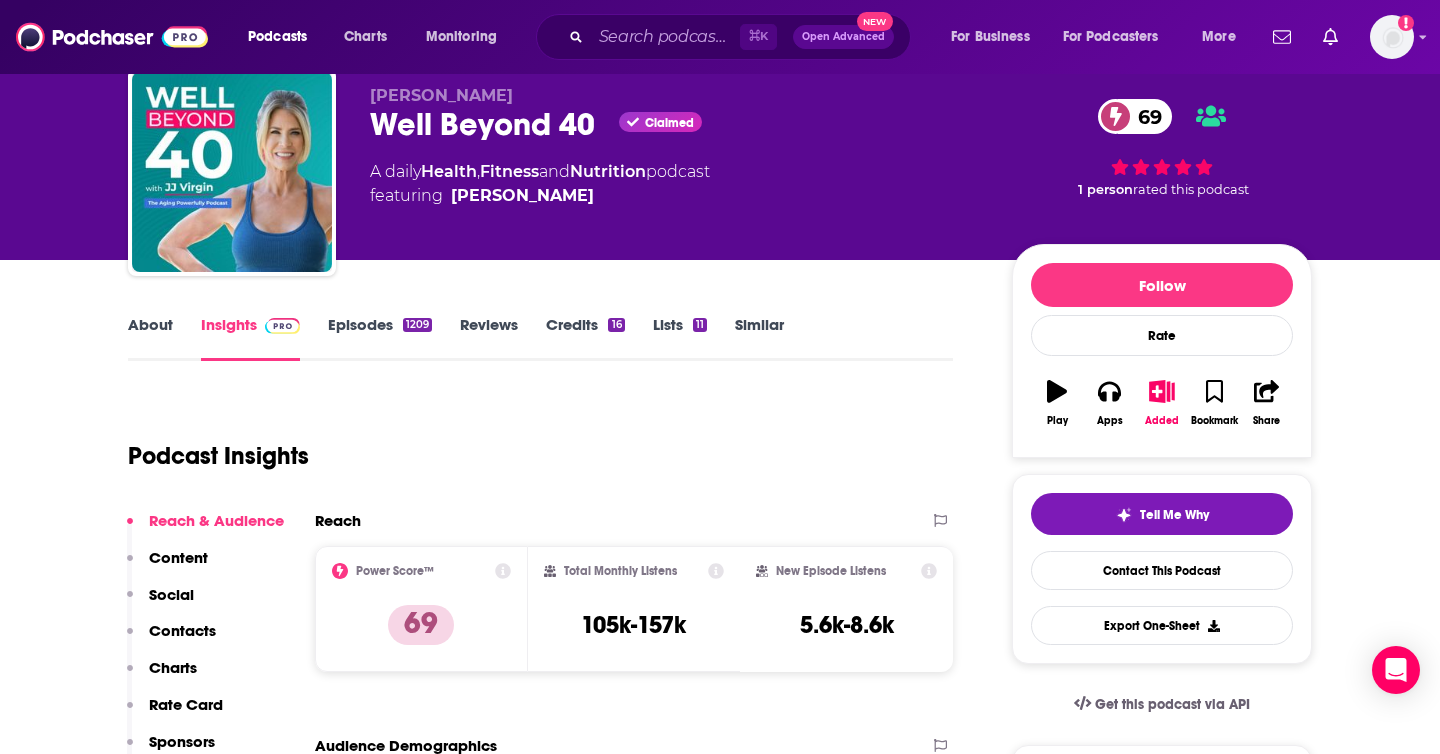 scroll, scrollTop: 71, scrollLeft: 0, axis: vertical 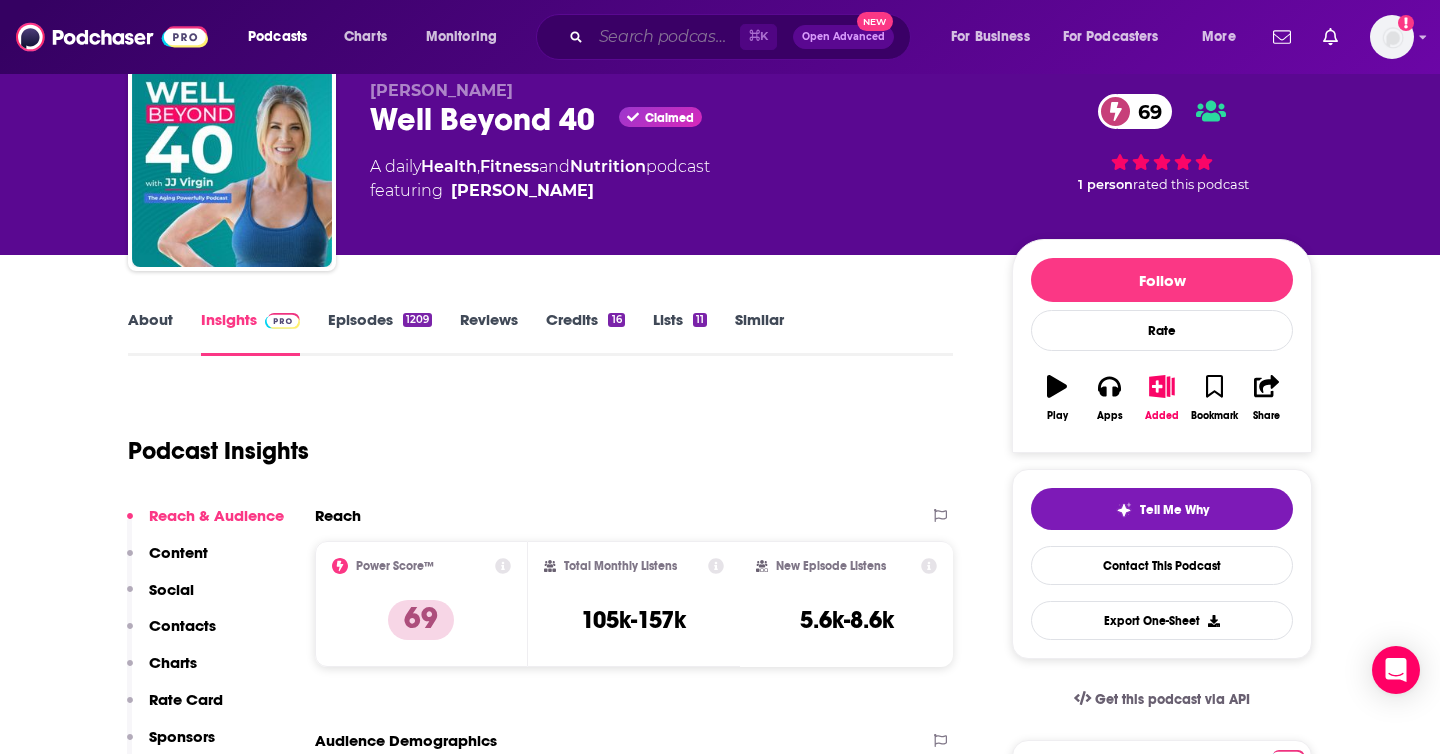 click at bounding box center [665, 37] 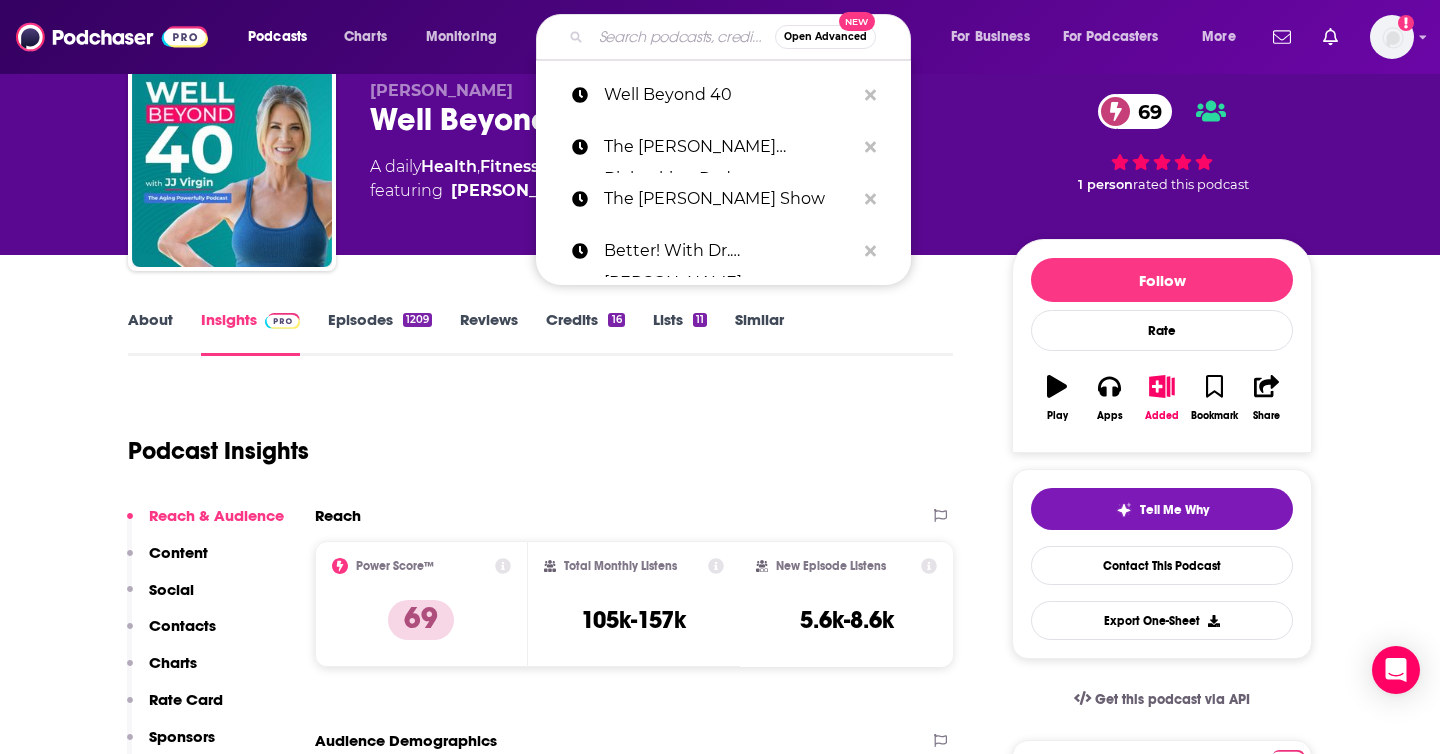 paste on "Longevity Optimization Podcast" 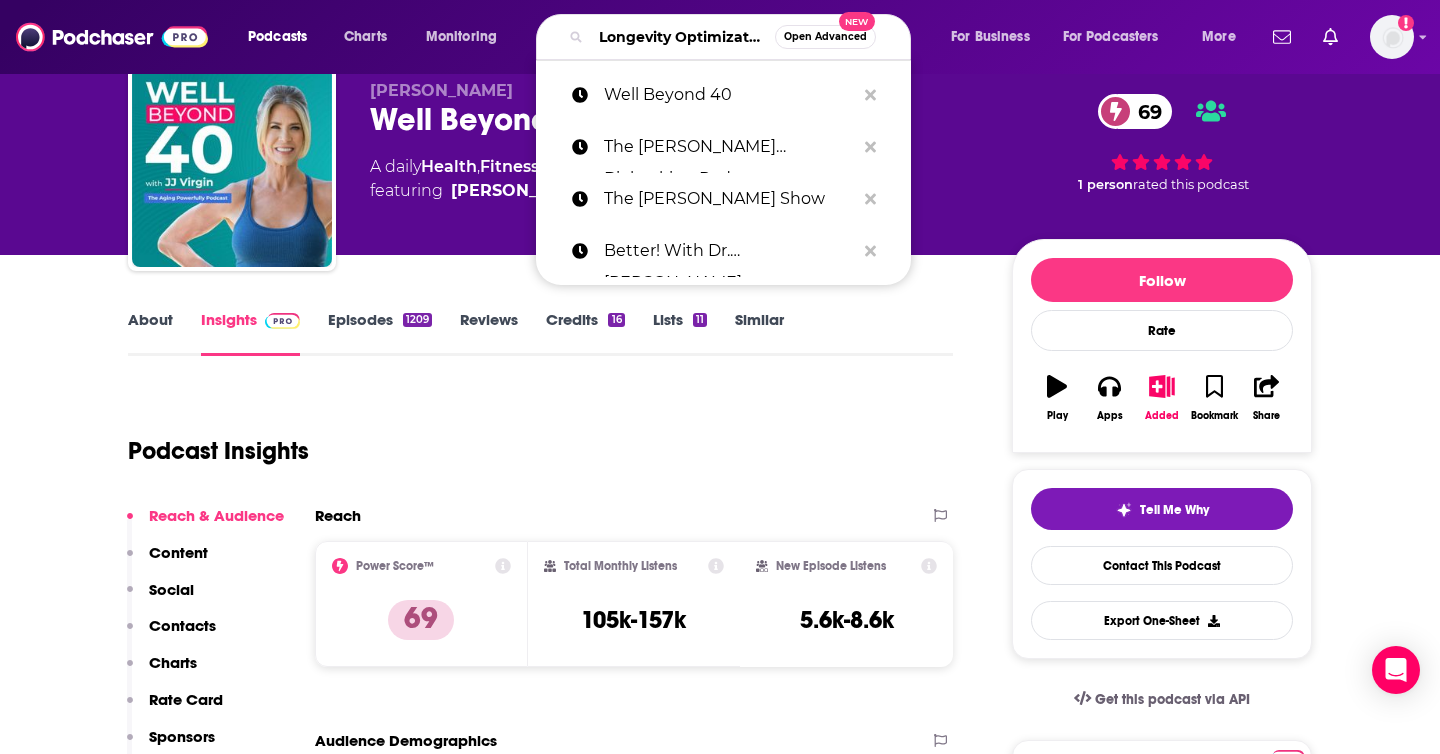 scroll, scrollTop: 0, scrollLeft: 114, axis: horizontal 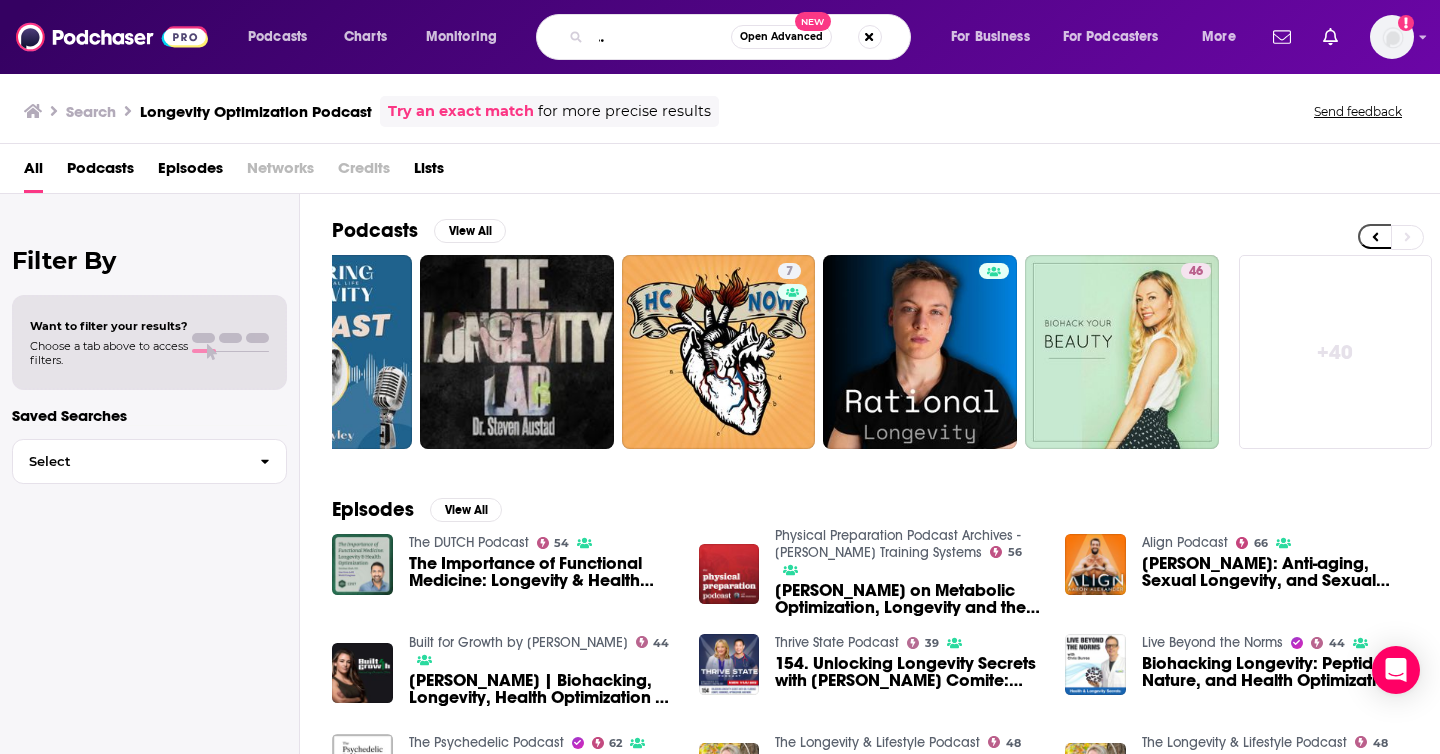 drag, startPoint x: 676, startPoint y: 39, endPoint x: 723, endPoint y: 59, distance: 51.078373 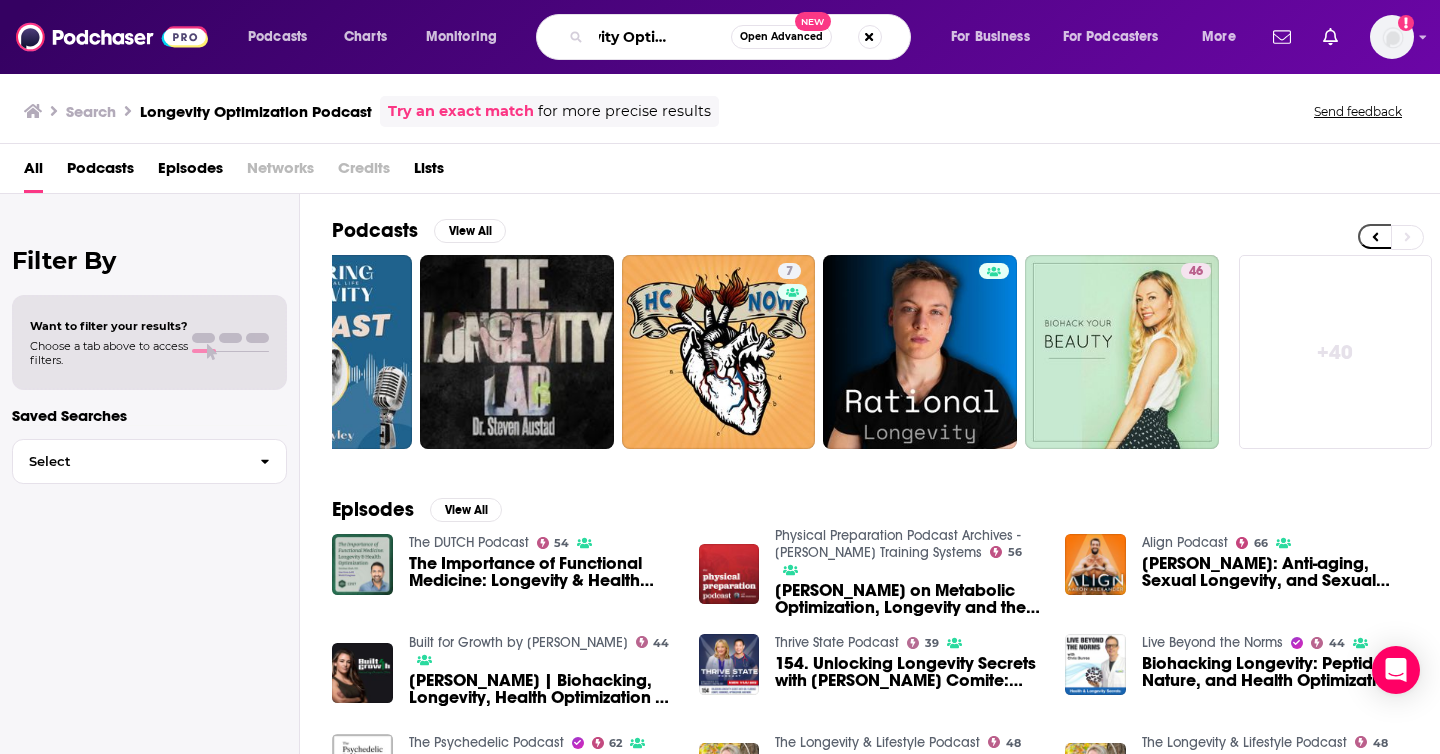 scroll, scrollTop: 0, scrollLeft: 51, axis: horizontal 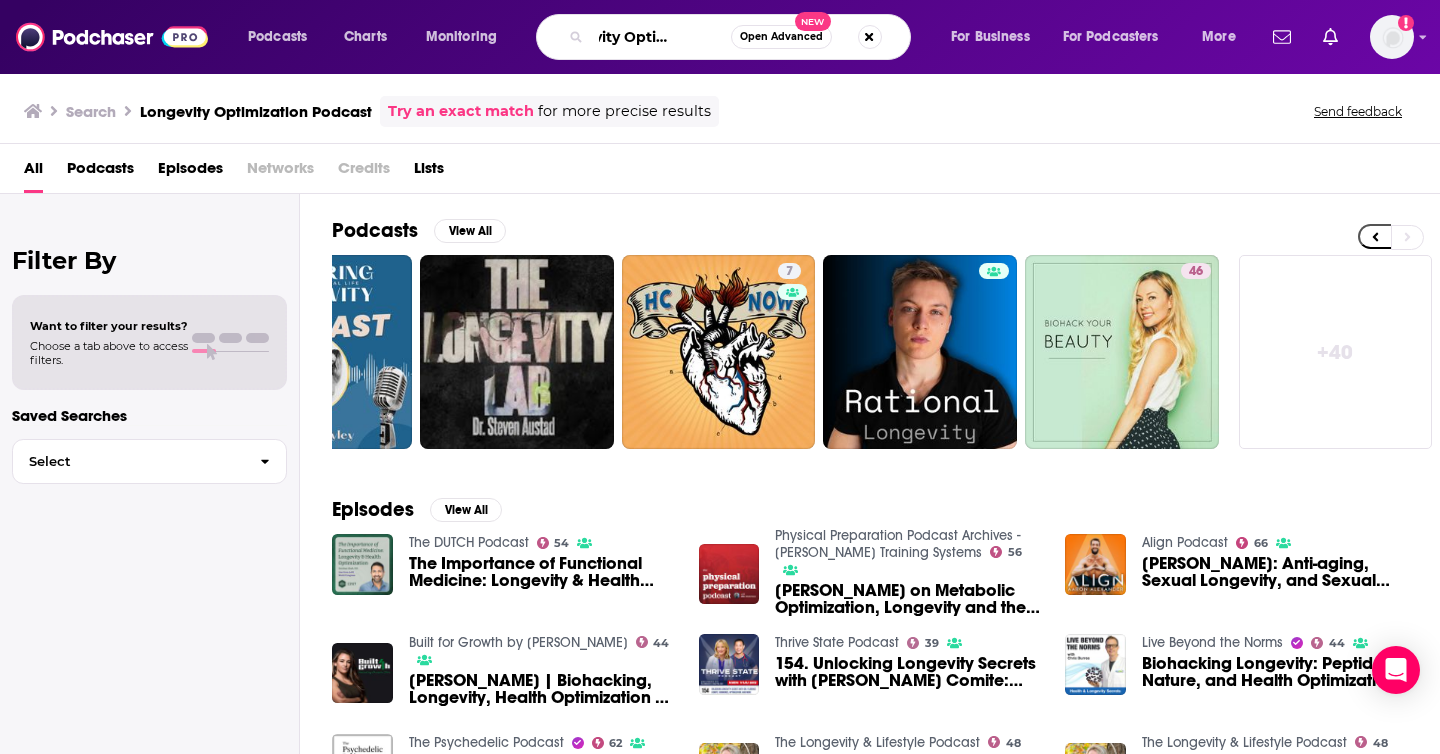 type on "Longevity Optimization" 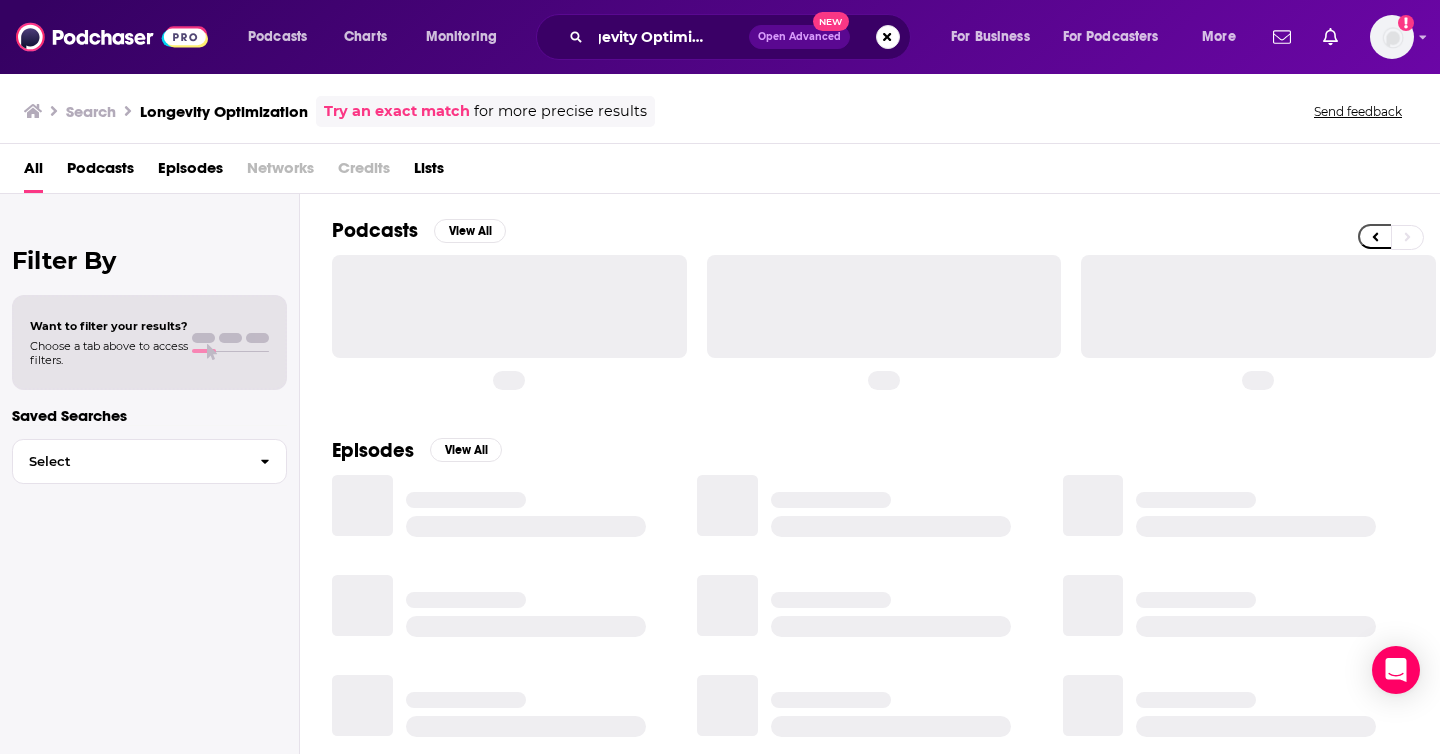 scroll, scrollTop: 0, scrollLeft: 0, axis: both 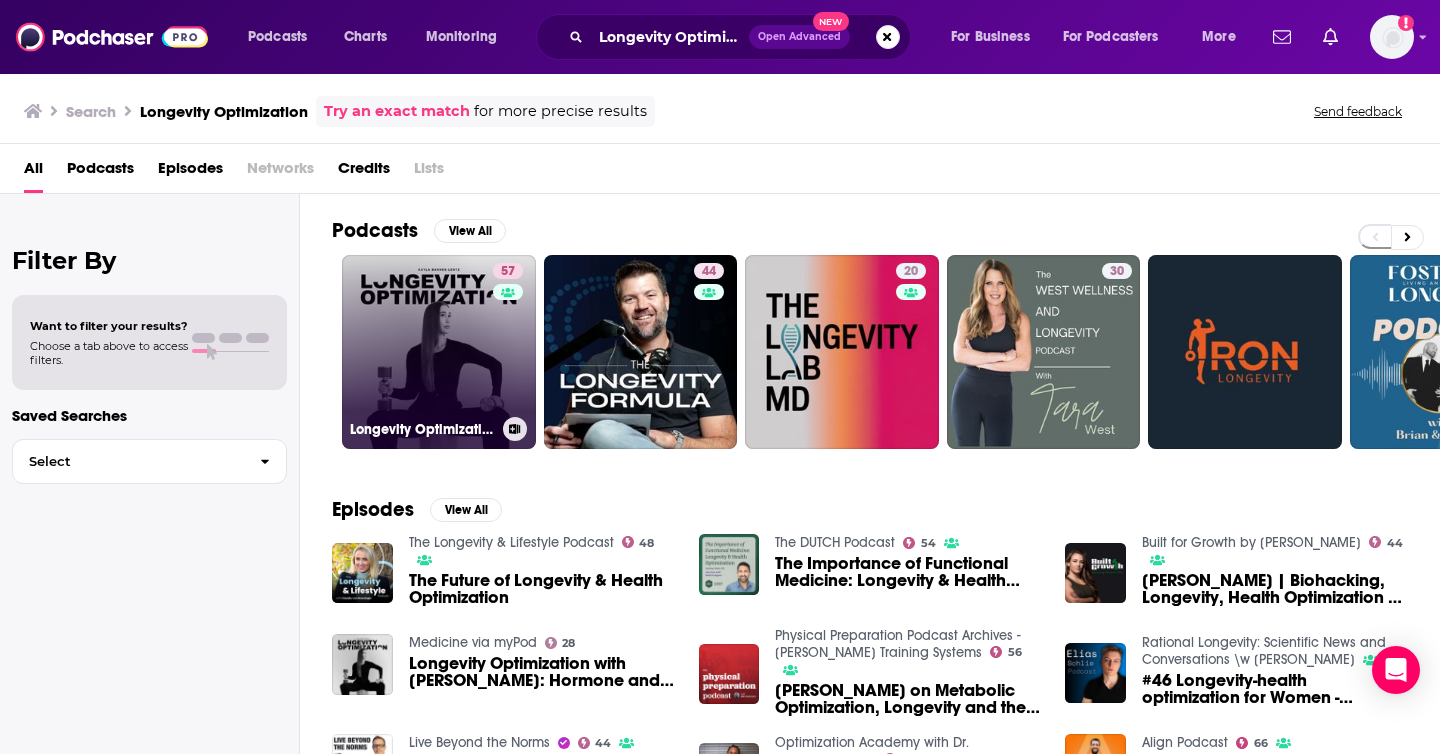 click on "57 Longevity Optimization with Kayla Barnes-Lentz" at bounding box center [439, 352] 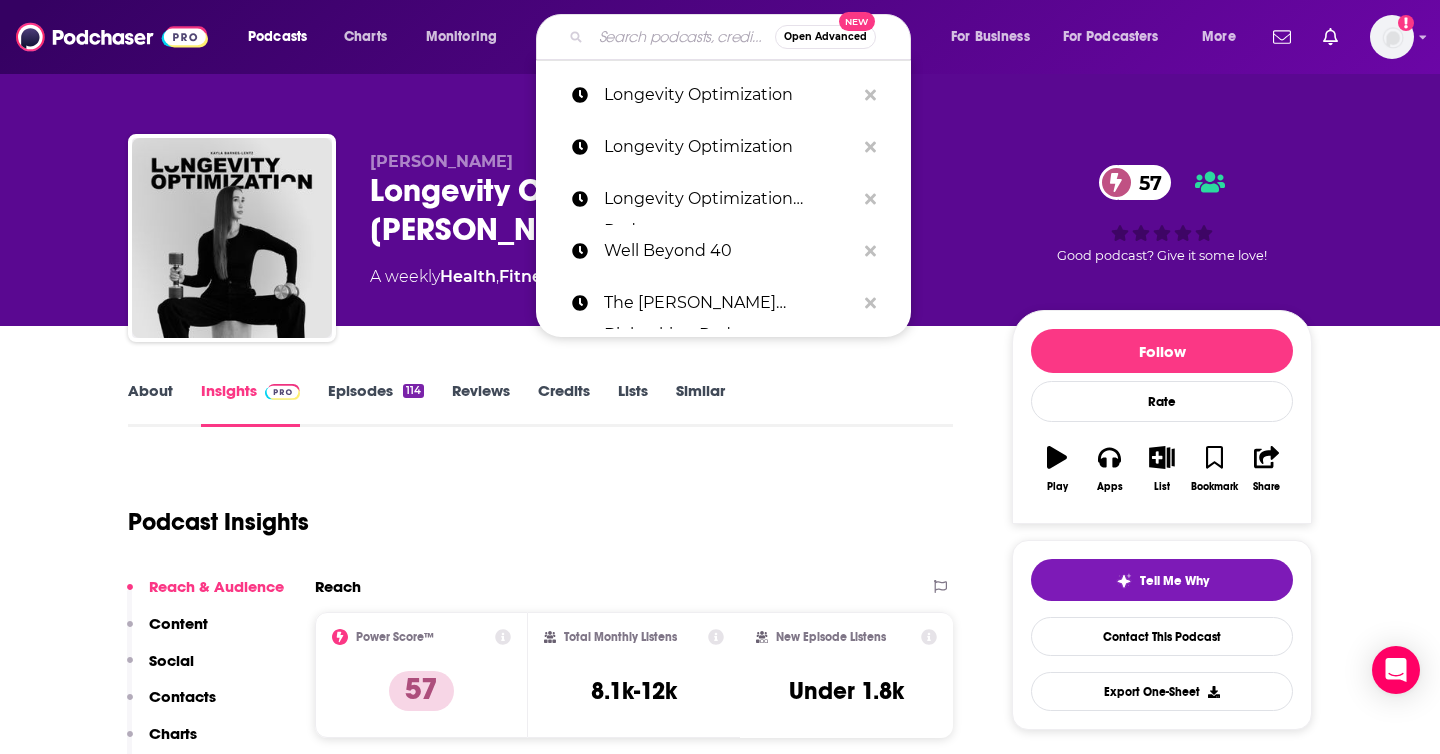 click at bounding box center (683, 37) 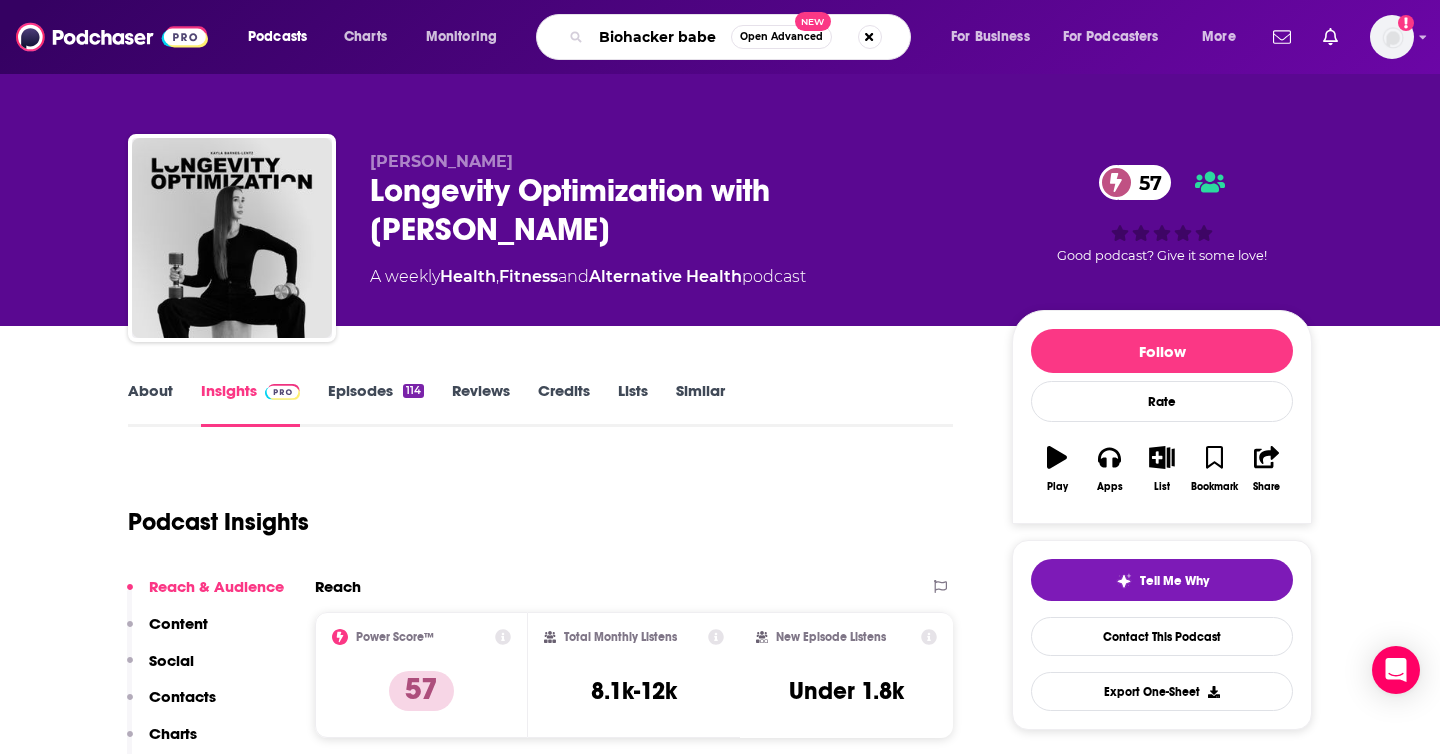 type on "Biohacker babes" 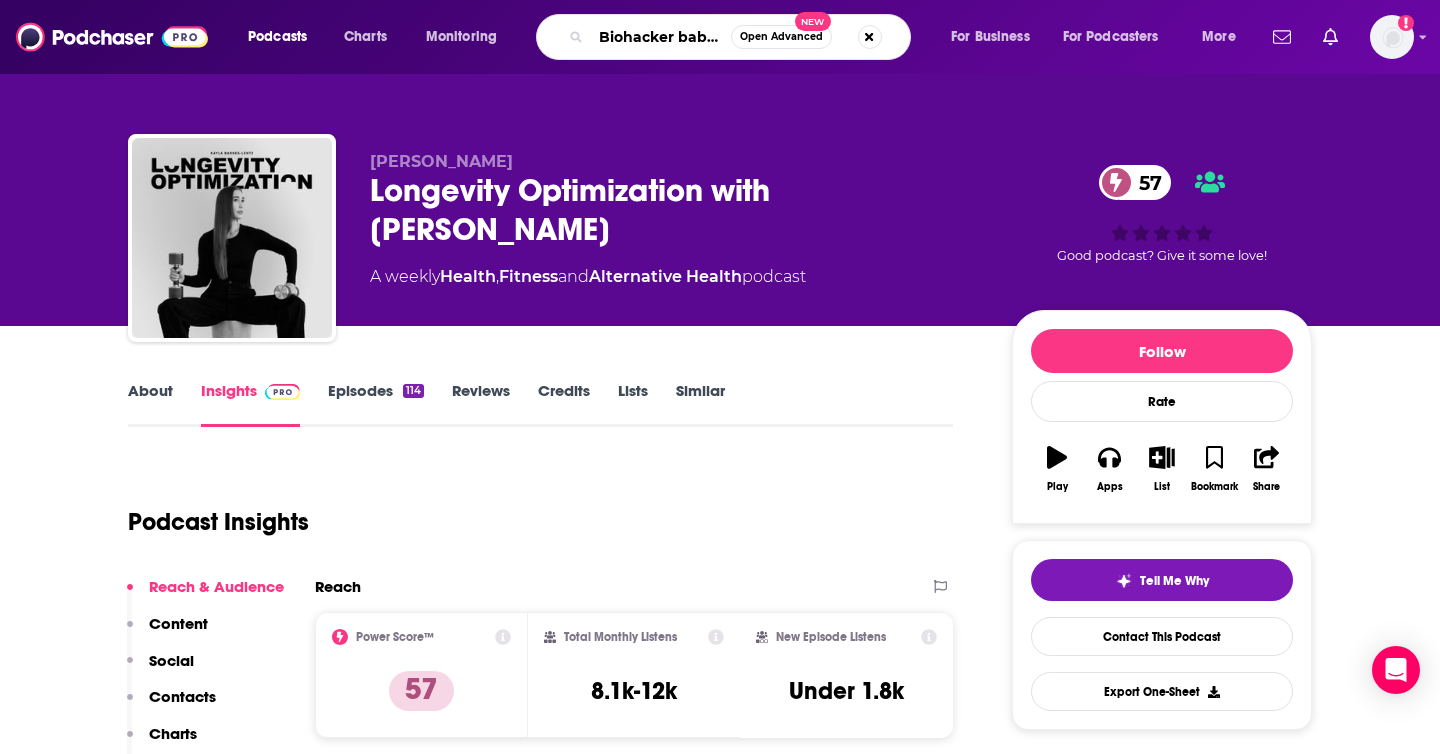 scroll, scrollTop: 0, scrollLeft: 0, axis: both 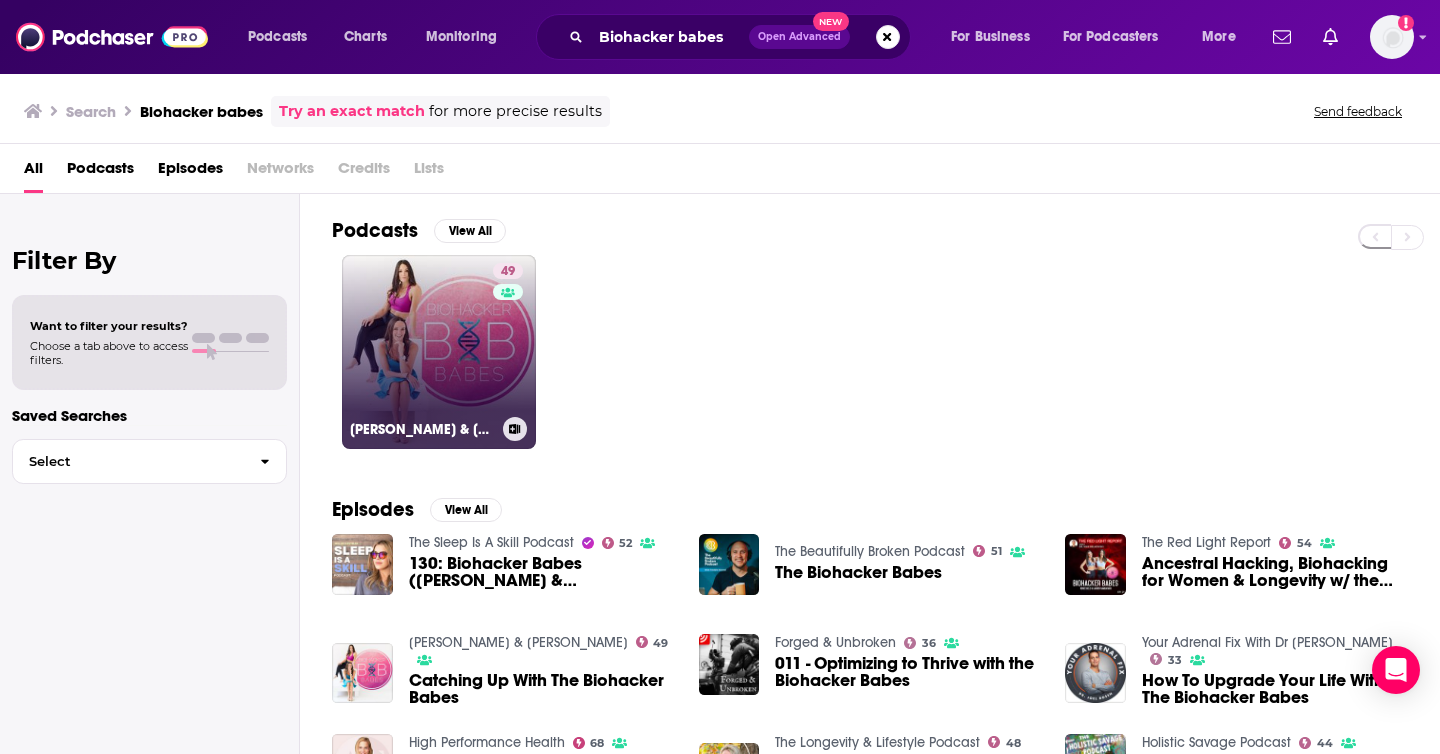 click on "49 Renee Belz & Lauren Sambataro" at bounding box center [439, 352] 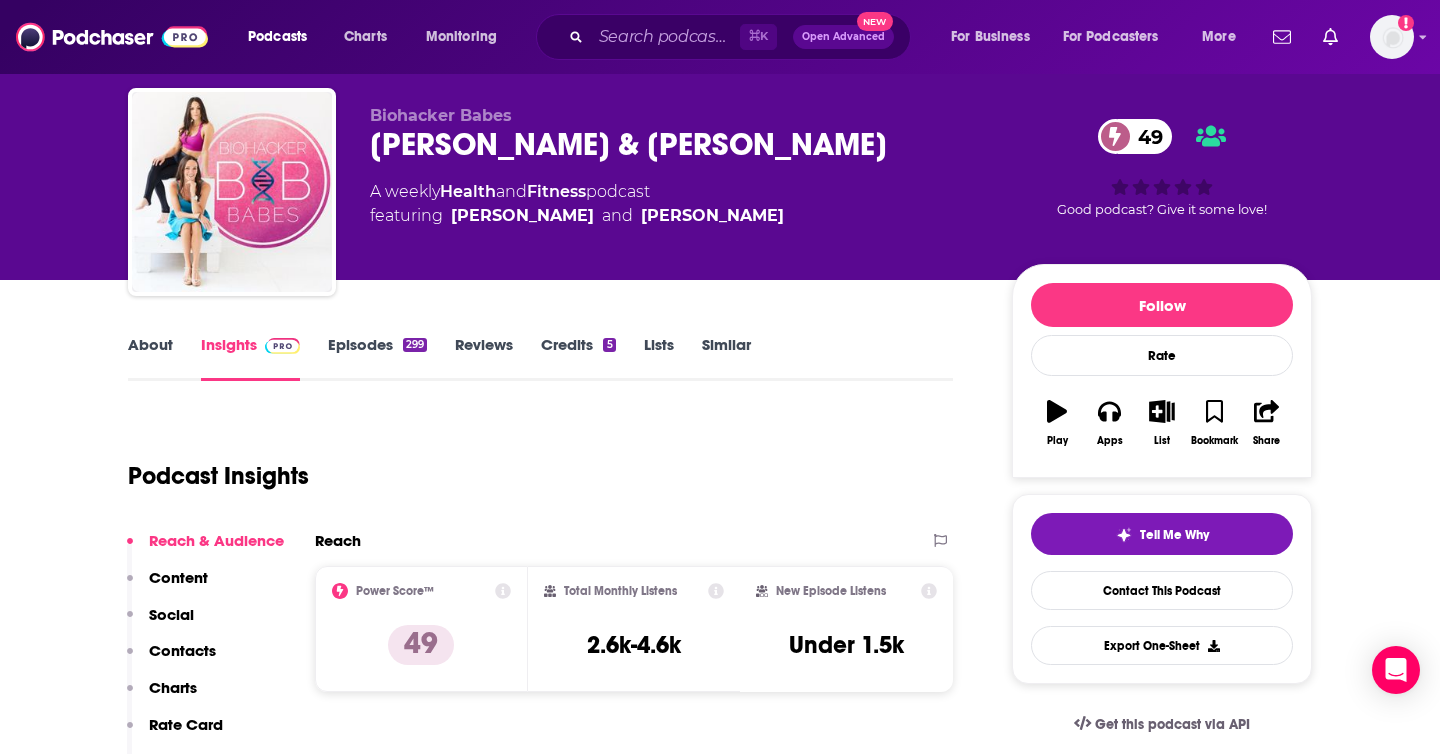 scroll, scrollTop: 48, scrollLeft: 0, axis: vertical 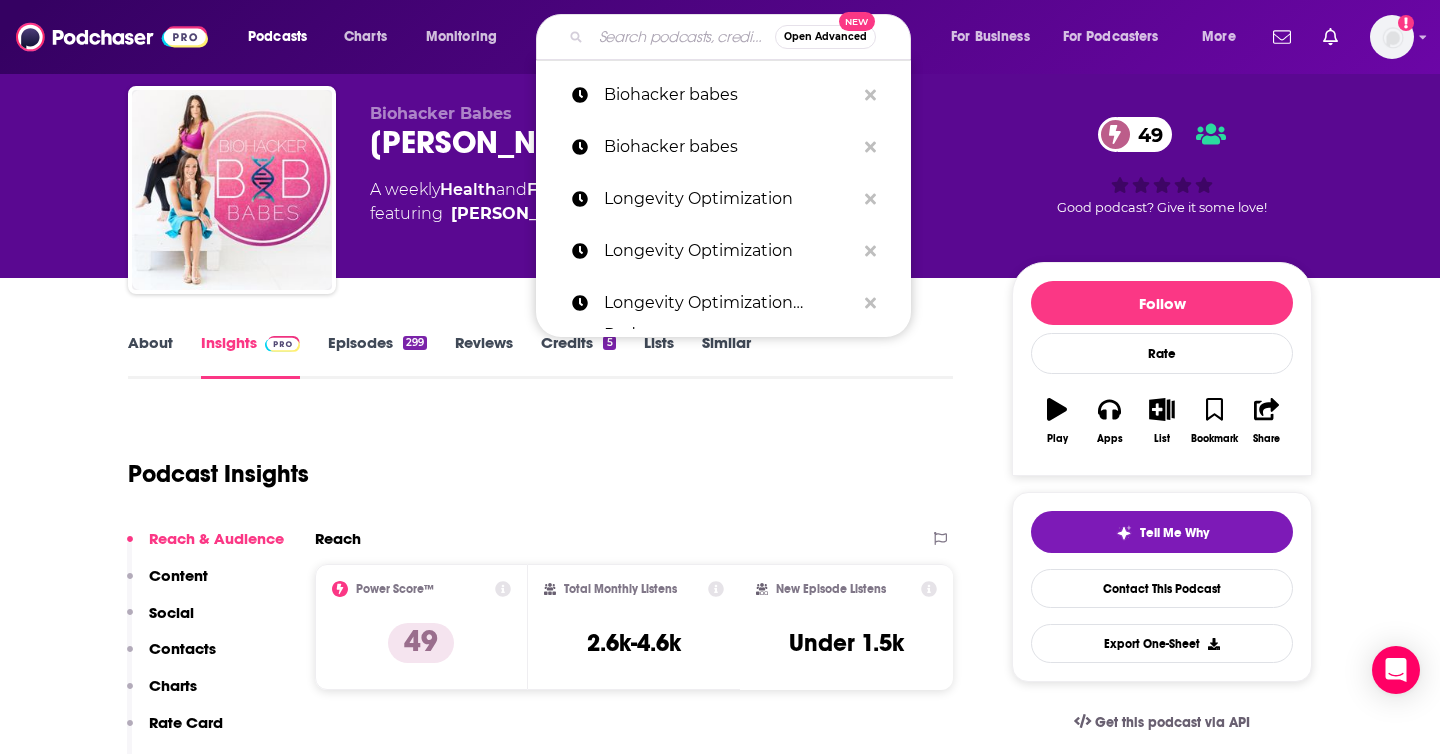 click at bounding box center [683, 37] 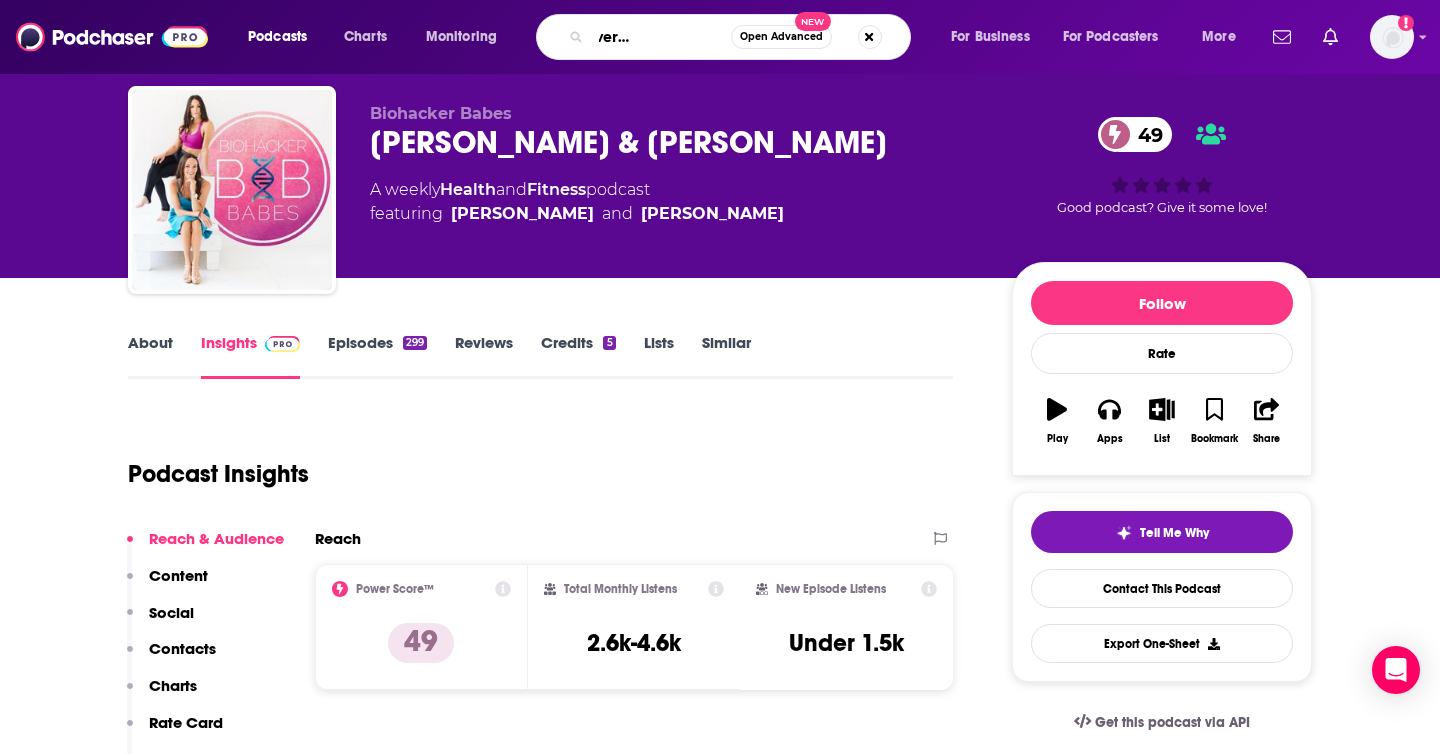 type on "Why isn't everyone doing this" 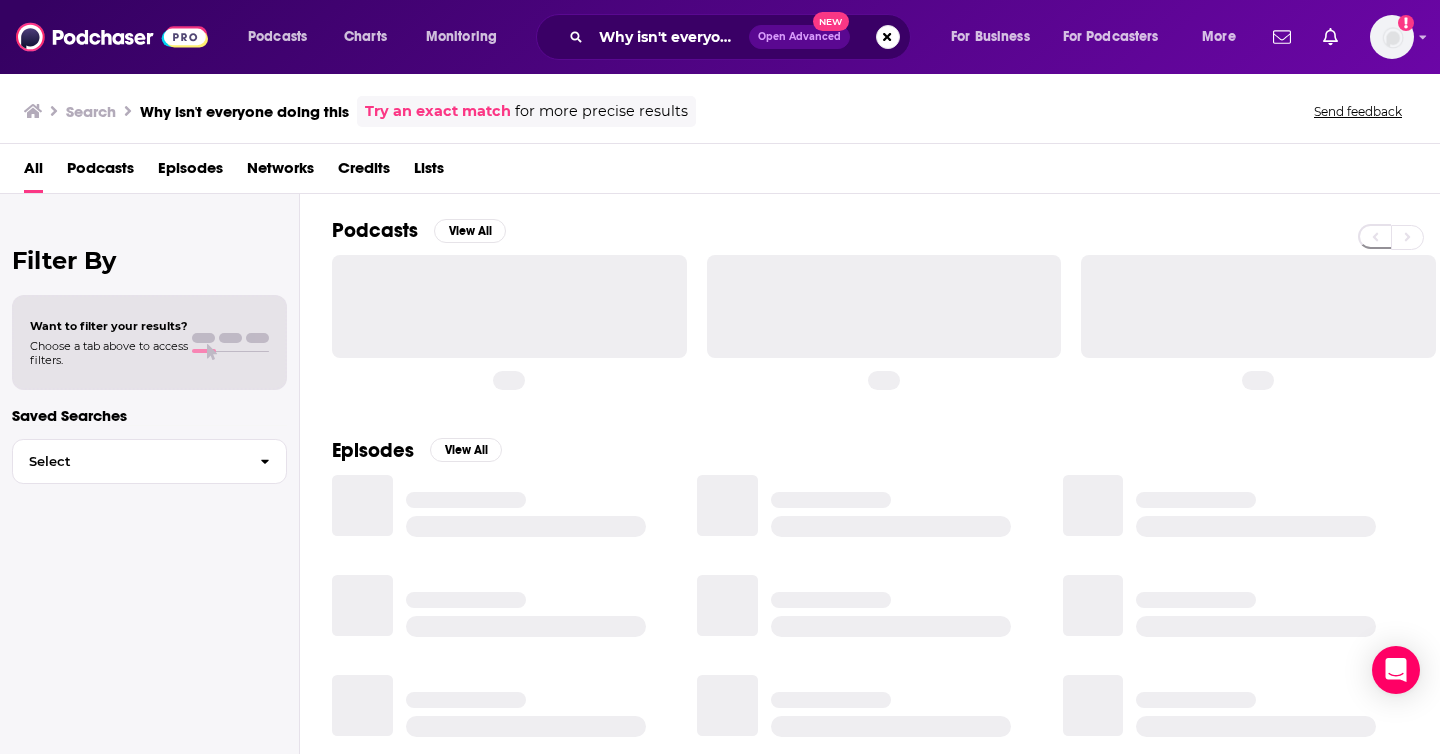 scroll, scrollTop: 0, scrollLeft: 0, axis: both 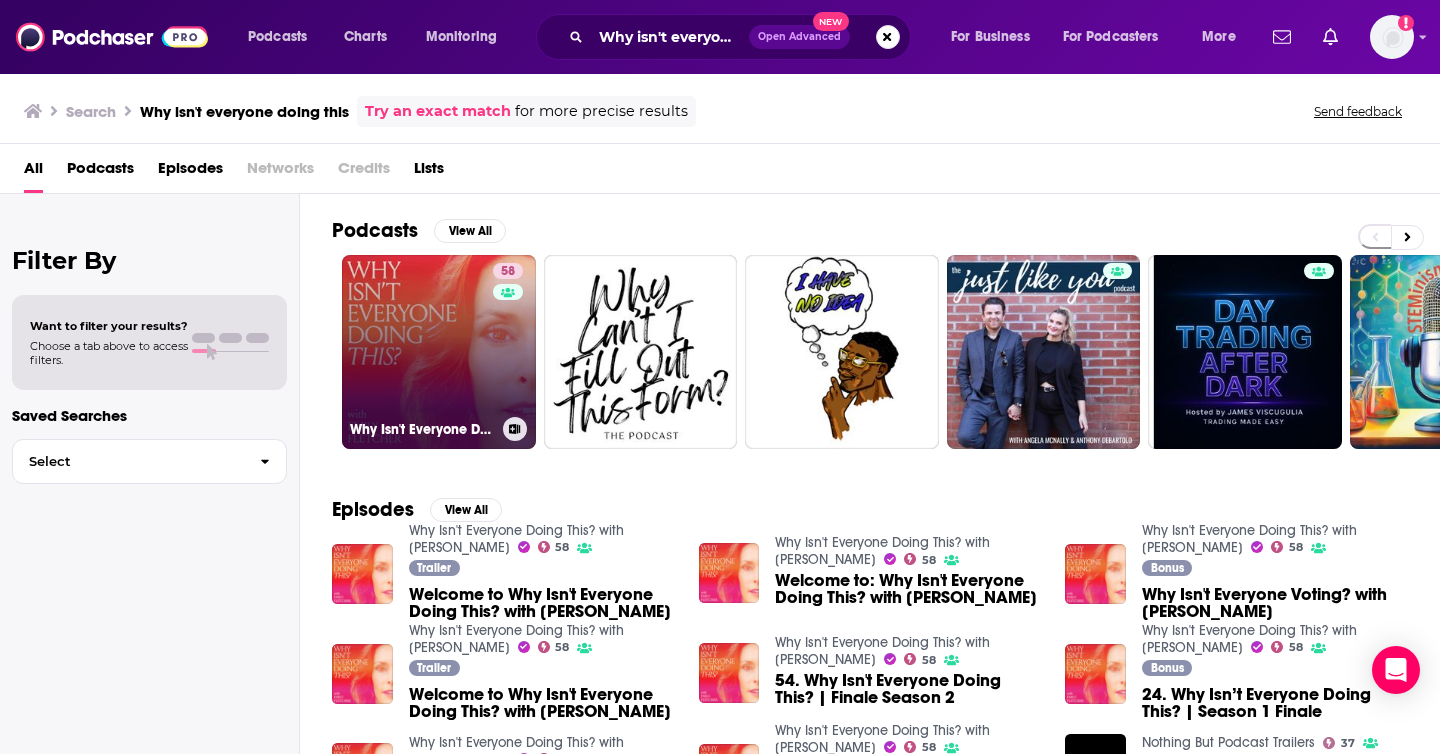 click on "58 Why Isn't Everyone Doing This? with Emily Fletcher" at bounding box center (439, 352) 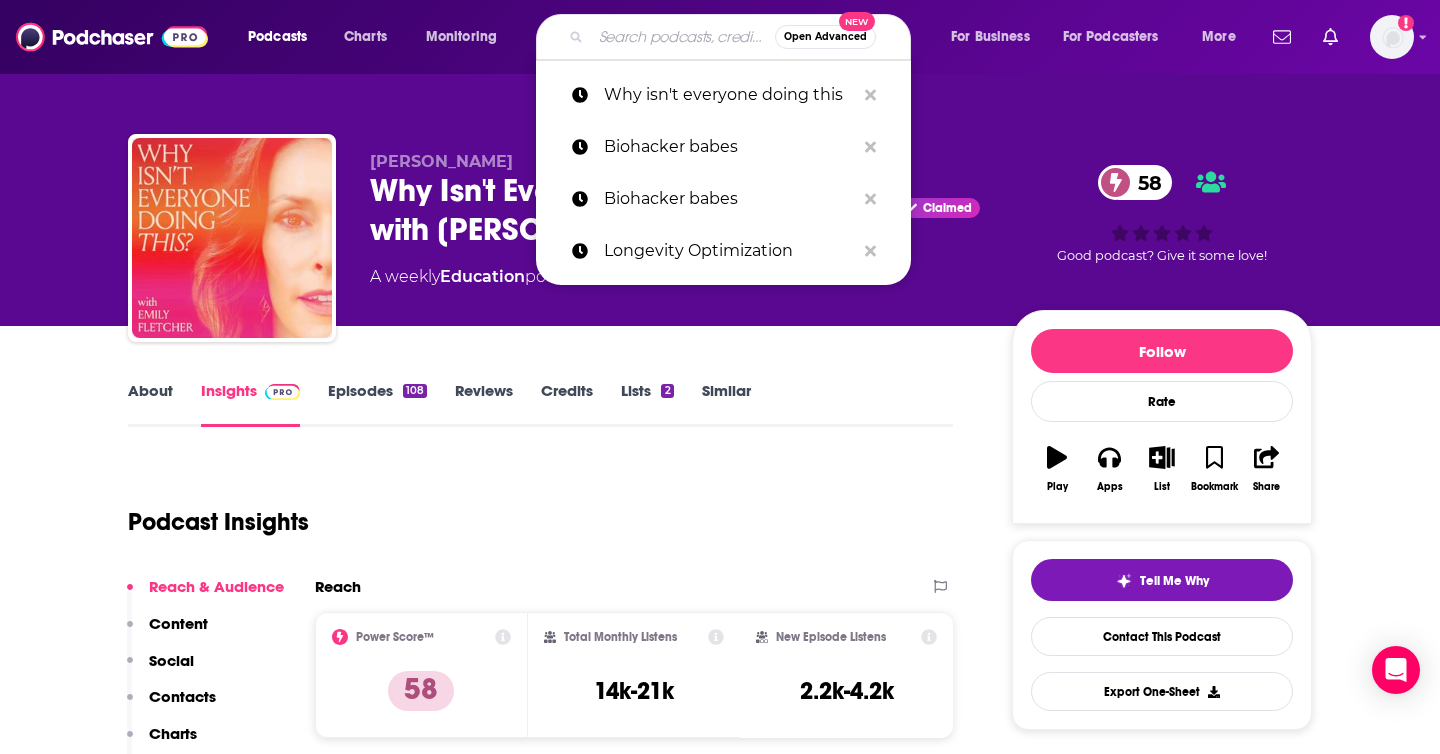 click at bounding box center (683, 37) 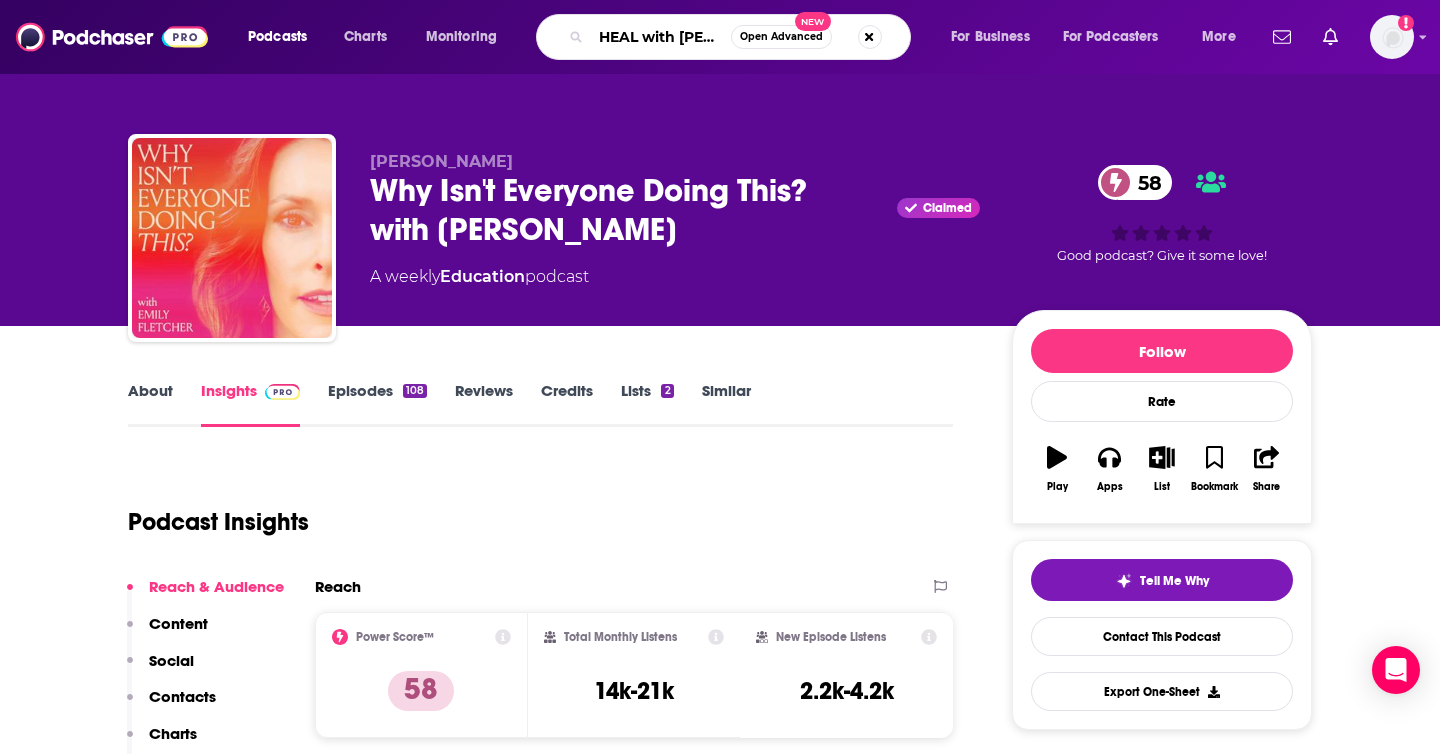 type on "HEAL with kelly" 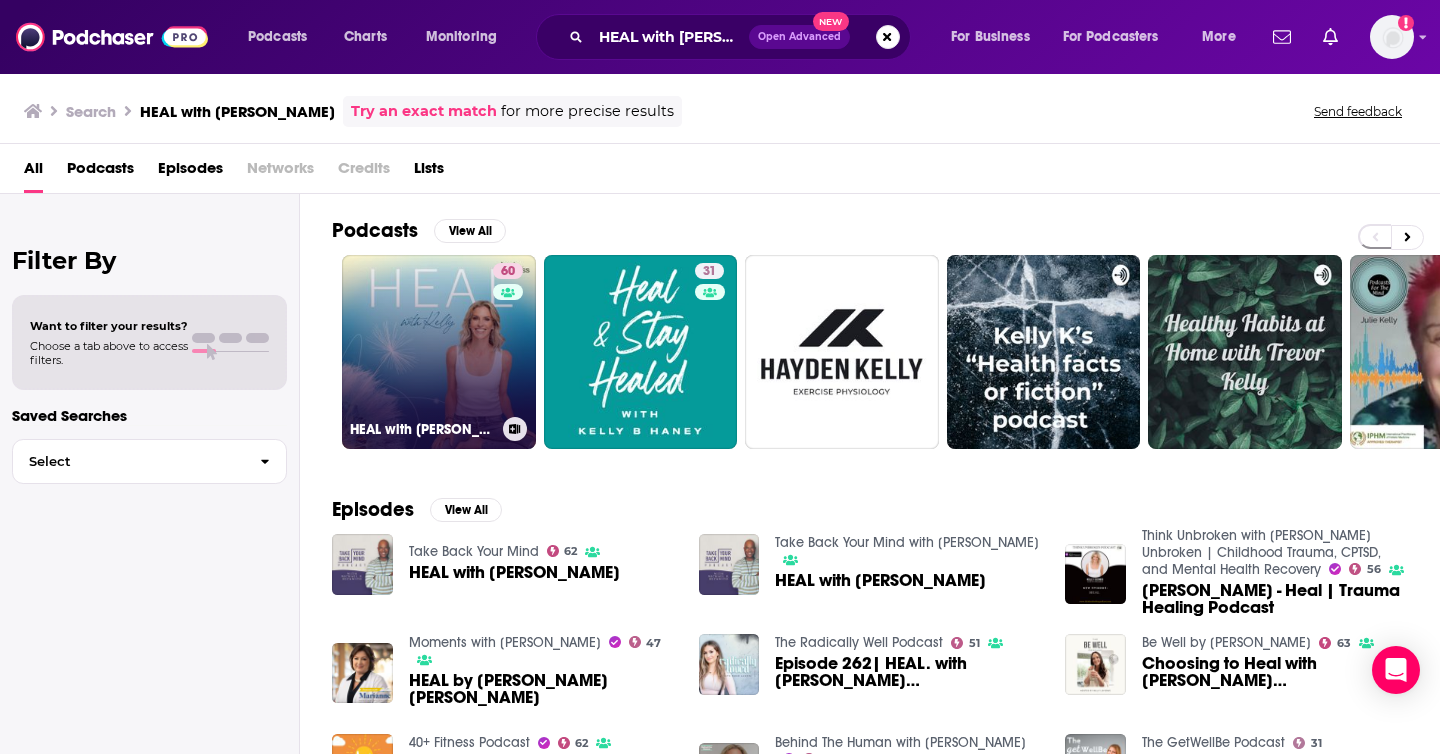 click on "60 HEAL with Kelly" at bounding box center [439, 352] 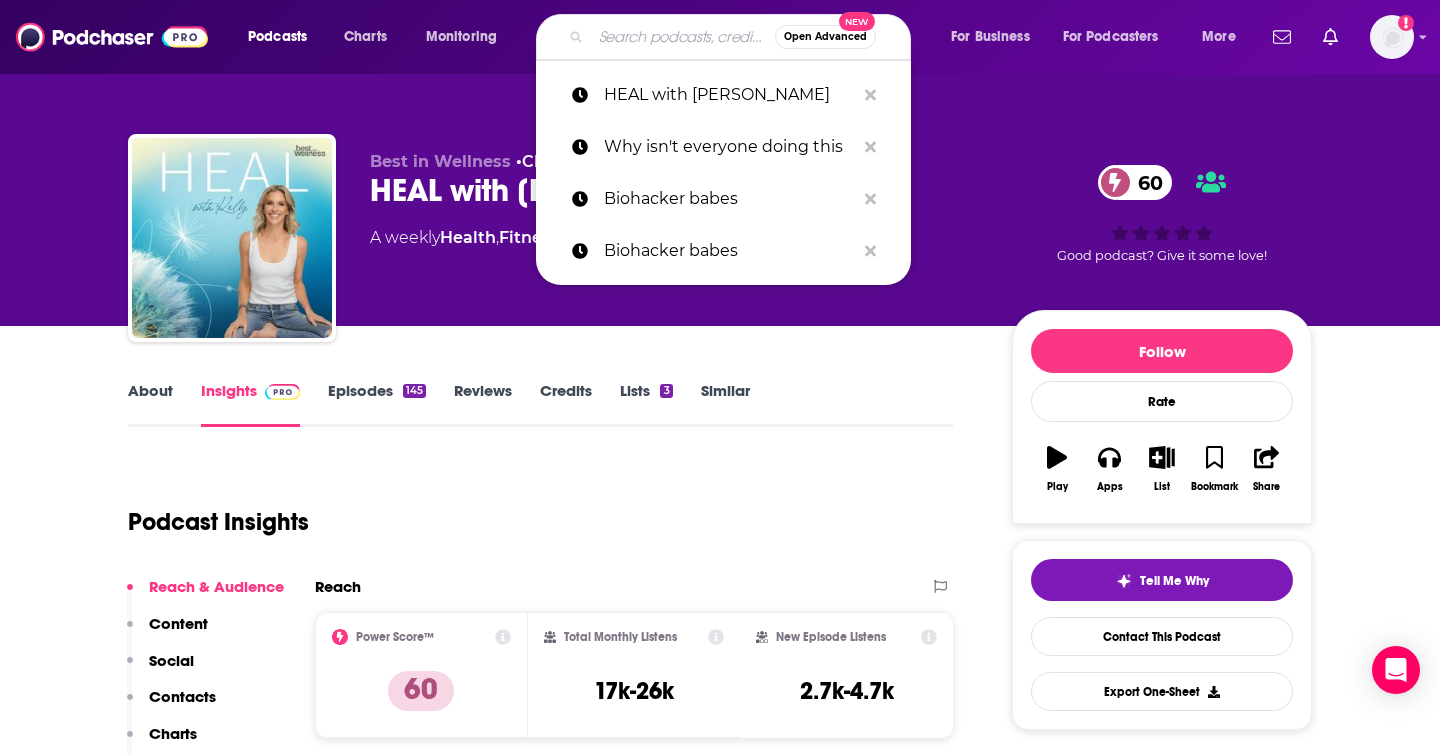 click at bounding box center (683, 37) 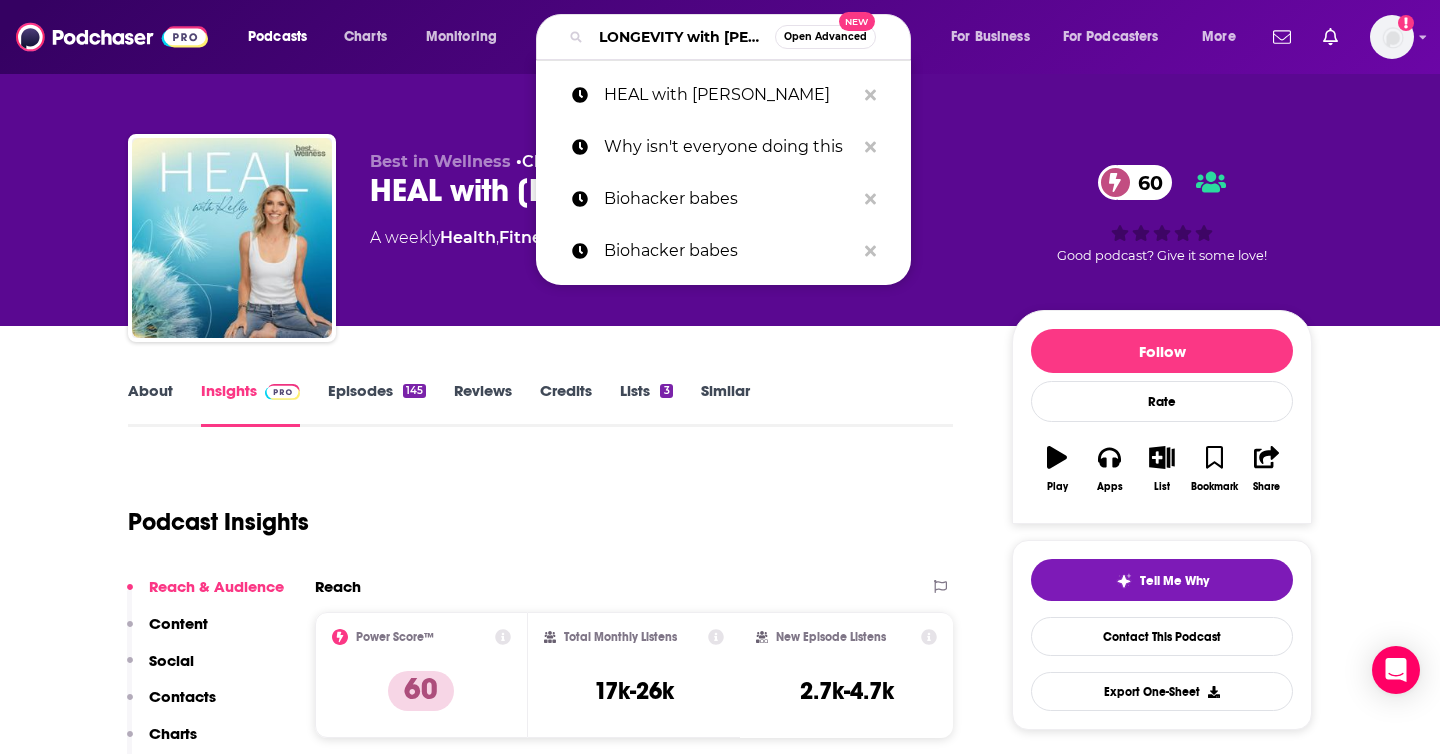 scroll, scrollTop: 0, scrollLeft: 127, axis: horizontal 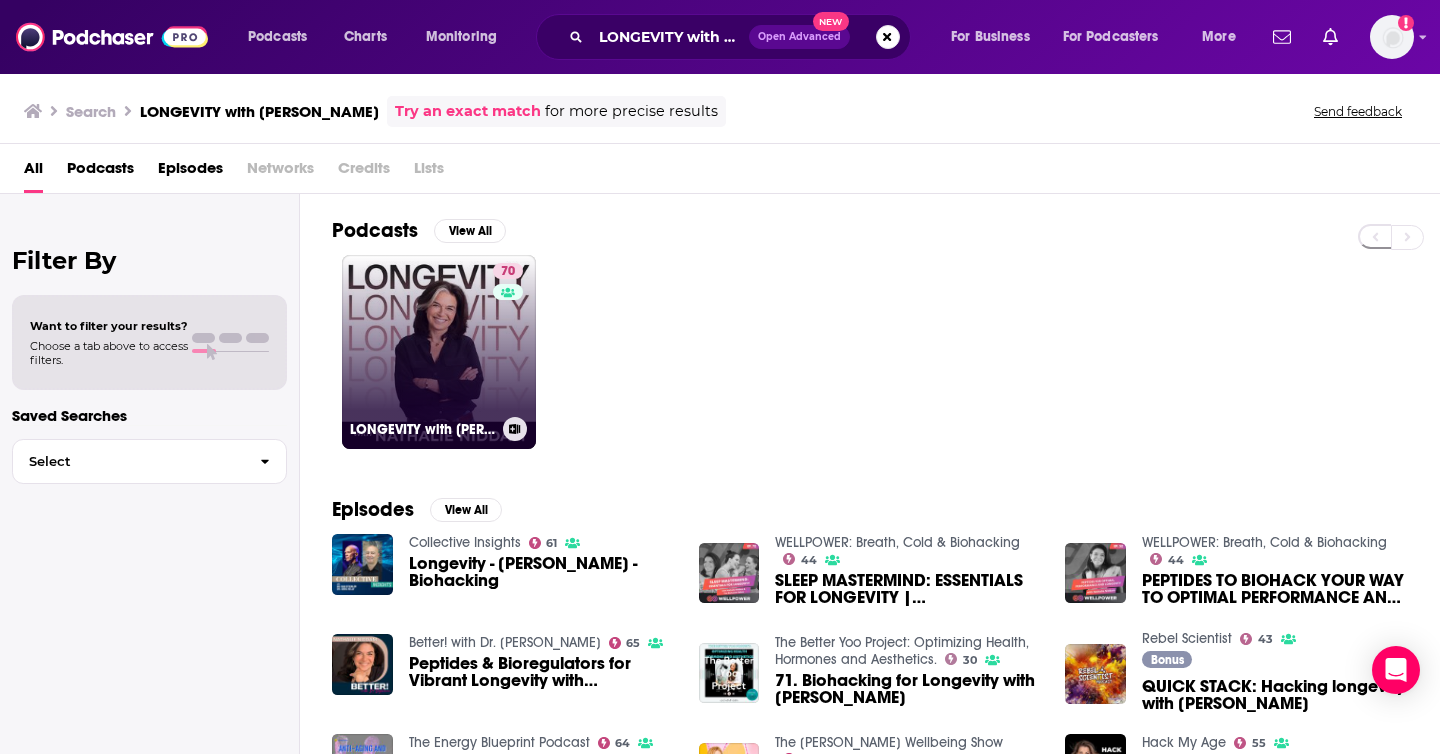 click on "70 LONGEVITY with Nathalie Niddam" at bounding box center [439, 352] 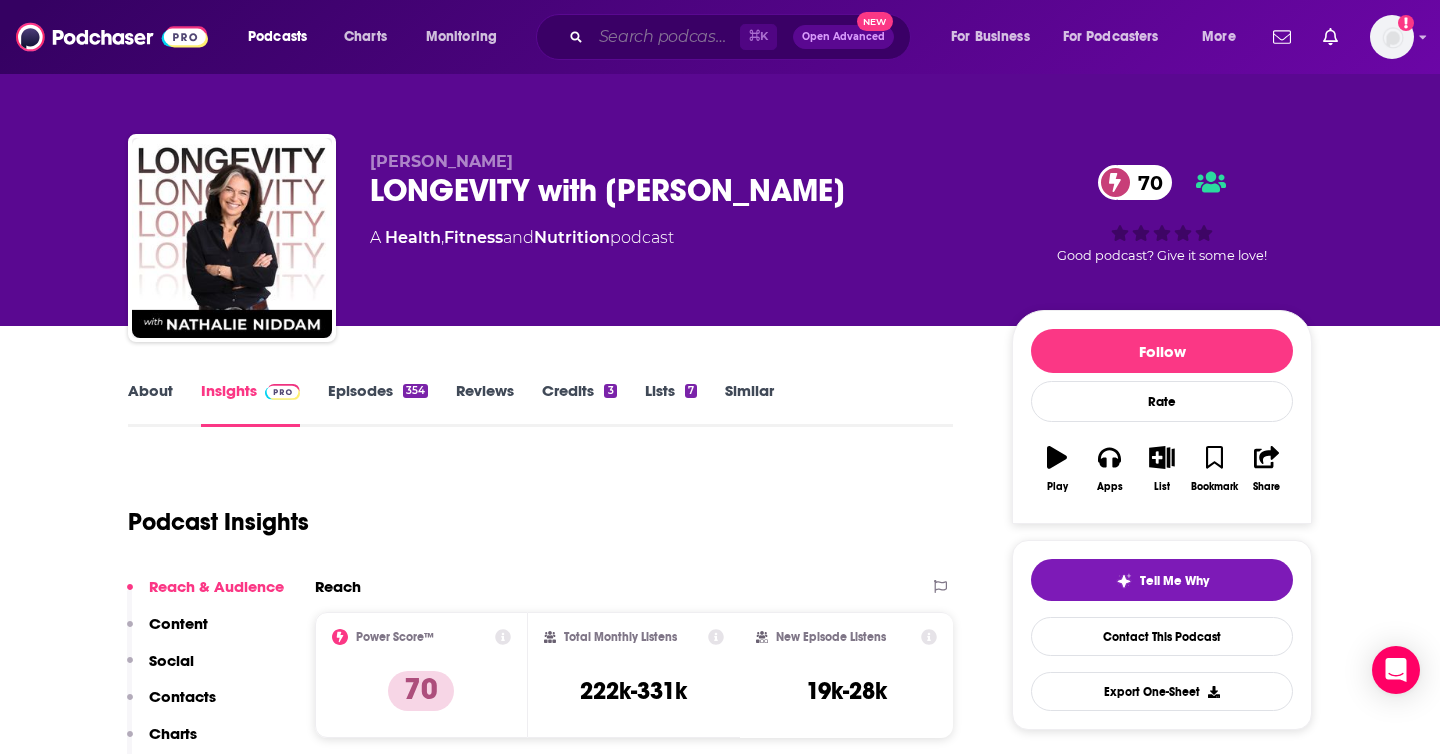 click at bounding box center [665, 37] 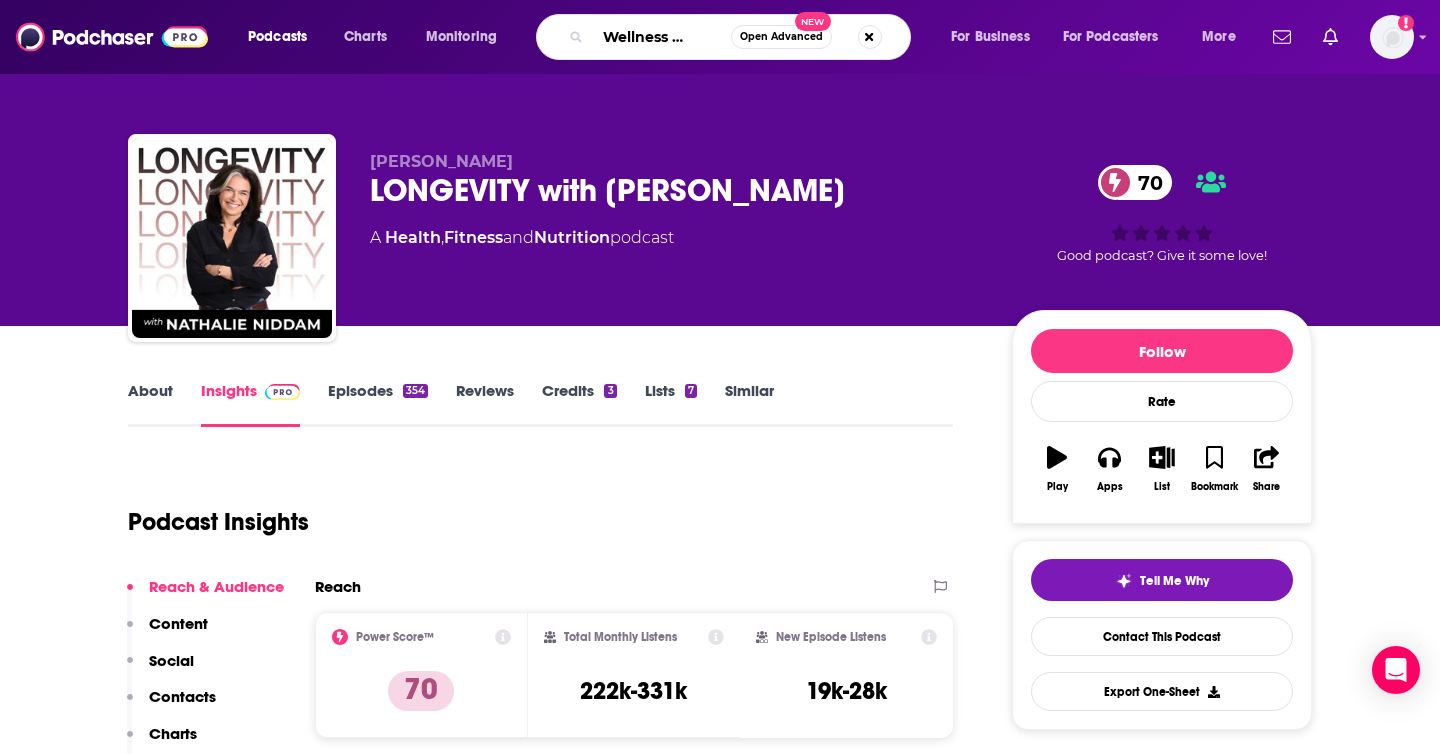 type on "The Wellness process" 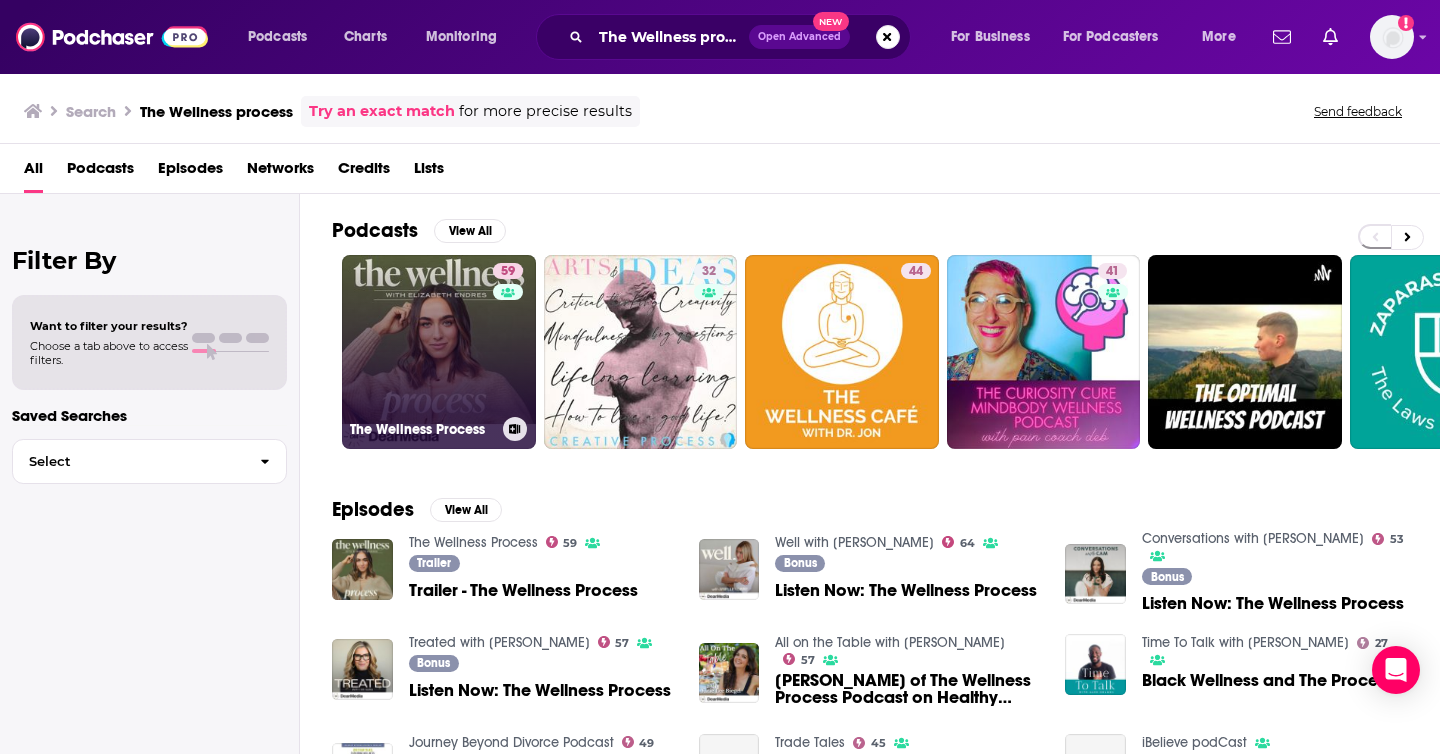 click on "59 The Wellness Process" at bounding box center [439, 352] 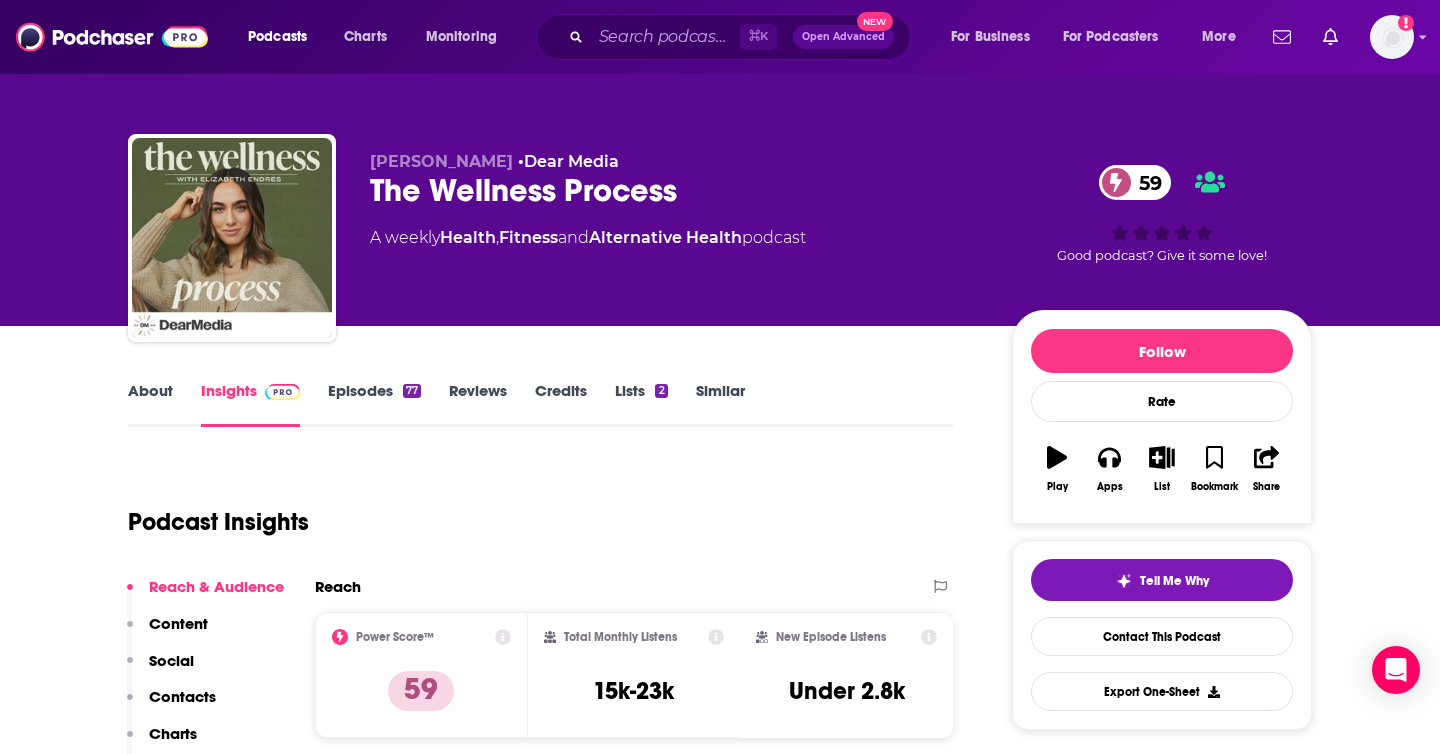 click on "⌘  K Open Advanced New" at bounding box center (723, 37) 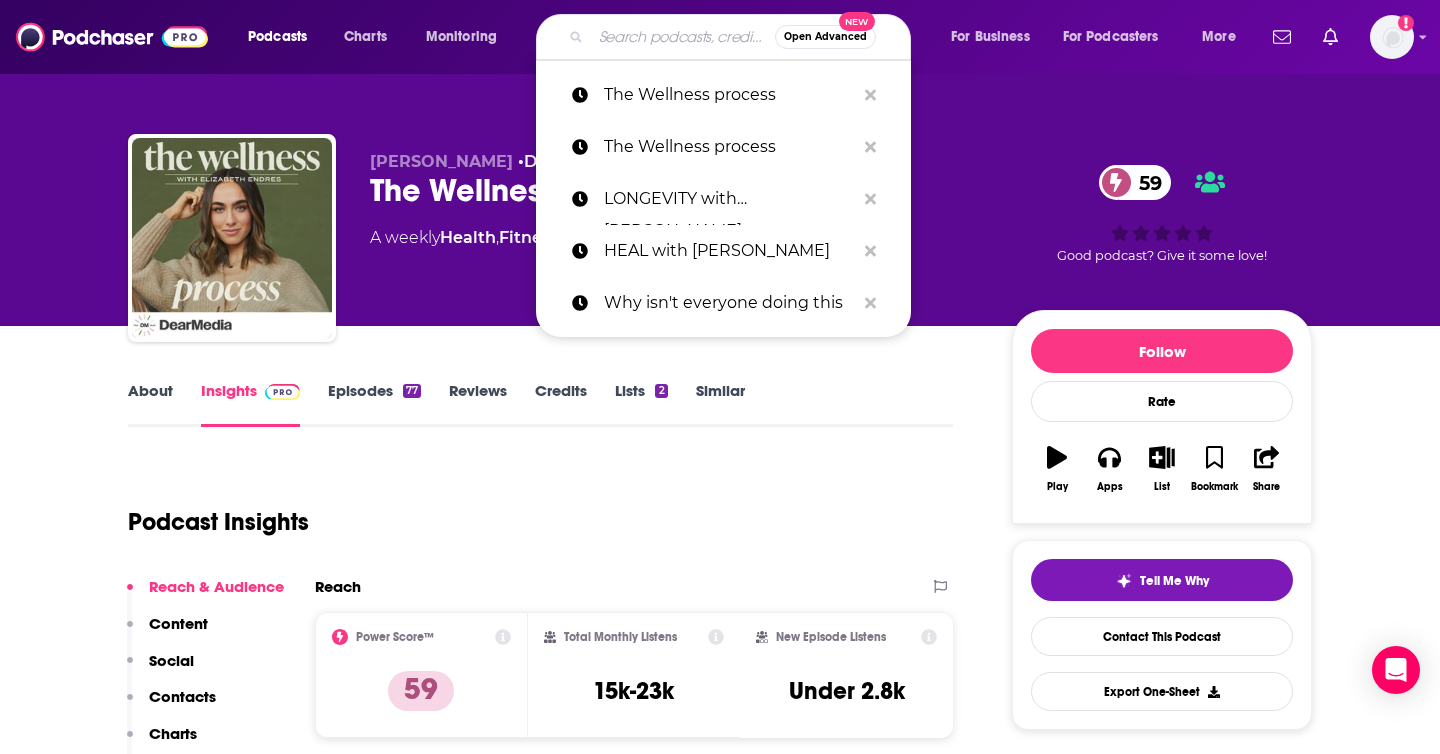 click at bounding box center (683, 37) 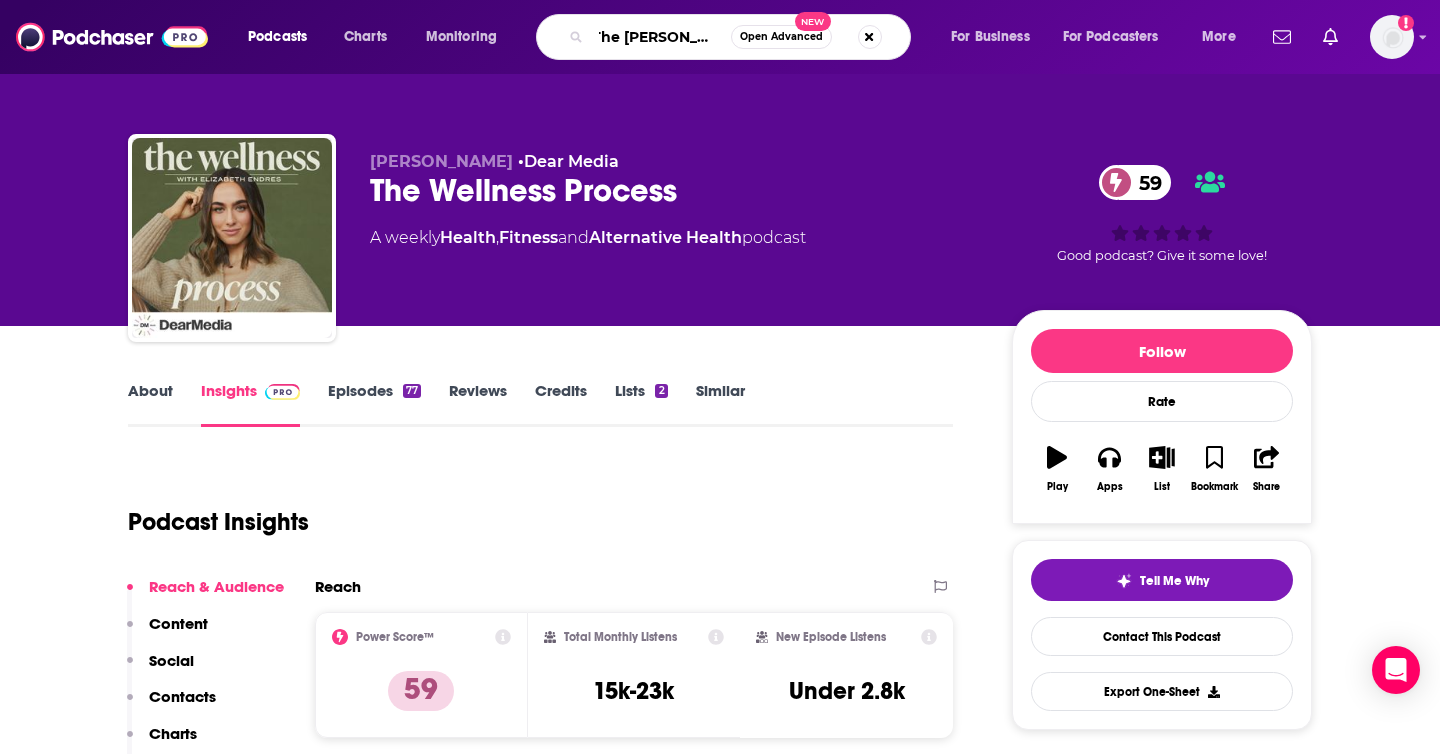 scroll, scrollTop: 0, scrollLeft: 0, axis: both 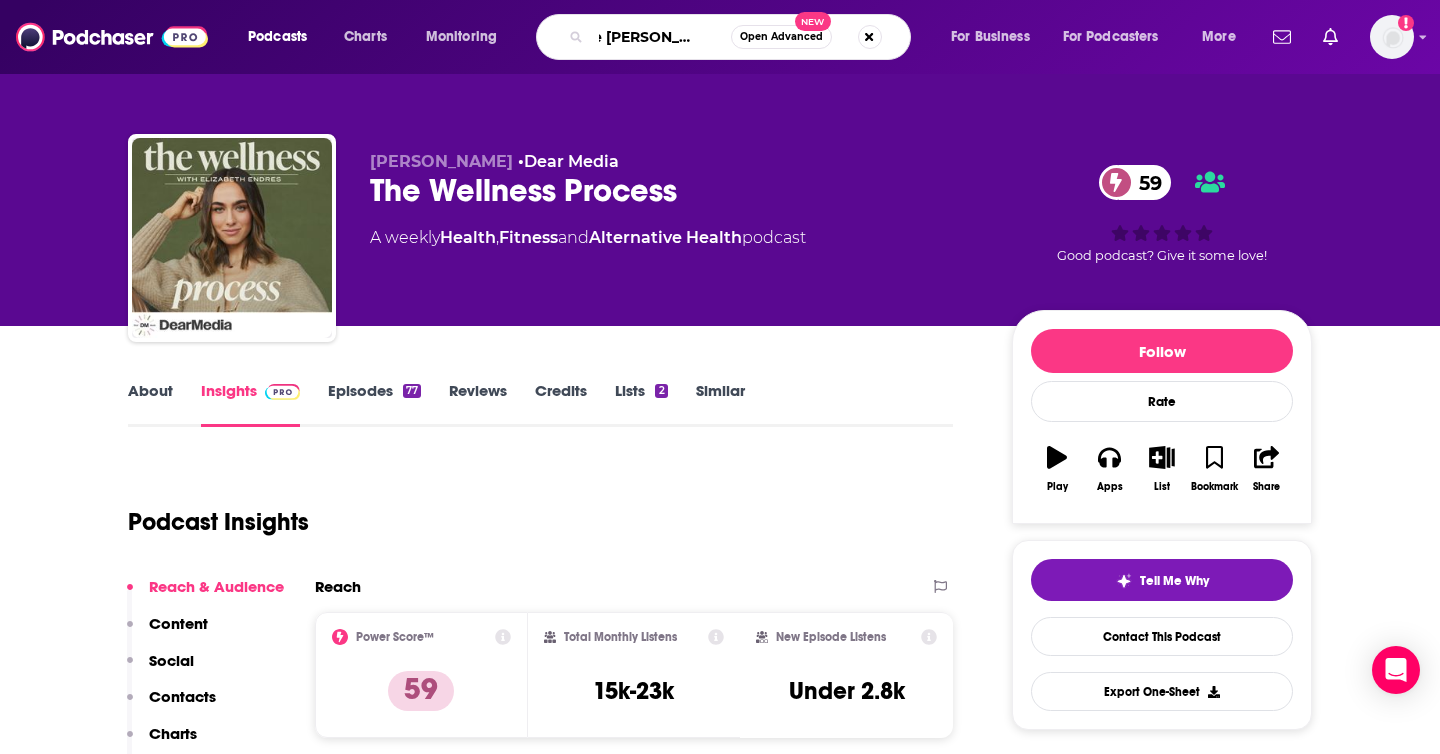 type on "The Gaby Reece show" 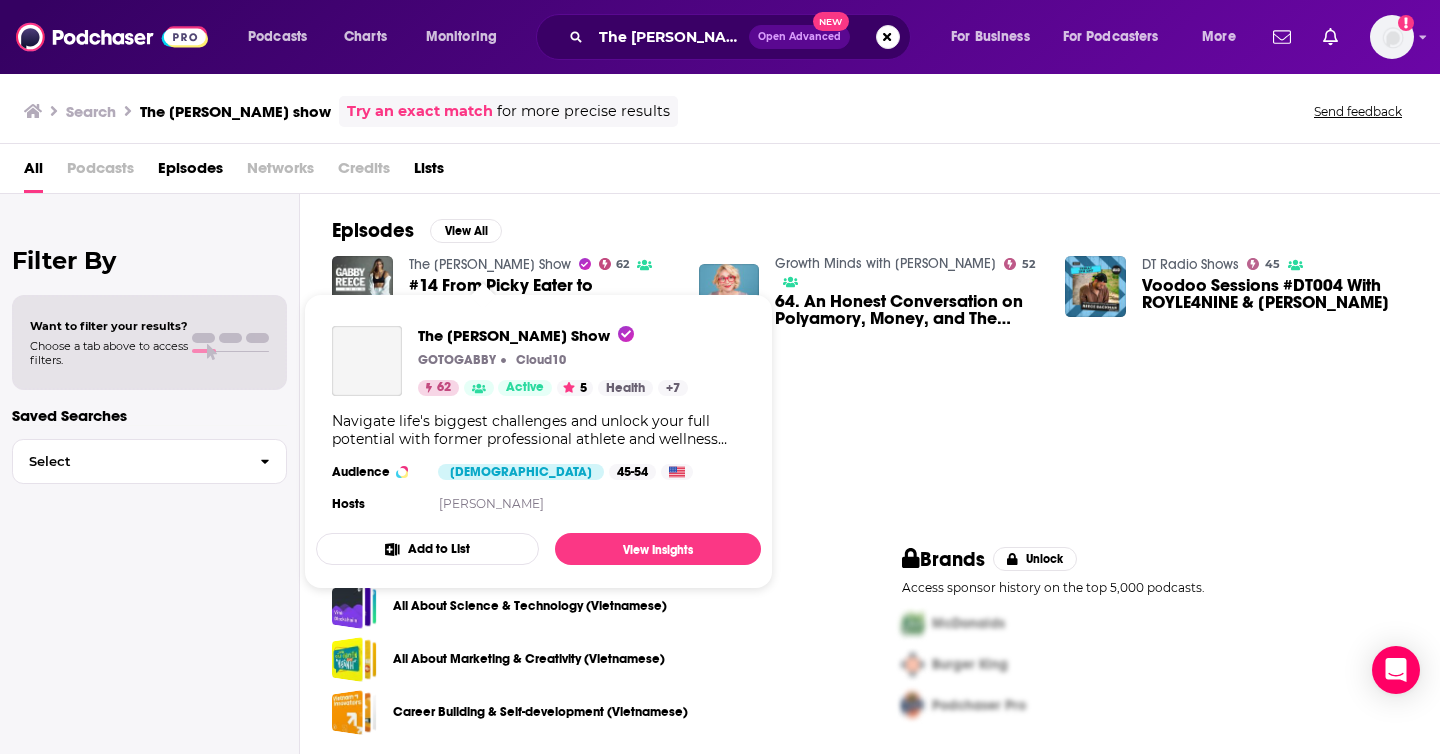 click on "The Gabby Reece Show" at bounding box center (490, 264) 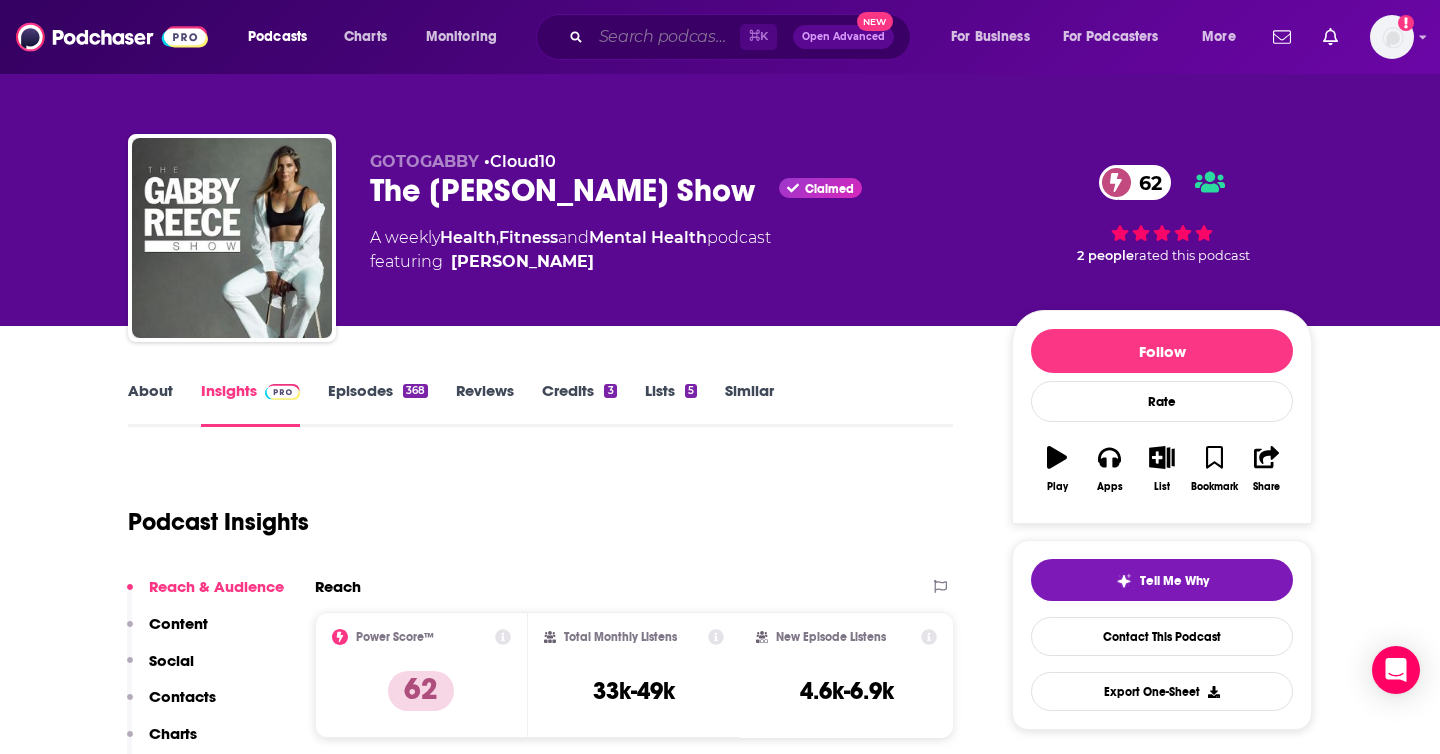 paste on "The Resetter Podcast with Dr. Mindy Pelz" 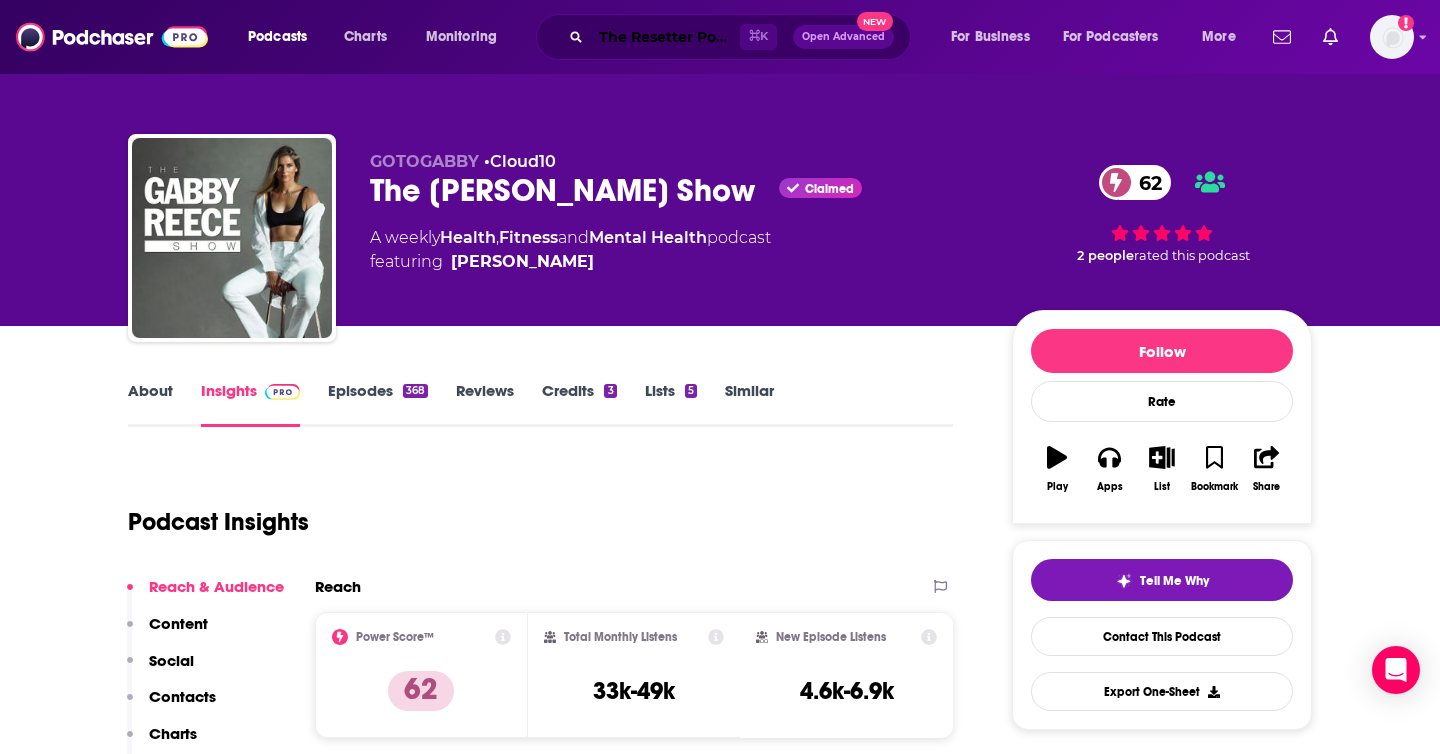 click on "The Resetter Podcast with Dr. Mindy Pelz" at bounding box center [665, 37] 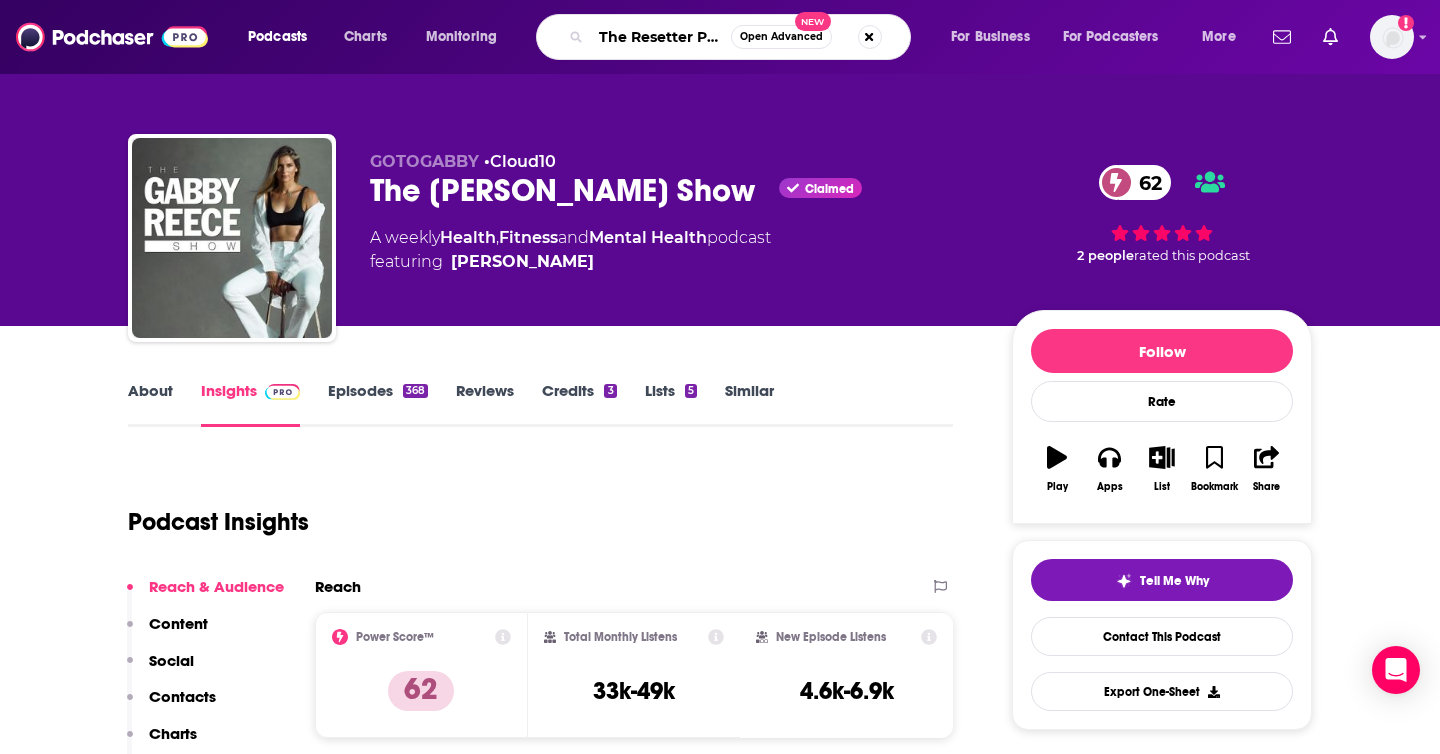 scroll, scrollTop: 0, scrollLeft: 181, axis: horizontal 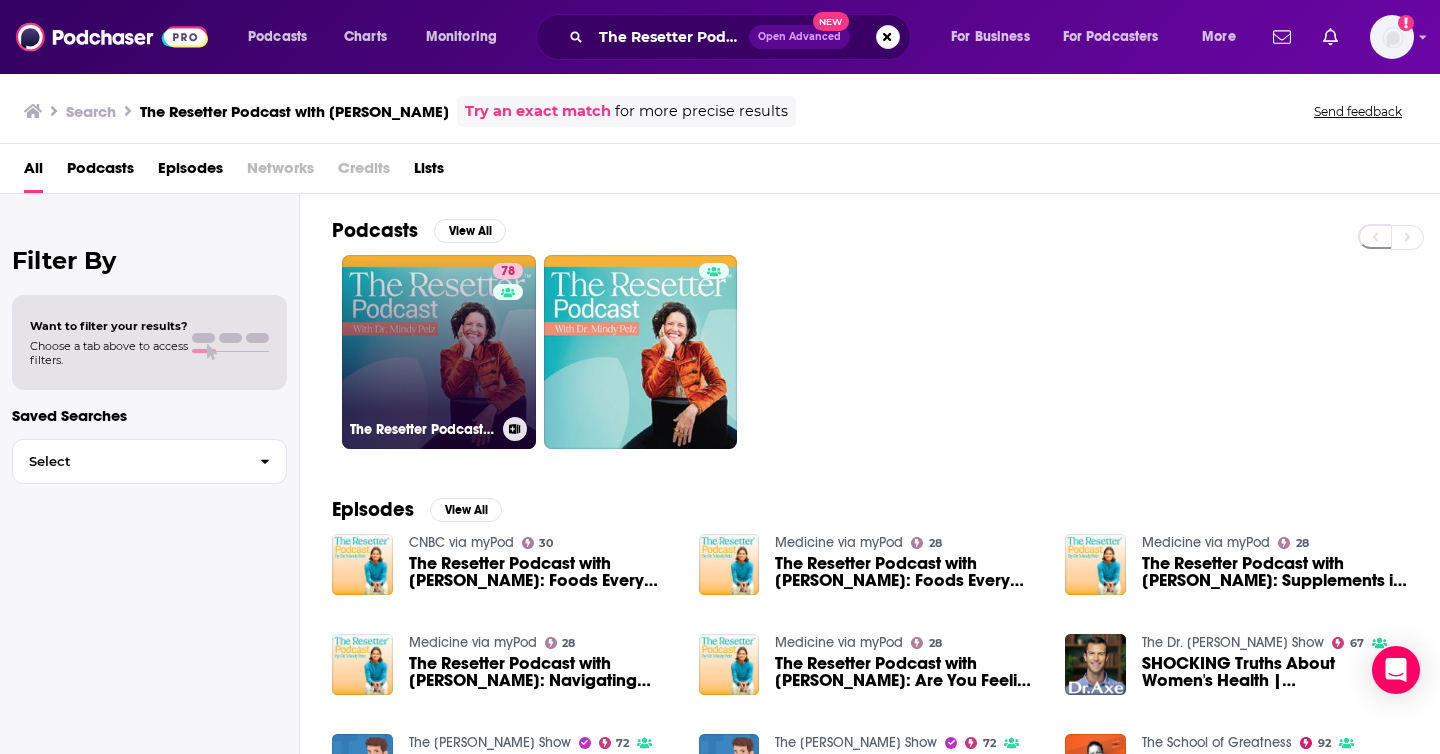 click on "78 The Resetter Podcast with Dr. Mindy" at bounding box center [439, 352] 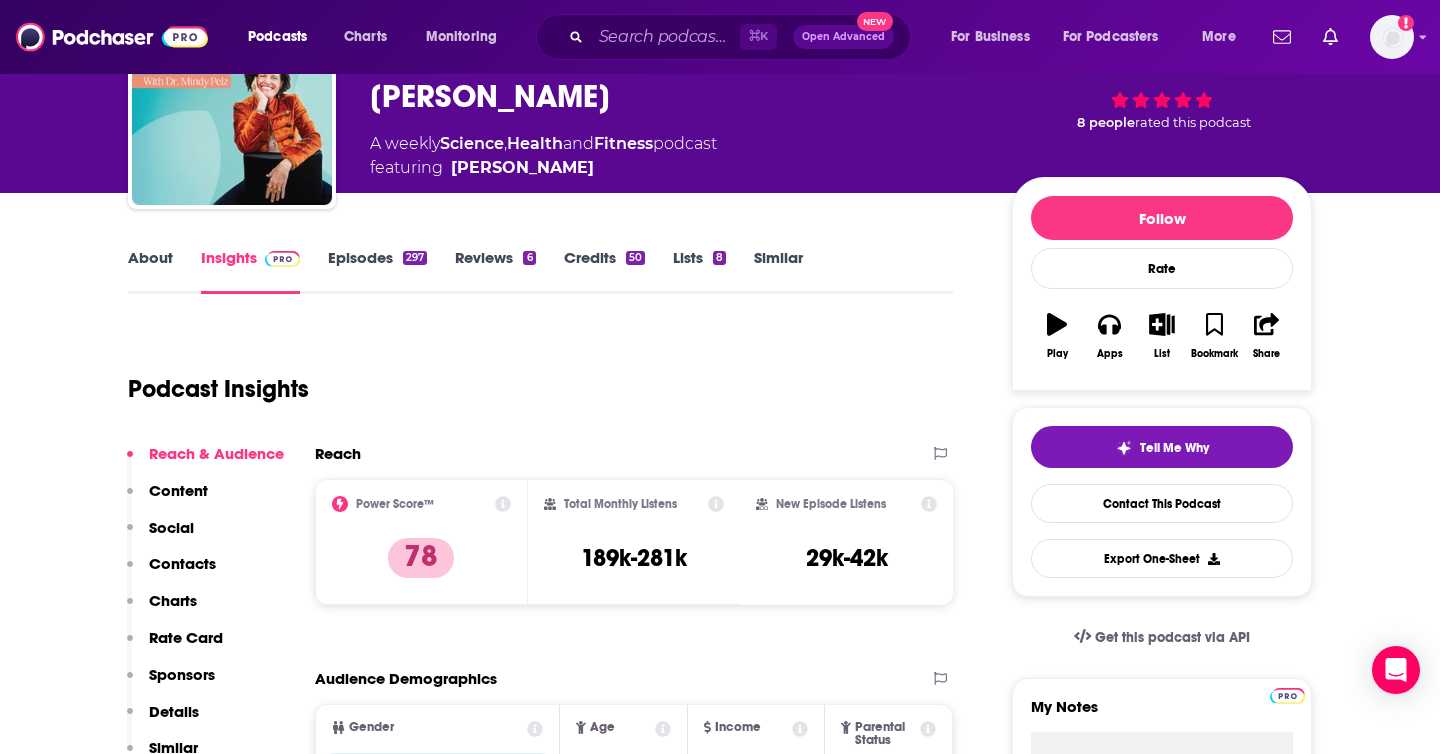 scroll, scrollTop: 179, scrollLeft: 0, axis: vertical 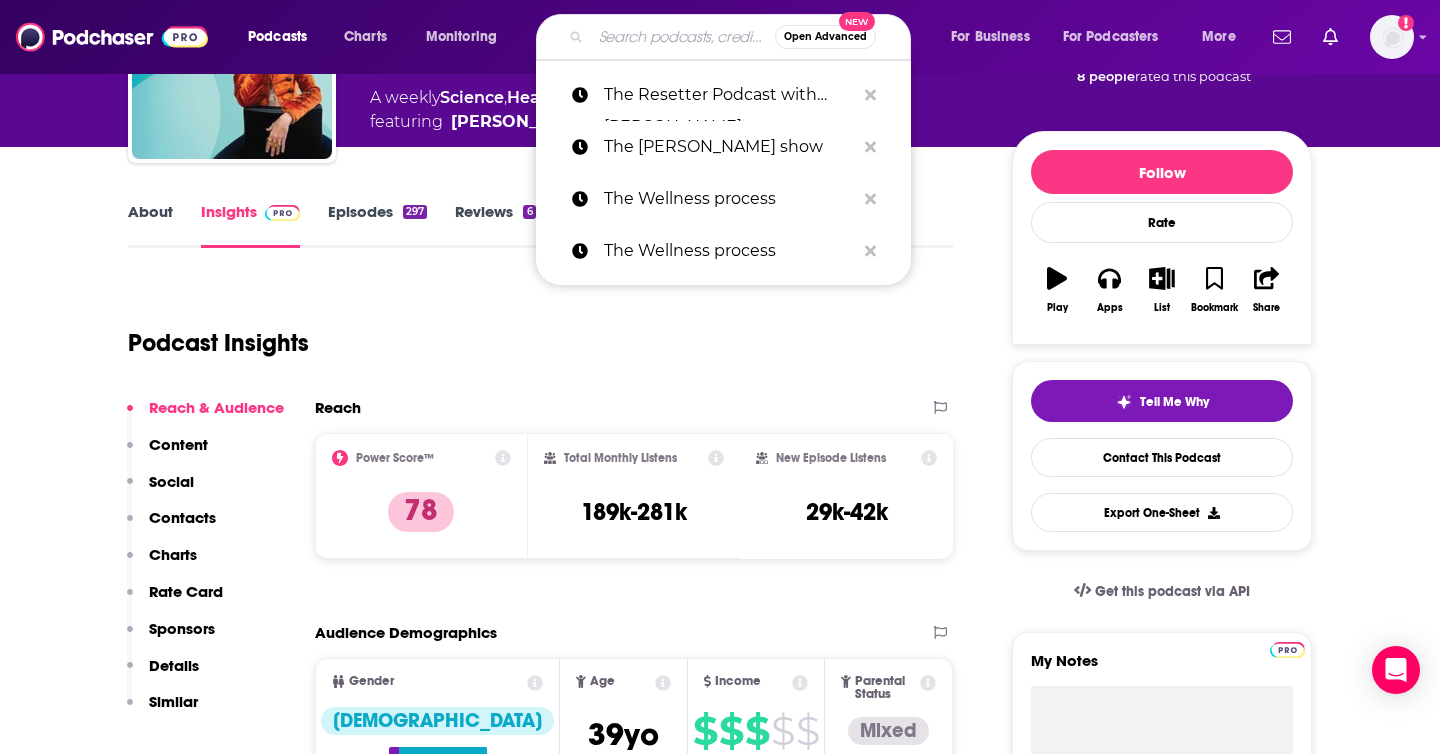 click at bounding box center [683, 37] 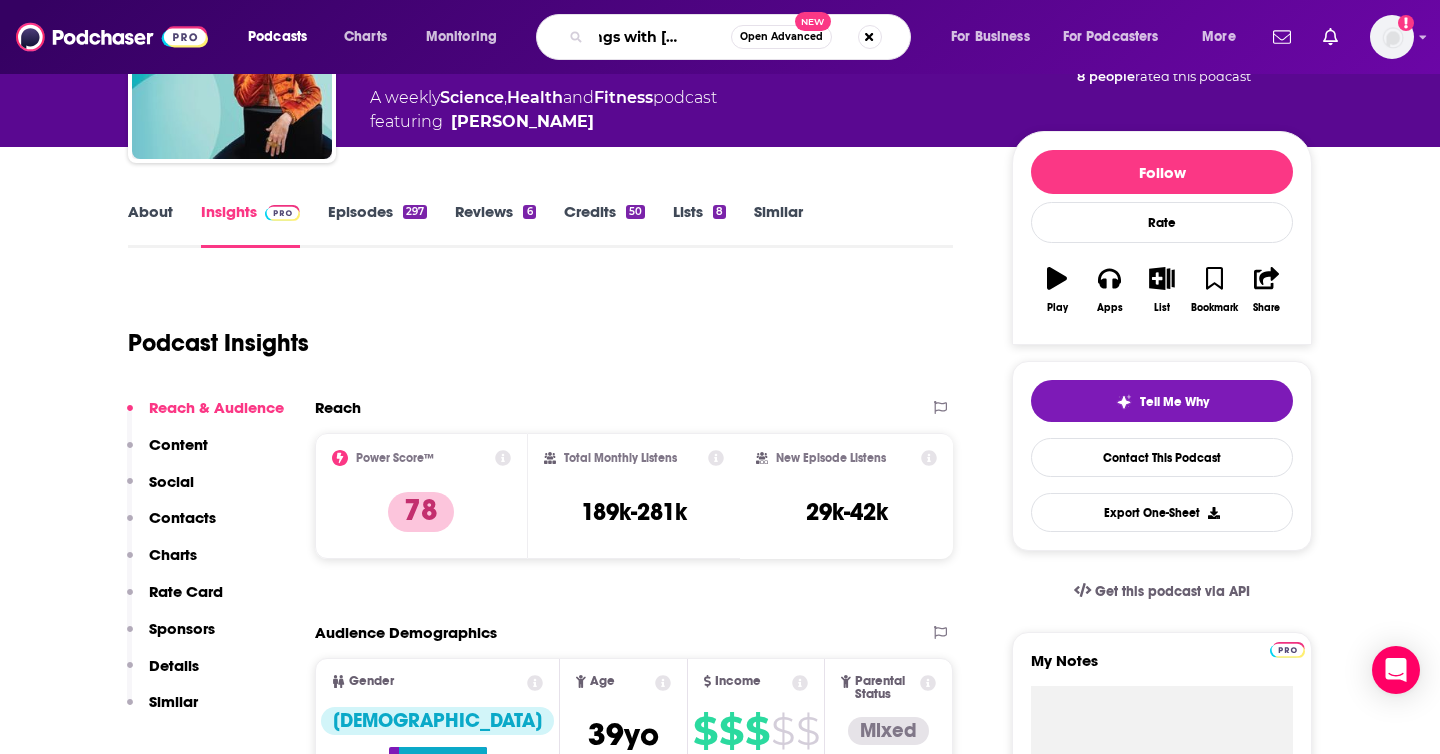 type on "4 things with amy brown" 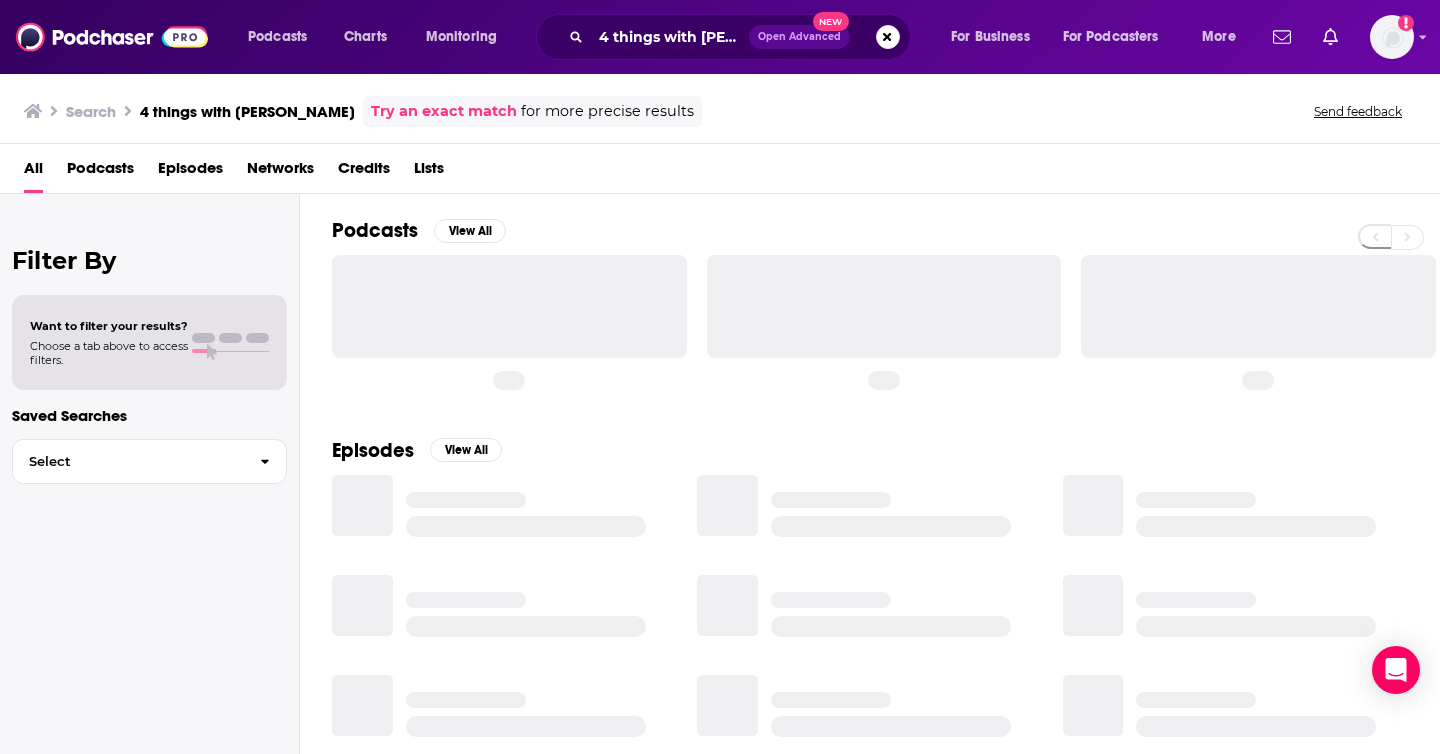 scroll, scrollTop: 0, scrollLeft: 0, axis: both 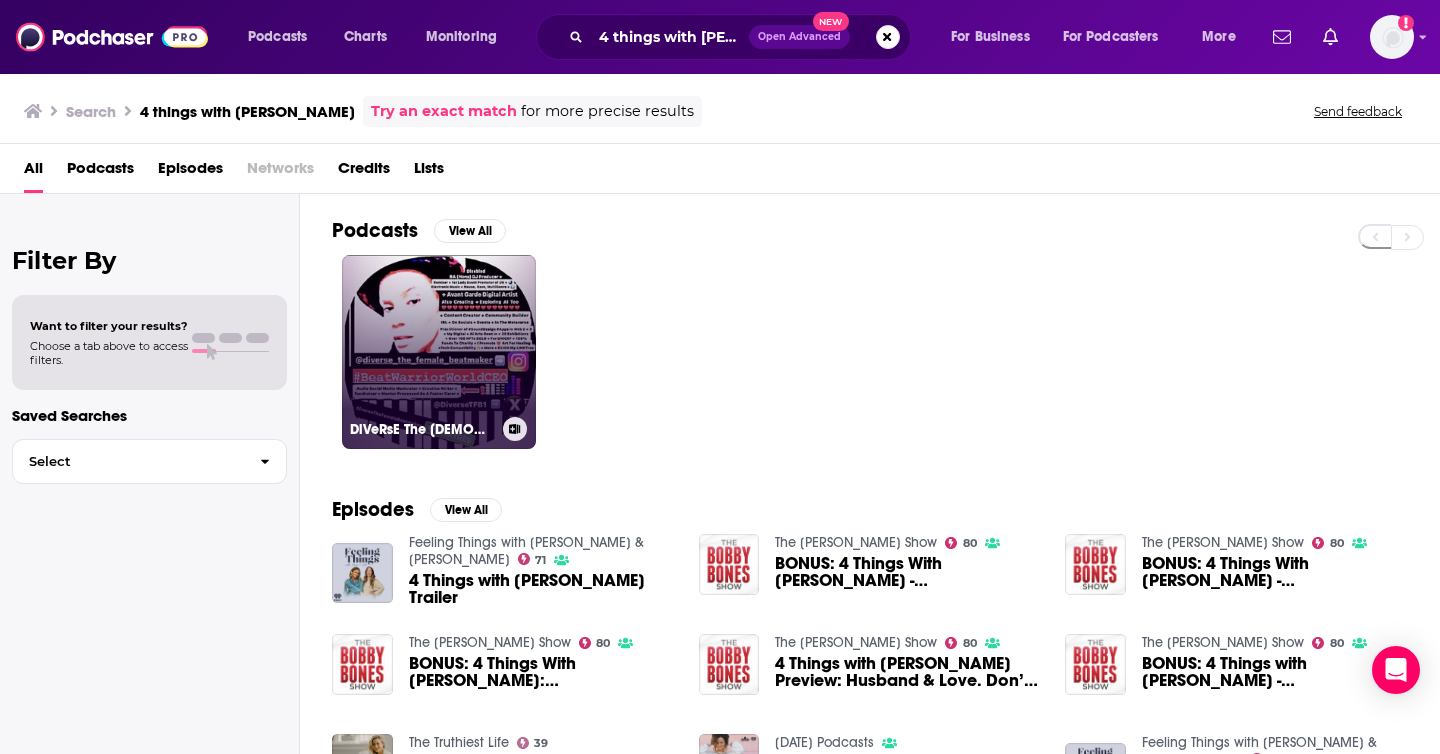 click on "DiVeRsE The Female BeatMaker" at bounding box center [439, 352] 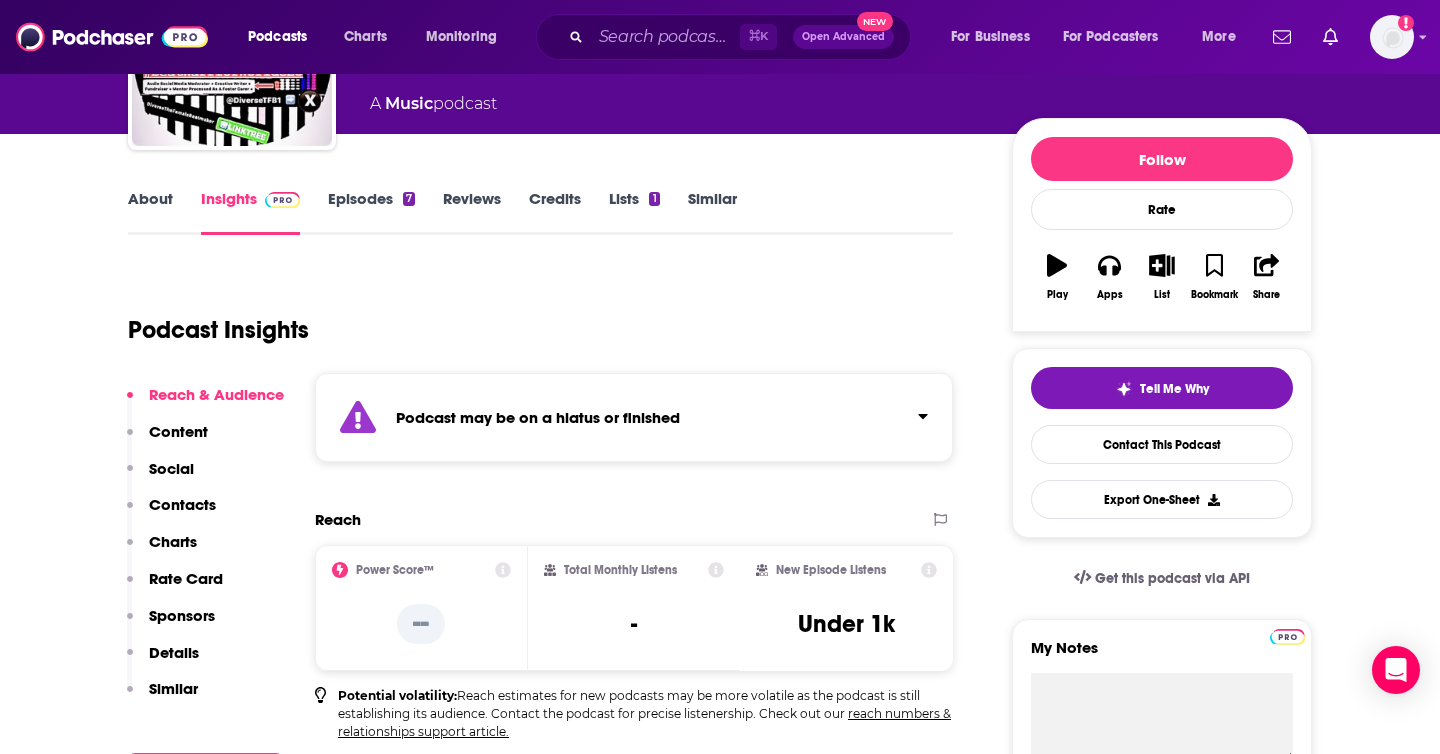 scroll, scrollTop: 0, scrollLeft: 0, axis: both 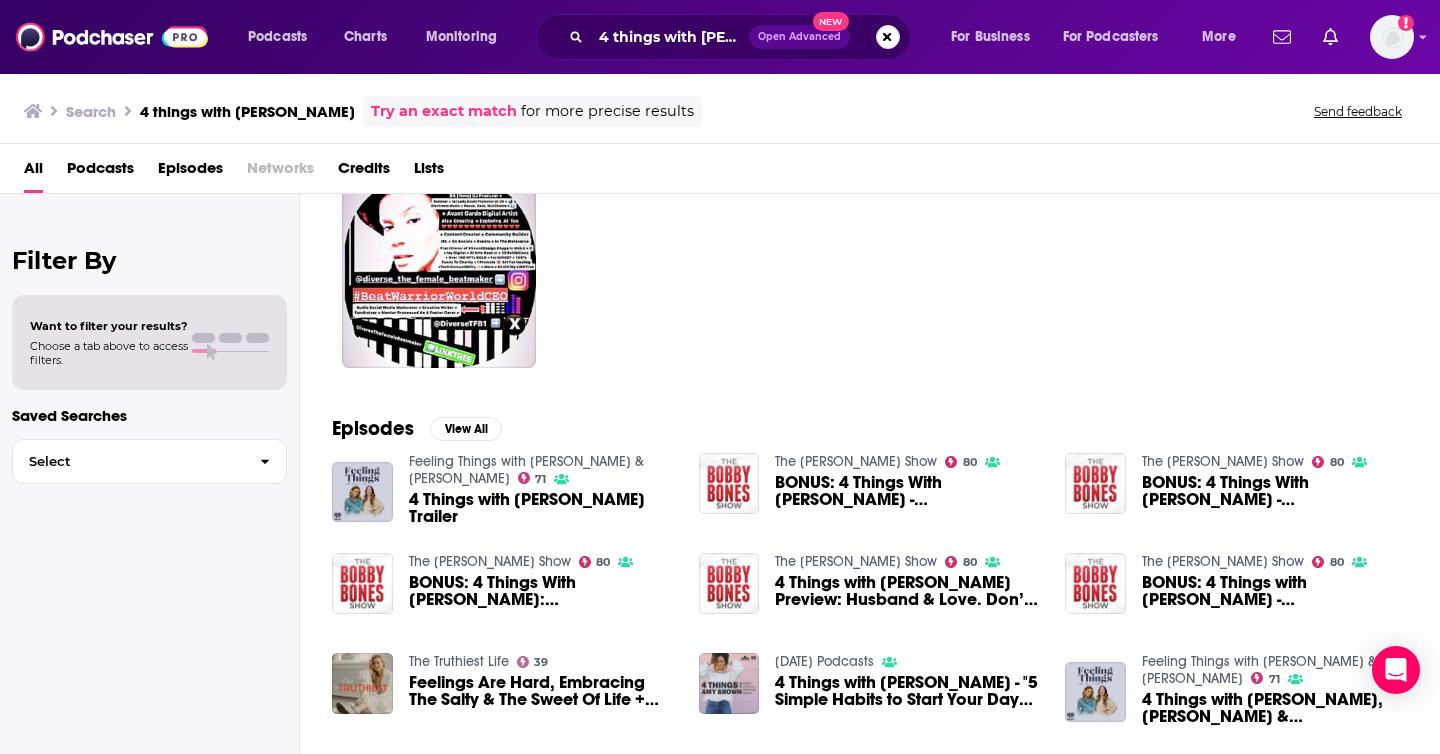 click on "4 Things with Amy Brown Trailer" at bounding box center (542, 508) 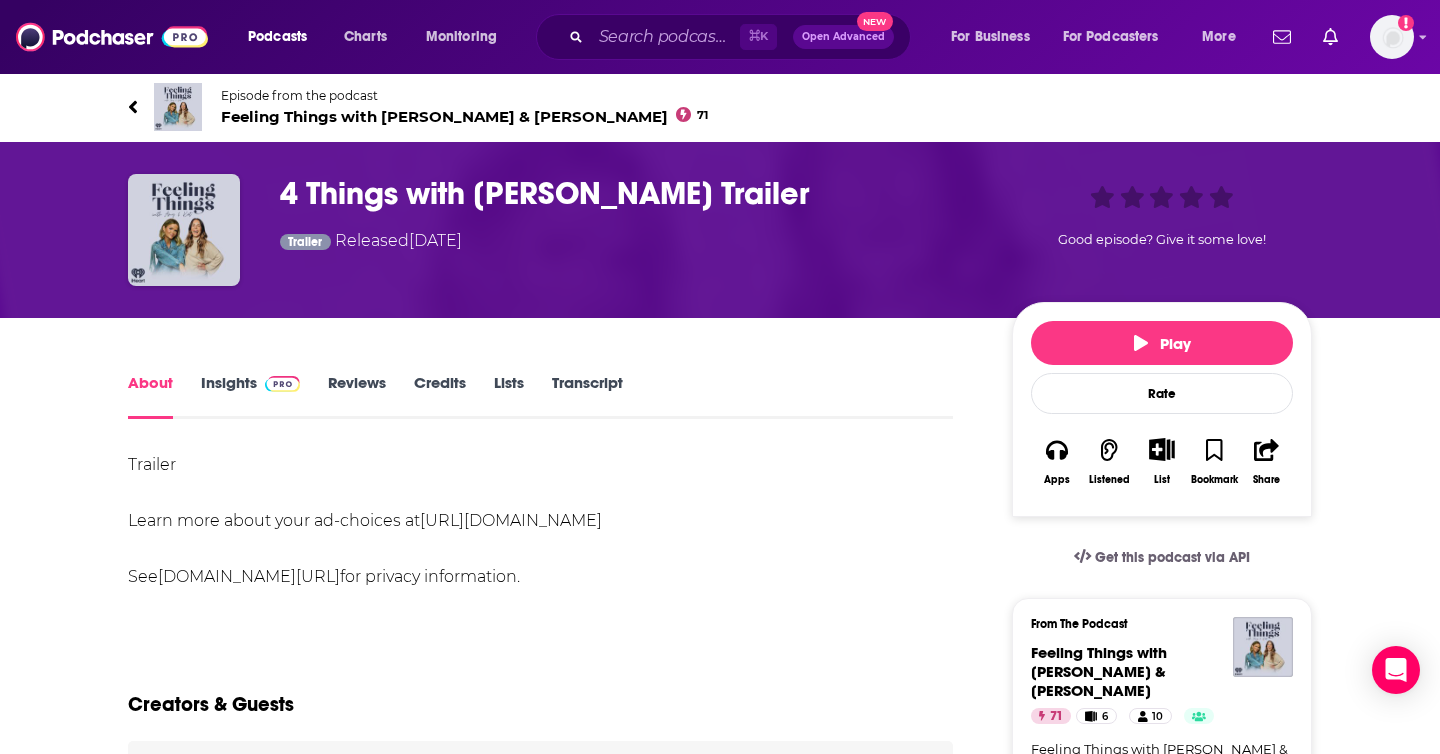 click on "Insights" at bounding box center [250, 396] 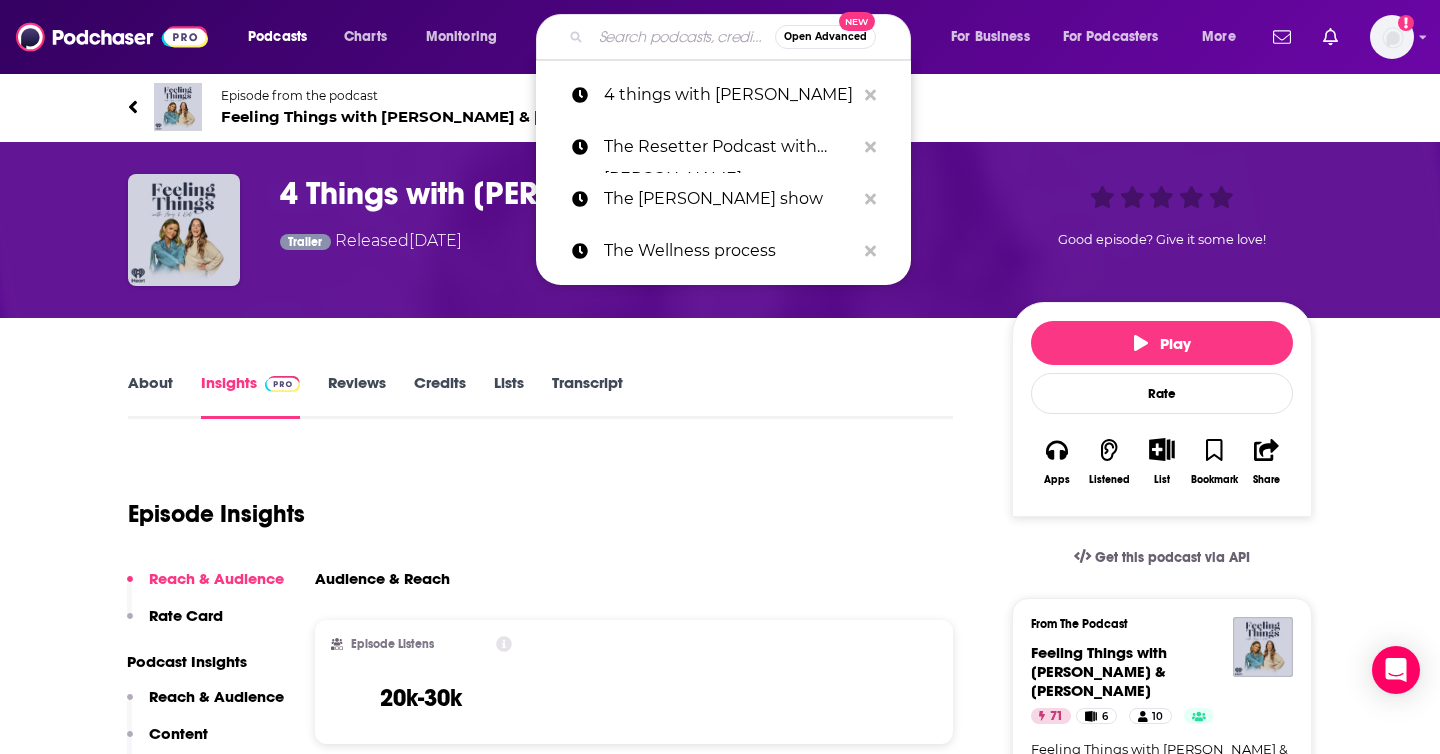 click at bounding box center [683, 37] 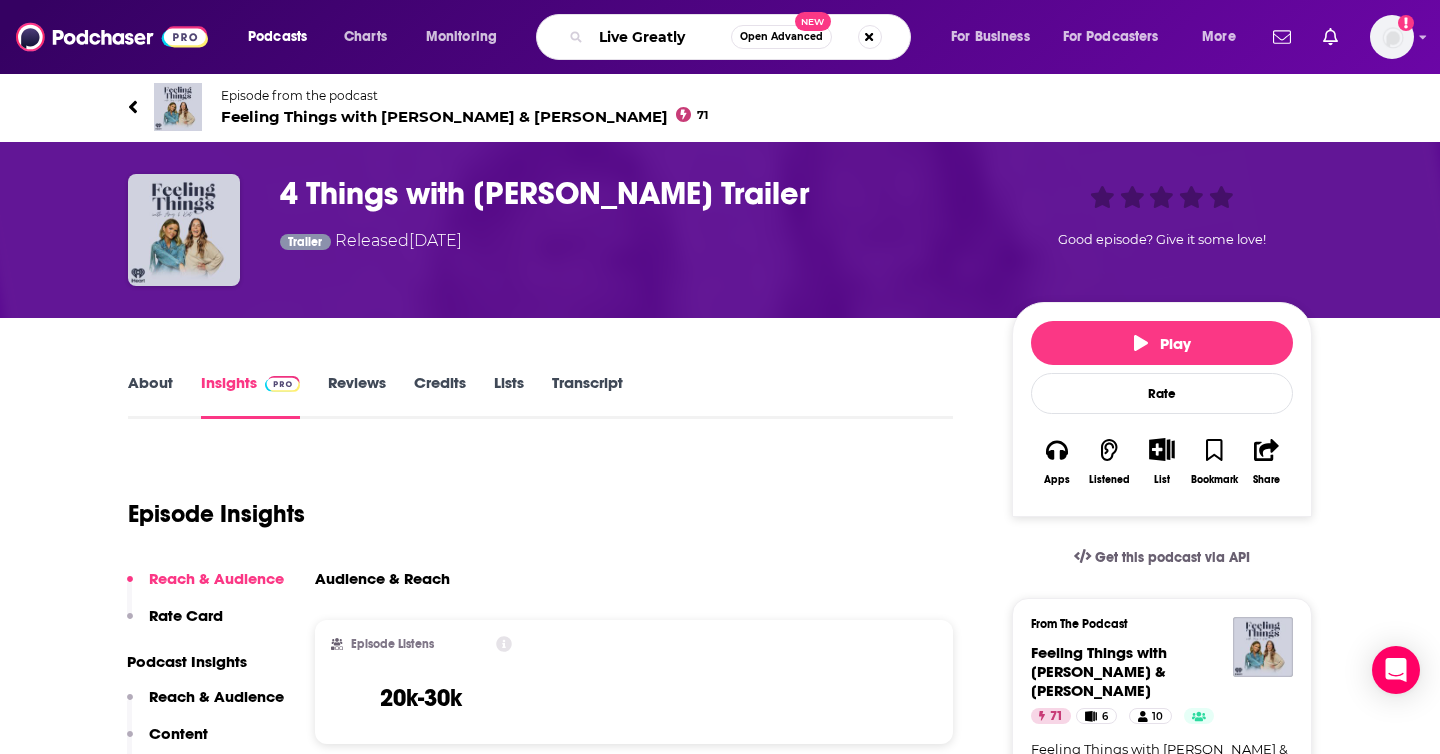 type on "Live Greatly" 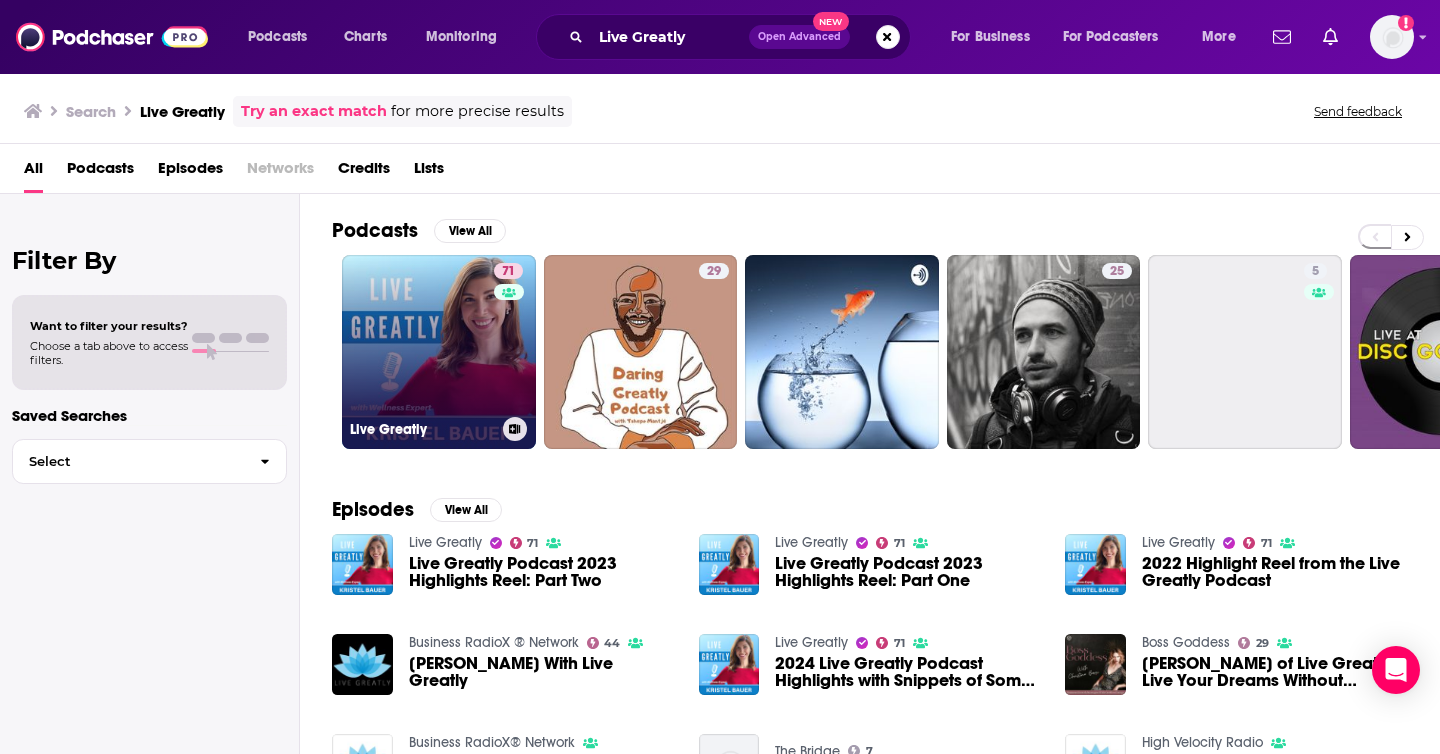 click on "71 Live Greatly" at bounding box center (439, 352) 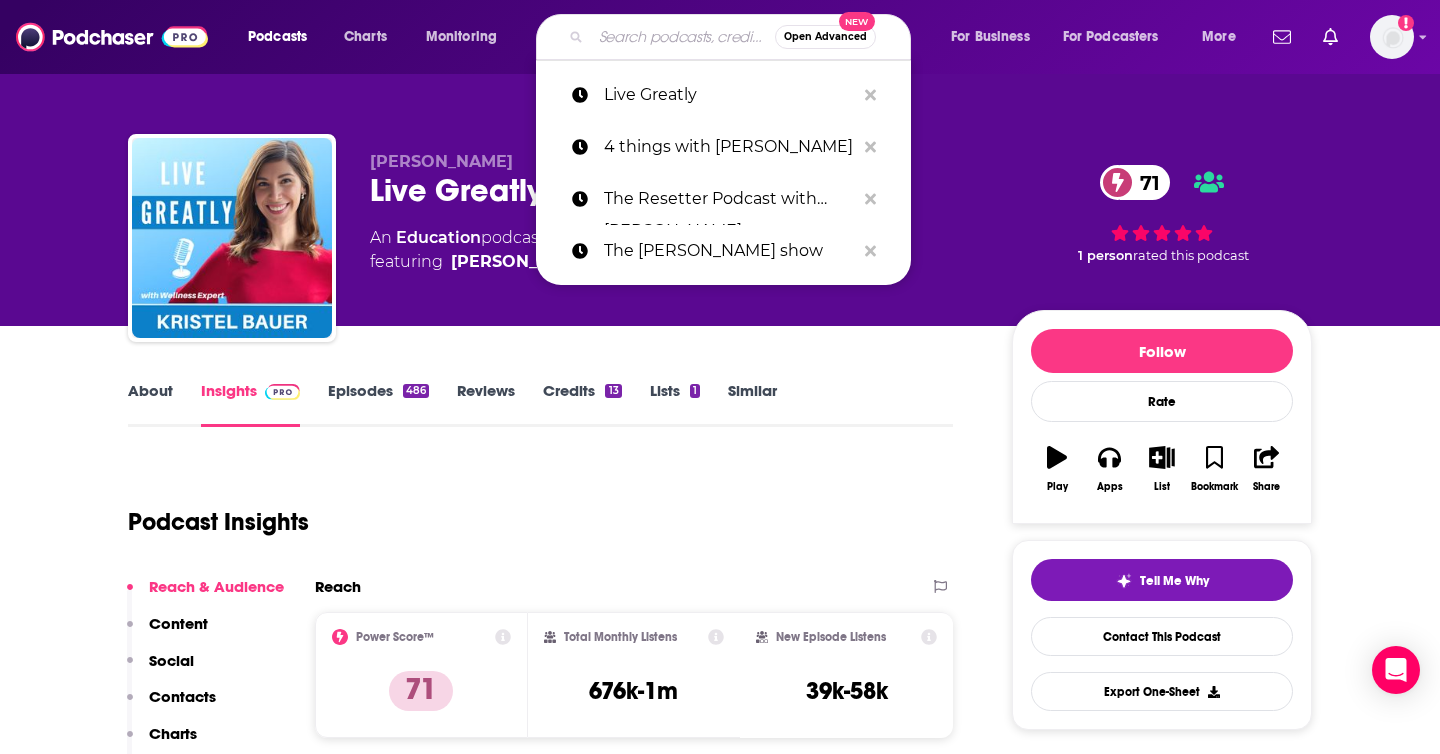 click at bounding box center [683, 37] 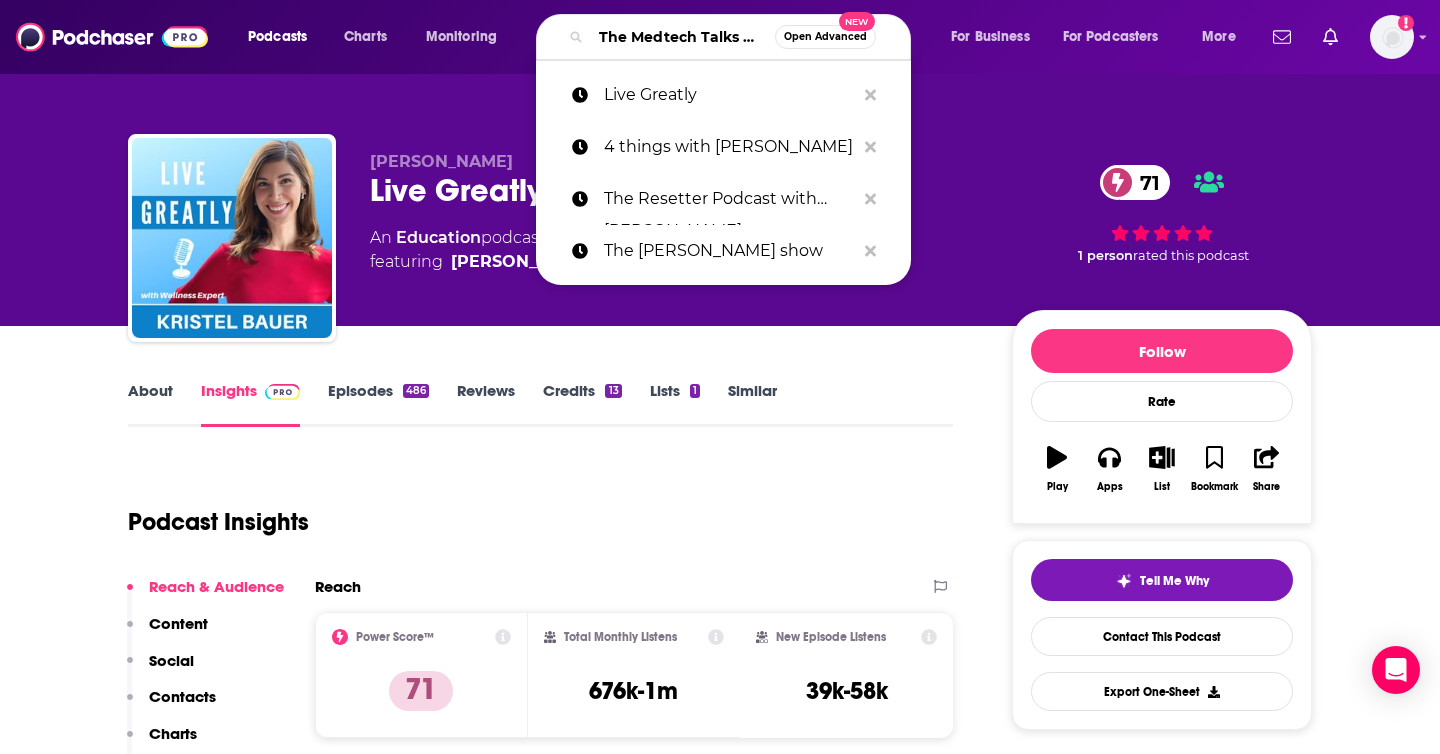 scroll, scrollTop: 0, scrollLeft: 79, axis: horizontal 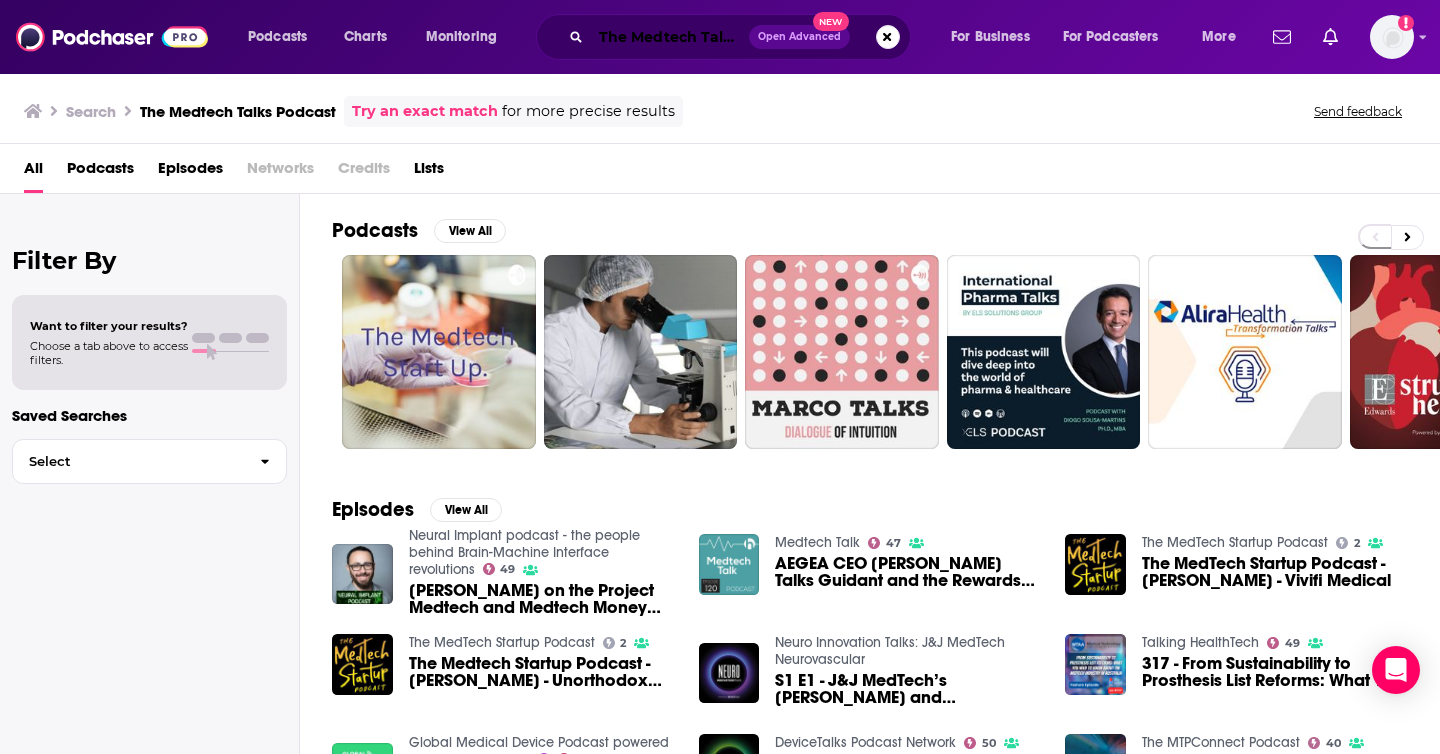 click on "The Medtech Talks Podcast" at bounding box center [670, 37] 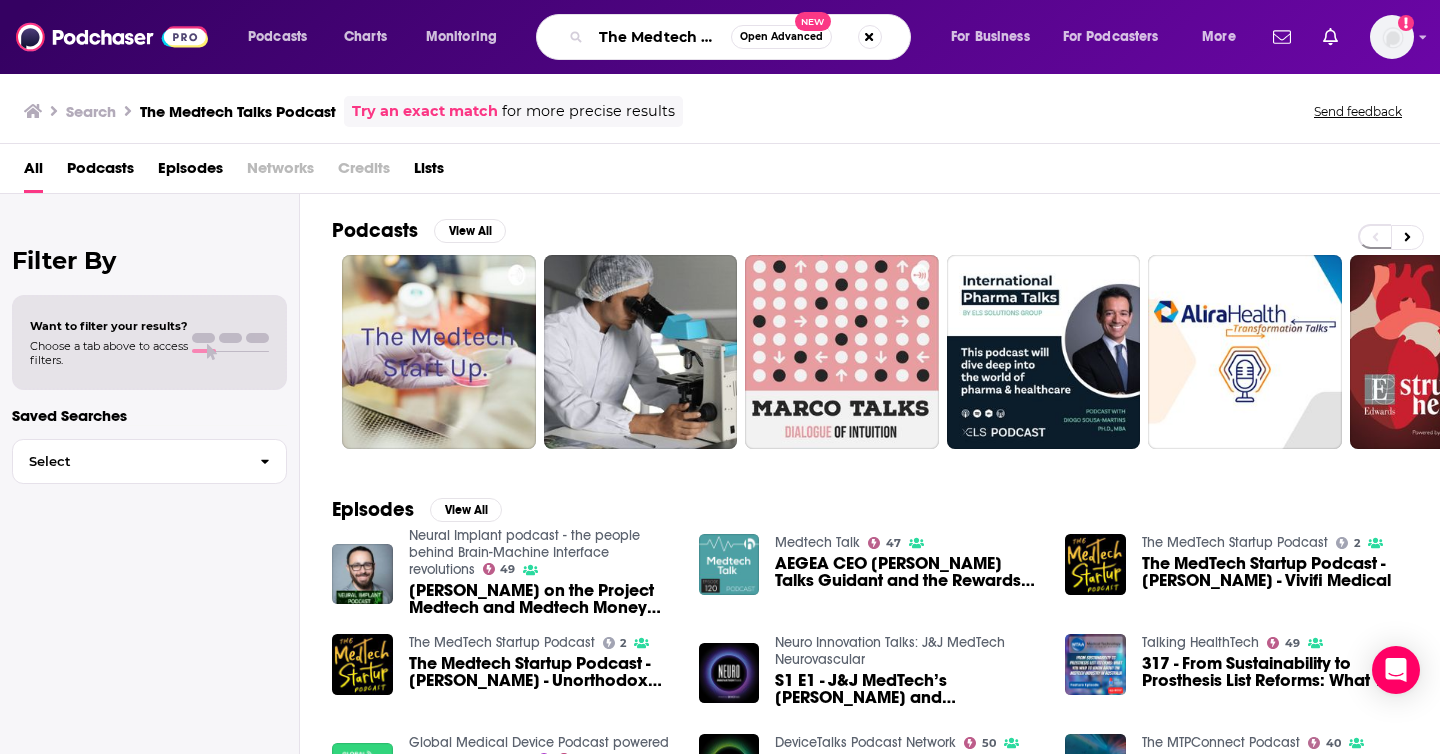 click on "The Medtech Talks Podcast" at bounding box center (661, 37) 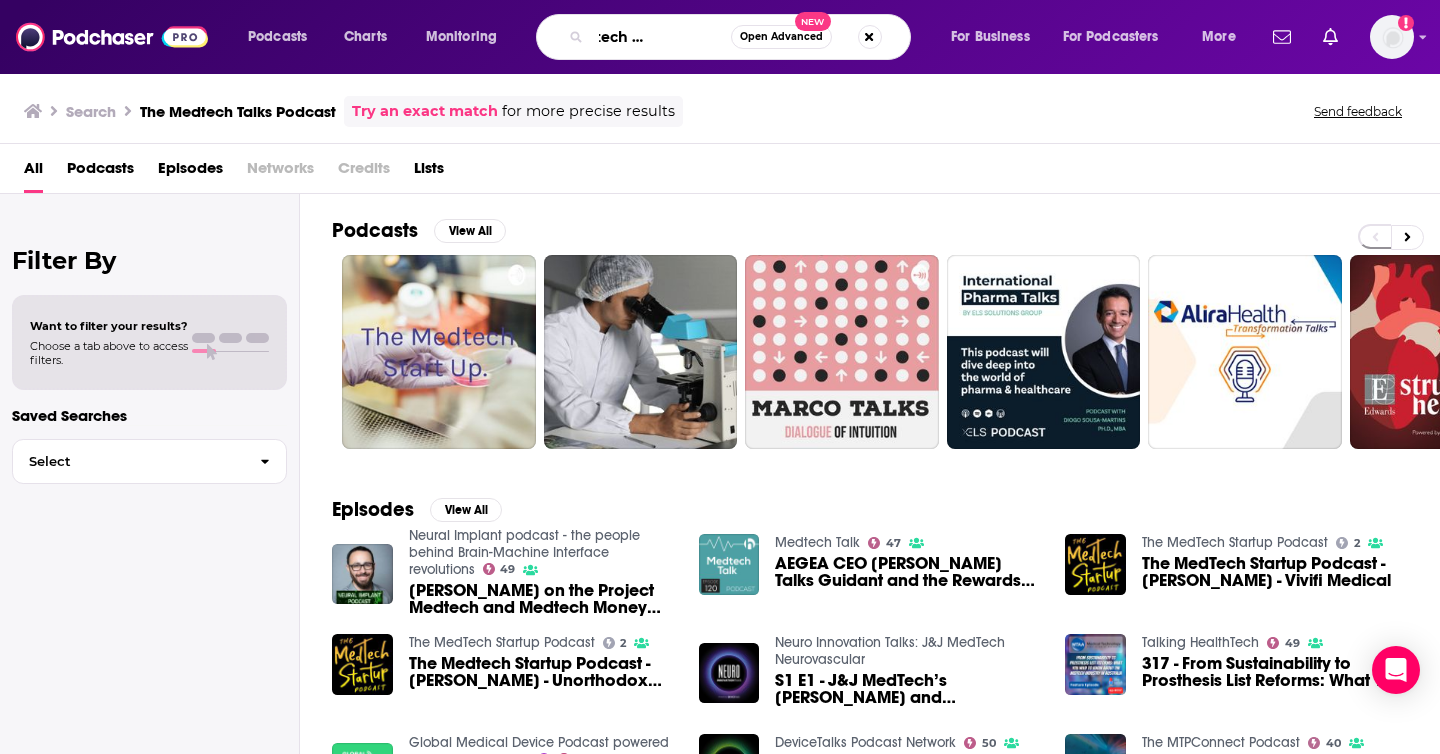 scroll, scrollTop: 0, scrollLeft: 79, axis: horizontal 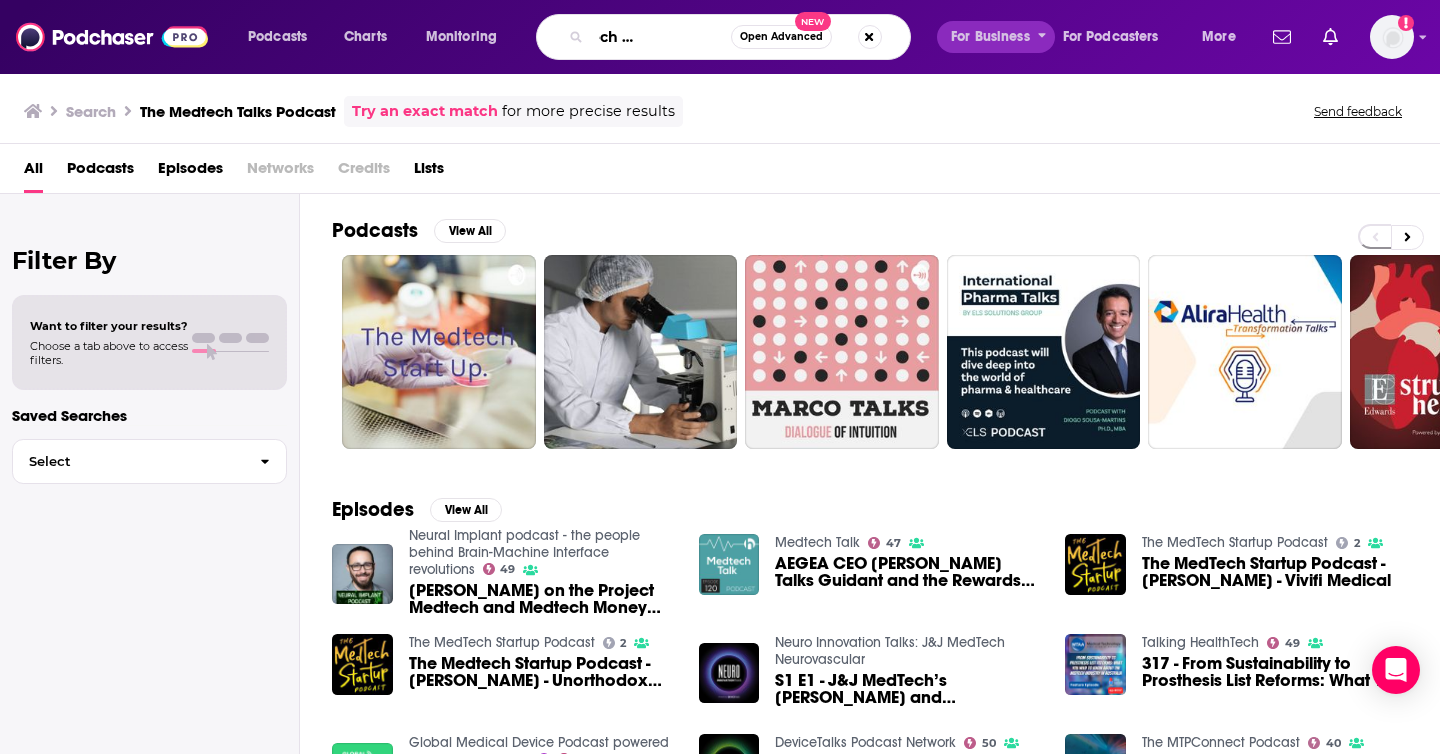 drag, startPoint x: 664, startPoint y: 35, endPoint x: 980, endPoint y: 42, distance: 316.0775 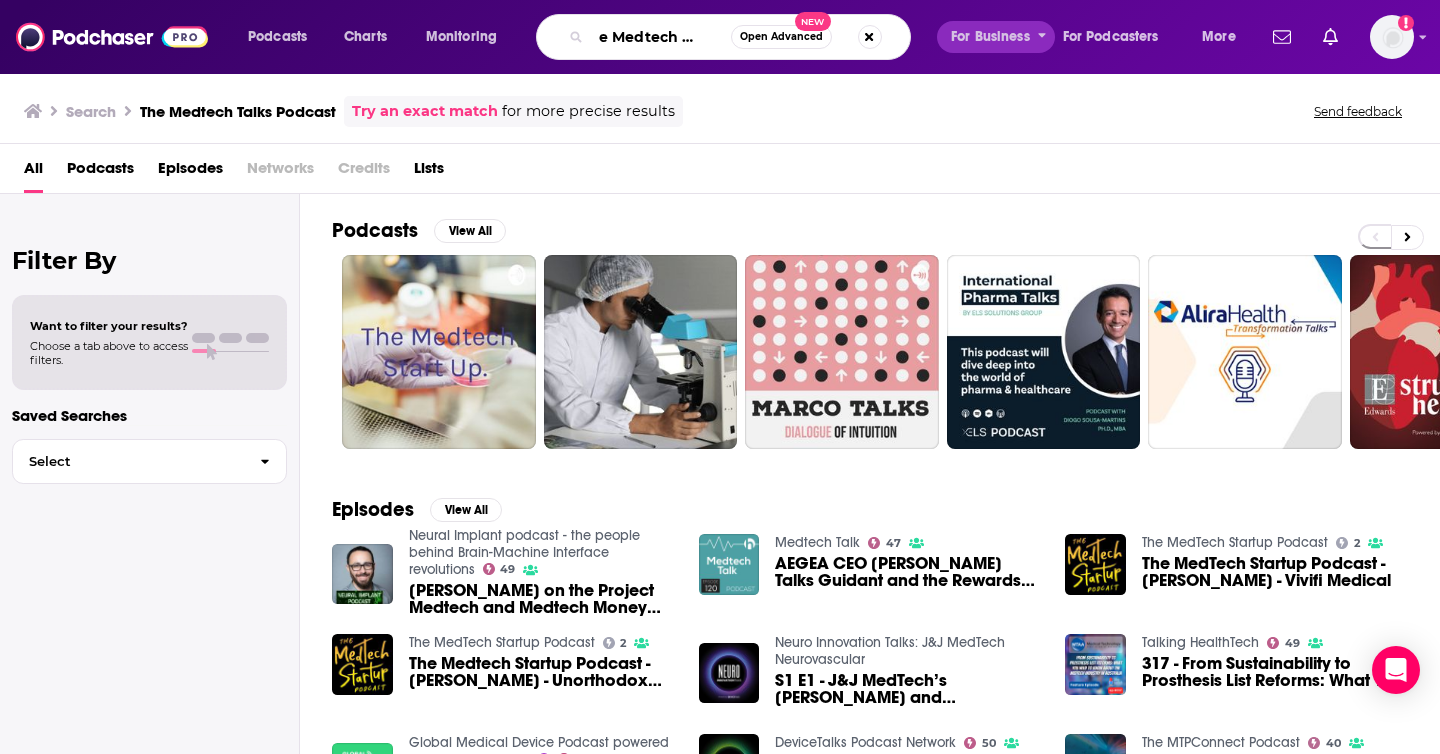scroll, scrollTop: 0, scrollLeft: 19, axis: horizontal 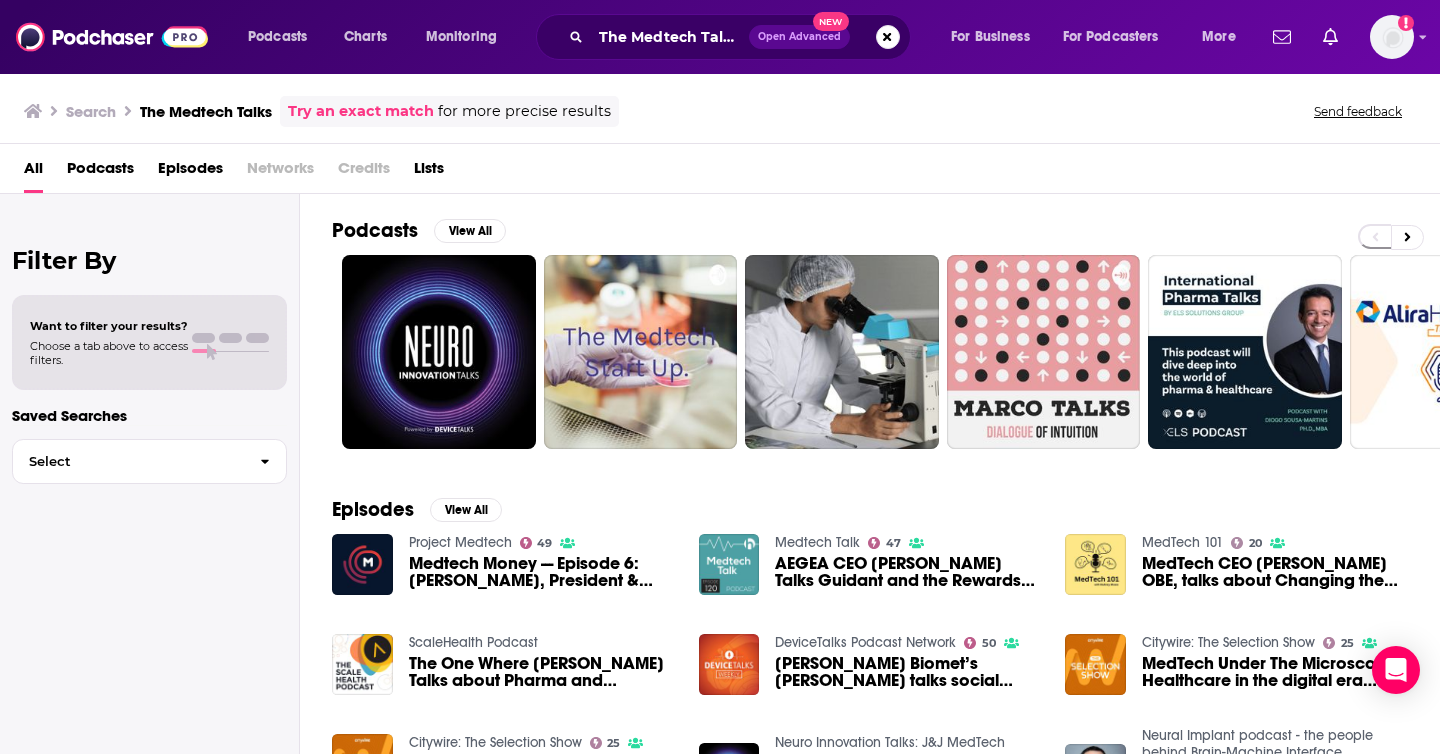 click on "Medtech Talk" at bounding box center (817, 542) 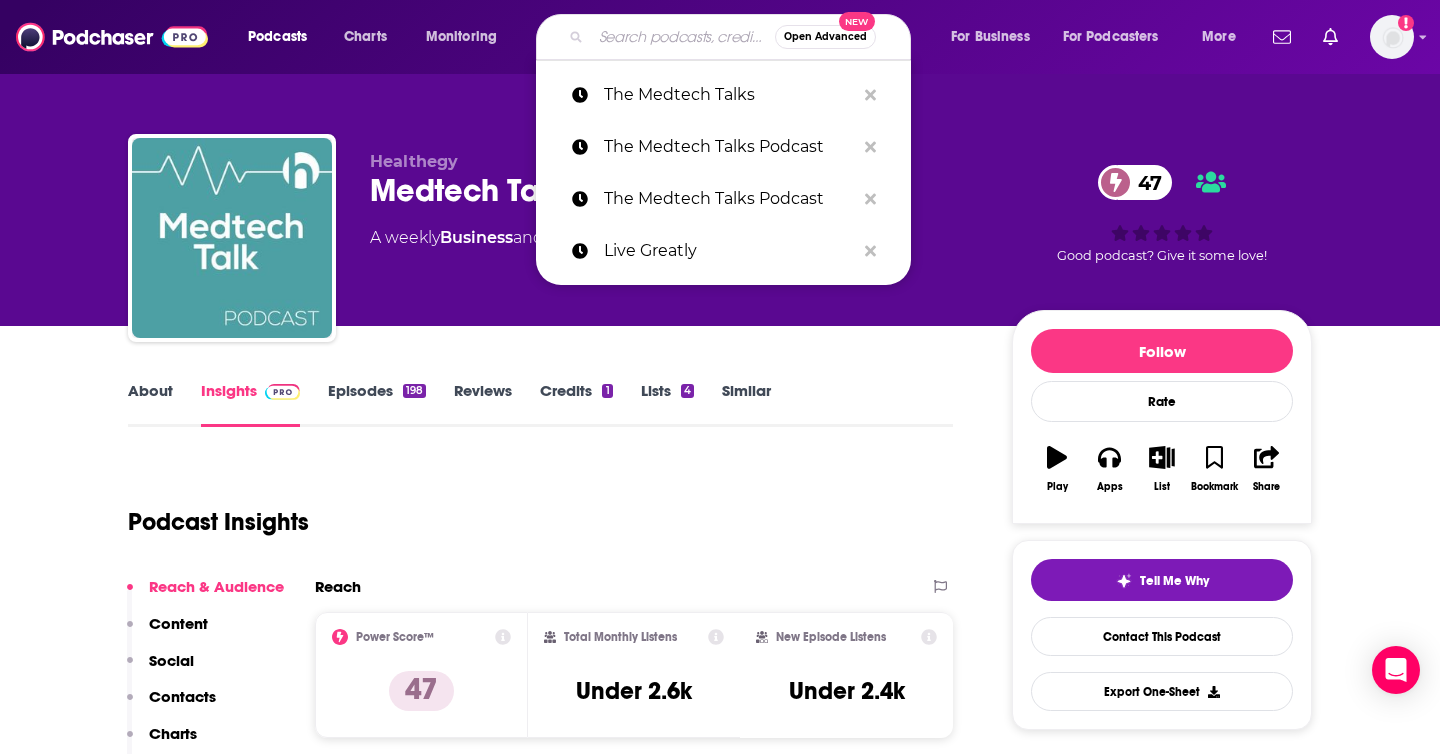 click at bounding box center [683, 37] 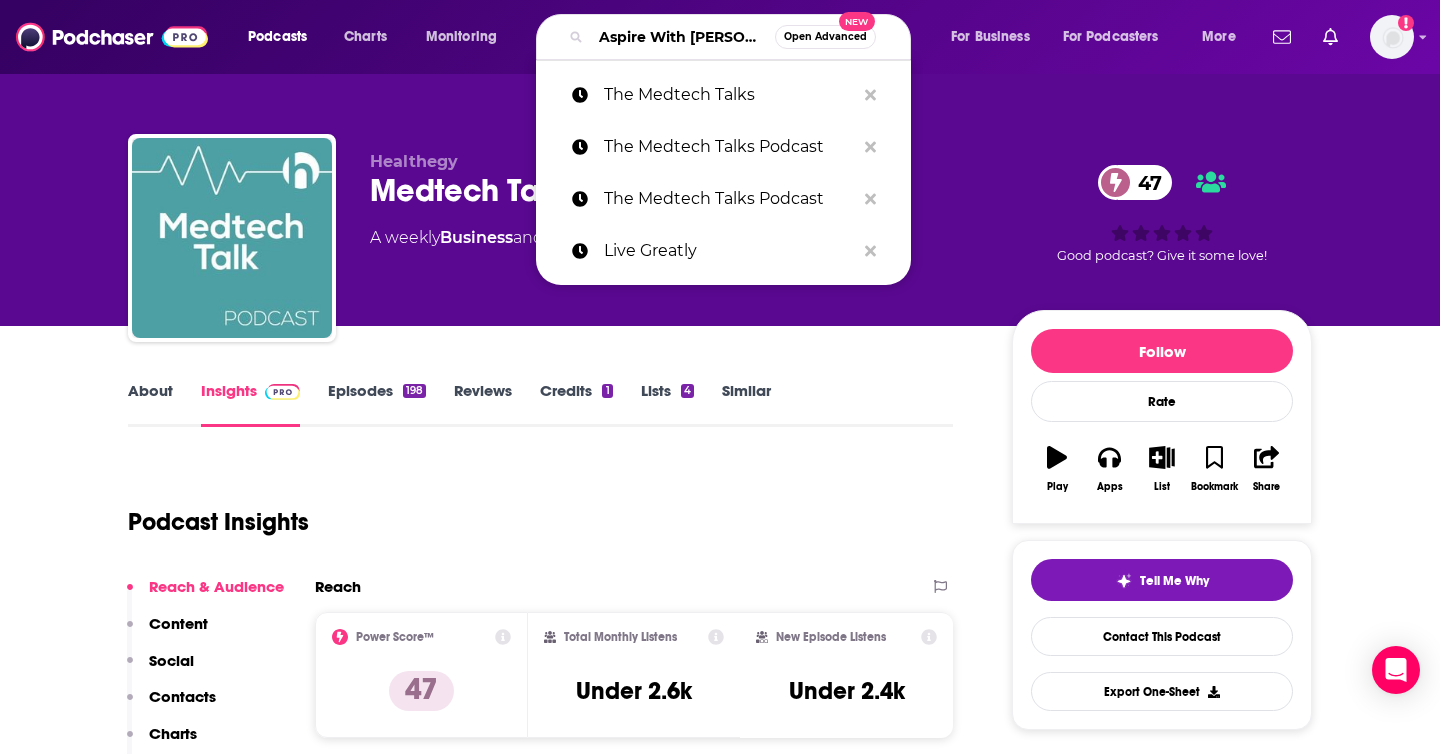 scroll, scrollTop: 0, scrollLeft: 64, axis: horizontal 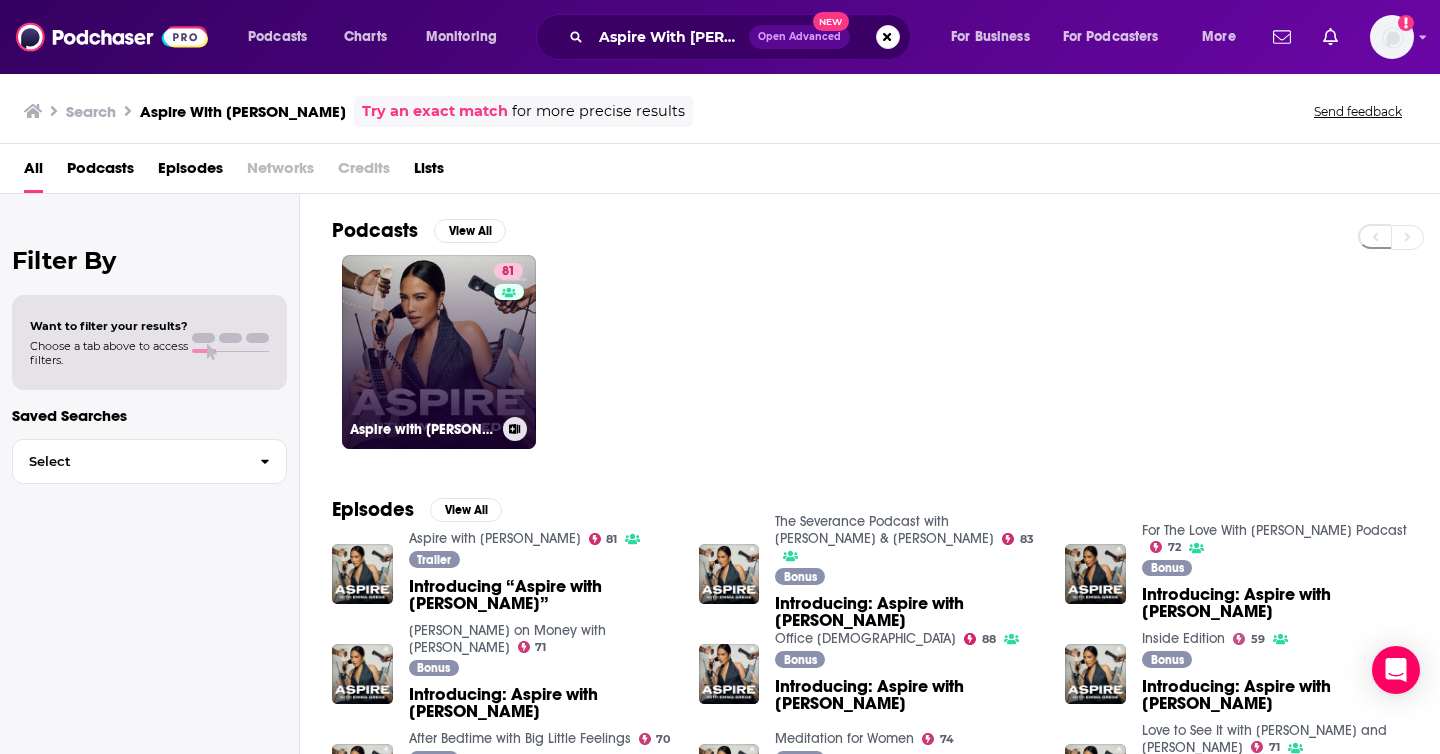 click on "81 Aspire with Emma Grede" at bounding box center [439, 352] 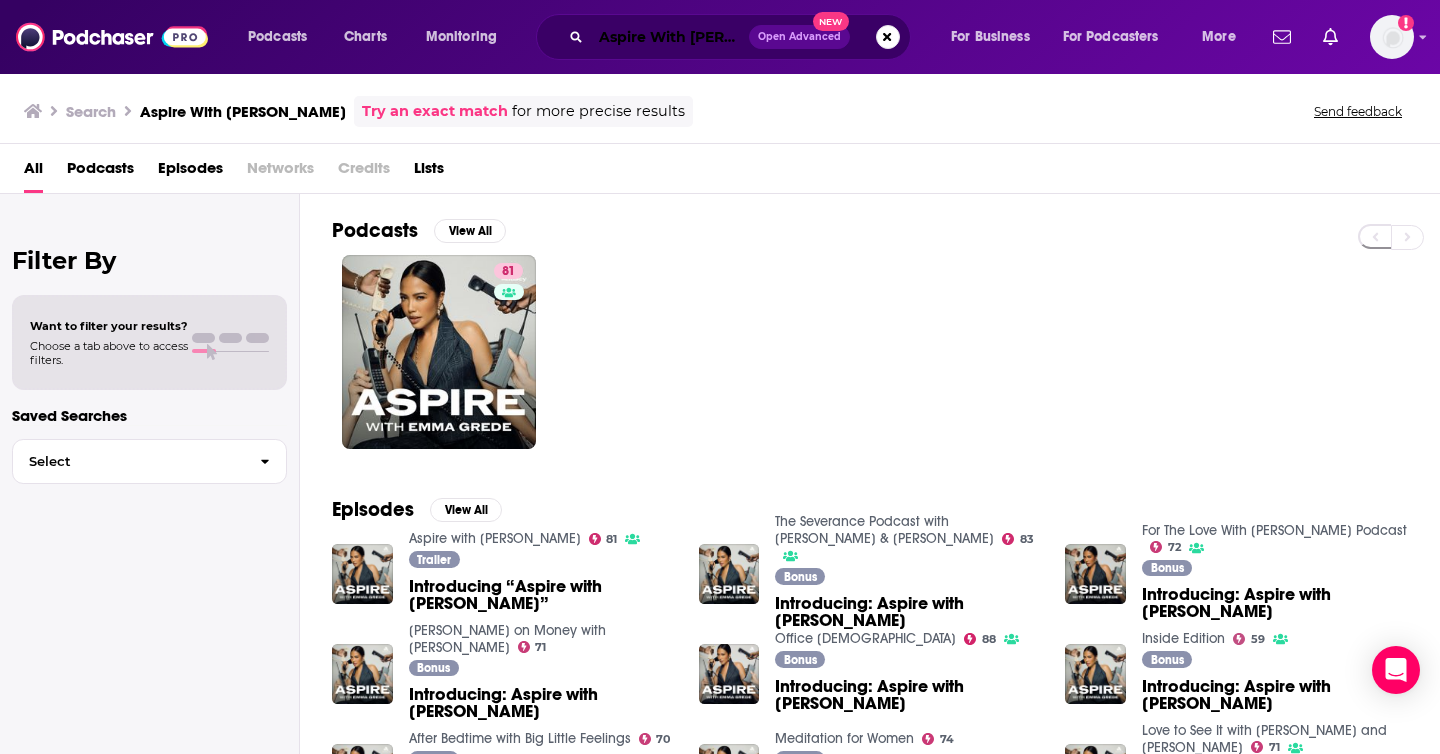 click on "Aspire With Emma Grede" at bounding box center [670, 37] 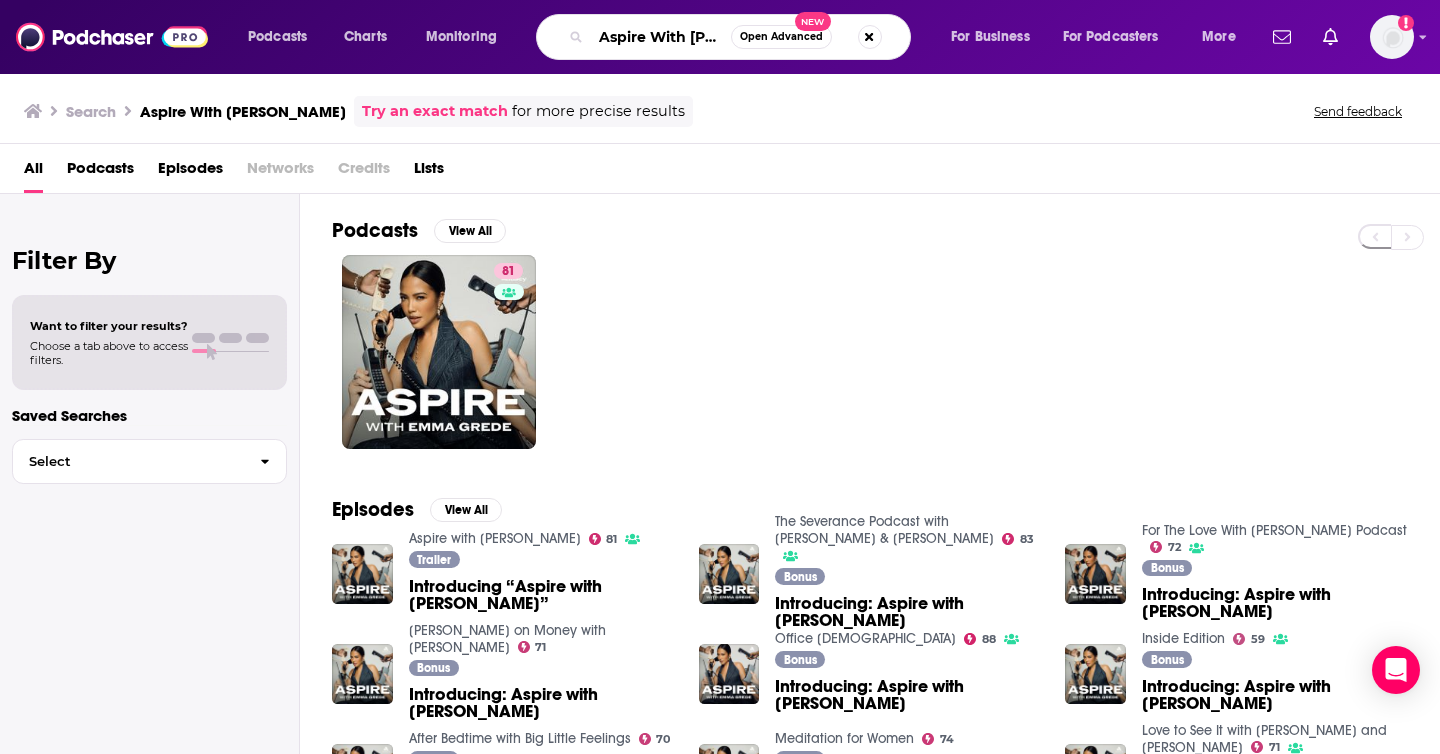 click on "Aspire With Emma Grede" at bounding box center (661, 37) 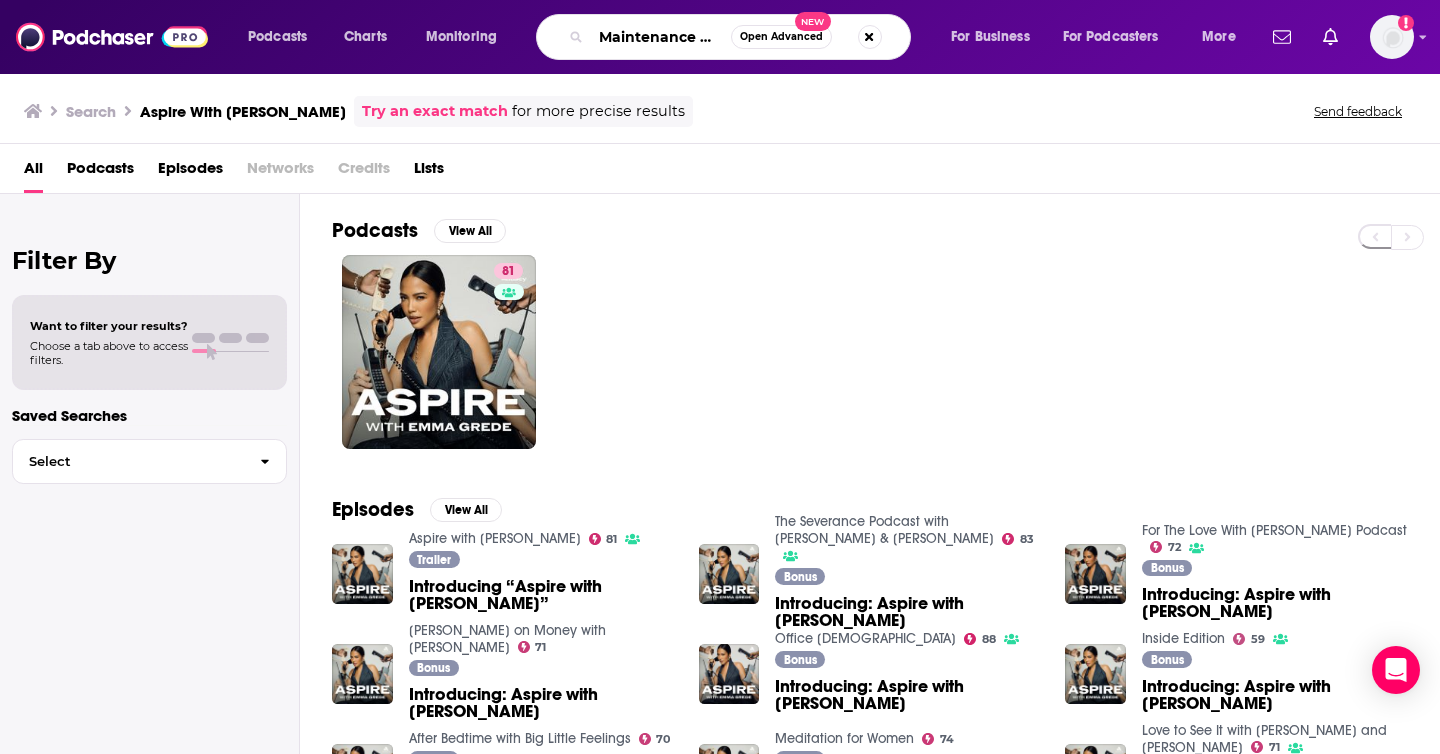 scroll, scrollTop: 0, scrollLeft: 22, axis: horizontal 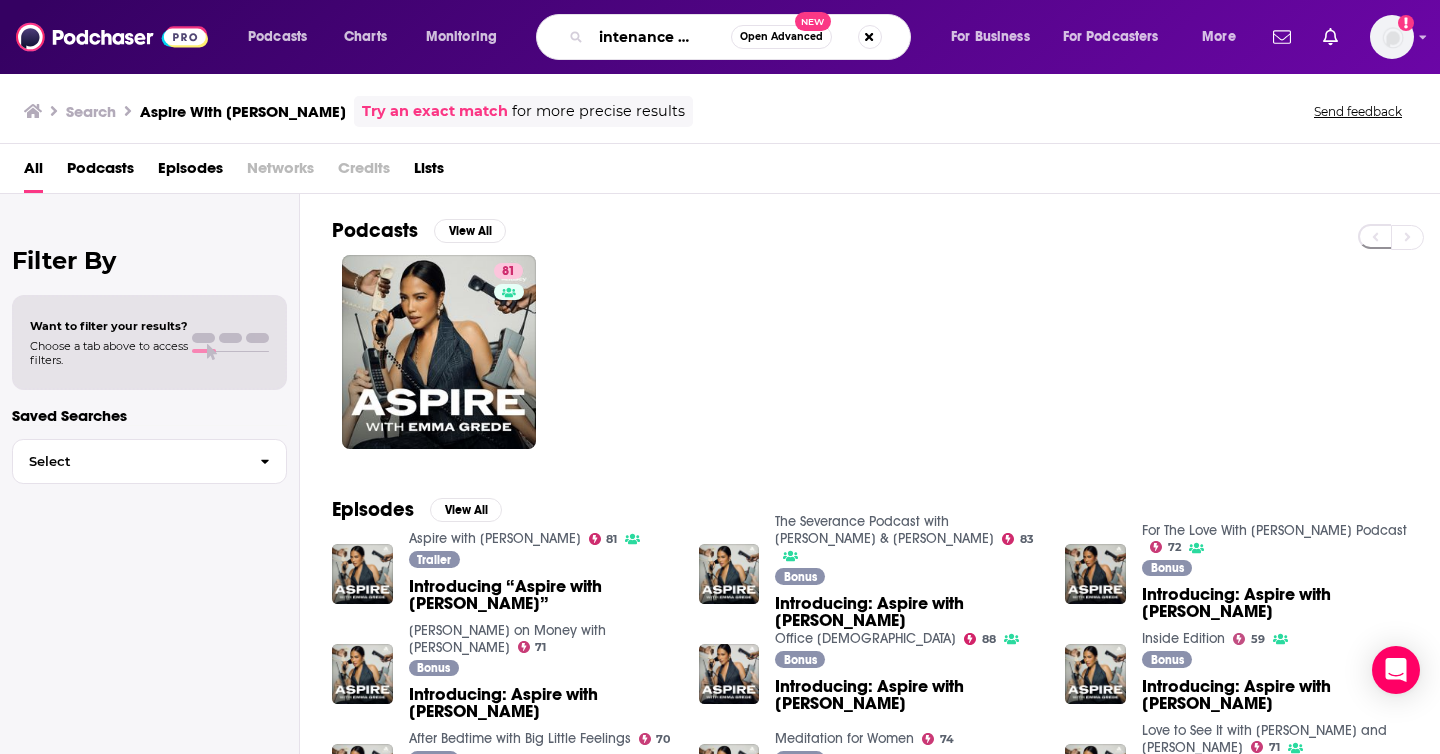 type on "Maintenance Phase" 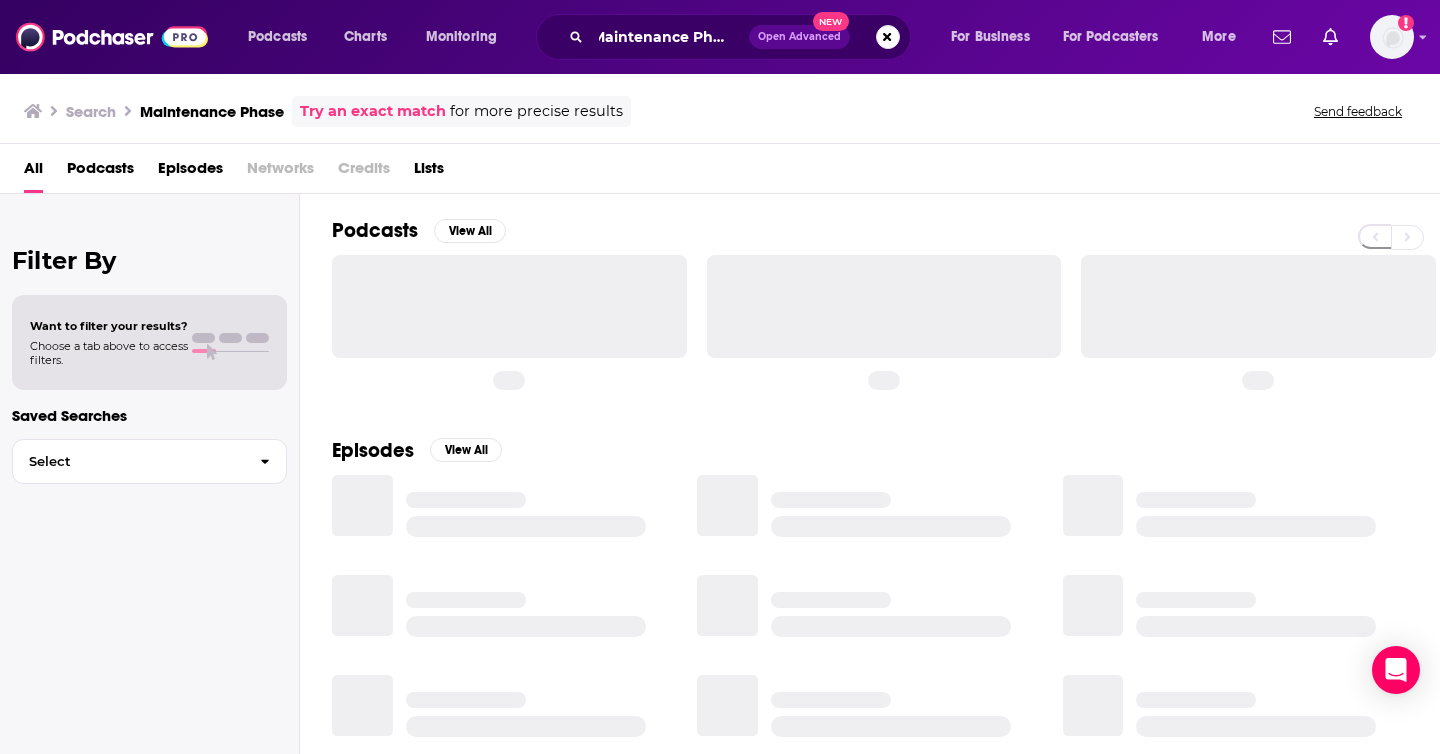 scroll, scrollTop: 0, scrollLeft: 0, axis: both 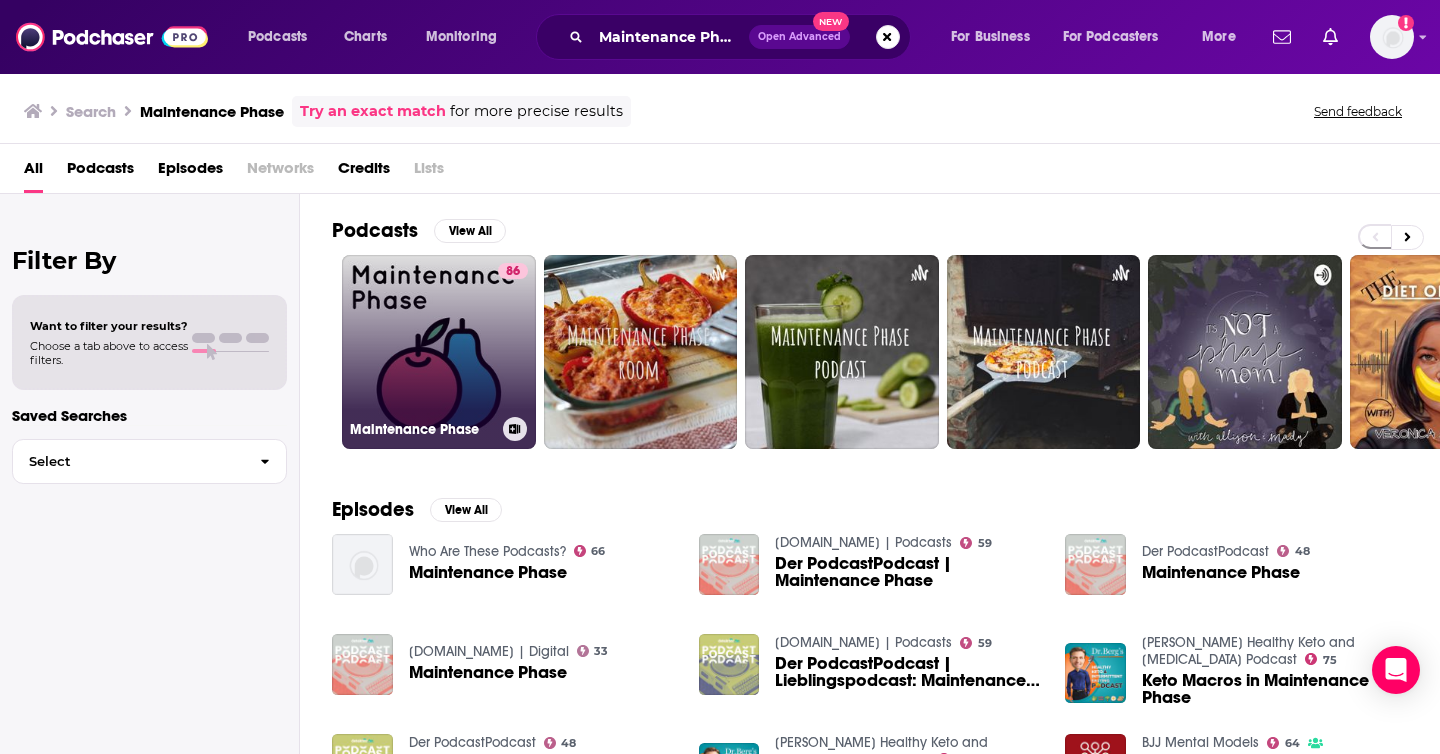 click on "86" at bounding box center [513, 340] 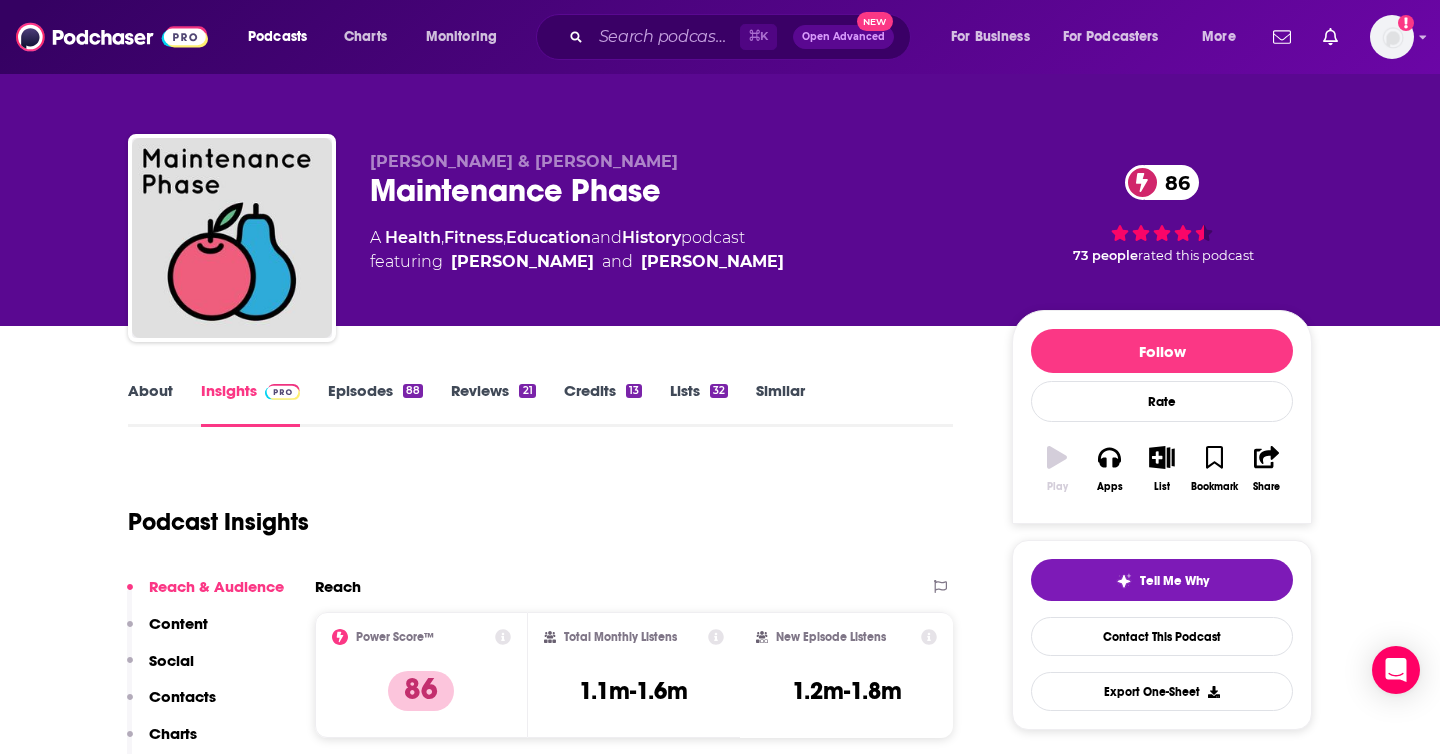 scroll, scrollTop: 52, scrollLeft: 0, axis: vertical 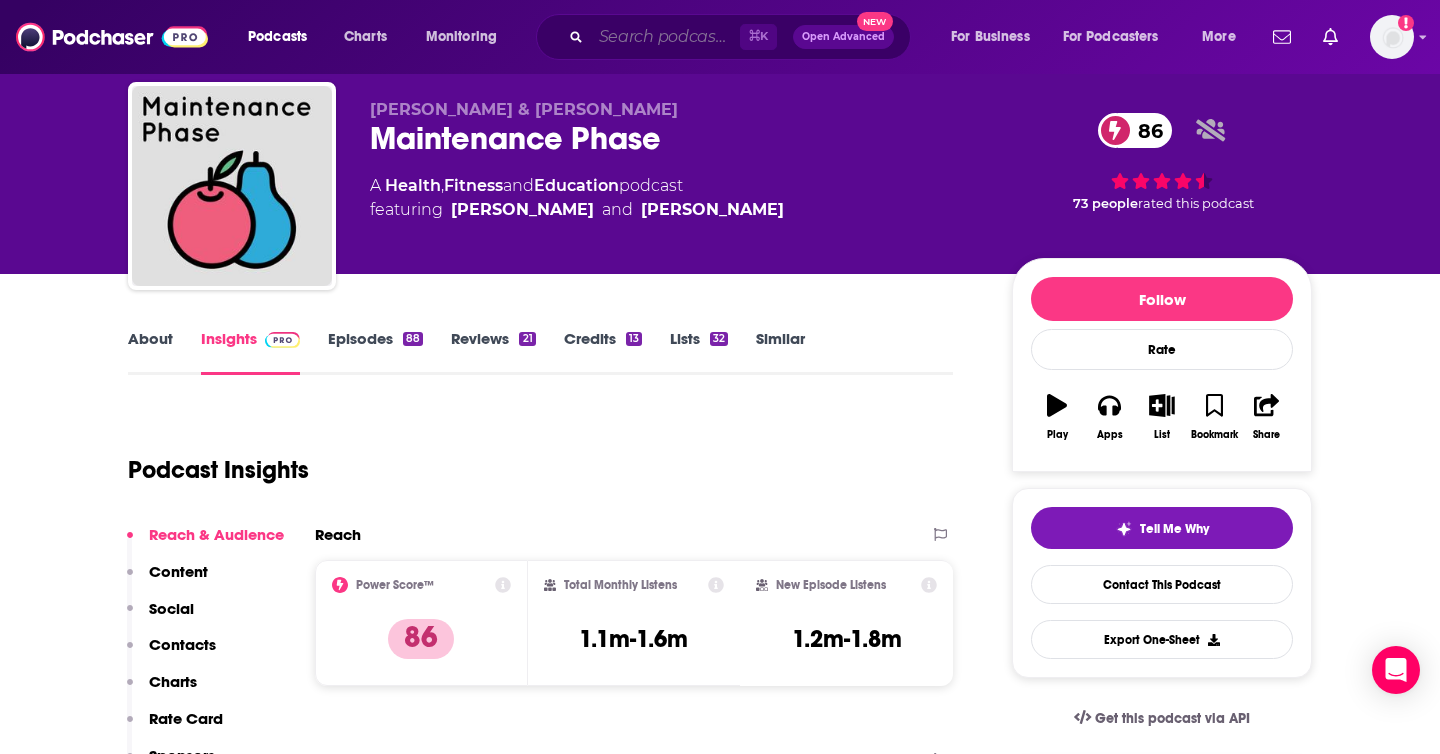 click at bounding box center (665, 37) 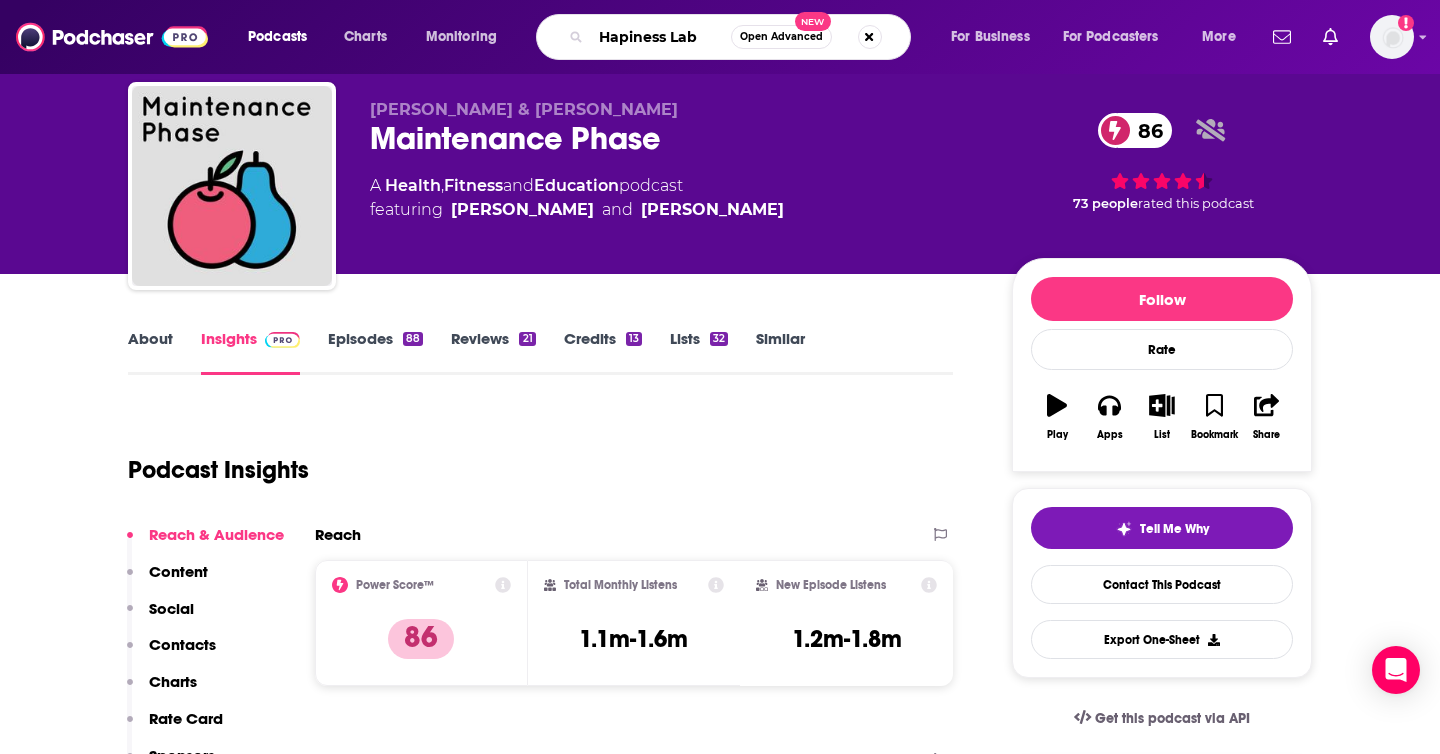 click on "Hapiness Lab" at bounding box center (661, 37) 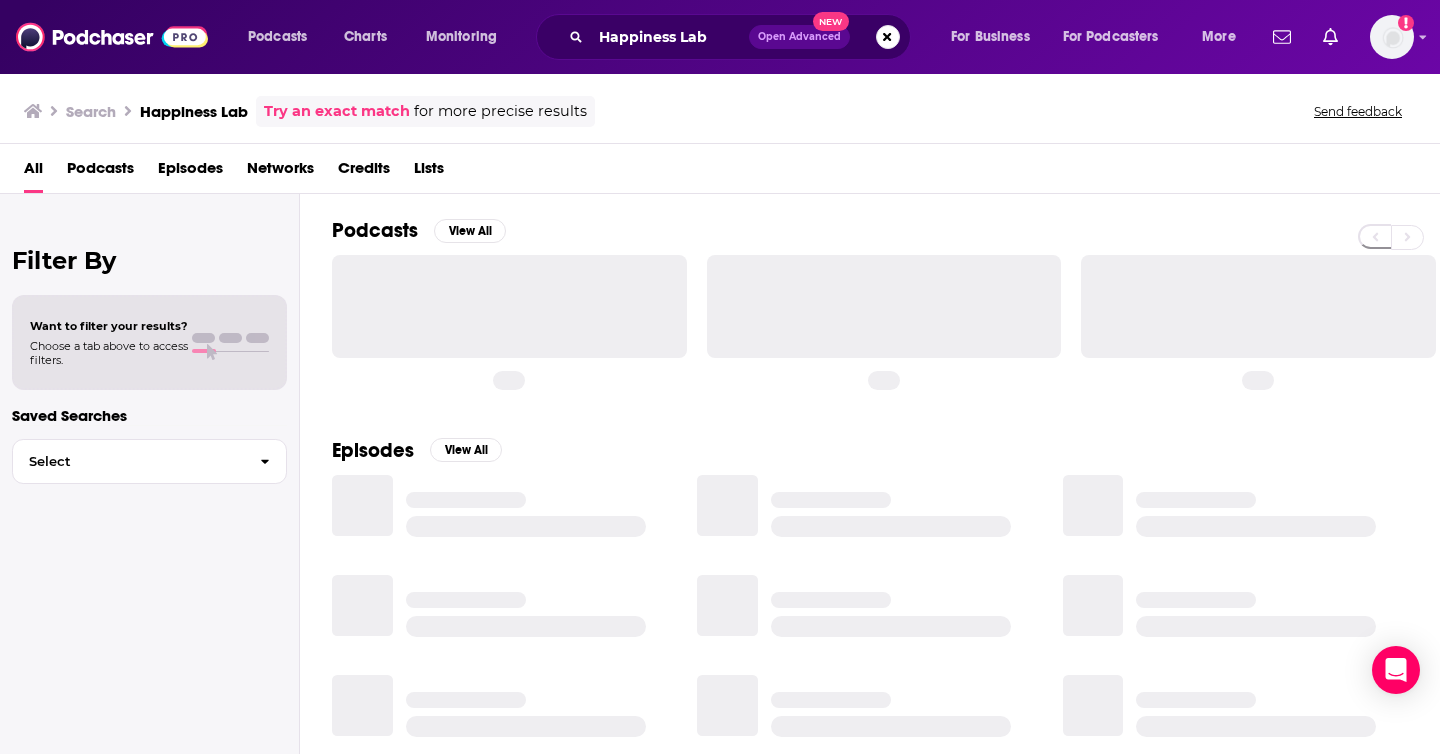 scroll, scrollTop: 0, scrollLeft: 0, axis: both 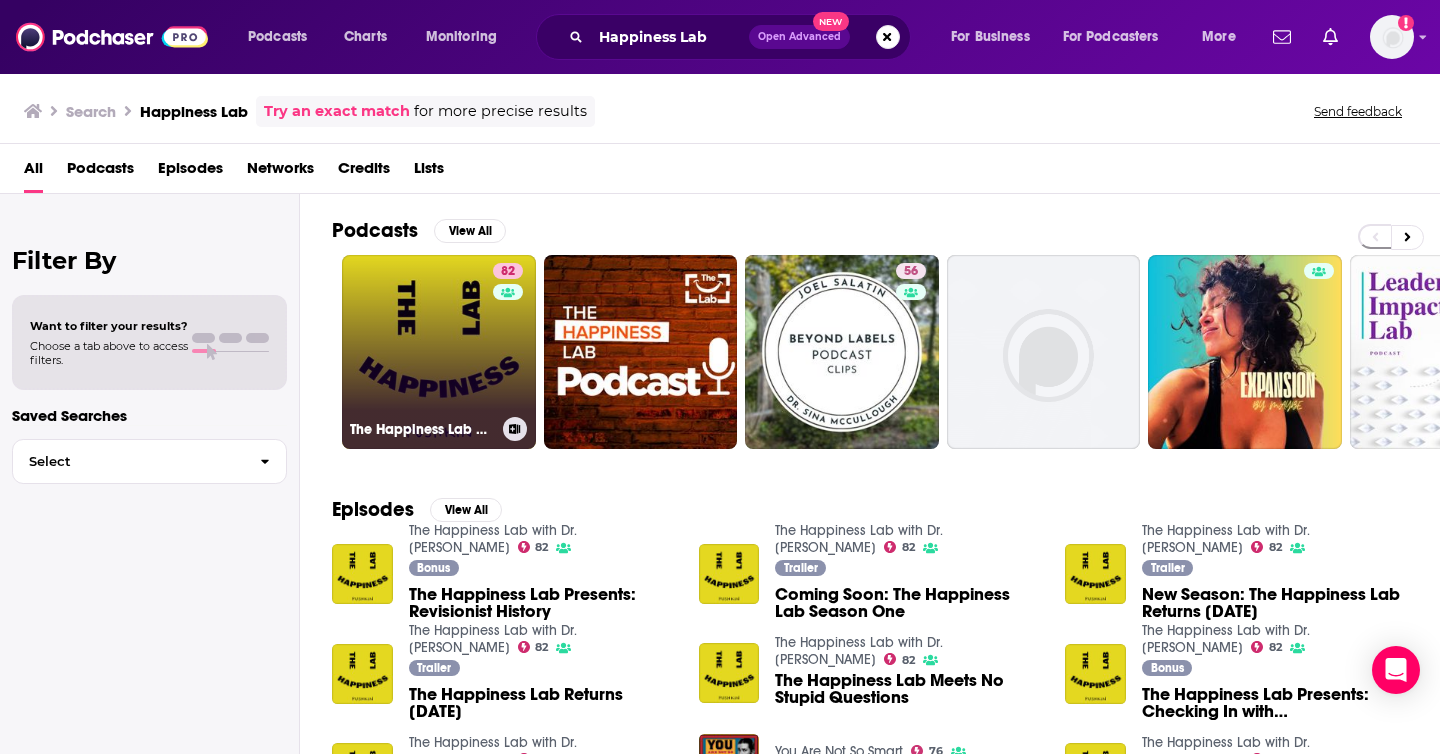 click on "82 The Happiness Lab with Dr. Laurie Santos" at bounding box center (439, 352) 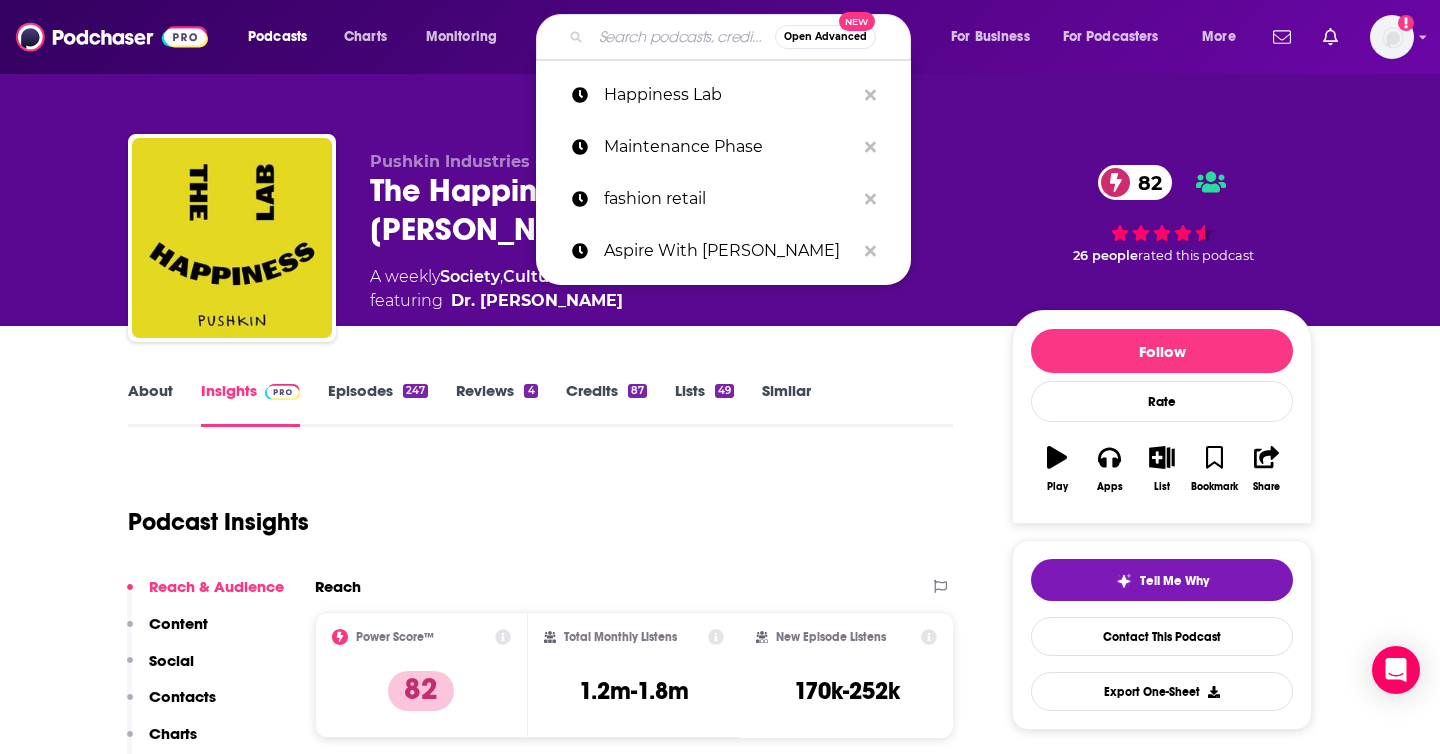 click at bounding box center [683, 37] 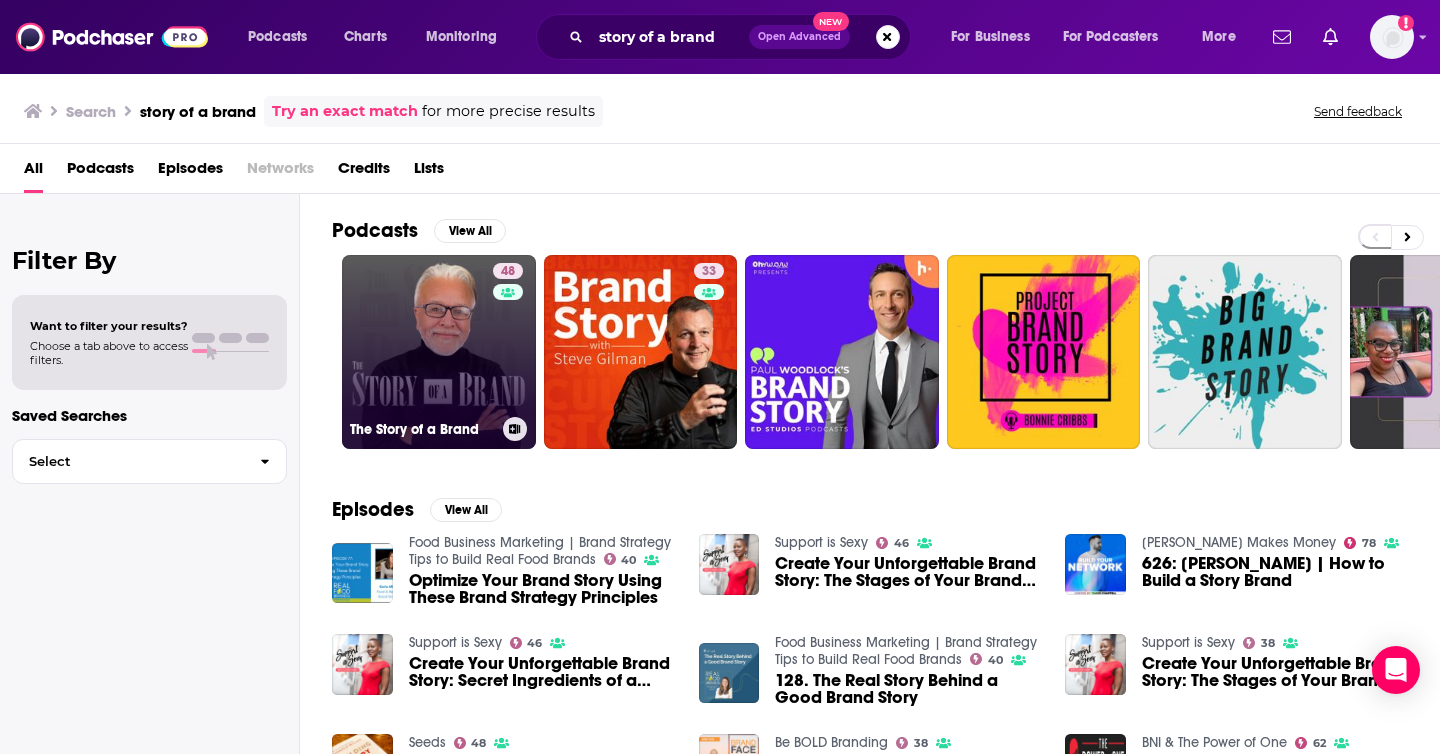 click on "48 The Story of a Brand" at bounding box center [439, 352] 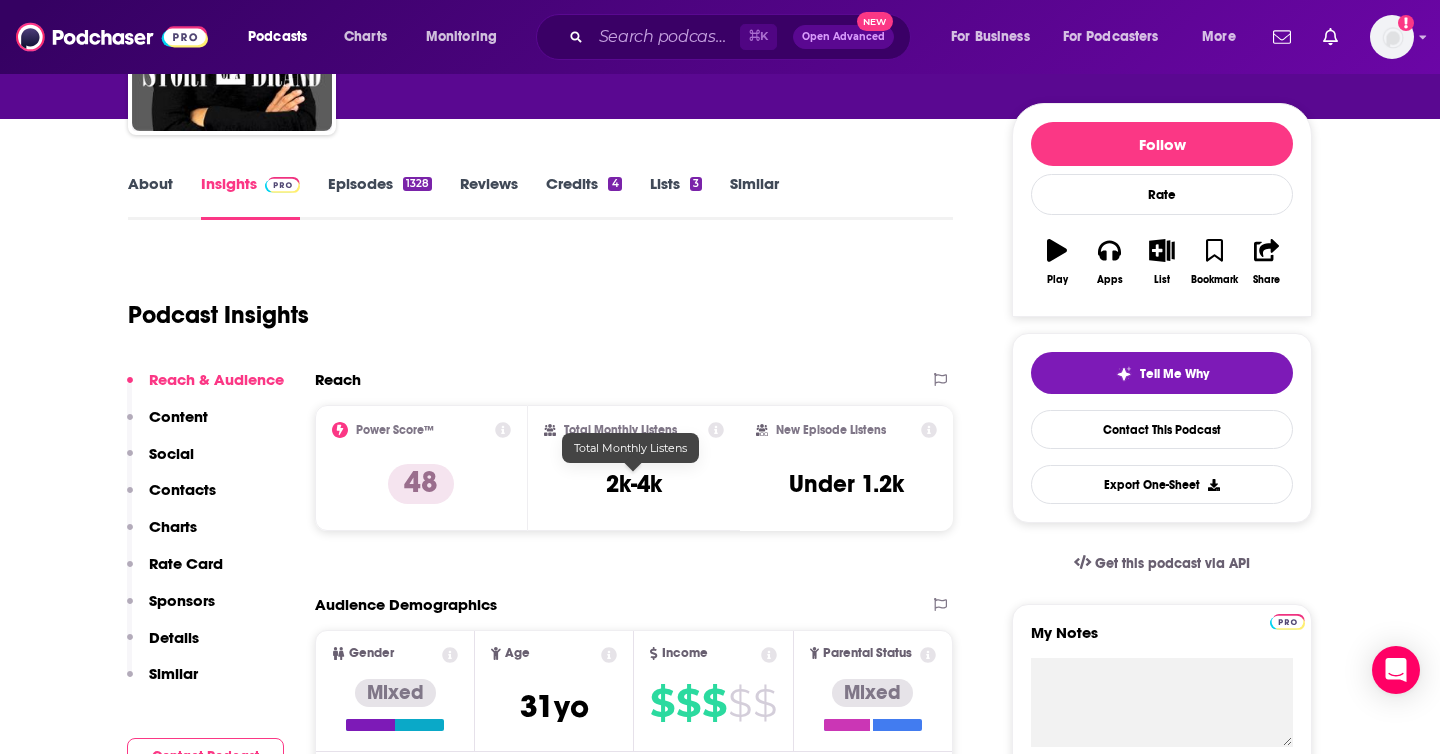scroll, scrollTop: 0, scrollLeft: 0, axis: both 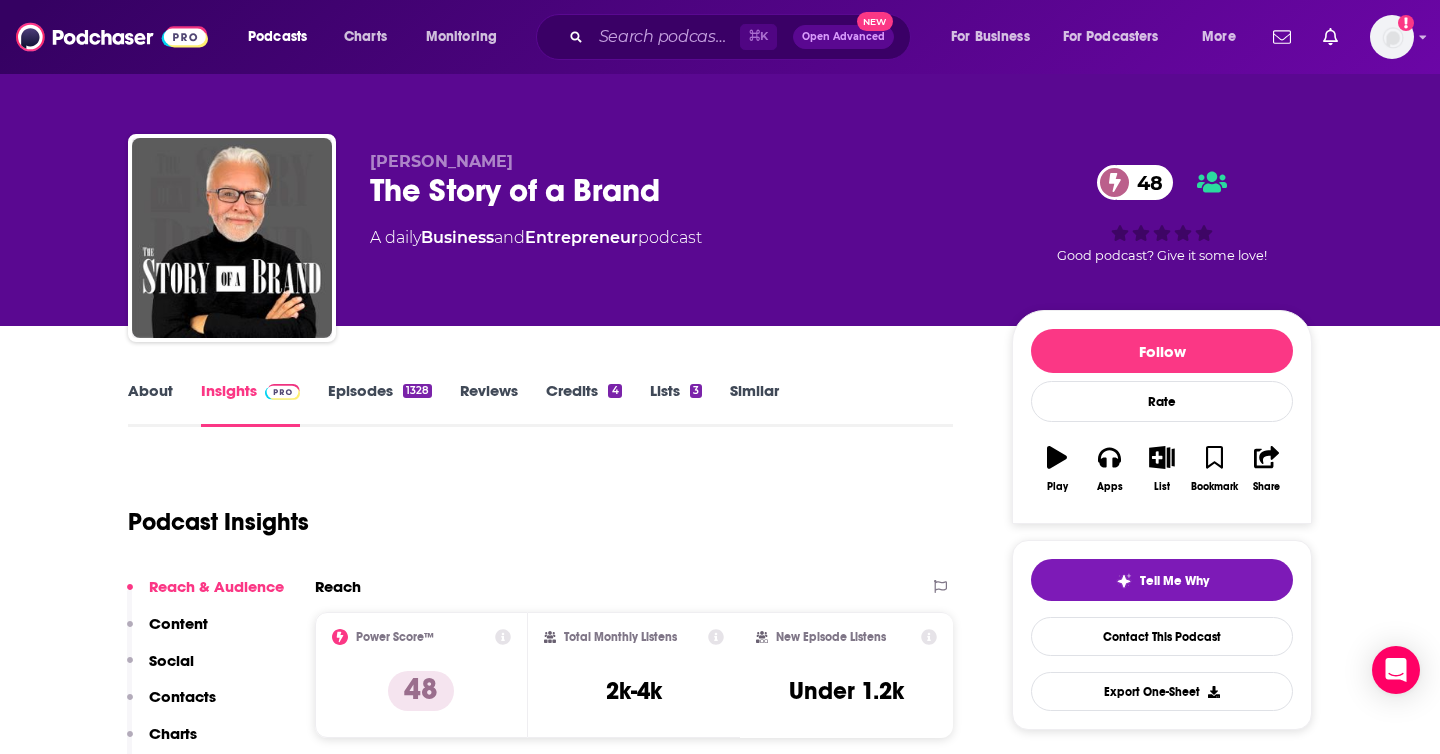 click 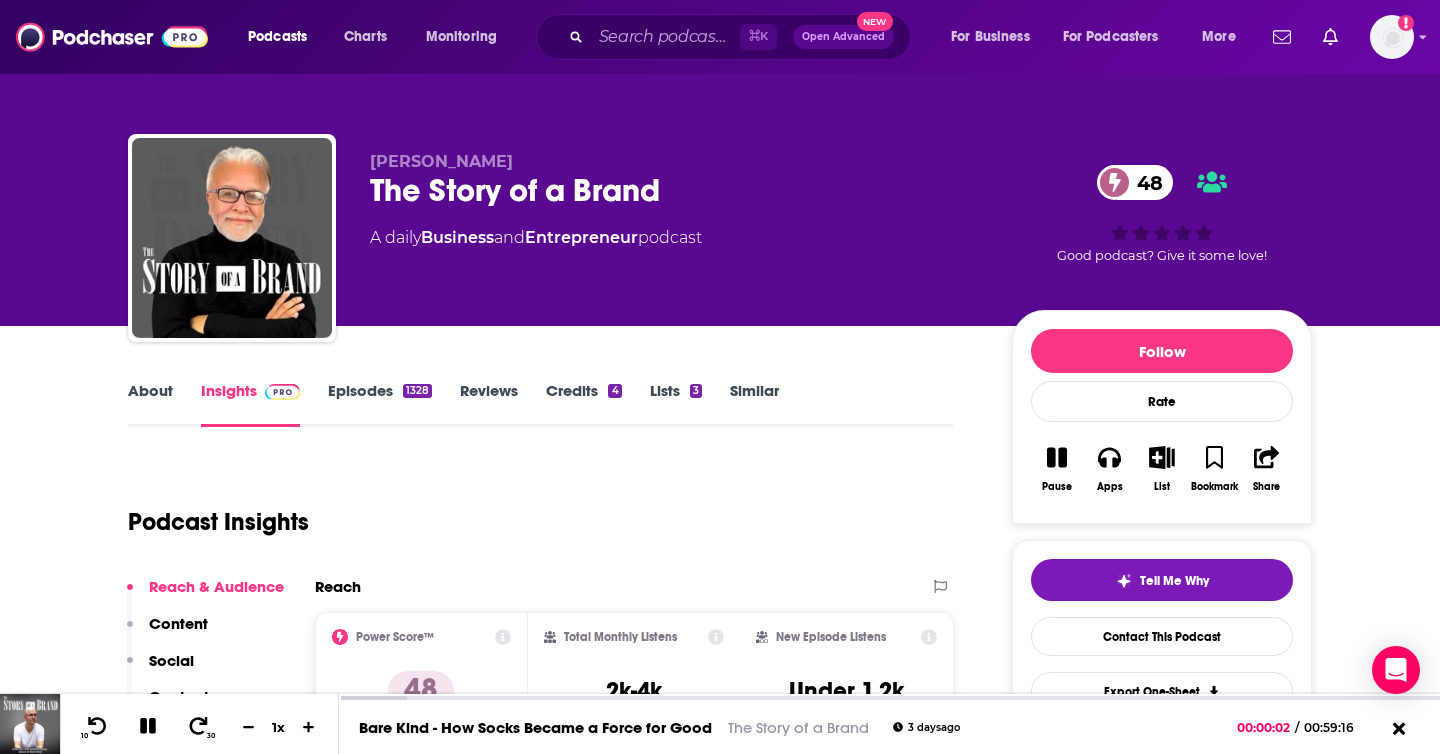 click 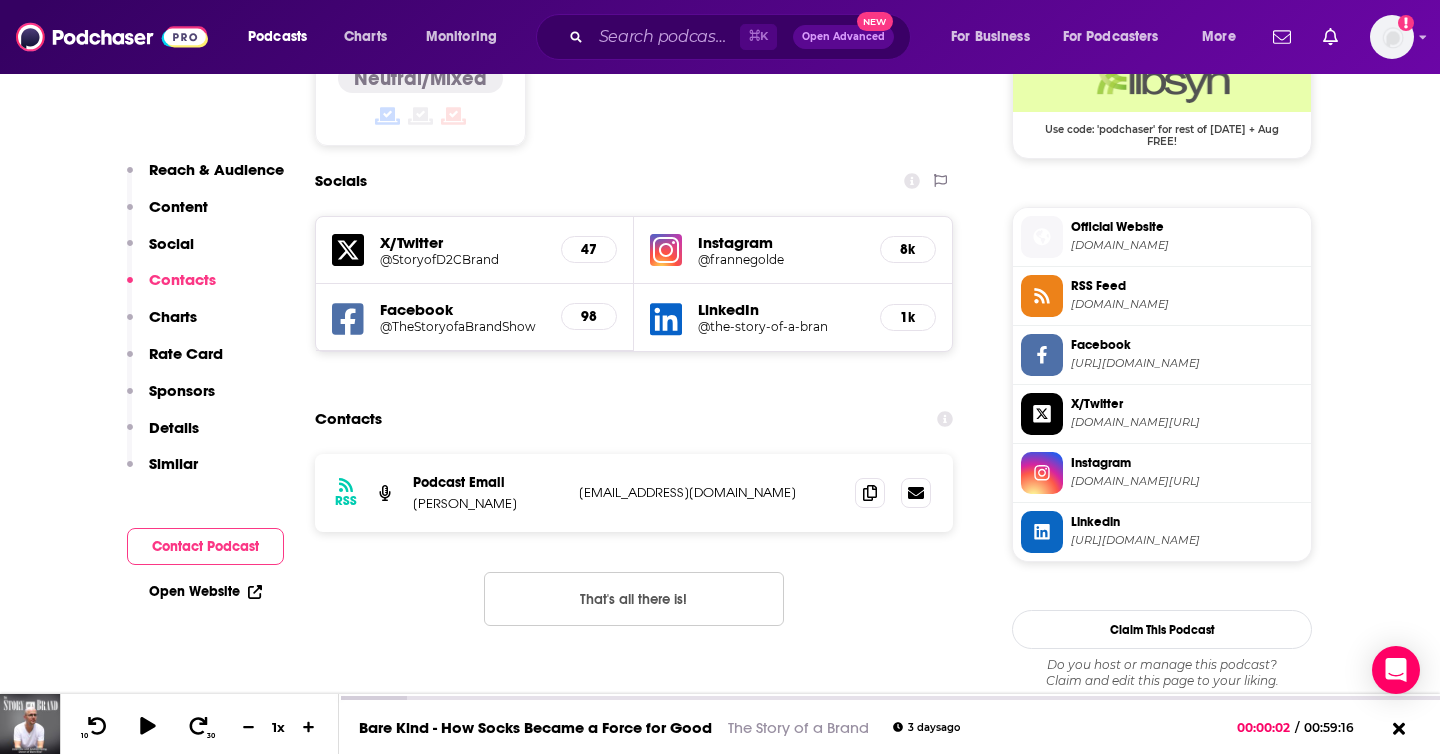 scroll, scrollTop: 1711, scrollLeft: 0, axis: vertical 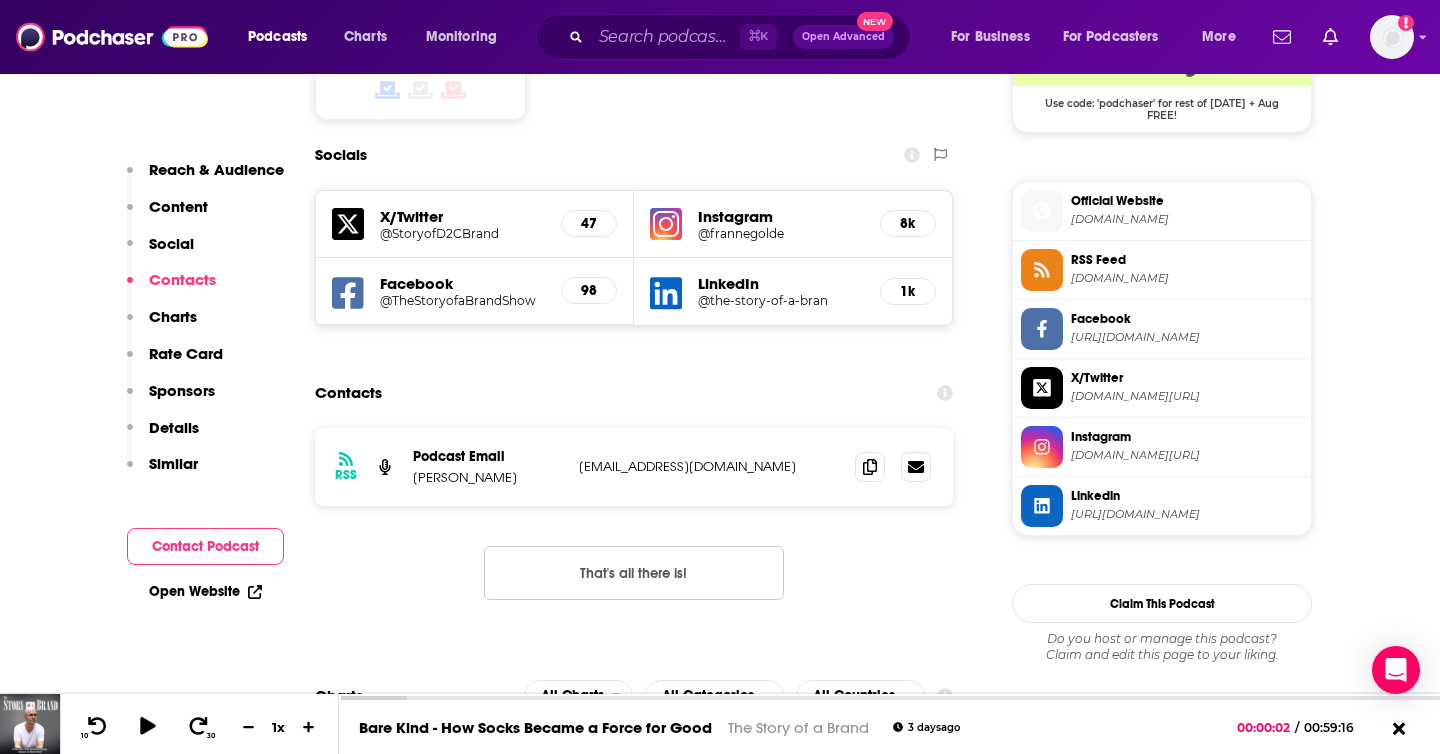 click on "@frannegolde" at bounding box center (781, 233) 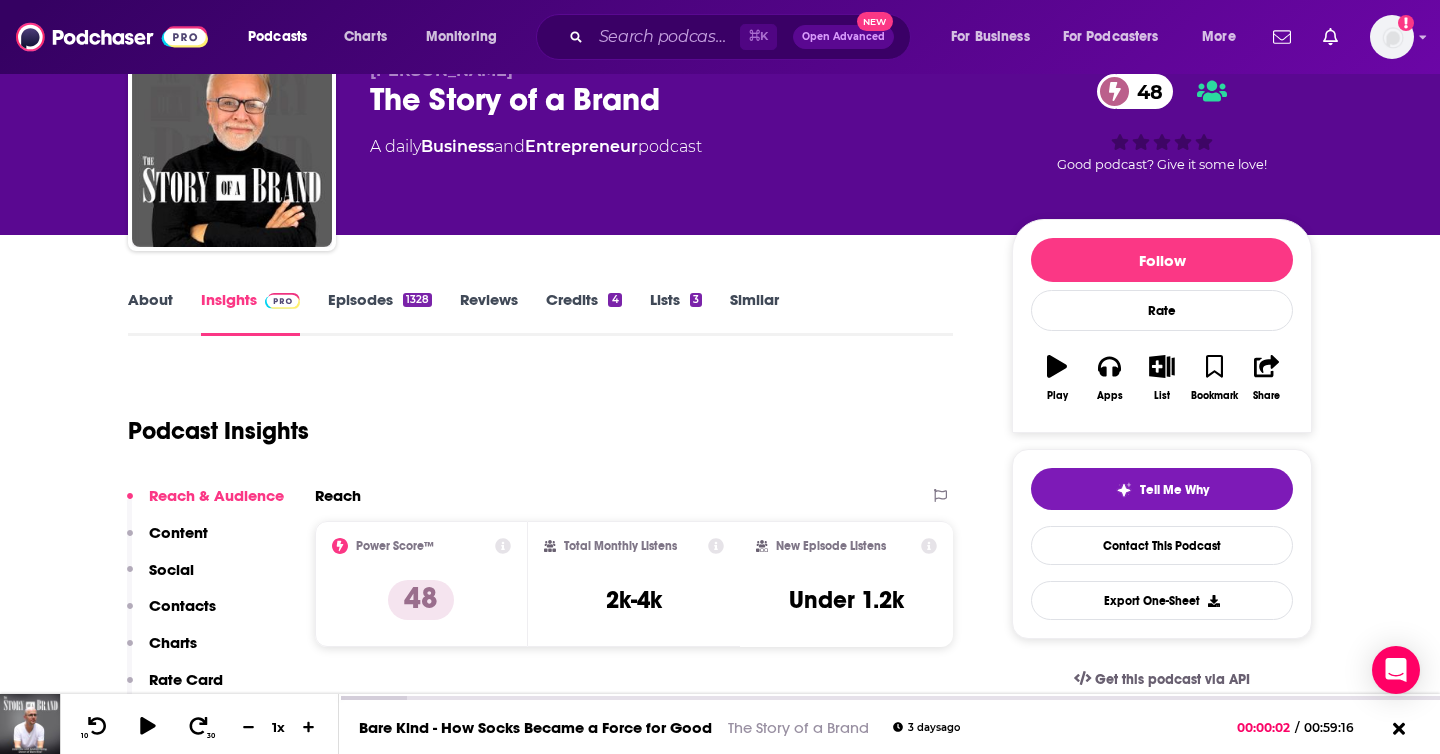 scroll, scrollTop: 94, scrollLeft: 0, axis: vertical 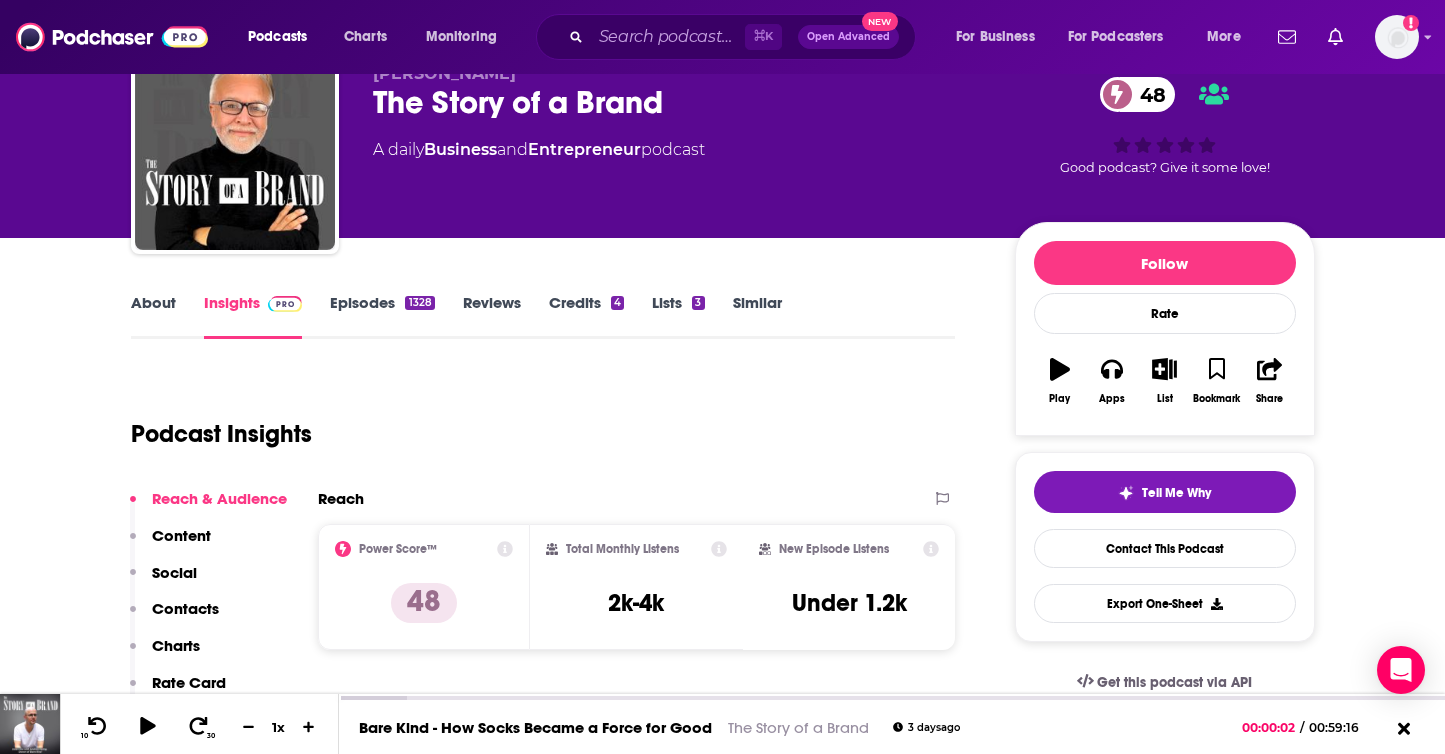 click on "About" at bounding box center (153, 316) 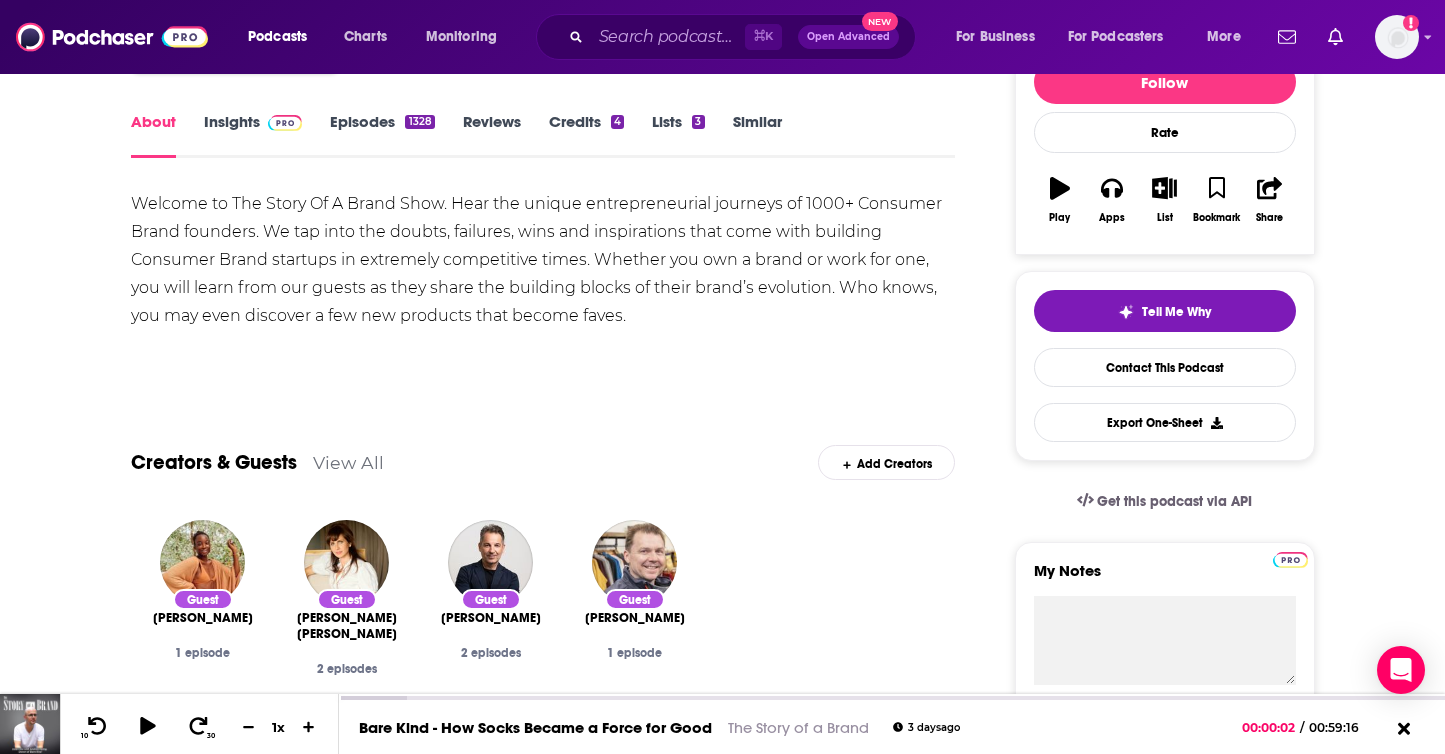scroll, scrollTop: 75, scrollLeft: 0, axis: vertical 